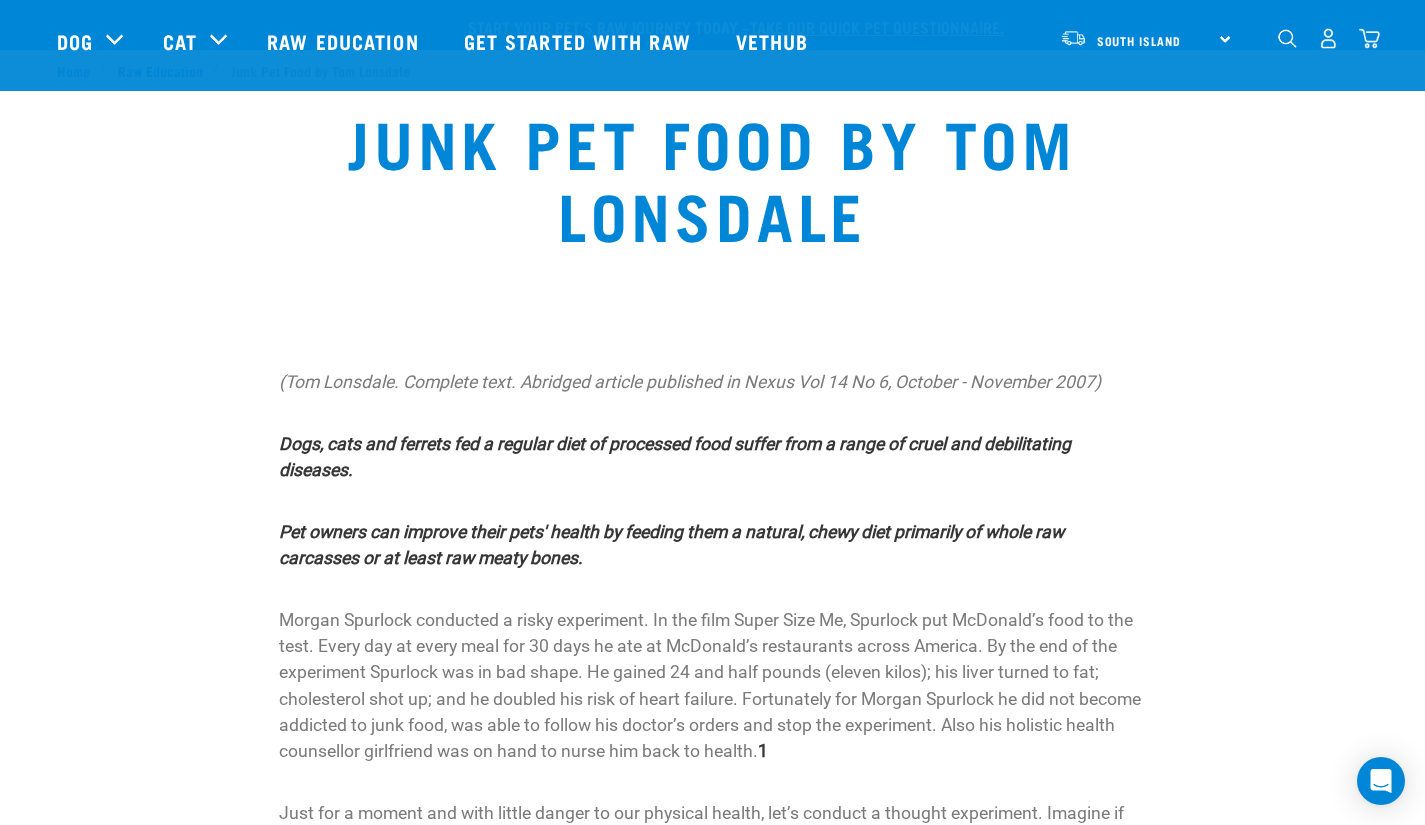 scroll, scrollTop: 14914, scrollLeft: 0, axis: vertical 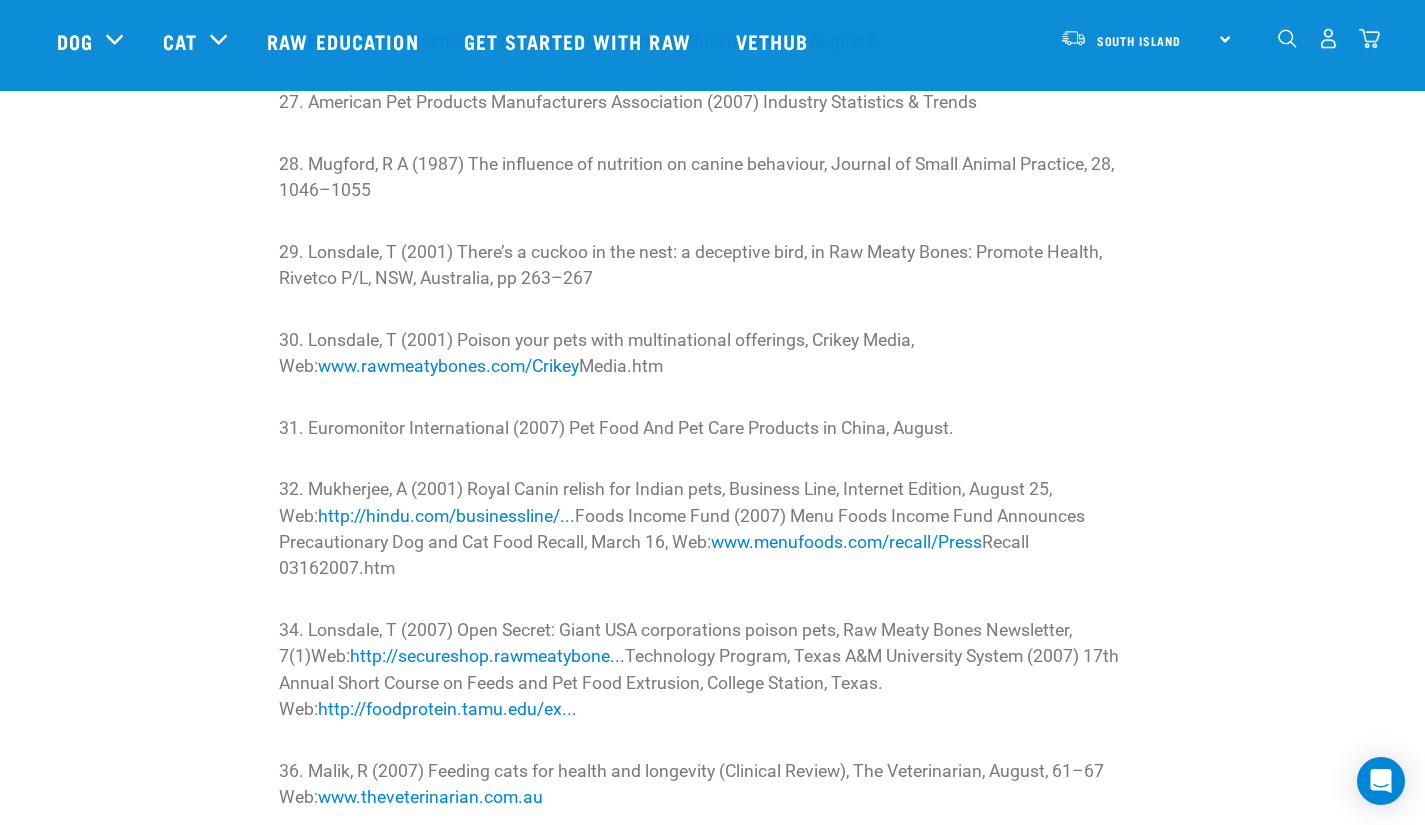 click on "34. Lonsdale, T (2007) Open Secret: Giant USA corporations poison pets, Raw Meaty Bones Newsletter, 7(1)Web:  http://secureshop.rawmeatybone...  Technology Program, Texas A&M University System (2007) 17th Annual Short Course on Feeds and Pet Food Extrusion, College Station, Texas. Web:  http://foodprotein.tamu.edu/ex..." at bounding box center [712, 670] 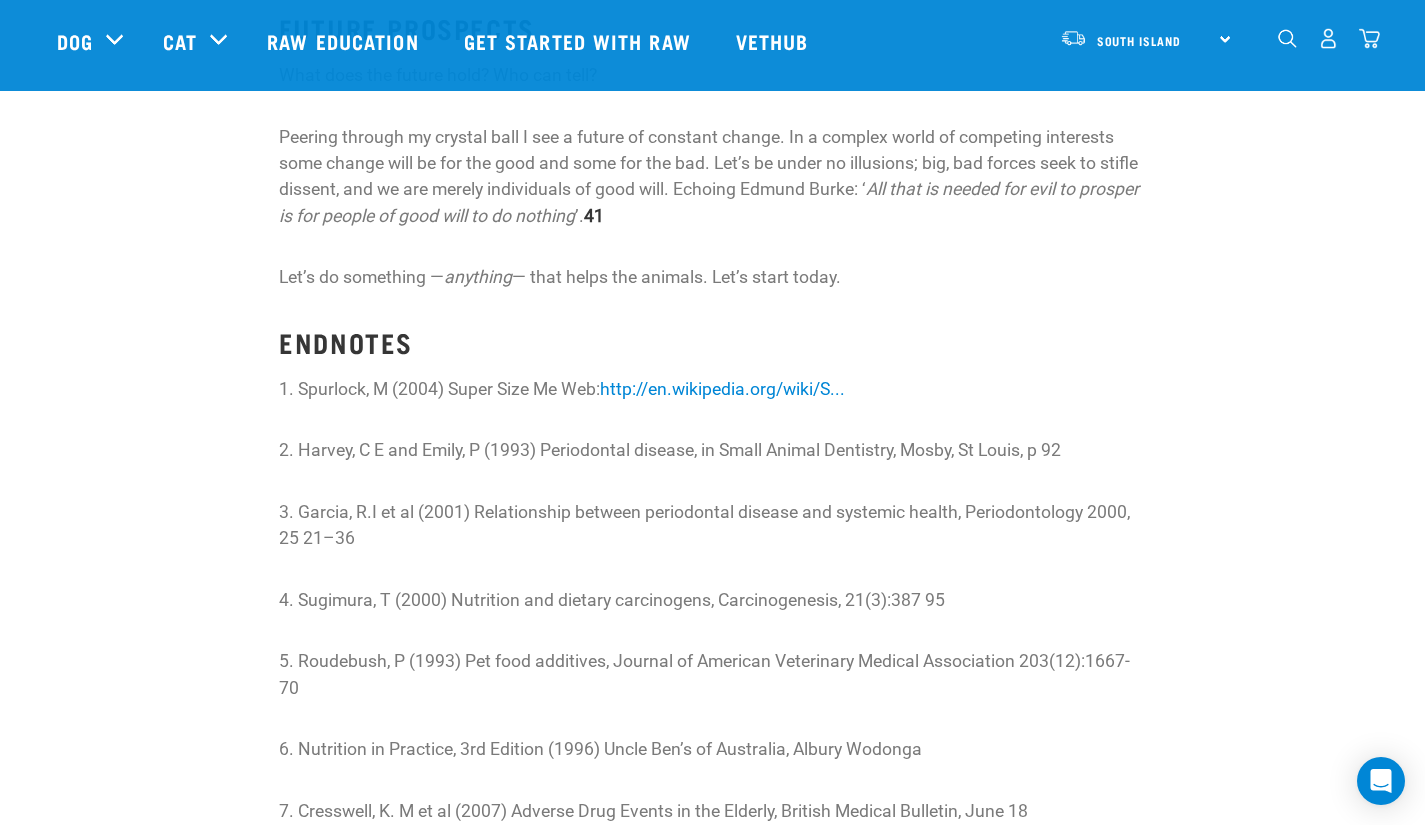 scroll, scrollTop: 13084, scrollLeft: 0, axis: vertical 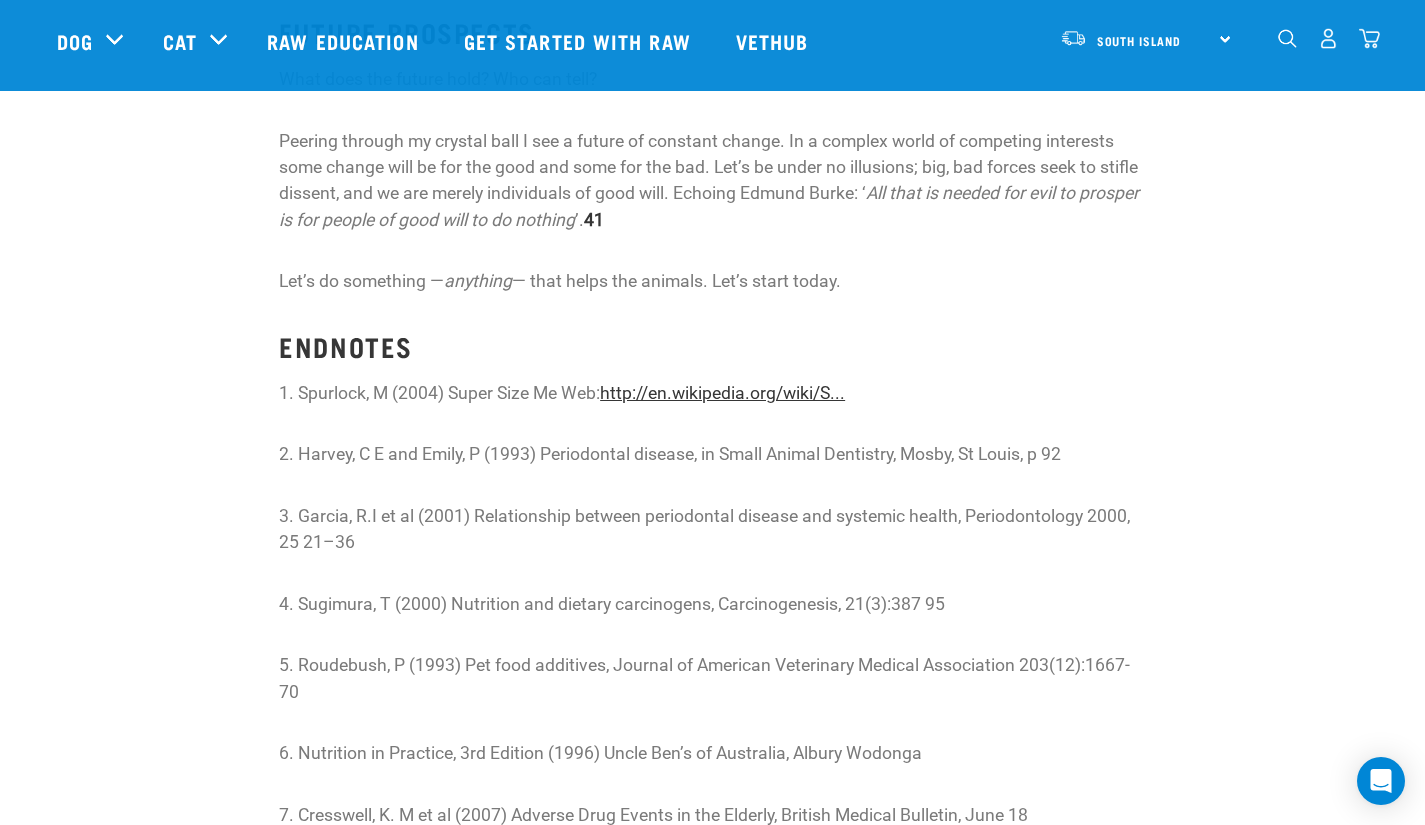 click on "http://en.wikipedia.org/wiki/S..." at bounding box center [722, 393] 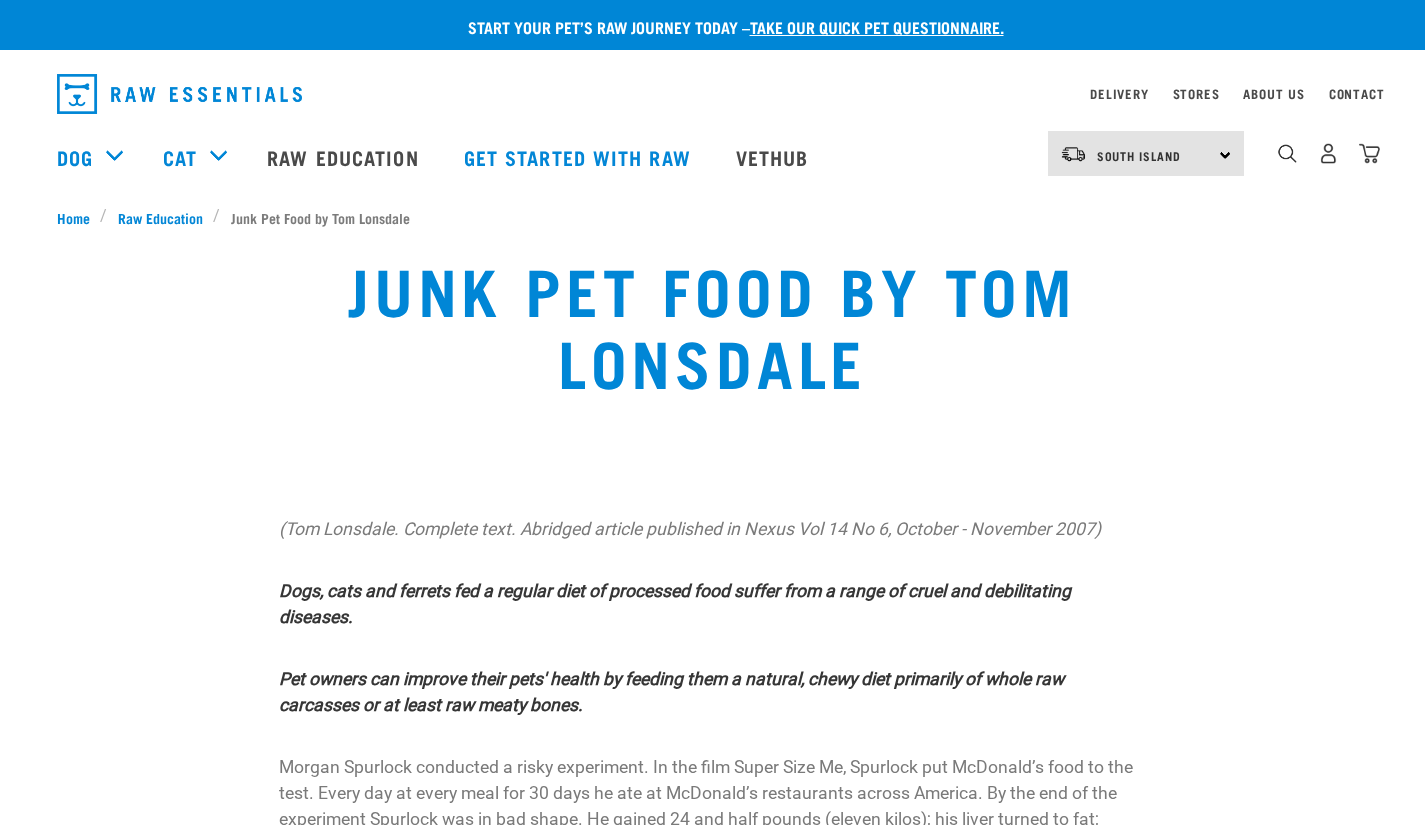 scroll, scrollTop: 13123, scrollLeft: 0, axis: vertical 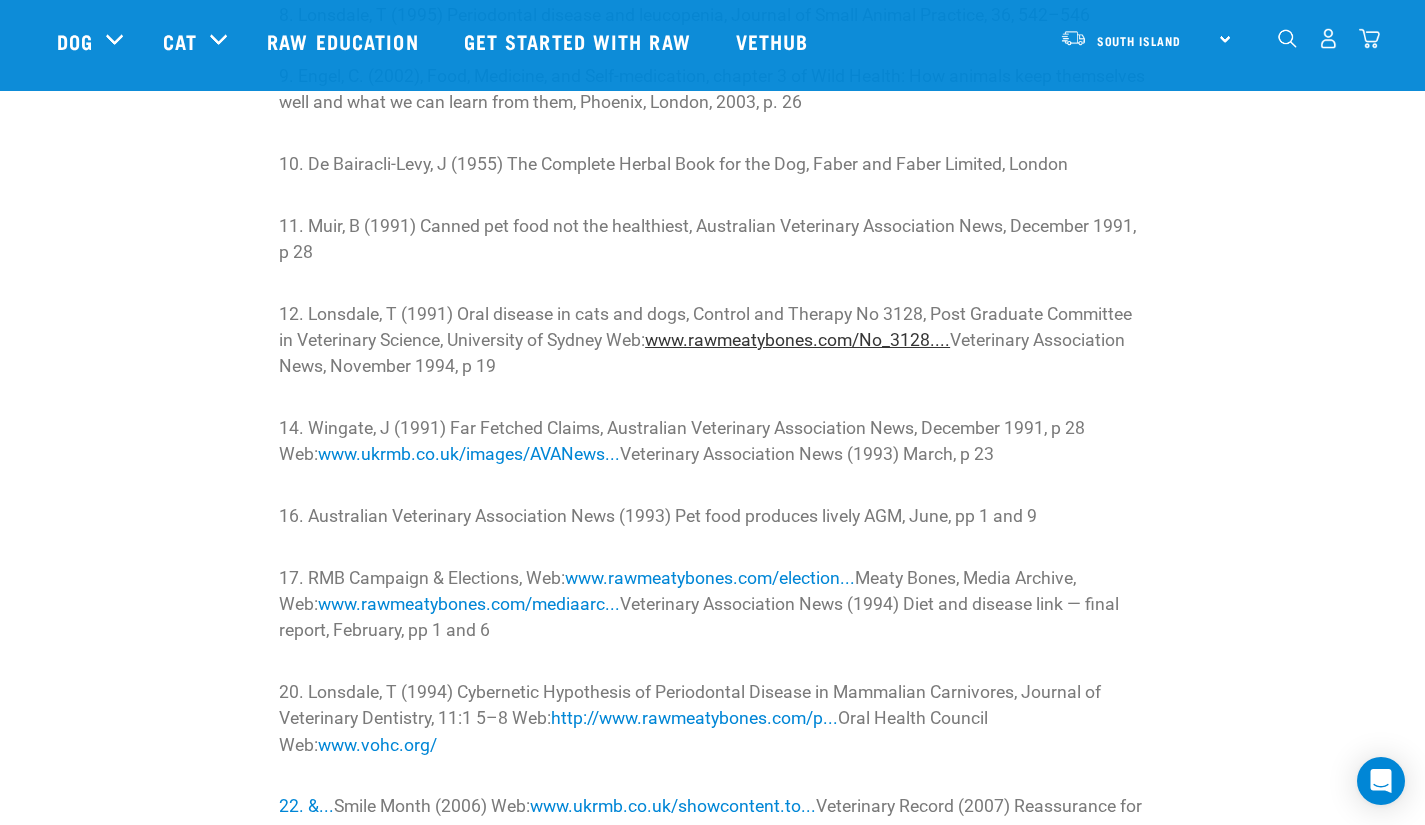 click on "www.rawmeatybones.com/No_3128...." at bounding box center [797, 340] 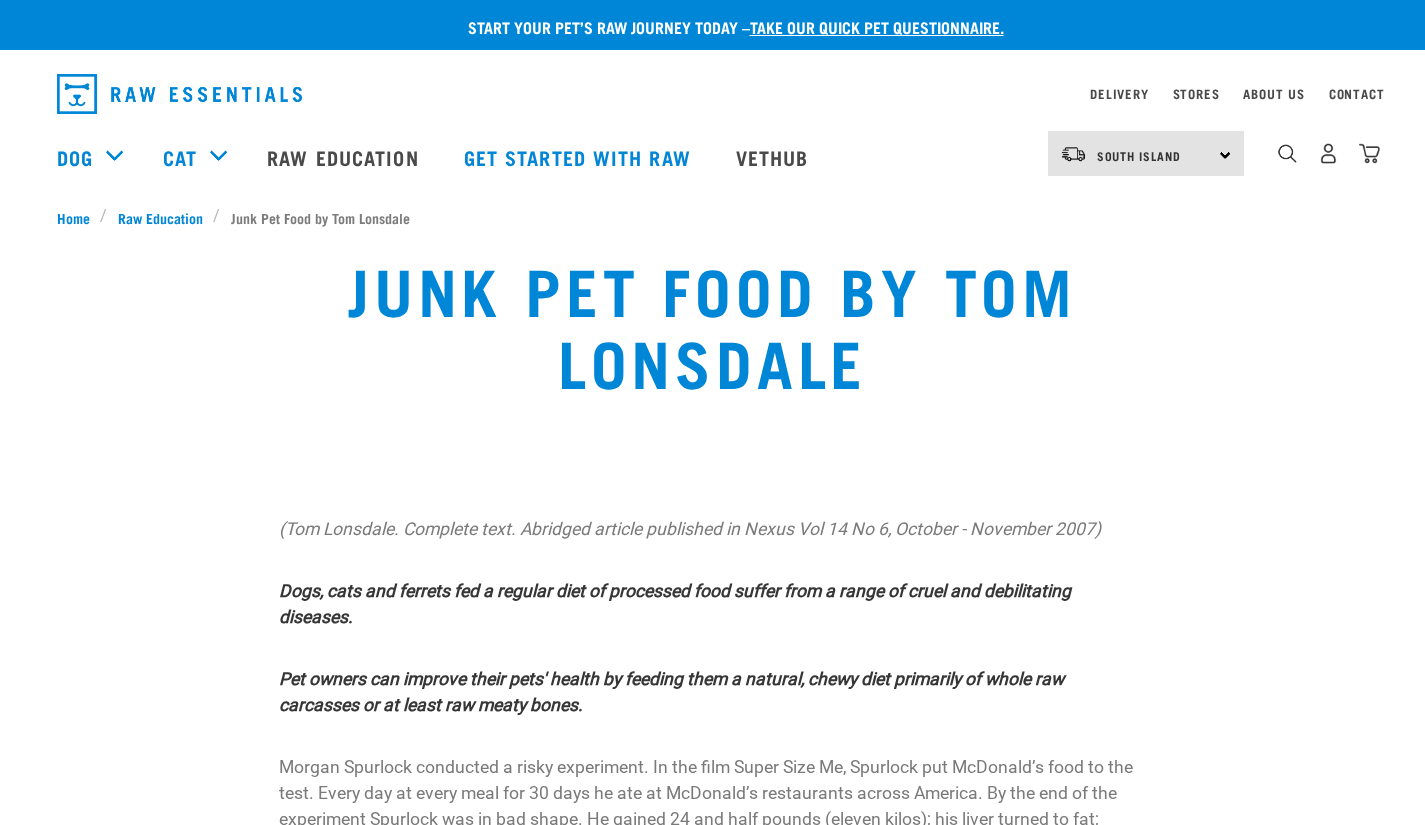 scroll, scrollTop: 14090, scrollLeft: 0, axis: vertical 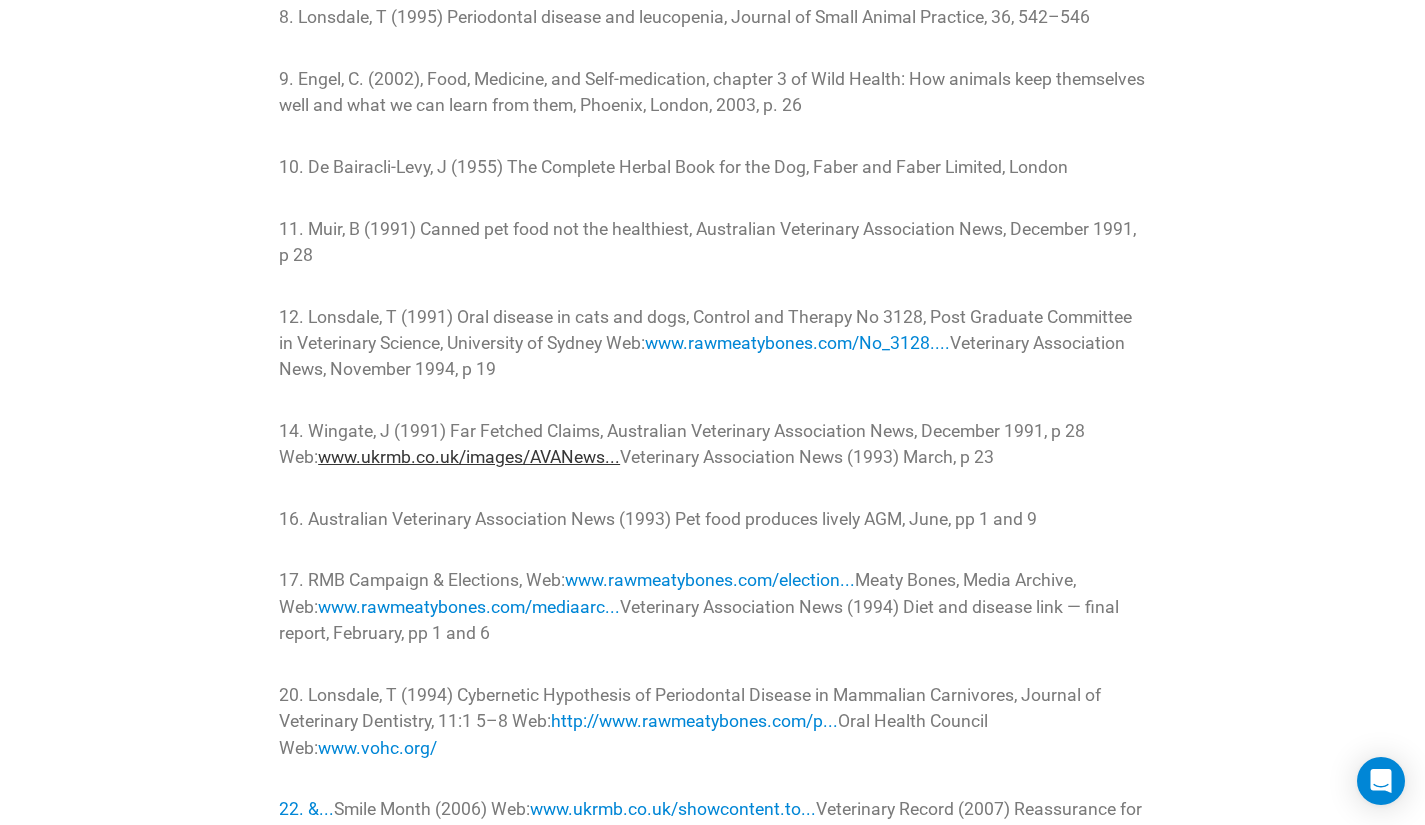 click on "www.ukrmb.co.uk/images/AVANews..." at bounding box center [469, 457] 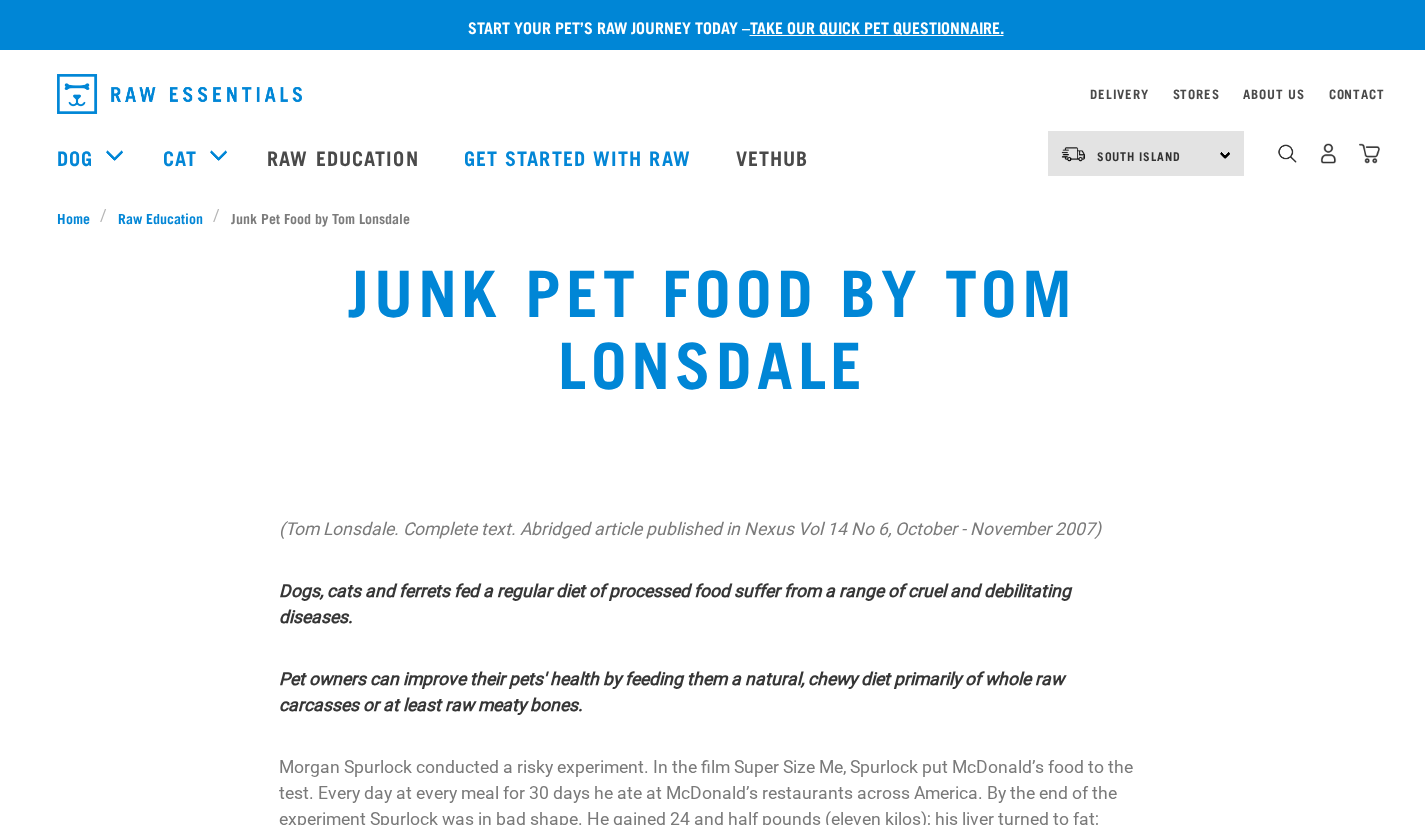 scroll, scrollTop: 14088, scrollLeft: 0, axis: vertical 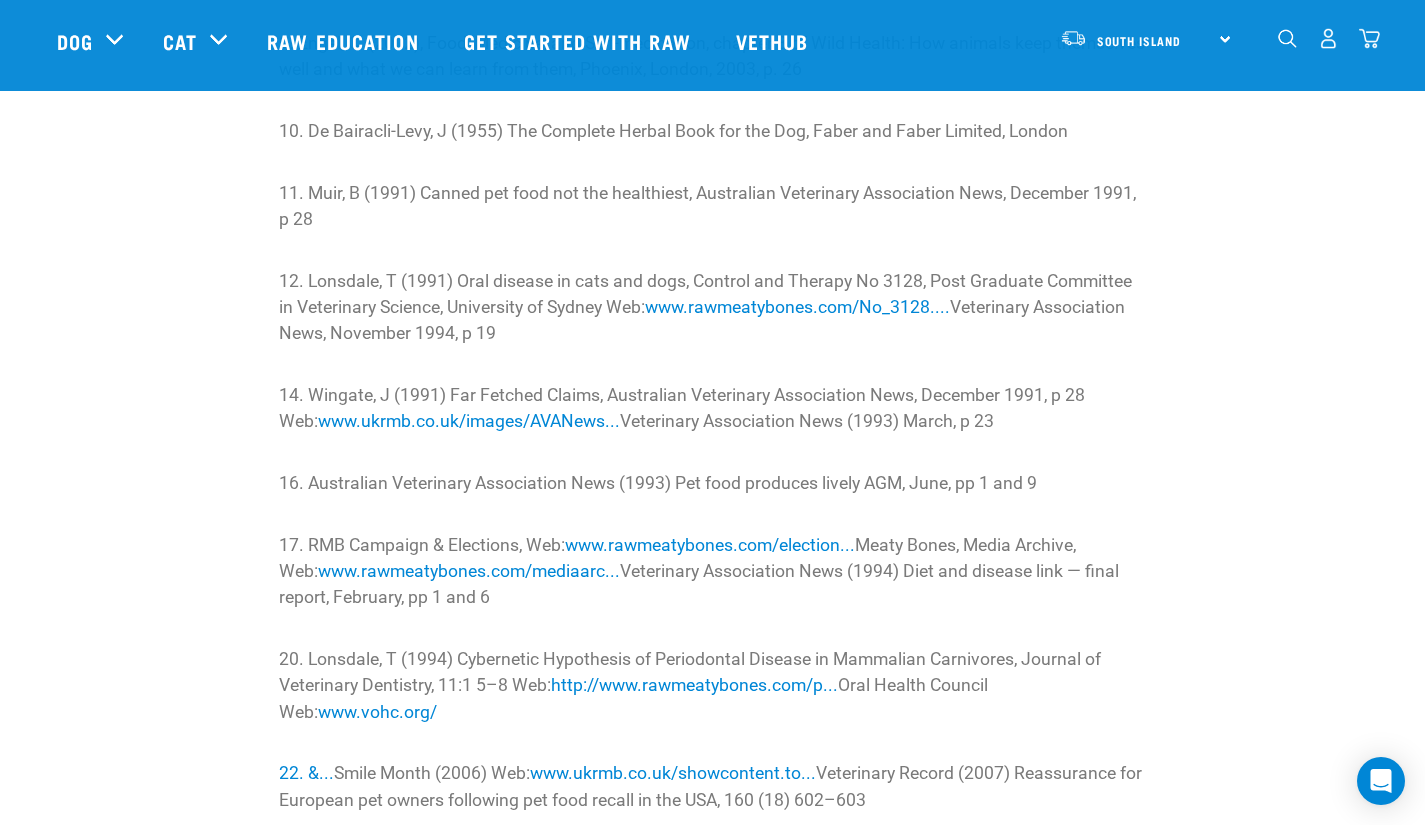 drag, startPoint x: 982, startPoint y: 480, endPoint x: 591, endPoint y: 472, distance: 391.08182 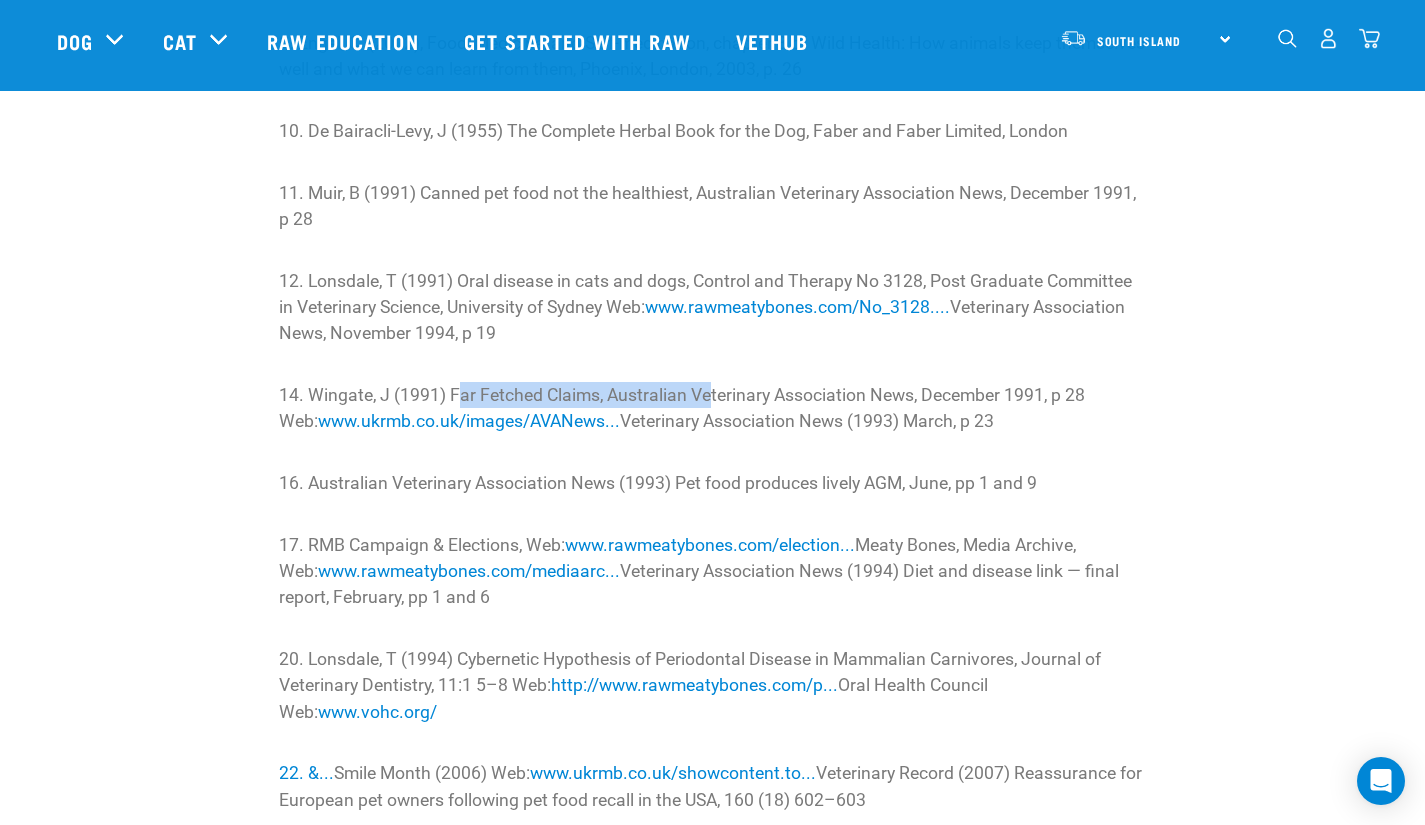 drag, startPoint x: 455, startPoint y: 453, endPoint x: 723, endPoint y: 438, distance: 268.41943 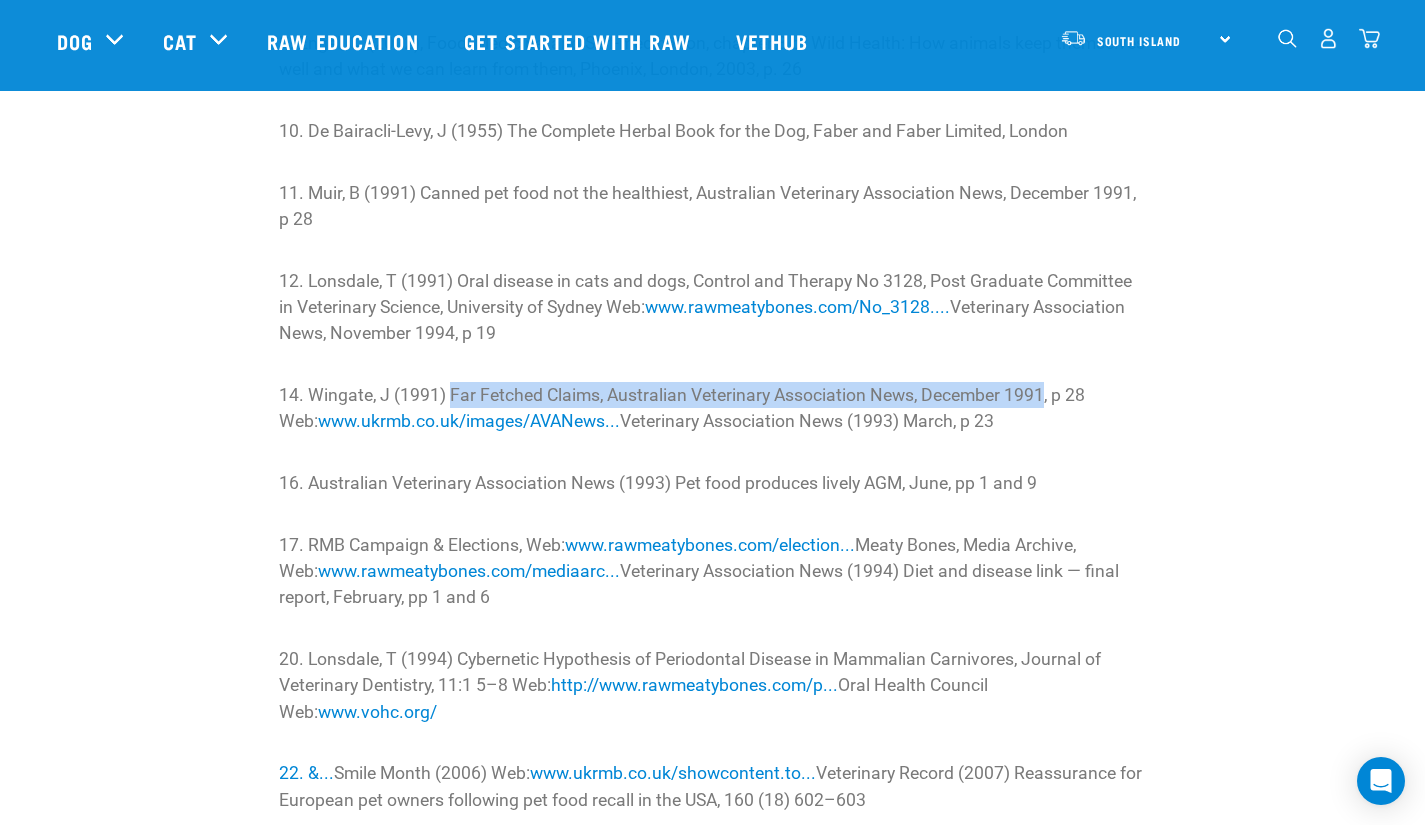 drag, startPoint x: 1048, startPoint y: 457, endPoint x: 453, endPoint y: 454, distance: 595.00757 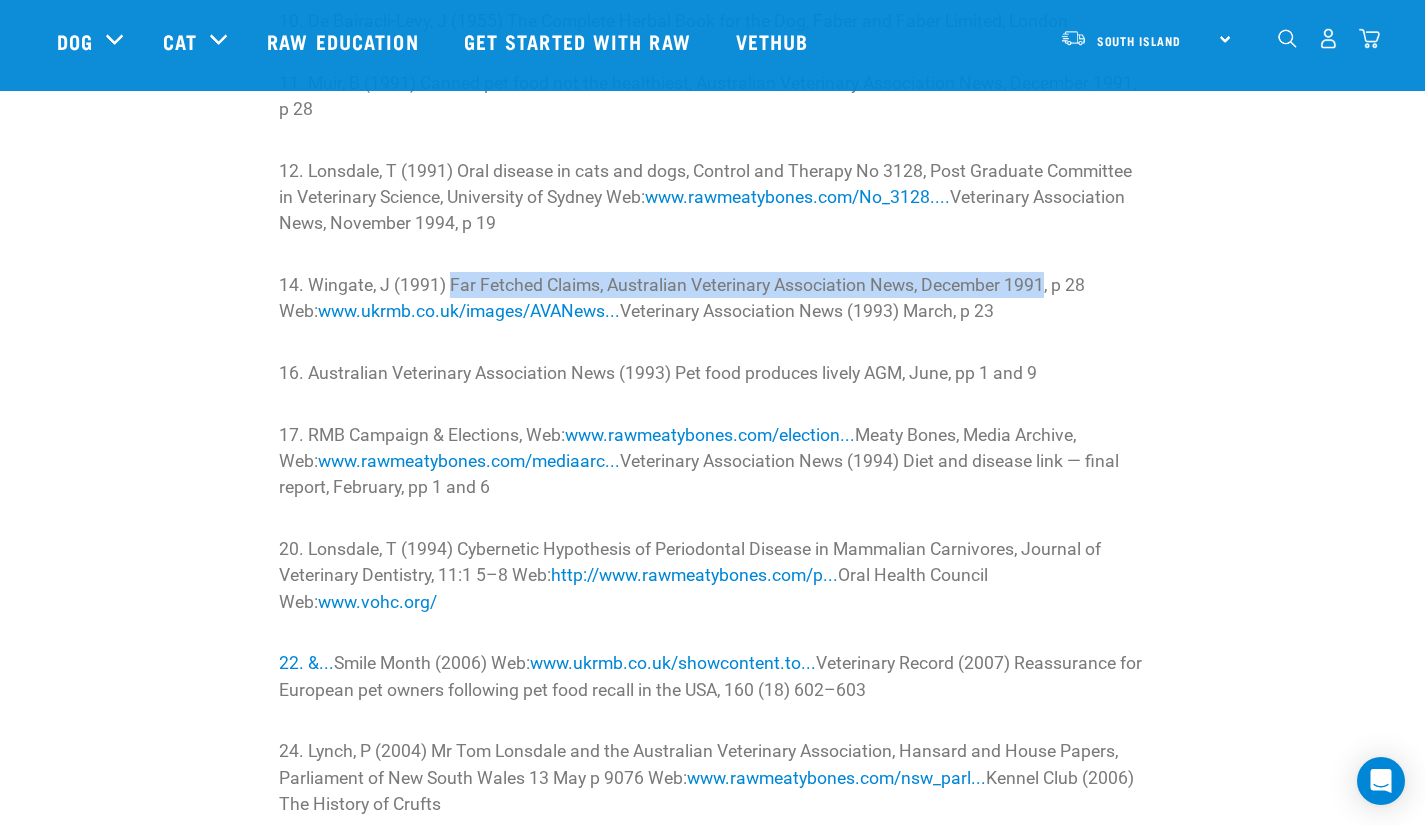 scroll, scrollTop: 14105, scrollLeft: 0, axis: vertical 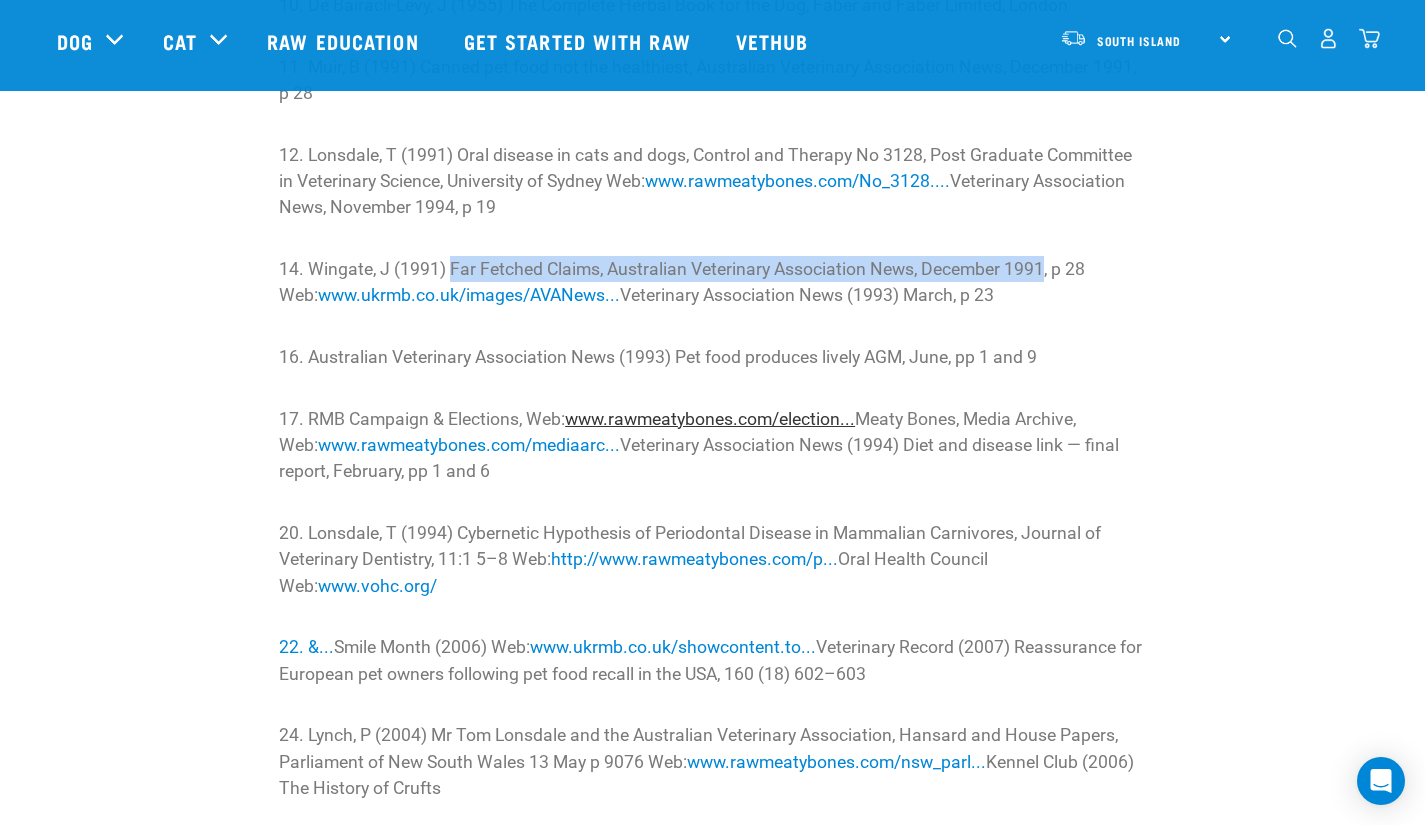 click on "www.rawmeatybones.com/election..." at bounding box center (710, 419) 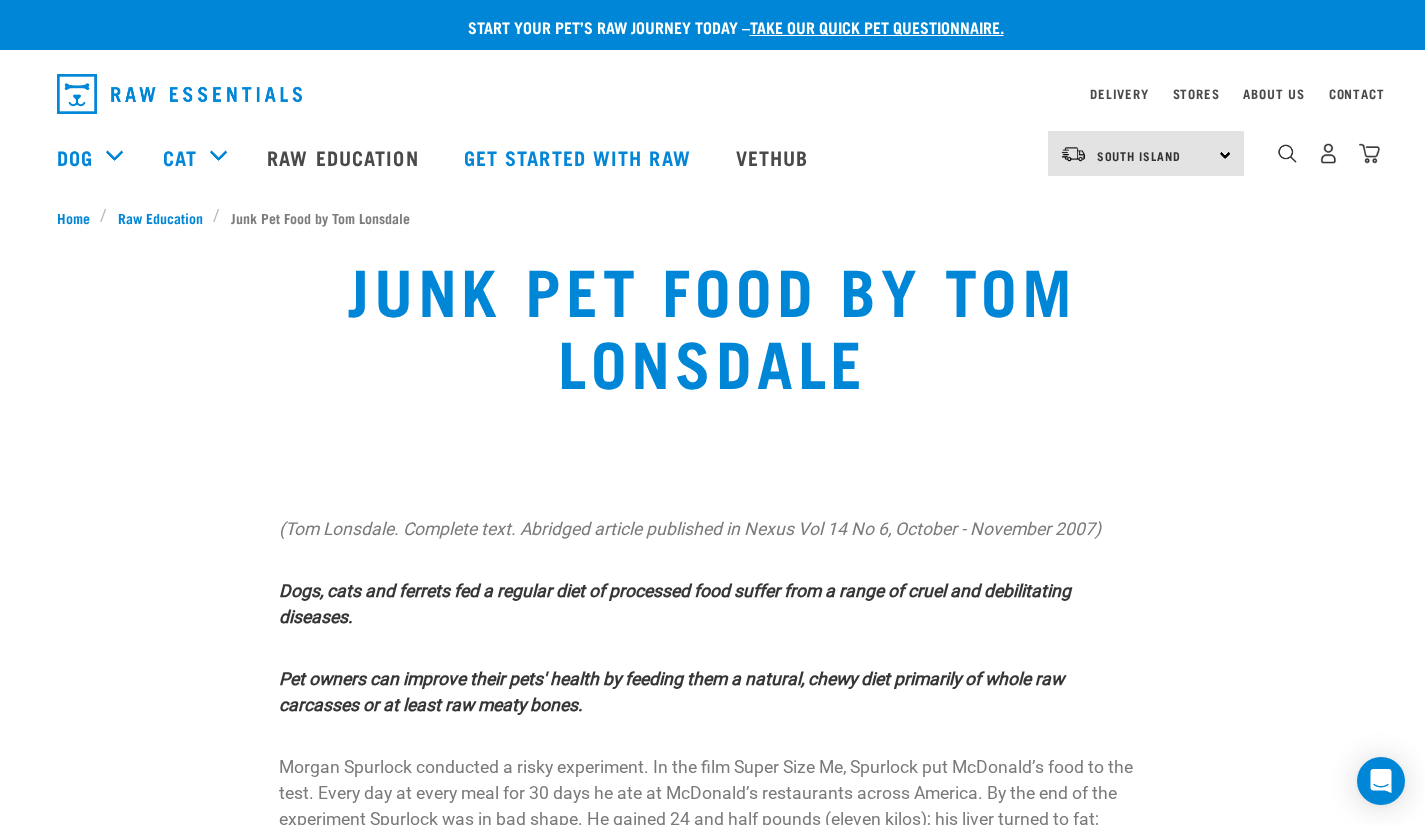 scroll, scrollTop: 14249, scrollLeft: 0, axis: vertical 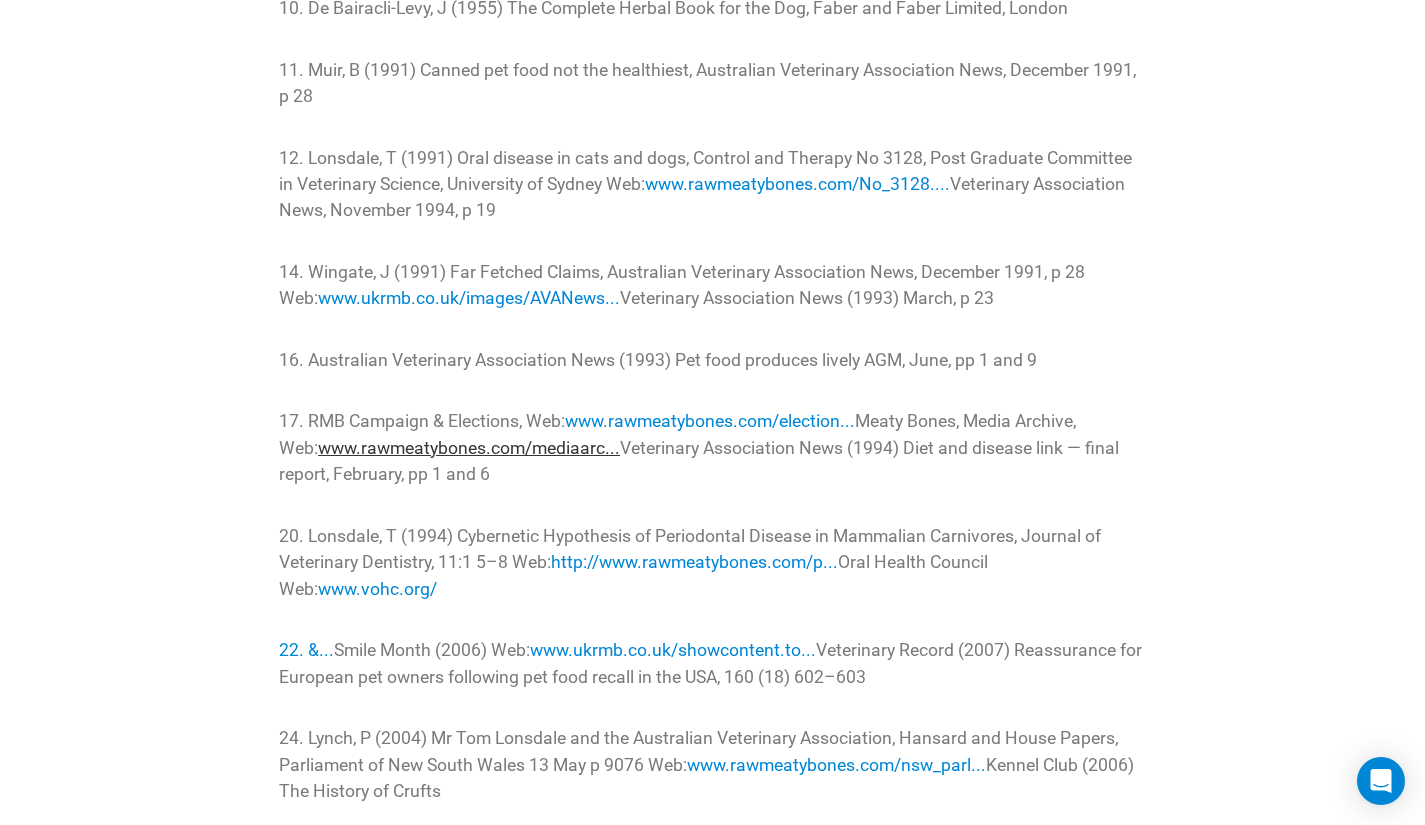 click on "www.rawmeatybones.com/mediaarc..." at bounding box center [469, 448] 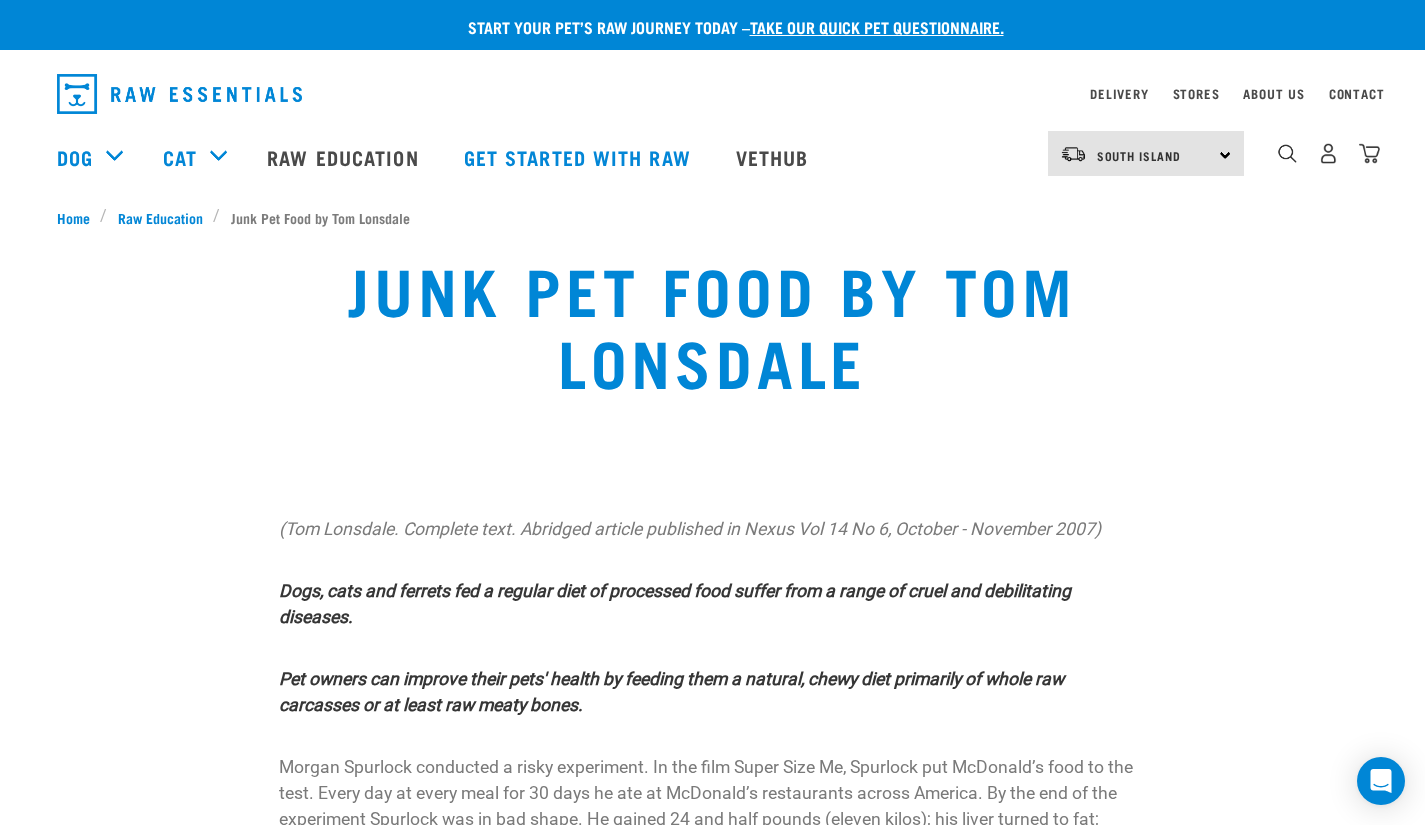 scroll, scrollTop: 14247, scrollLeft: 0, axis: vertical 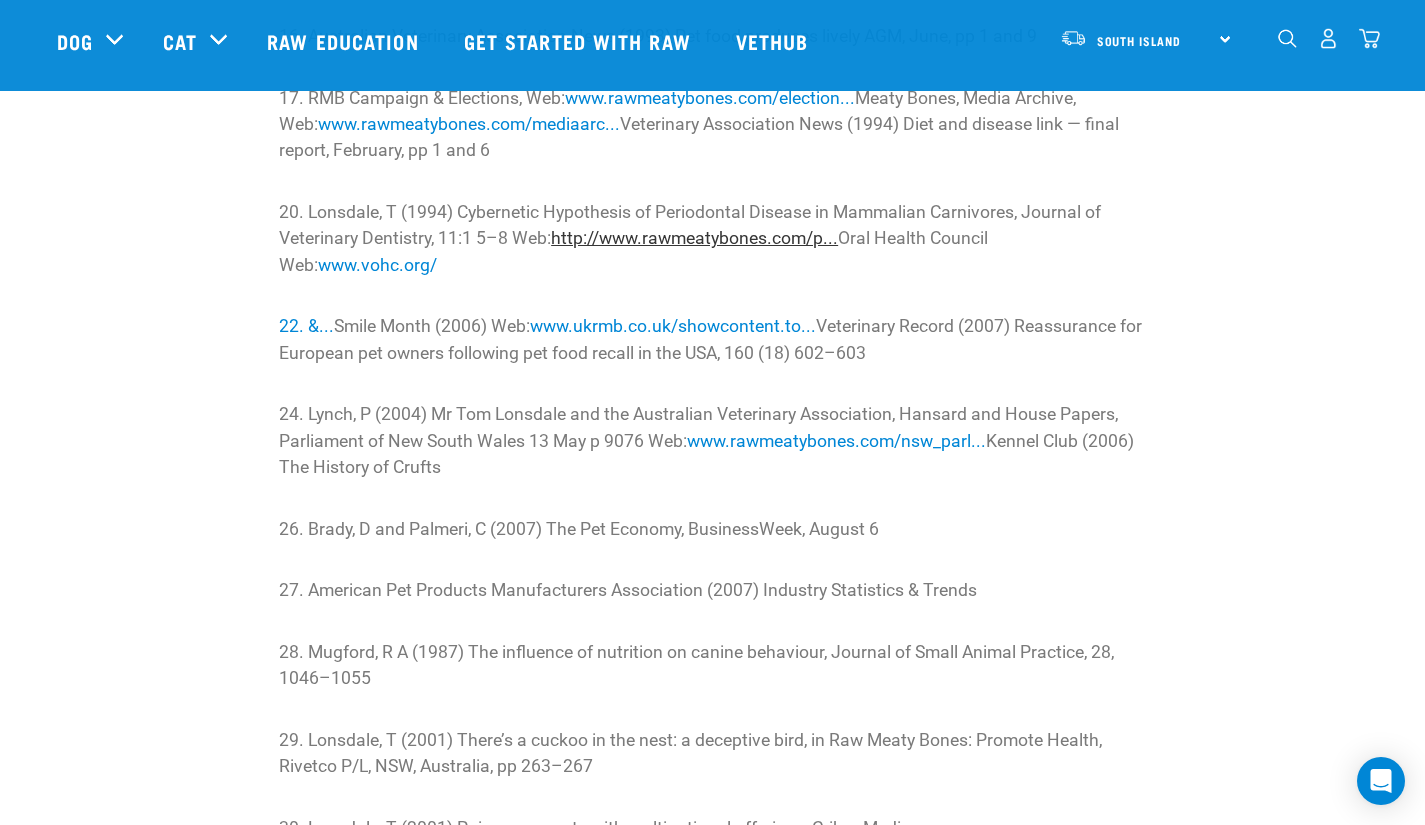 click on "http://www.rawmeatybones.com/p..." at bounding box center [694, 238] 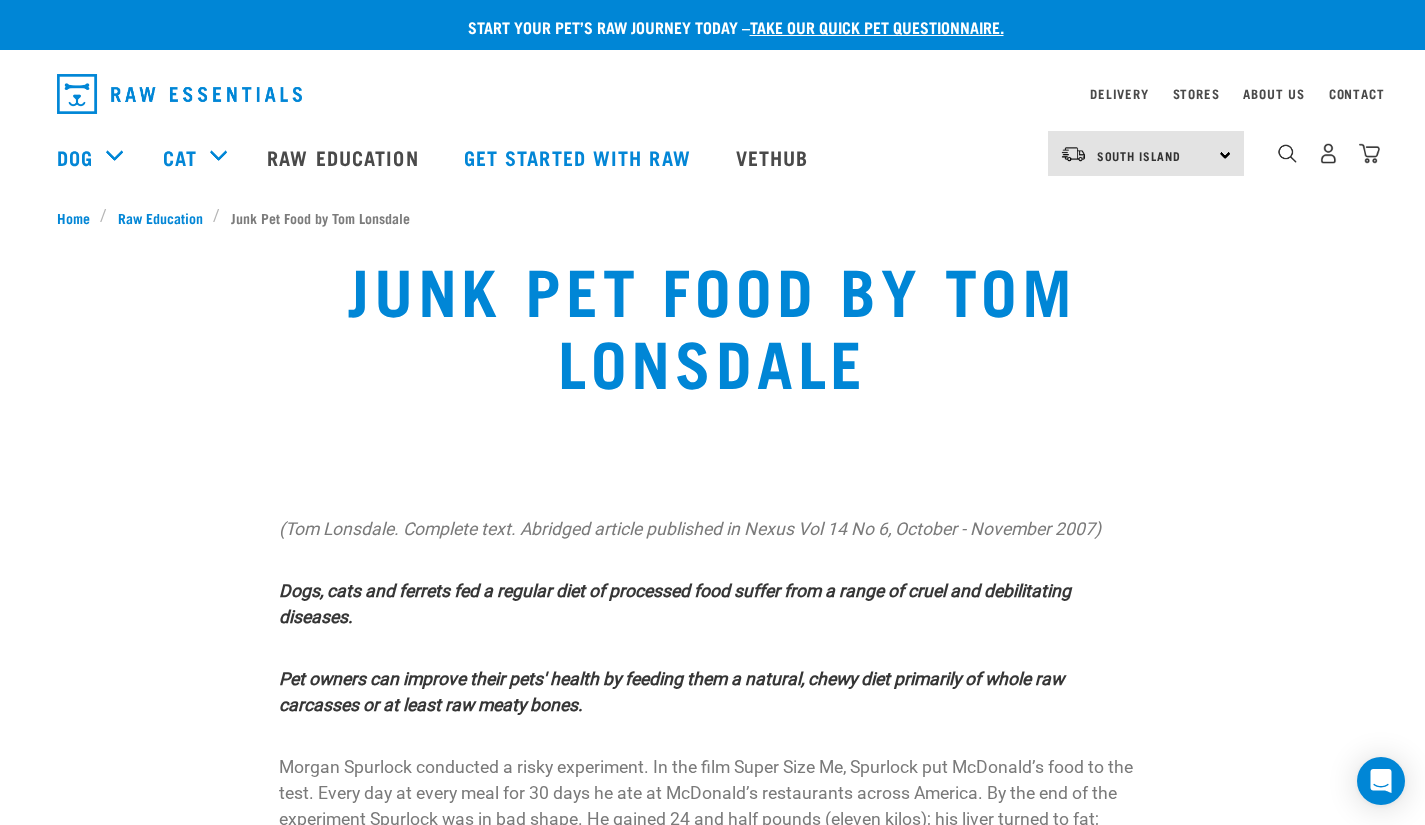scroll, scrollTop: 14570, scrollLeft: 0, axis: vertical 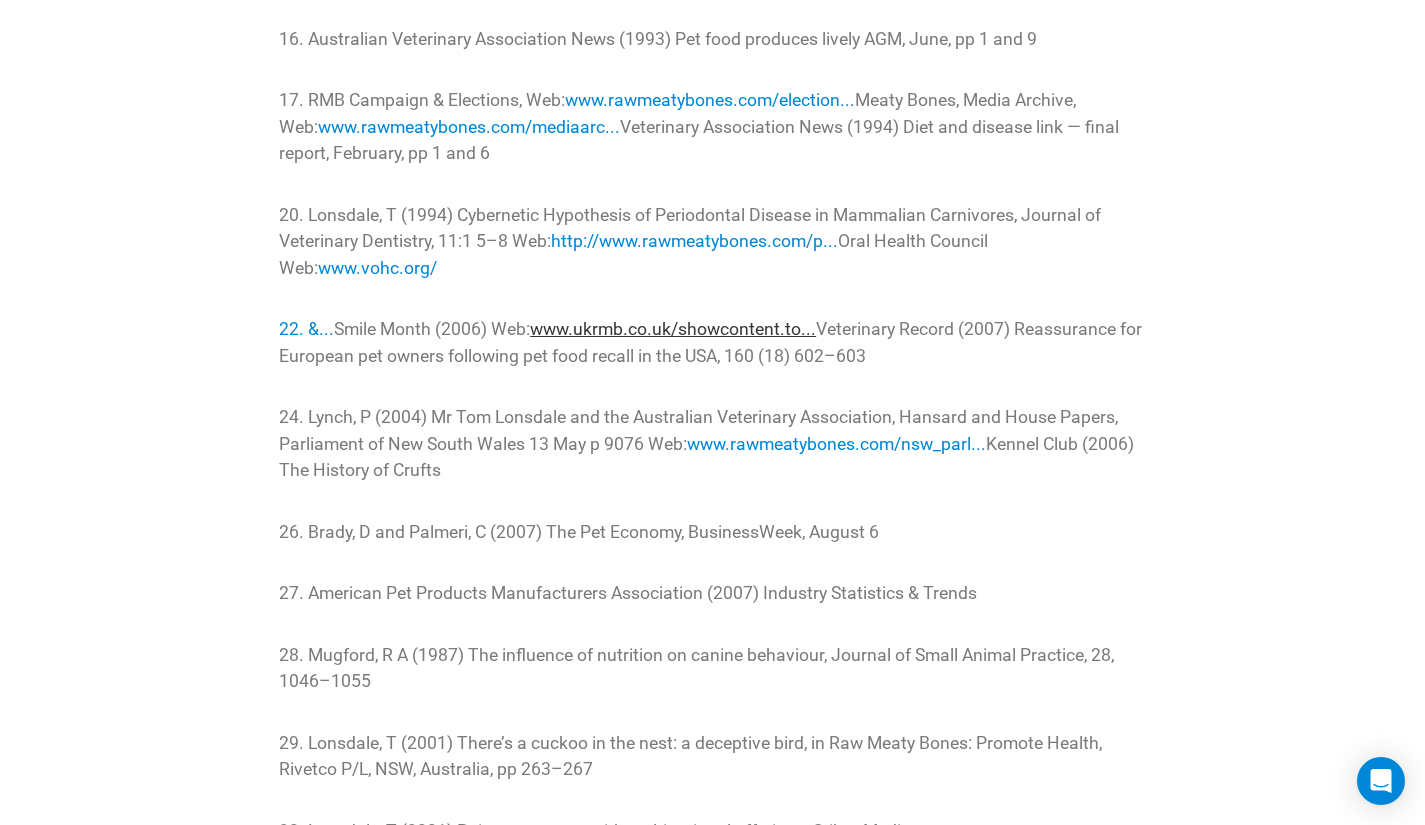 click on "www.ukrmb.co.uk/showcontent.to..." at bounding box center [673, 329] 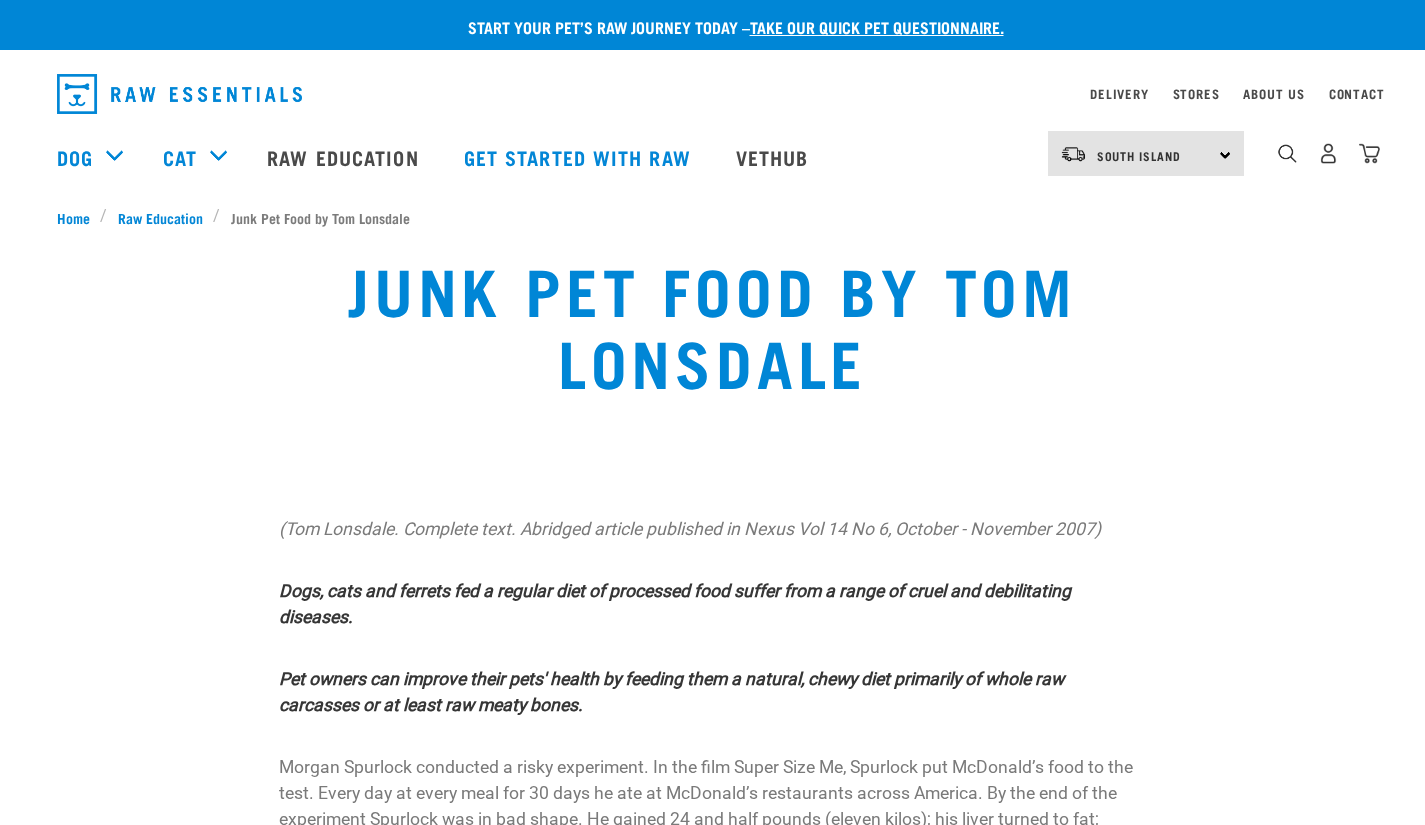 scroll, scrollTop: 14567, scrollLeft: 0, axis: vertical 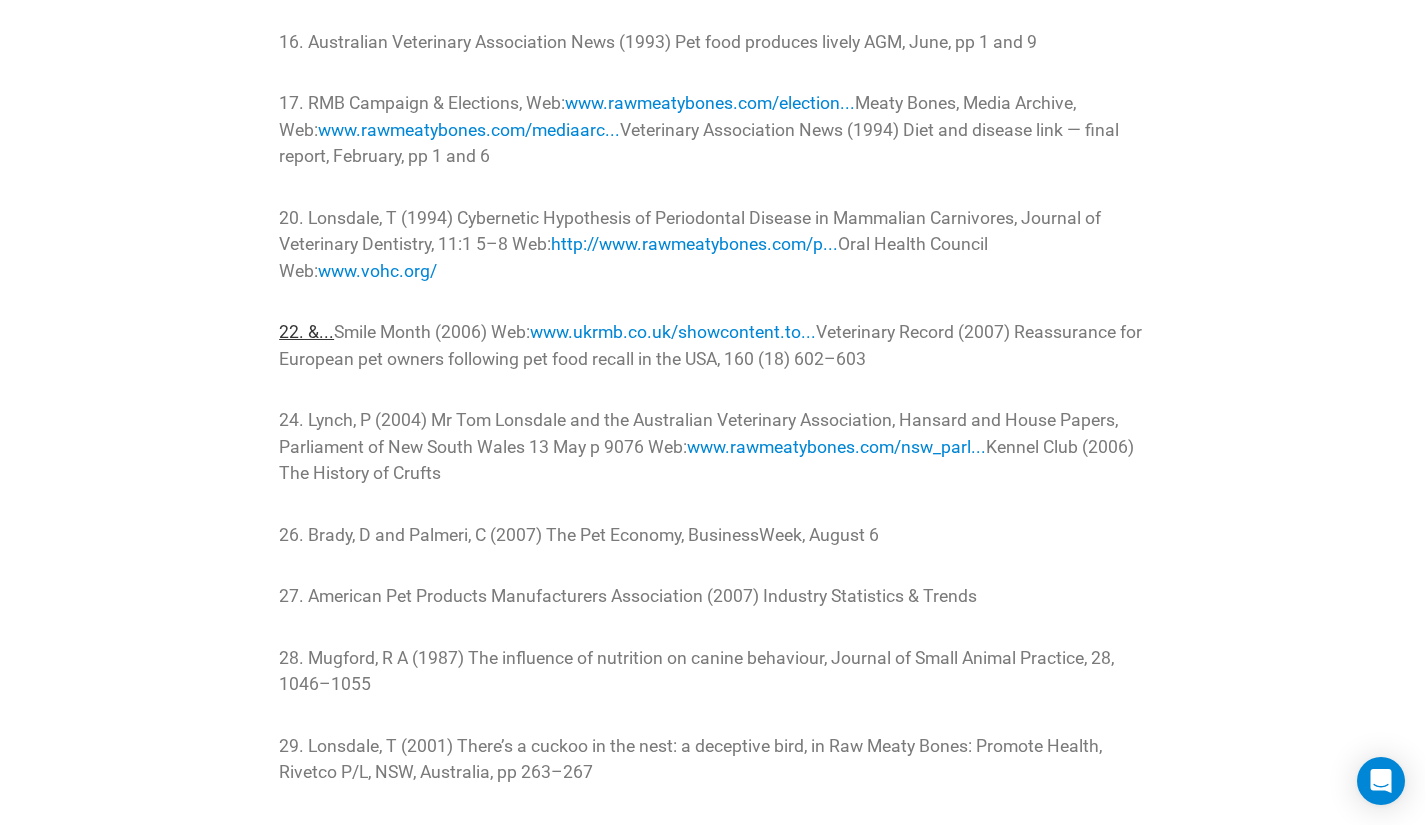 click on "22. &..." at bounding box center (306, 332) 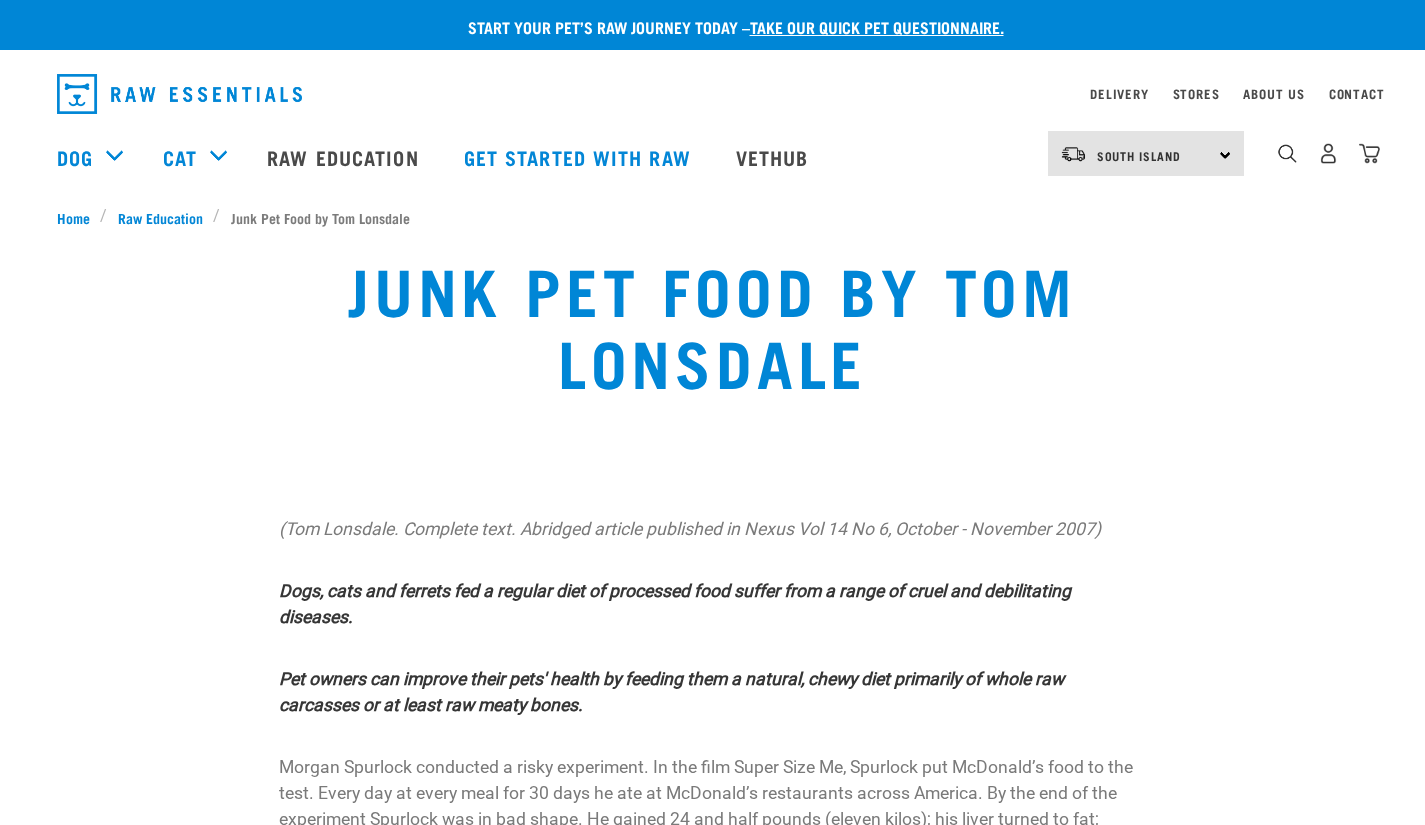 scroll, scrollTop: 14564, scrollLeft: 0, axis: vertical 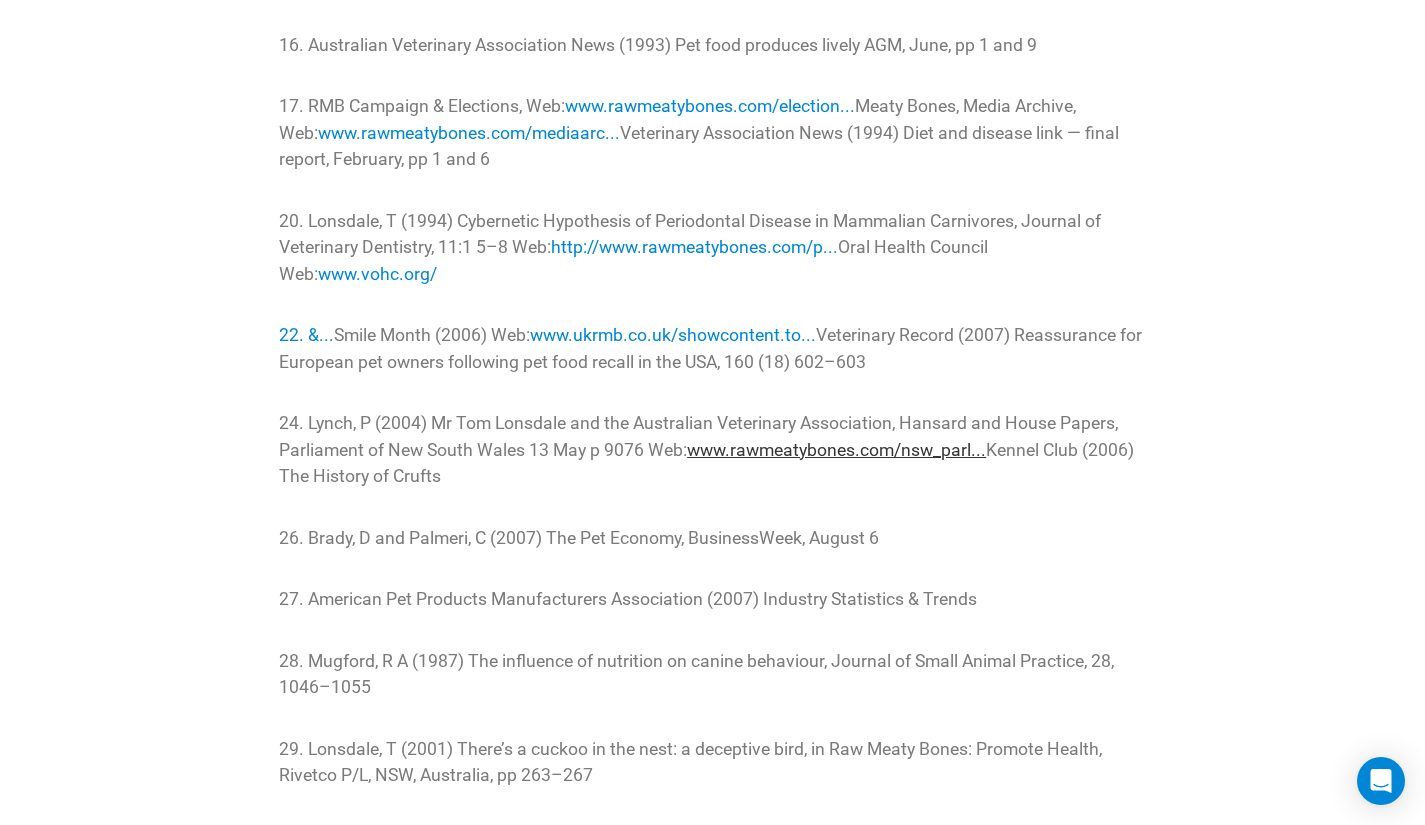 click on "www.rawmeatybones.com/nsw_parl..." at bounding box center [836, 450] 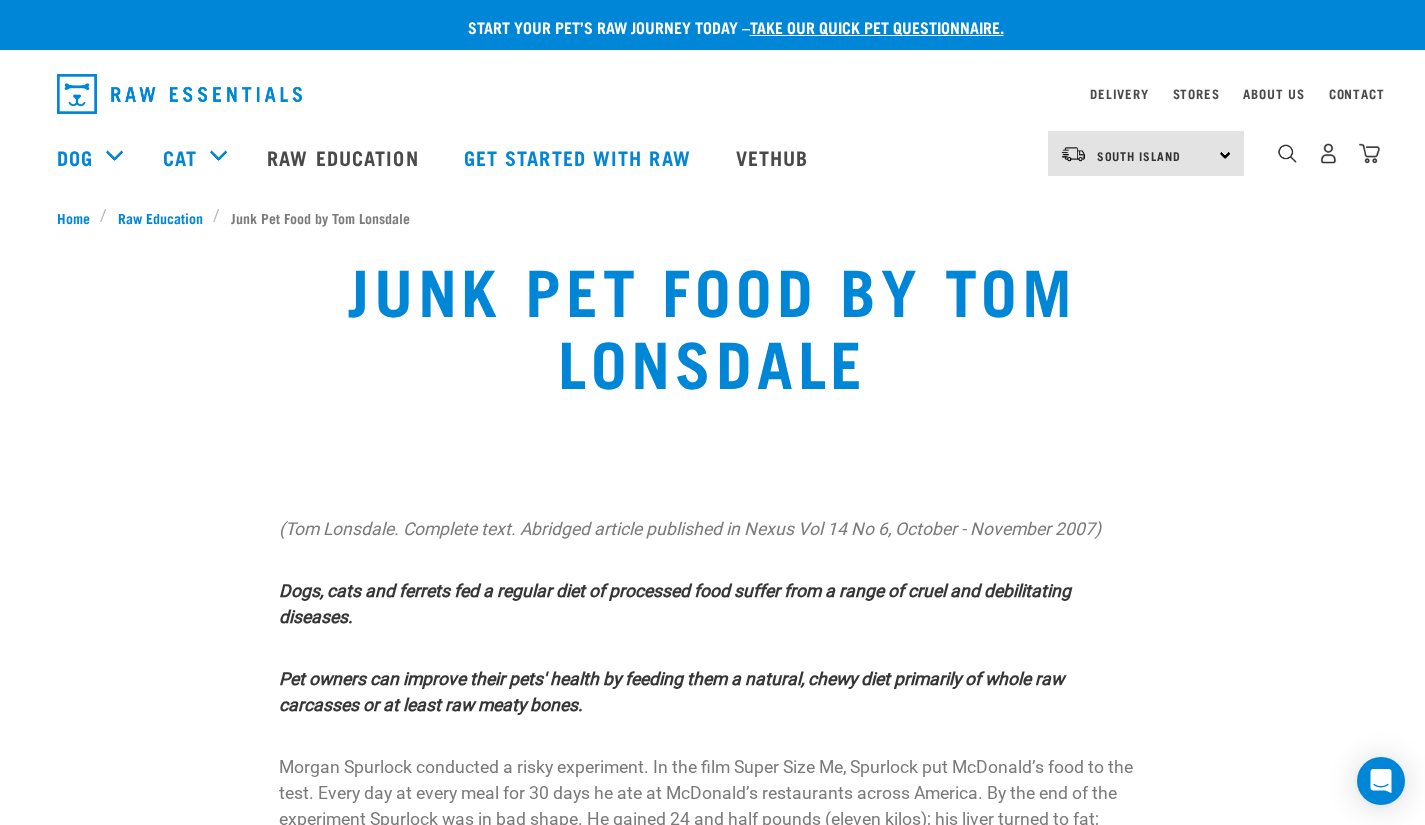 scroll, scrollTop: 14562, scrollLeft: 0, axis: vertical 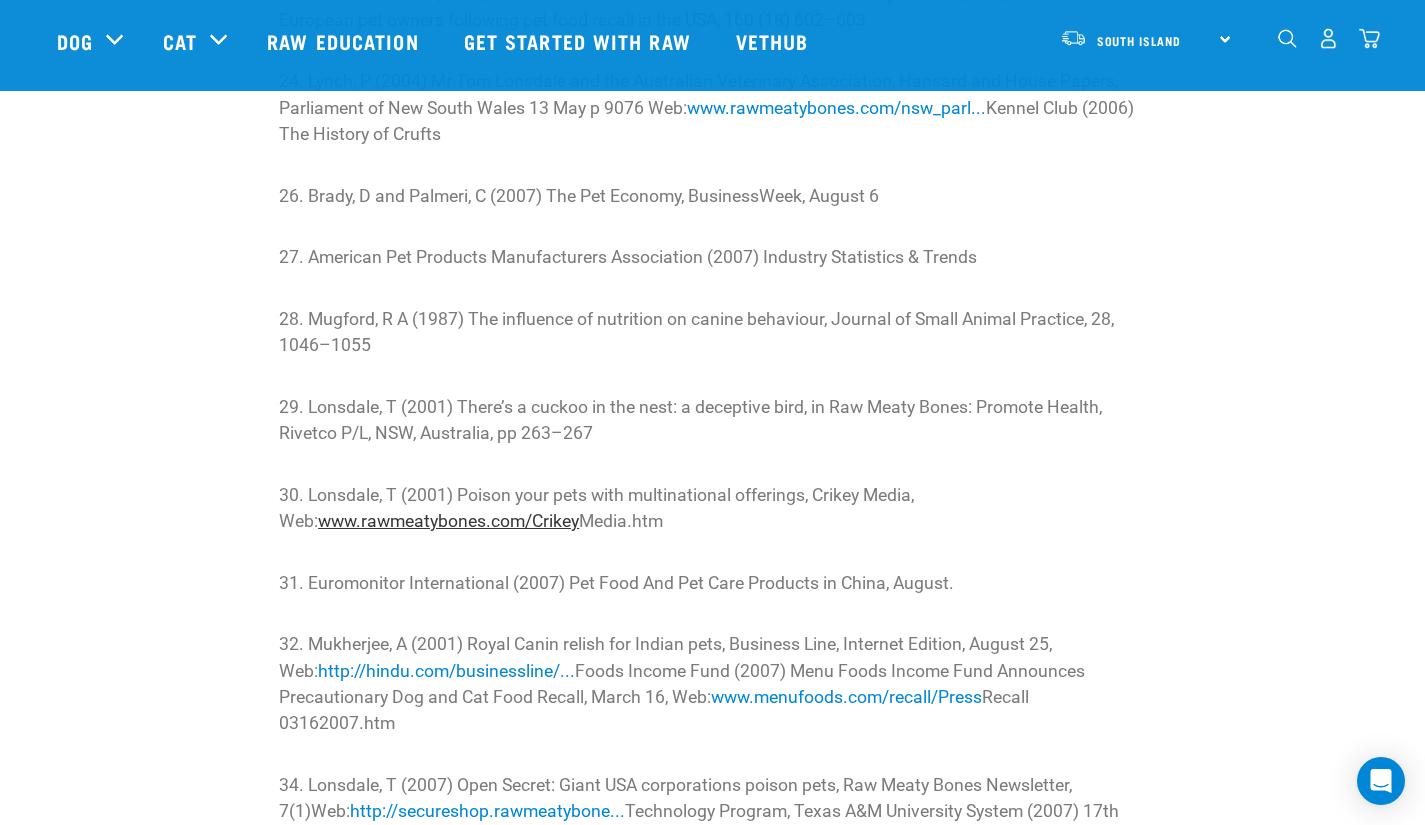 click on "www.rawmeatybones.com/Crikey" at bounding box center [448, 521] 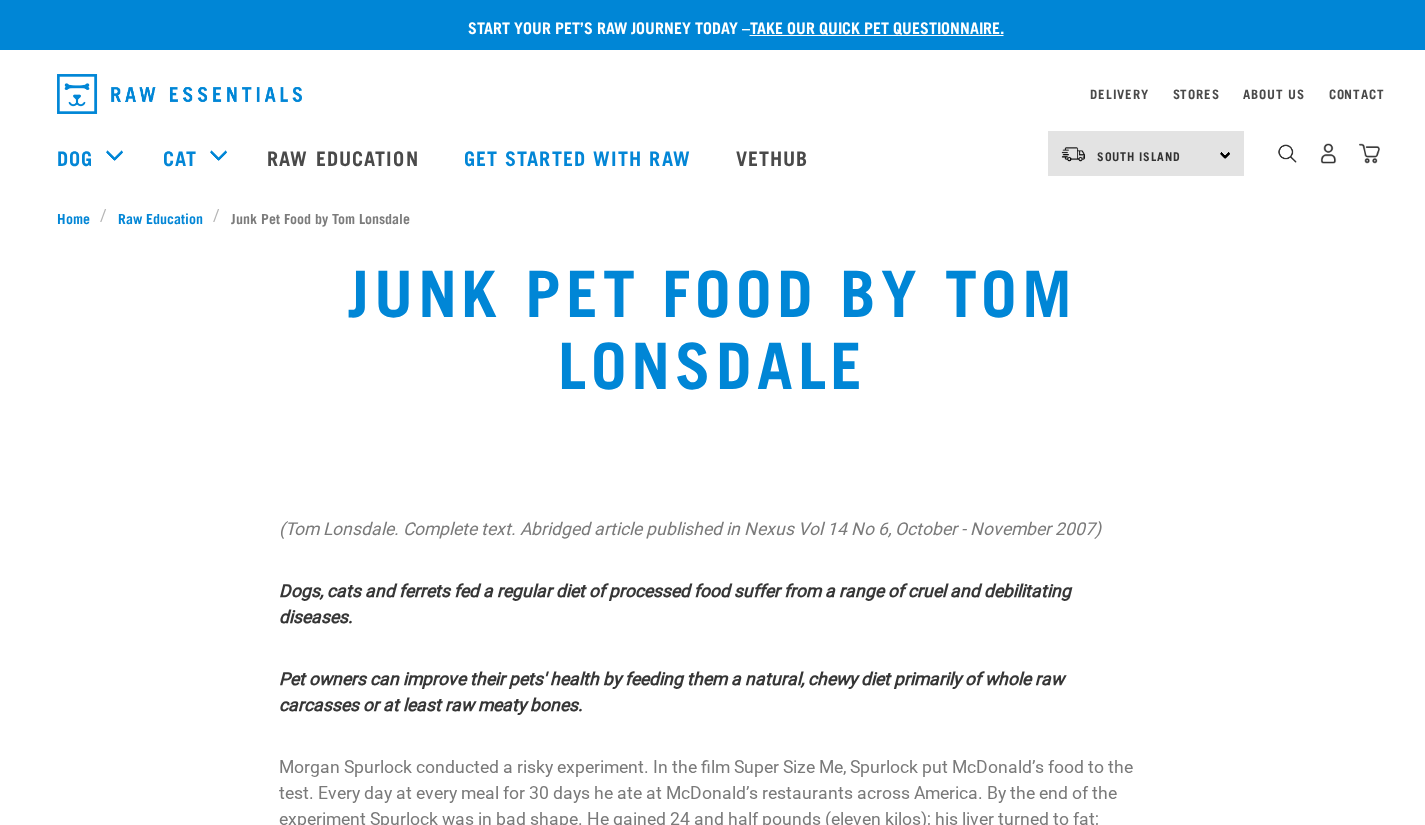 scroll, scrollTop: 14906, scrollLeft: 0, axis: vertical 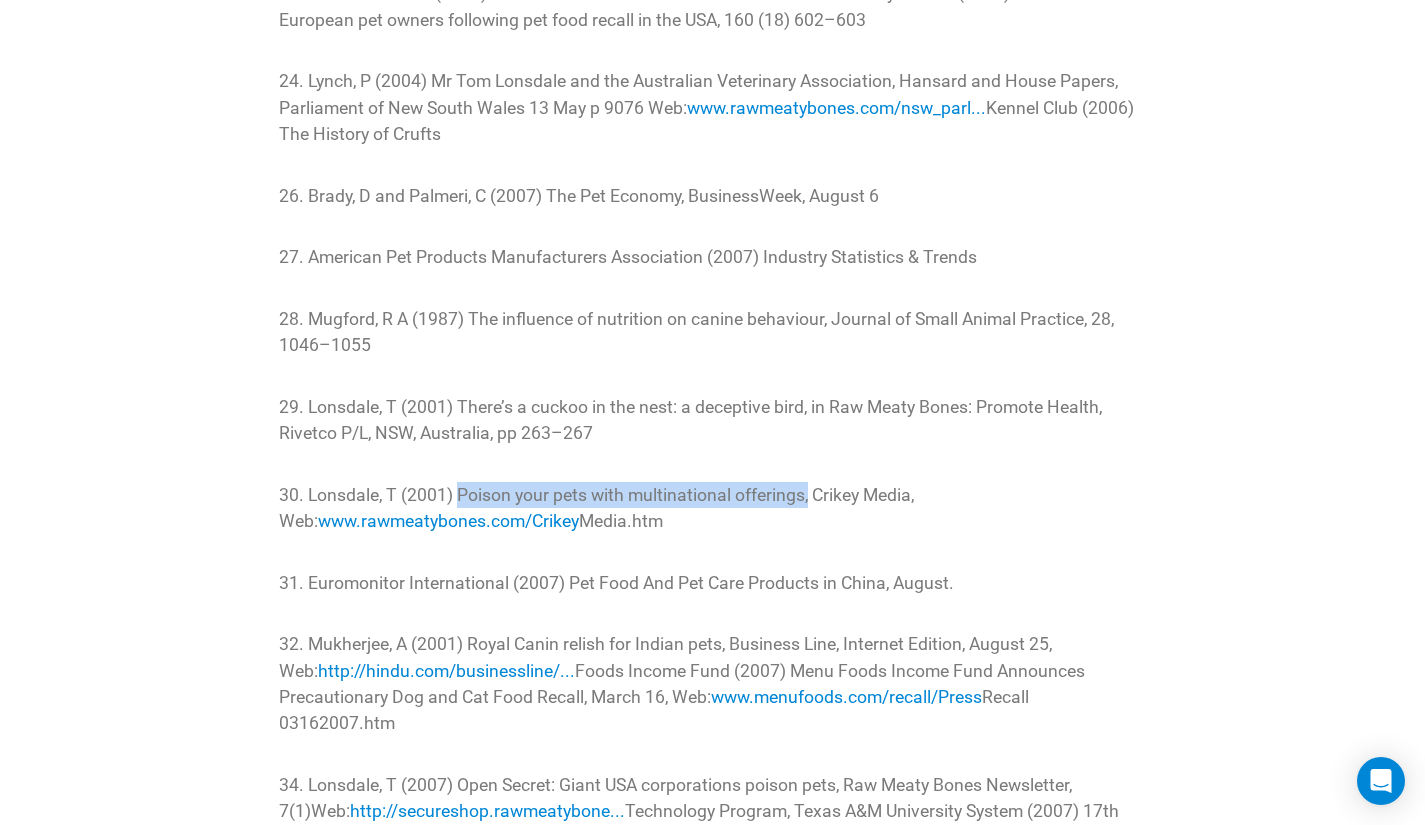 drag, startPoint x: 811, startPoint y: 551, endPoint x: 459, endPoint y: 551, distance: 352 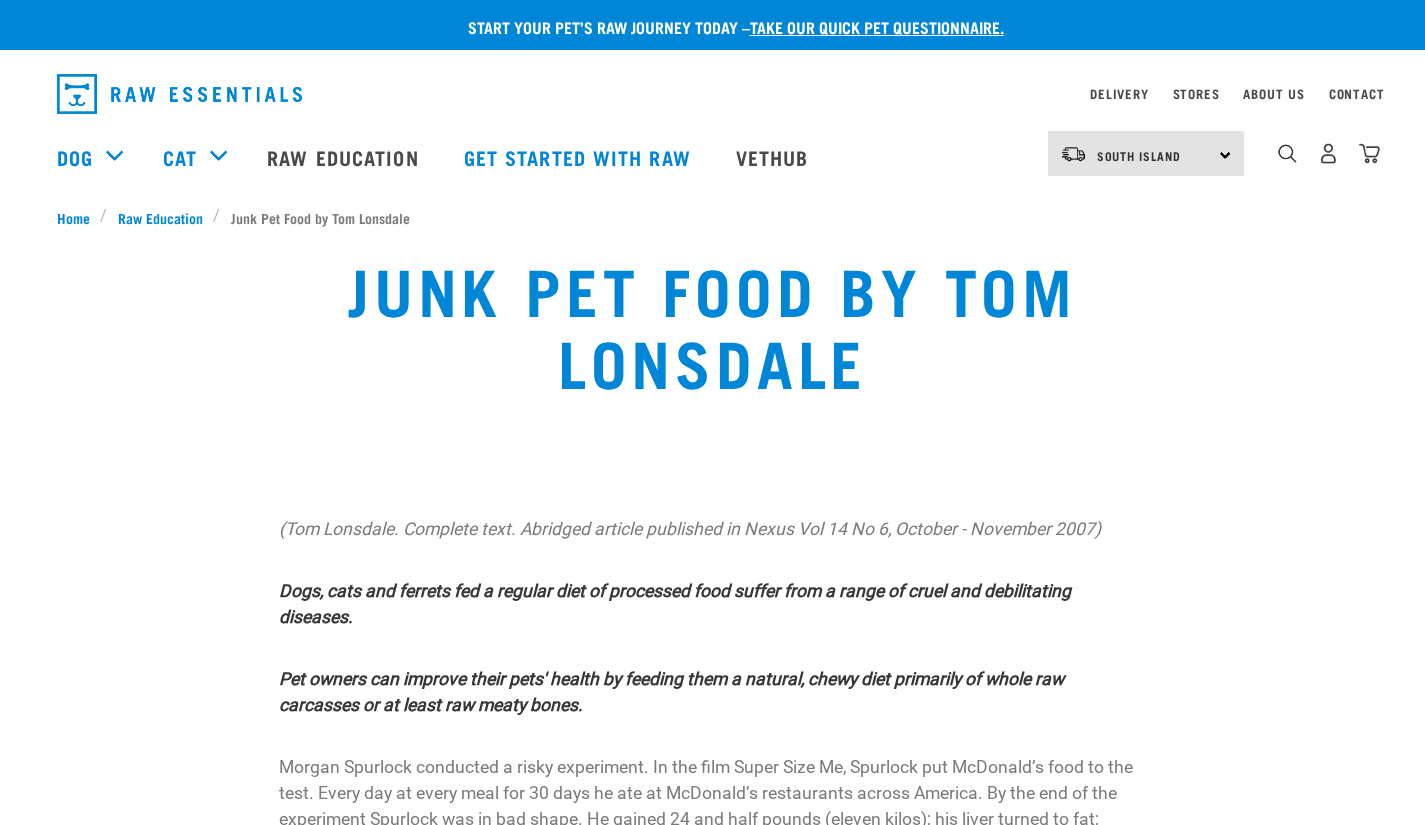 scroll, scrollTop: 0, scrollLeft: 0, axis: both 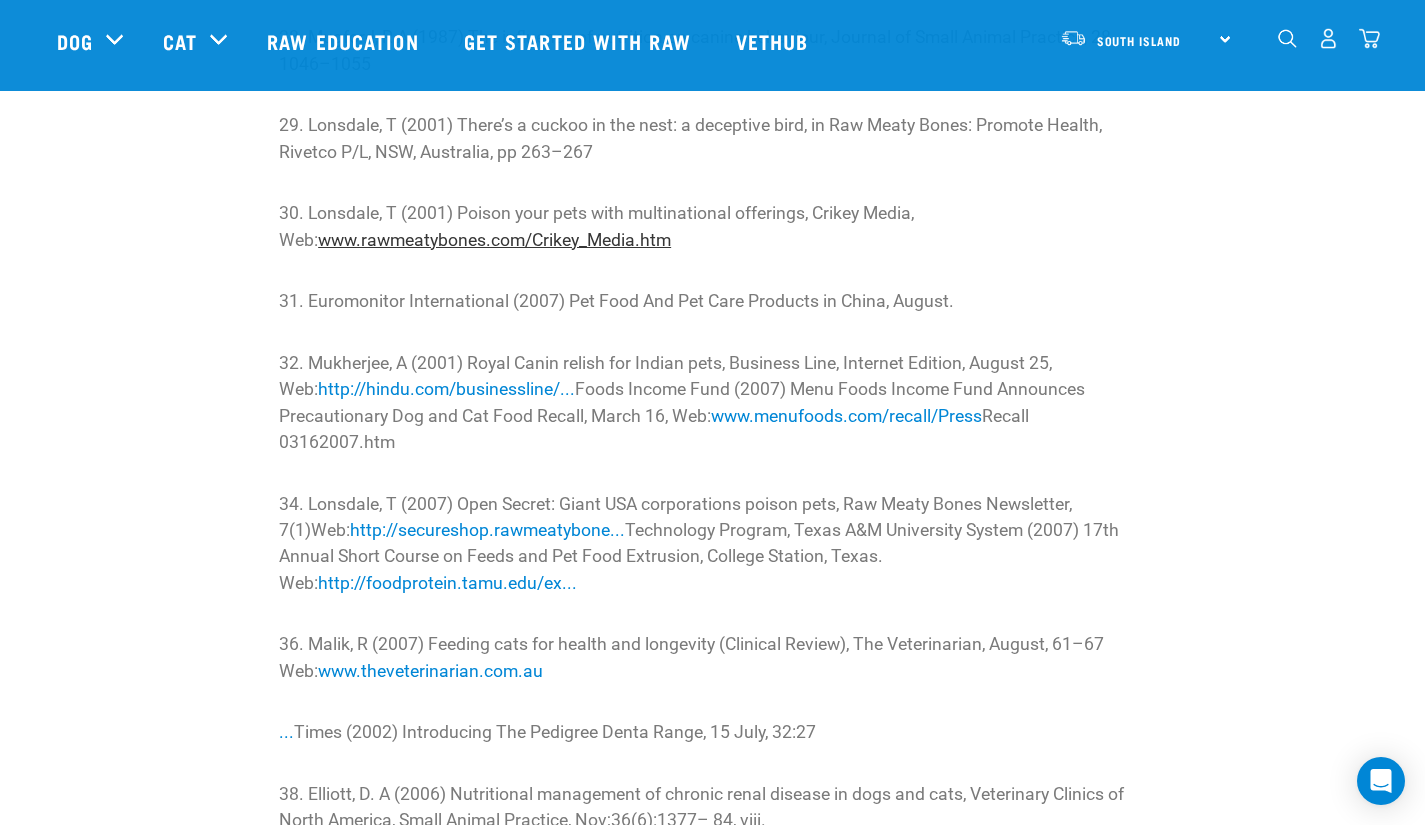 click on "www.rawmeatybones.com/Crikey_Media.htm" at bounding box center (494, 240) 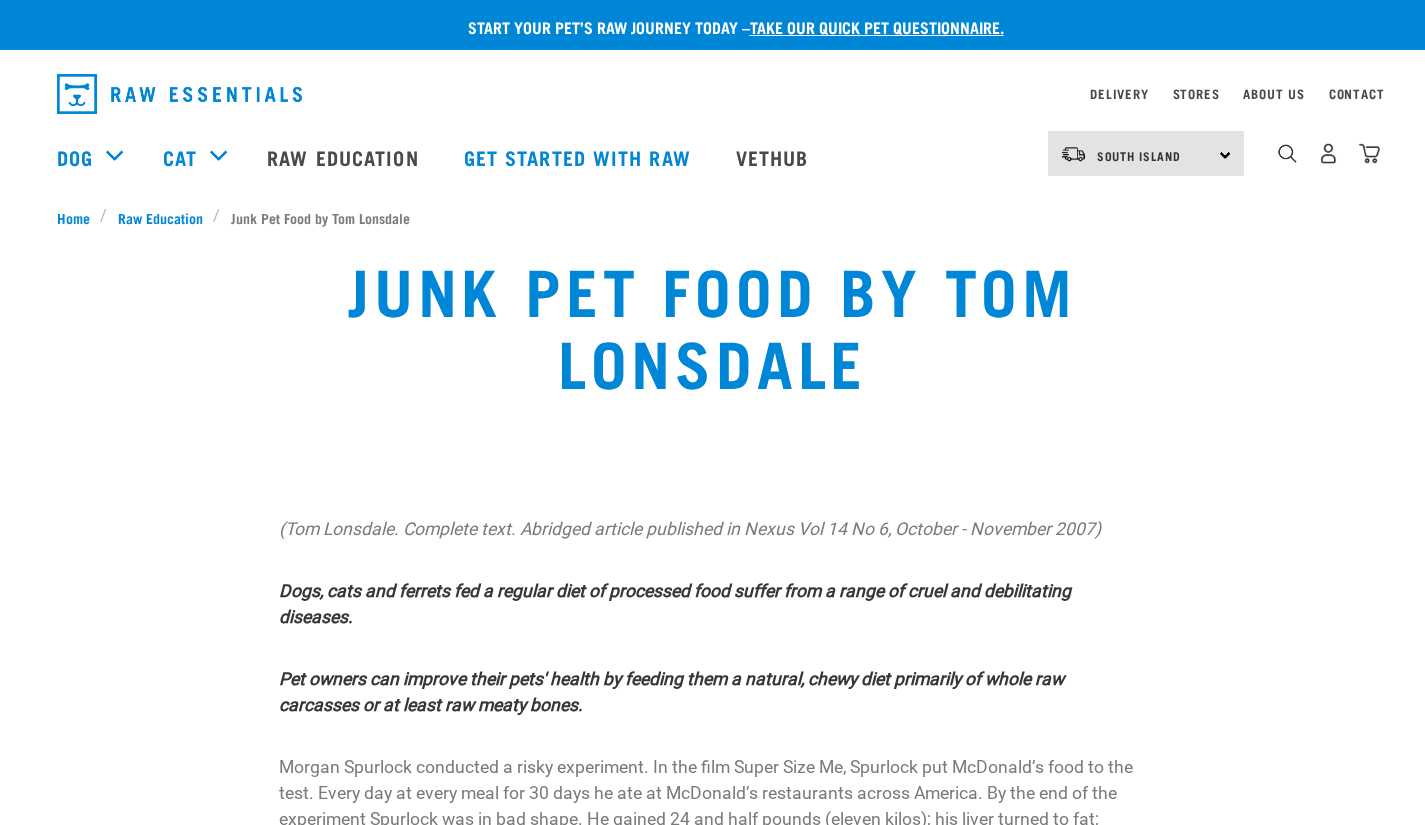 scroll, scrollTop: 15161, scrollLeft: 0, axis: vertical 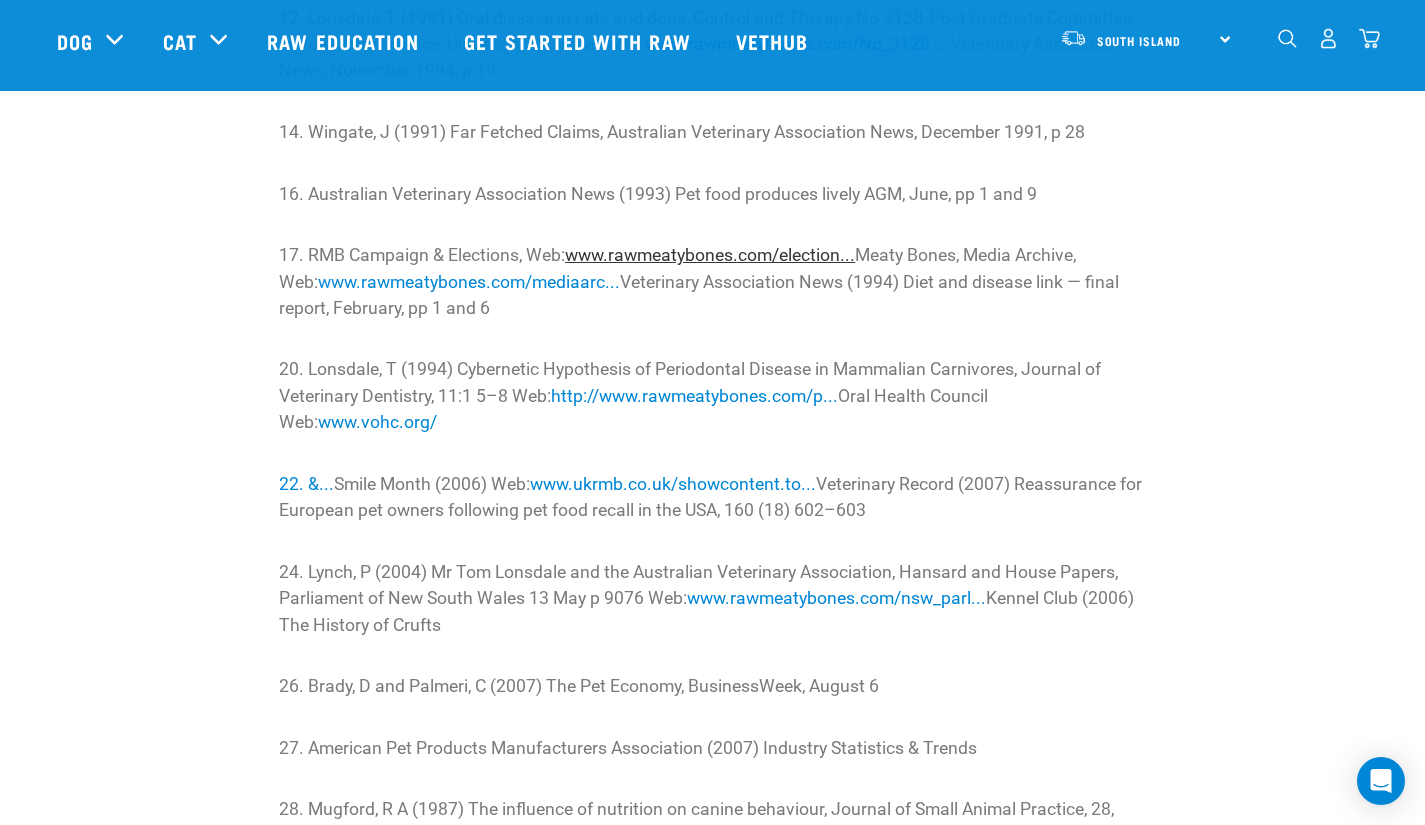 click on "www.rawmeatybones.com/election..." at bounding box center (710, 255) 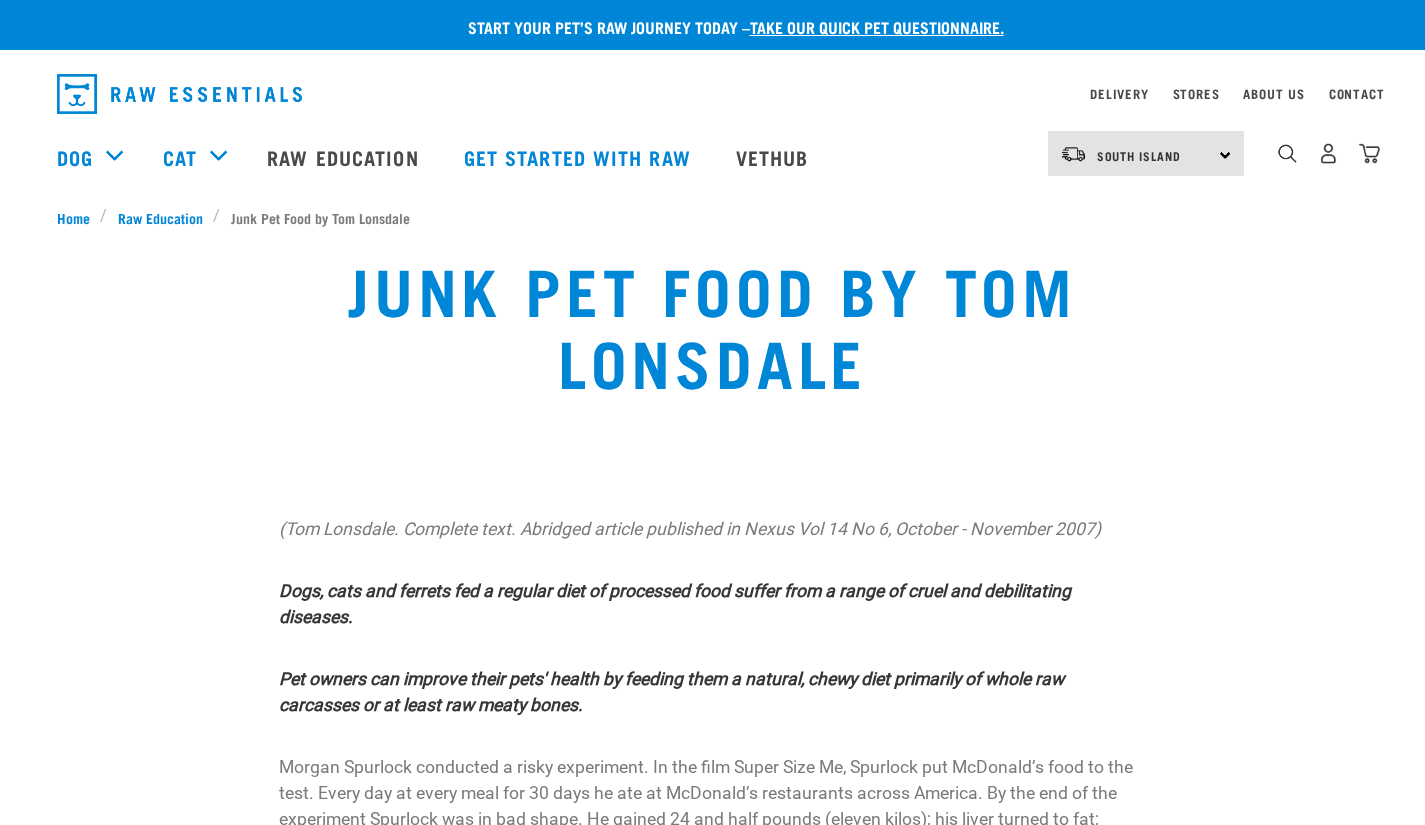 scroll, scrollTop: 14386, scrollLeft: 0, axis: vertical 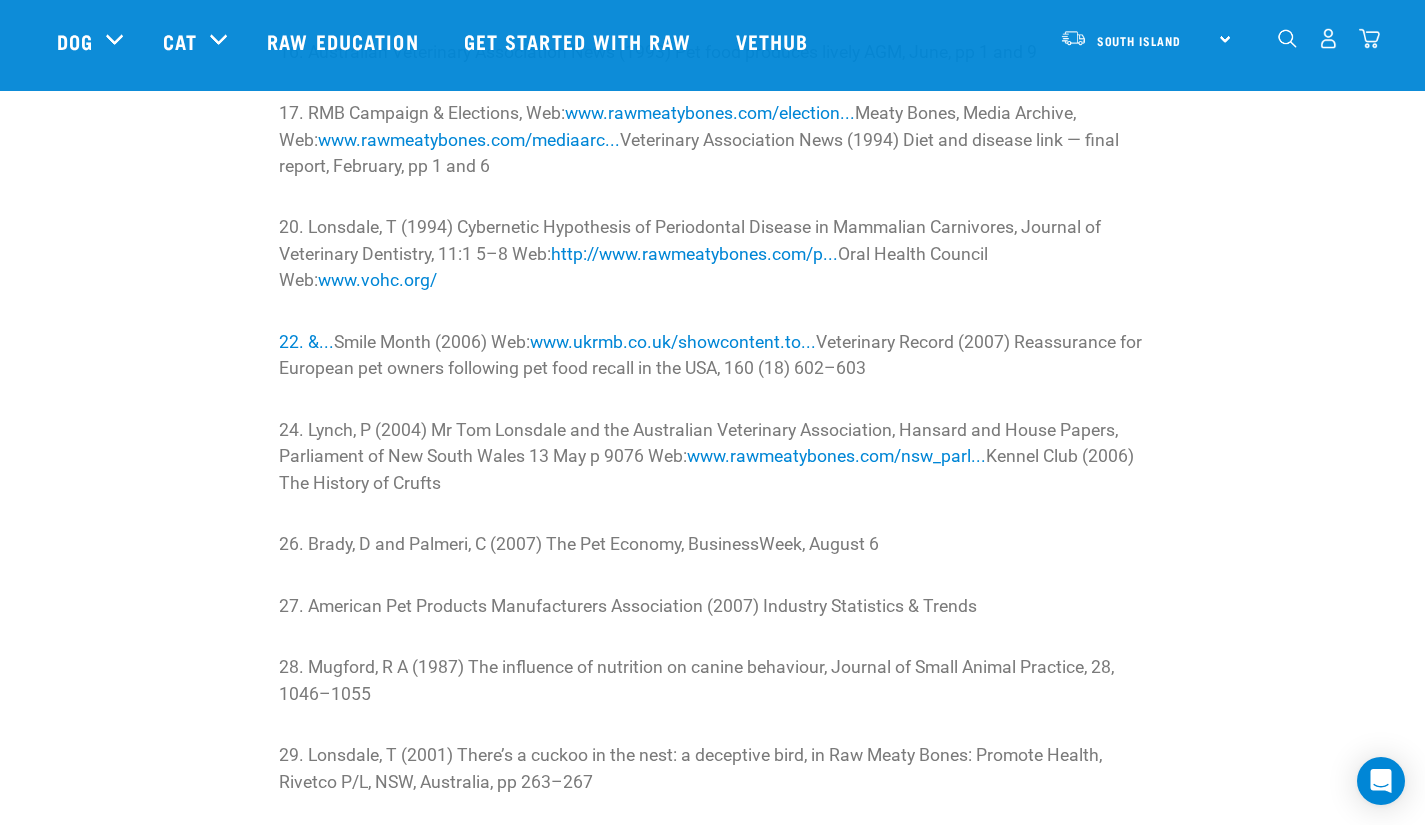 click on "20. Lonsdale, T (1994) Cybernetic Hypothesis of Periodontal Disease in Mammalian Carnivores, Journal of Veterinary Dentistry, 11:1 5–8 Web:  http://www.rawmeatybones.com/p...  Oral Health Council Web:  www.vohc.org/" at bounding box center [712, 253] 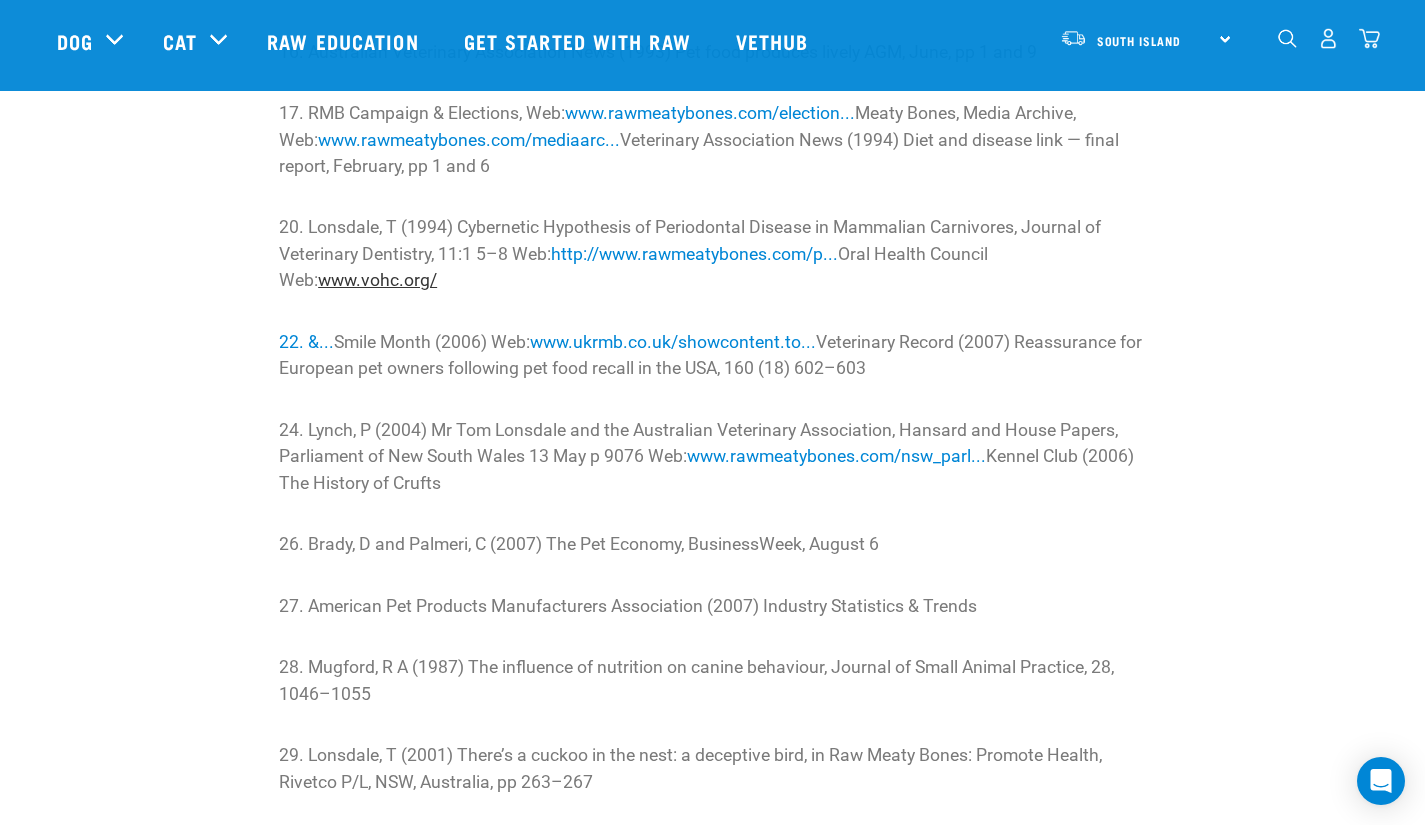 click on "www.vohc.org/" at bounding box center [377, 280] 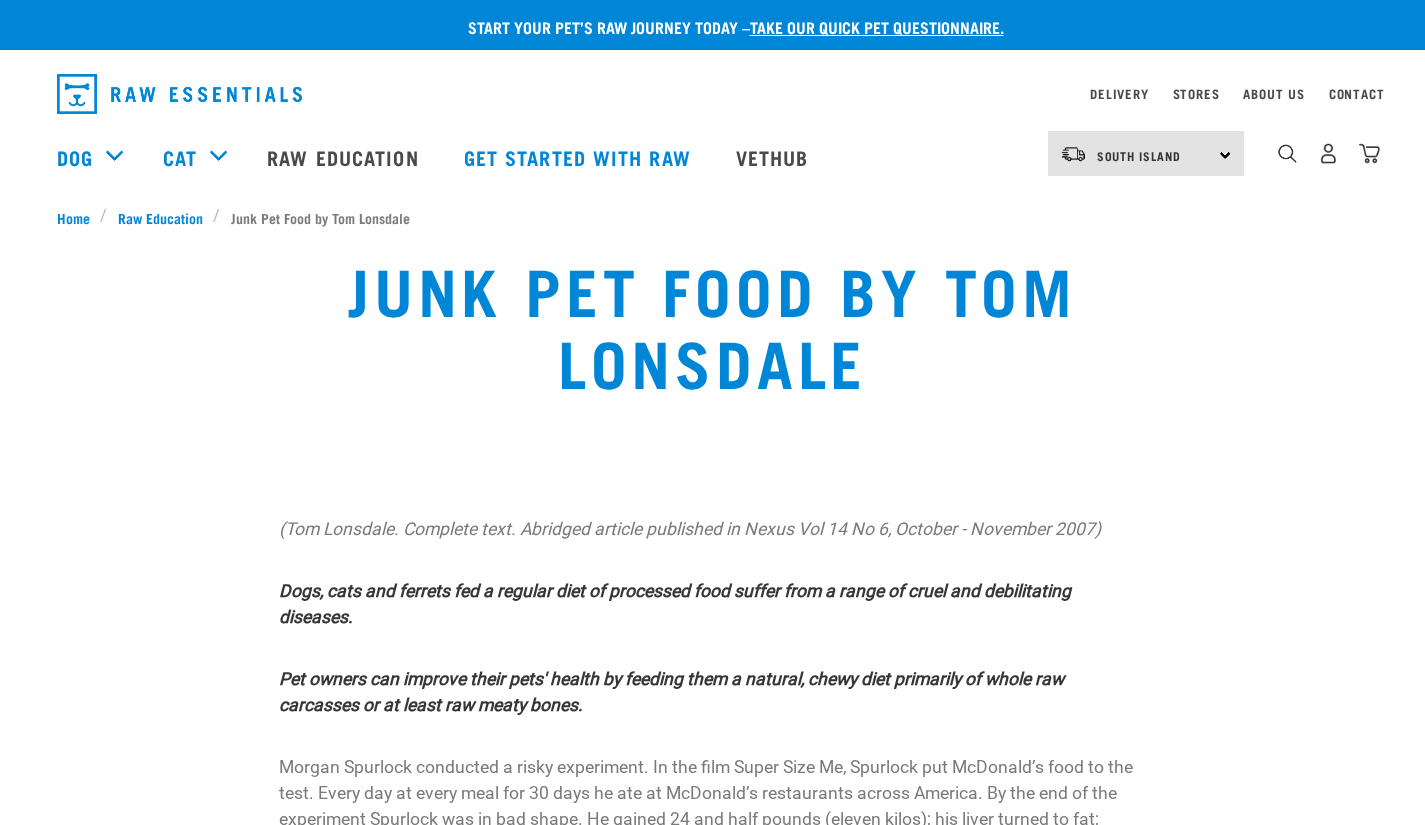 scroll, scrollTop: 14531, scrollLeft: 0, axis: vertical 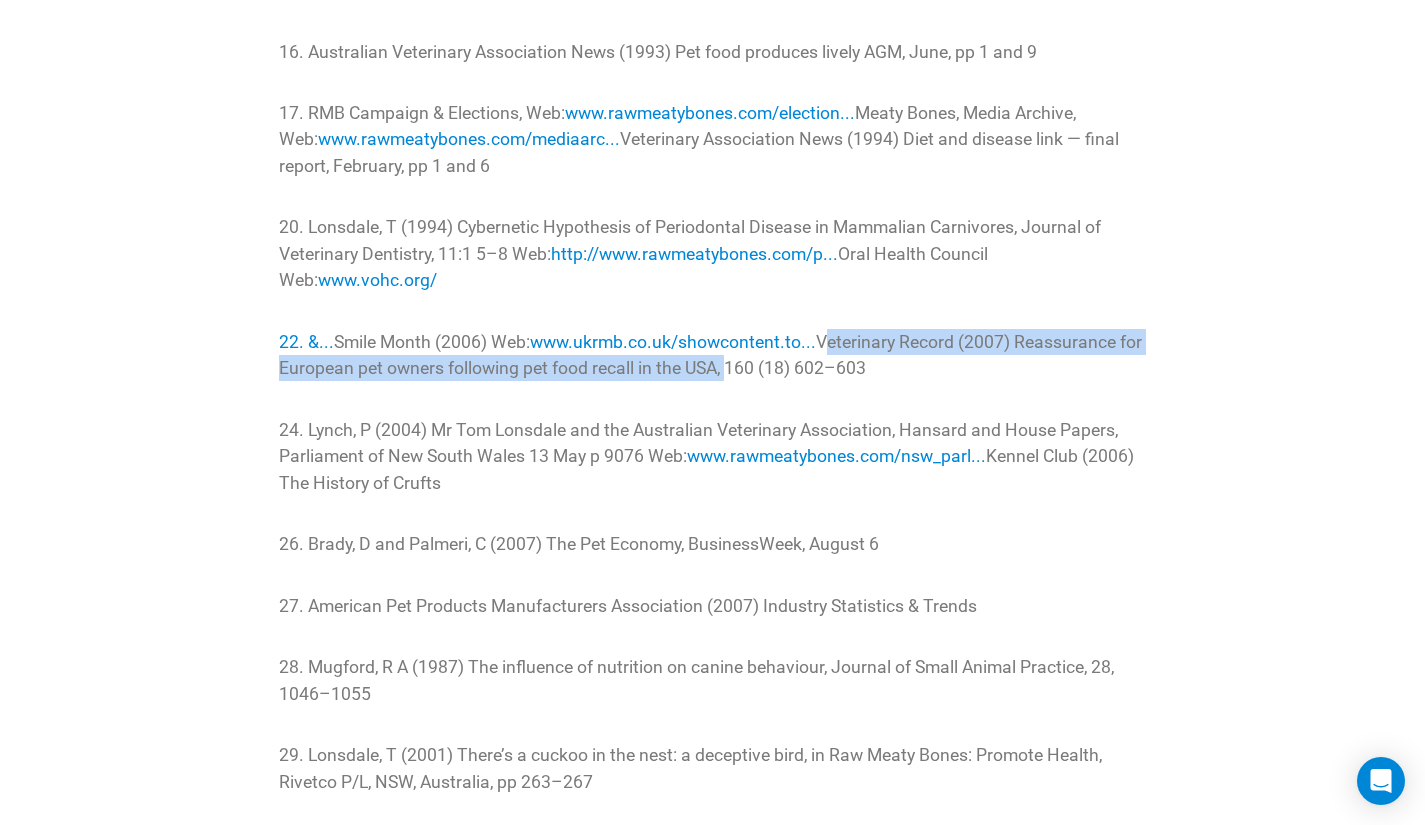drag, startPoint x: 752, startPoint y: 425, endPoint x: 831, endPoint y: 402, distance: 82.28001 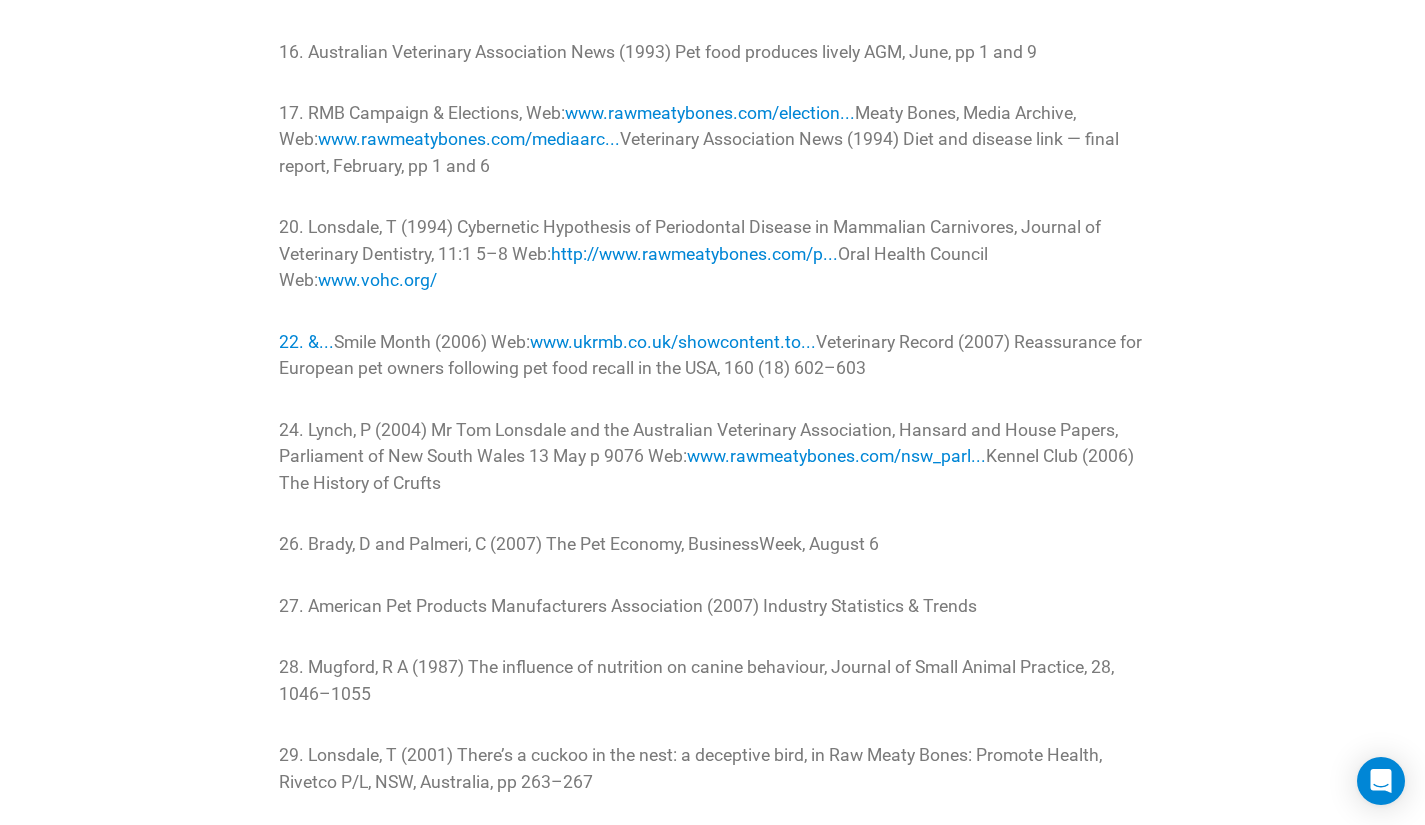 click on "(Tom Lonsdale. Complete text. Abridged article published in Nexus Vol 14 No 6, October - November 2007)
Dogs, cats and ferrets fed a regular diet of processed food suffer from a range of cruel and debilitating diseases.
Pet owners can improve their pets' health by feeding them a natural, chewy diet primarily of whole raw carcasses or at least raw meaty bones.
Morgan Spurlock conducted a risky experiment. In the film Super Size Me, Spurlock put McDonald’s food to the test. Every day at every meal for 30 days he ate at McDonald’s restaurants across America. By the end of the experiment Spurlock was in bad shape. He gained 24 and half pounds (eleven kilos); his liver turned to fat; cholesterol shot up; and he doubled his risk of heart failure. Fortunately for Morgan Spurlock he did not become addicted to junk food, was able to follow his doctor’s orders and stop the experiment. Also his holistic health counsellor girlfriend was on hand to nurse him back to health. 1" at bounding box center [712, -6022] 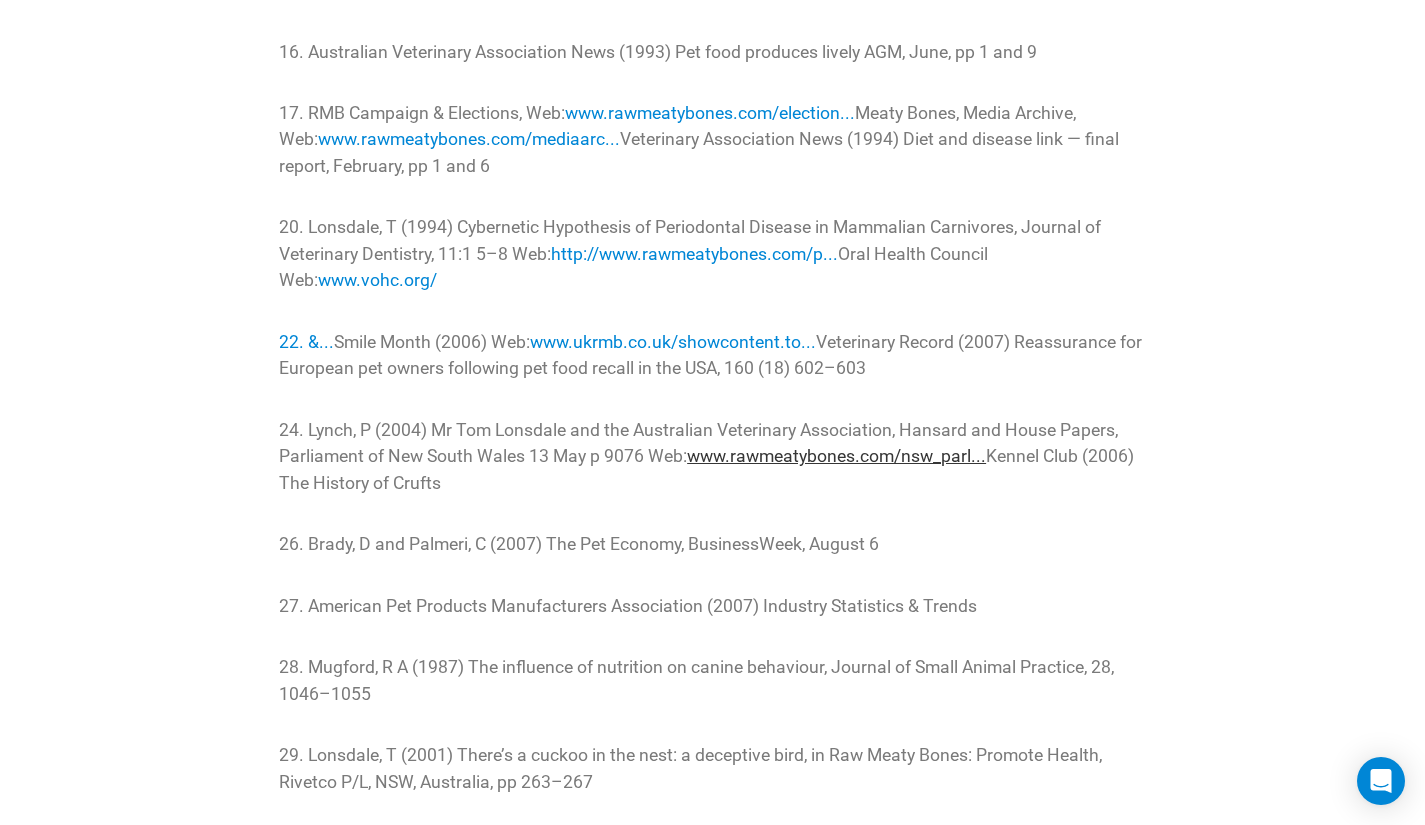 click on "www.rawmeatybones.com/nsw_parl..." at bounding box center [836, 456] 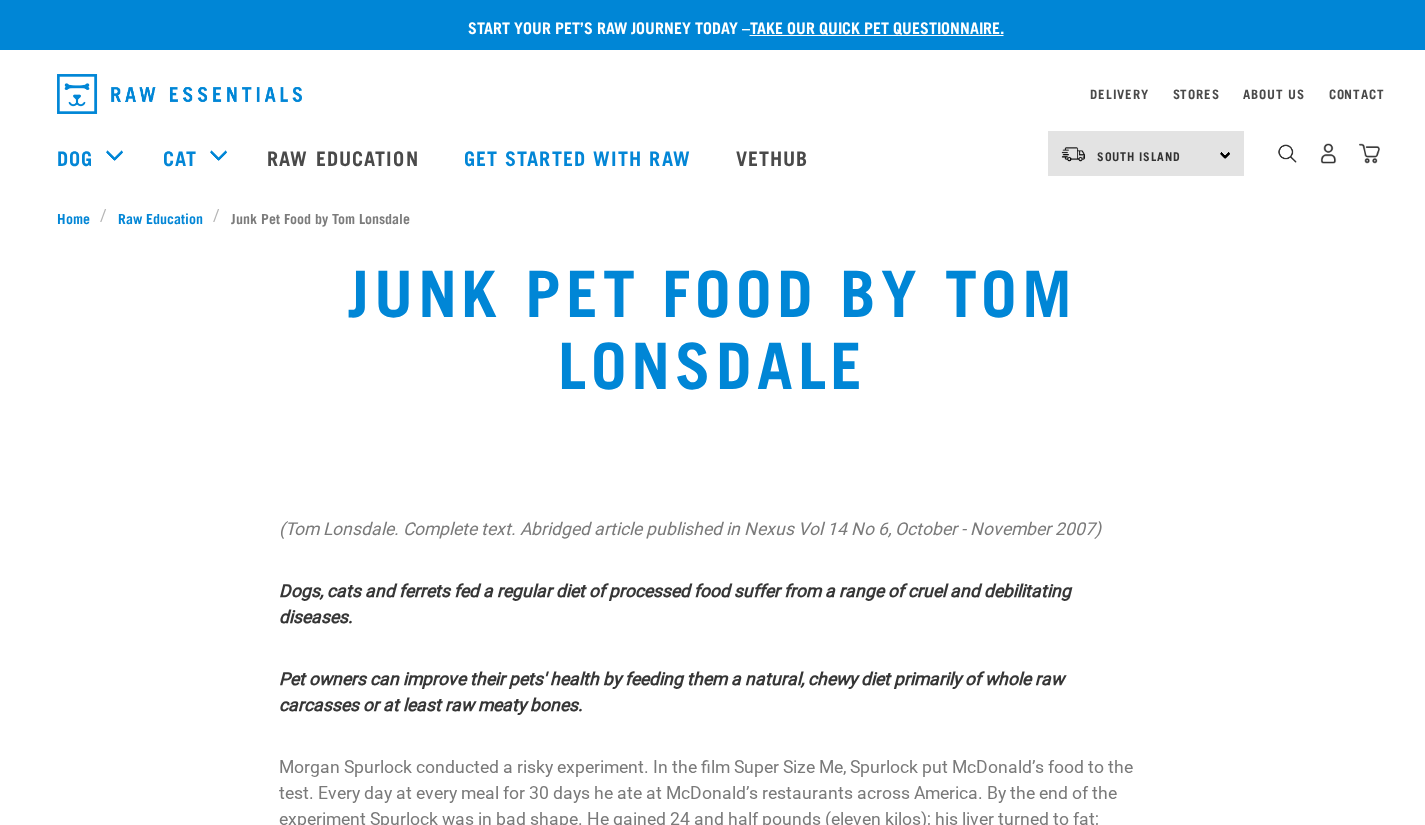 scroll, scrollTop: 14531, scrollLeft: 0, axis: vertical 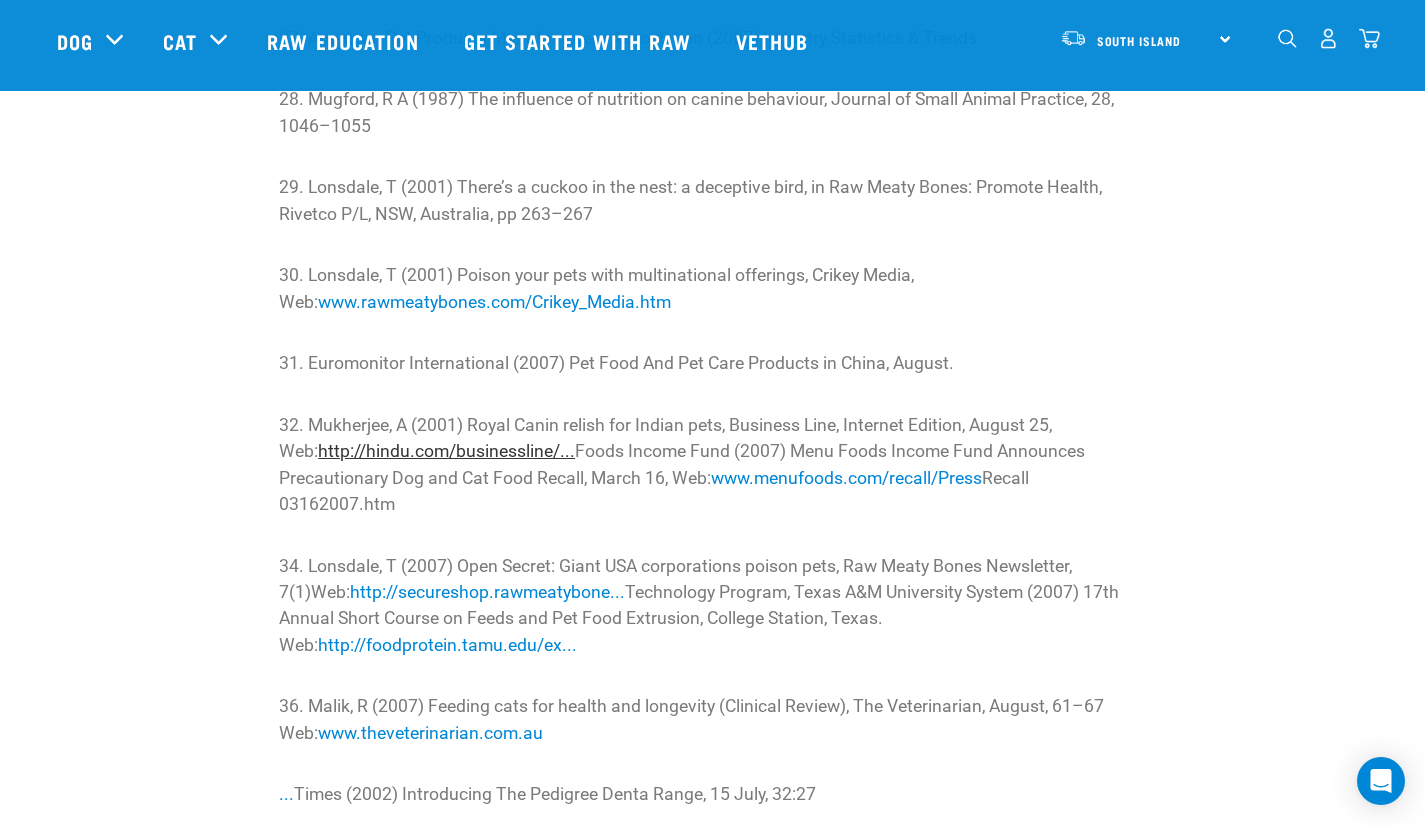 click on "http://hindu.com/businessline/..." at bounding box center [446, 451] 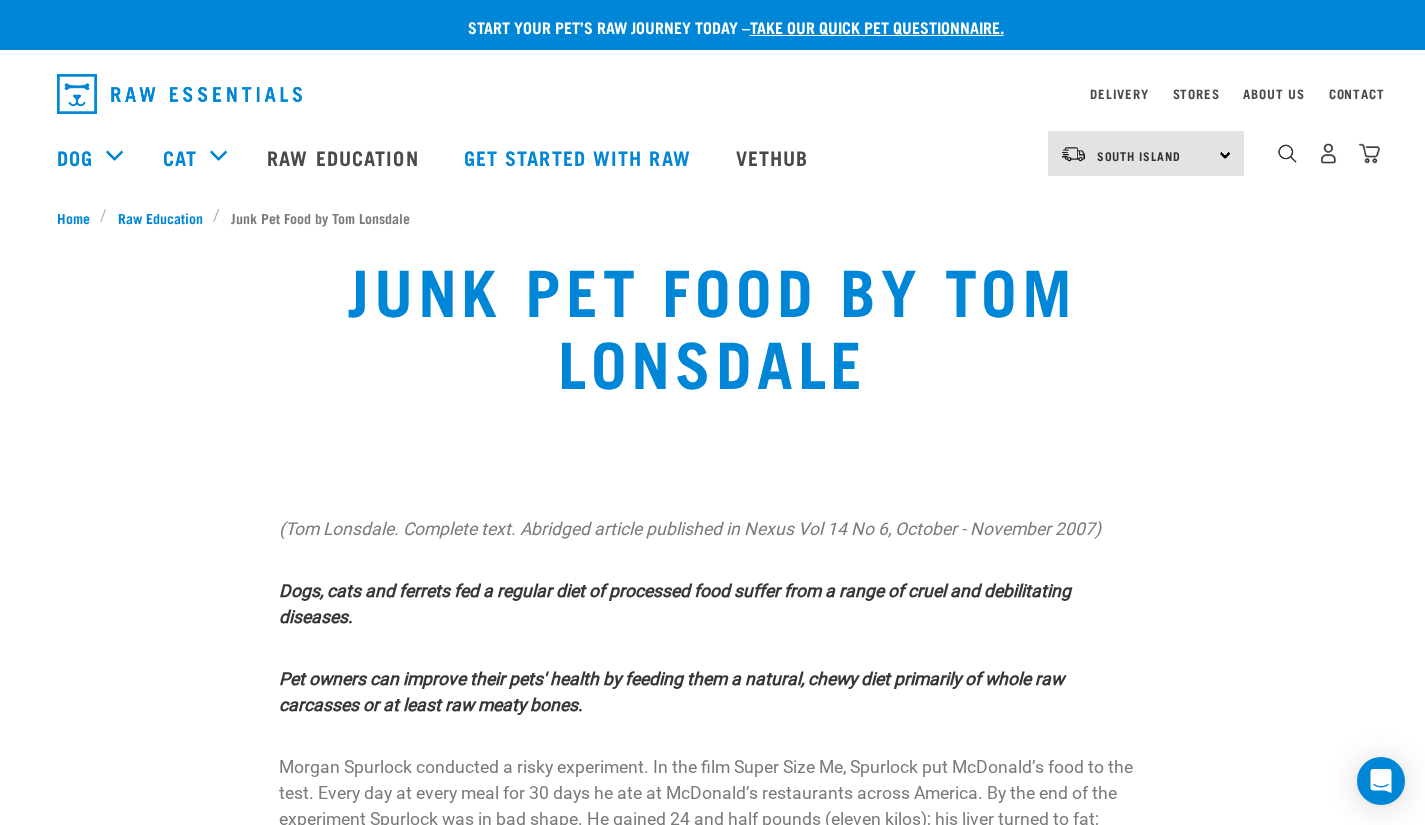 scroll, scrollTop: 15099, scrollLeft: 0, axis: vertical 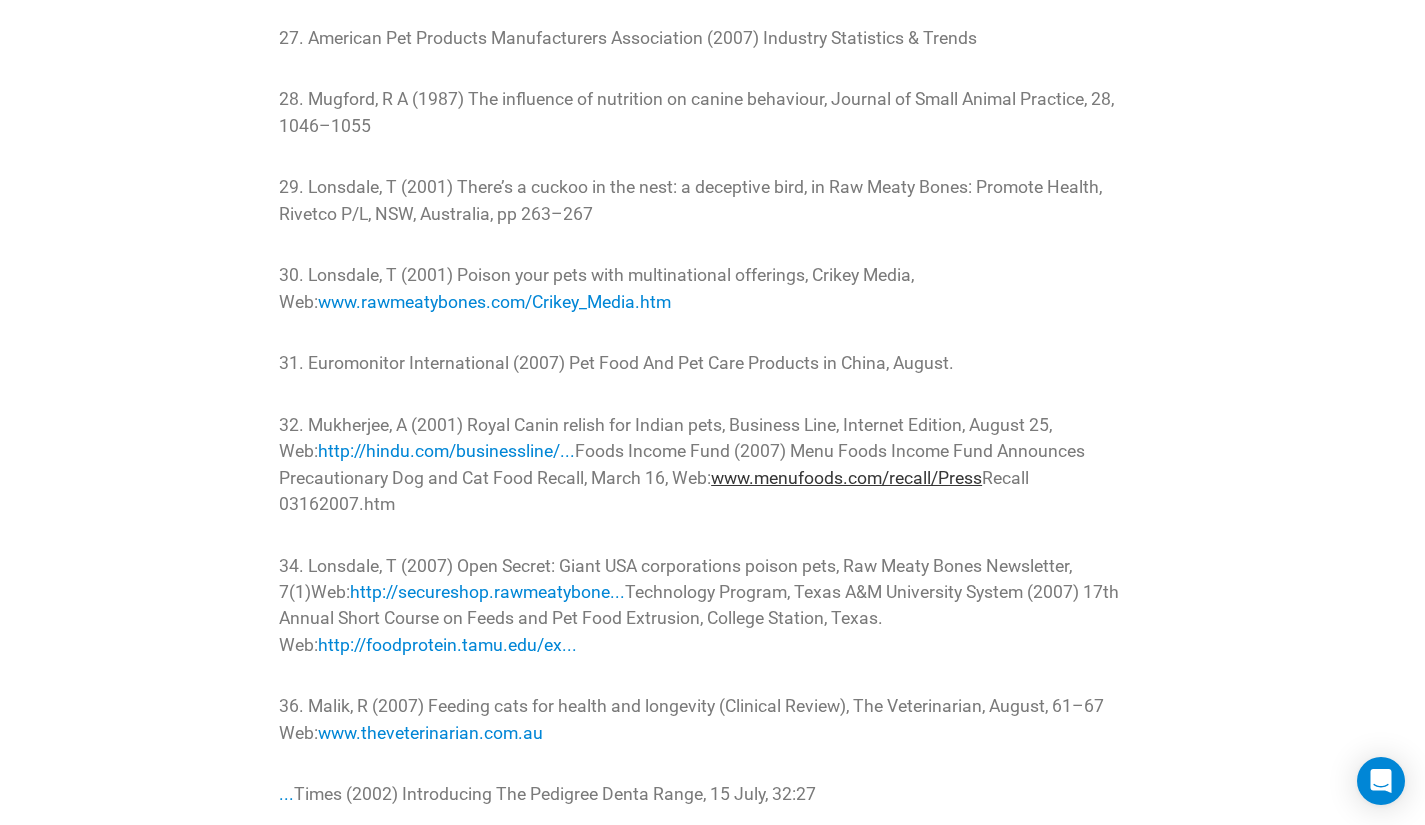 click on "www.menufoods.com/recall/Press" at bounding box center (846, 478) 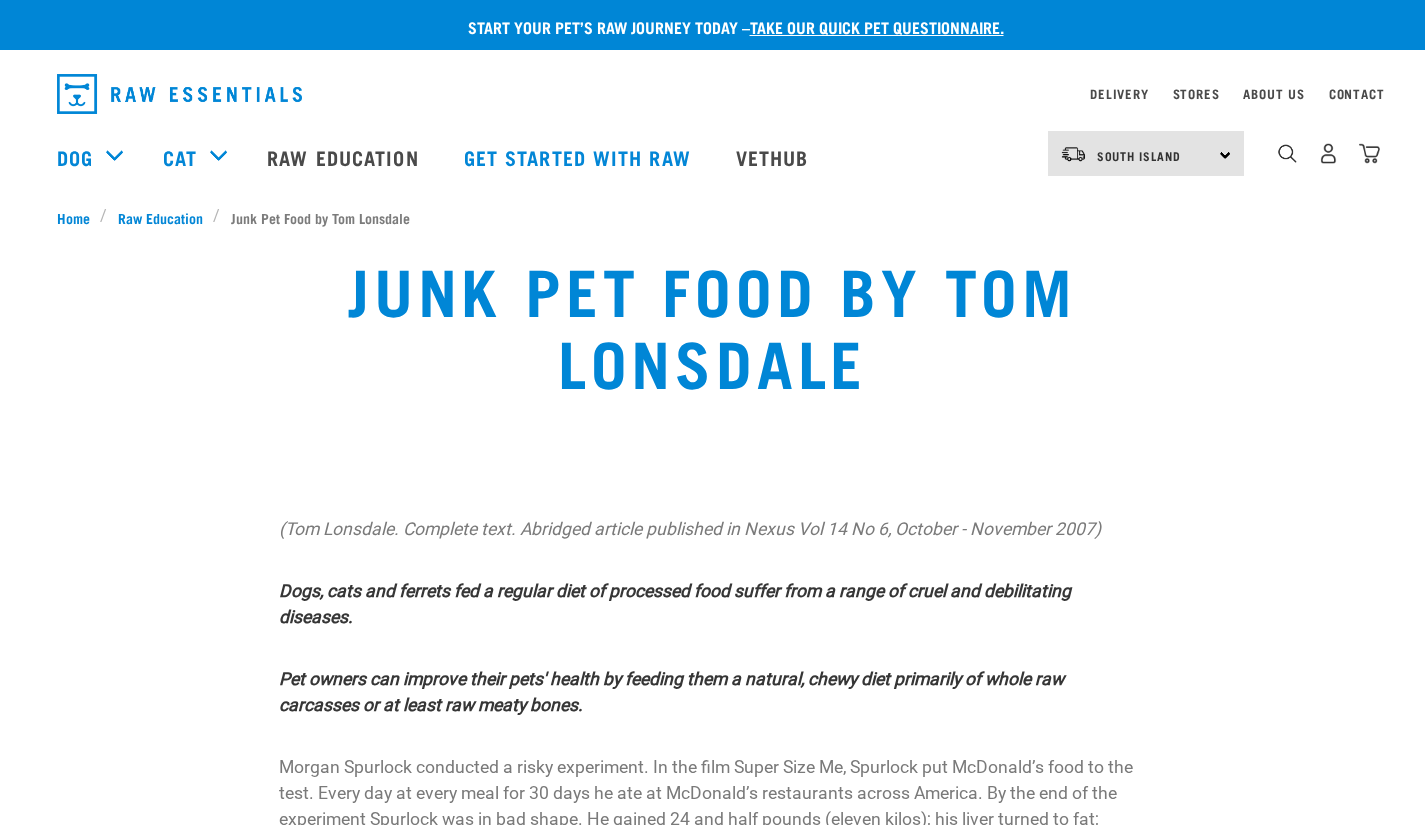 scroll, scrollTop: 15099, scrollLeft: 0, axis: vertical 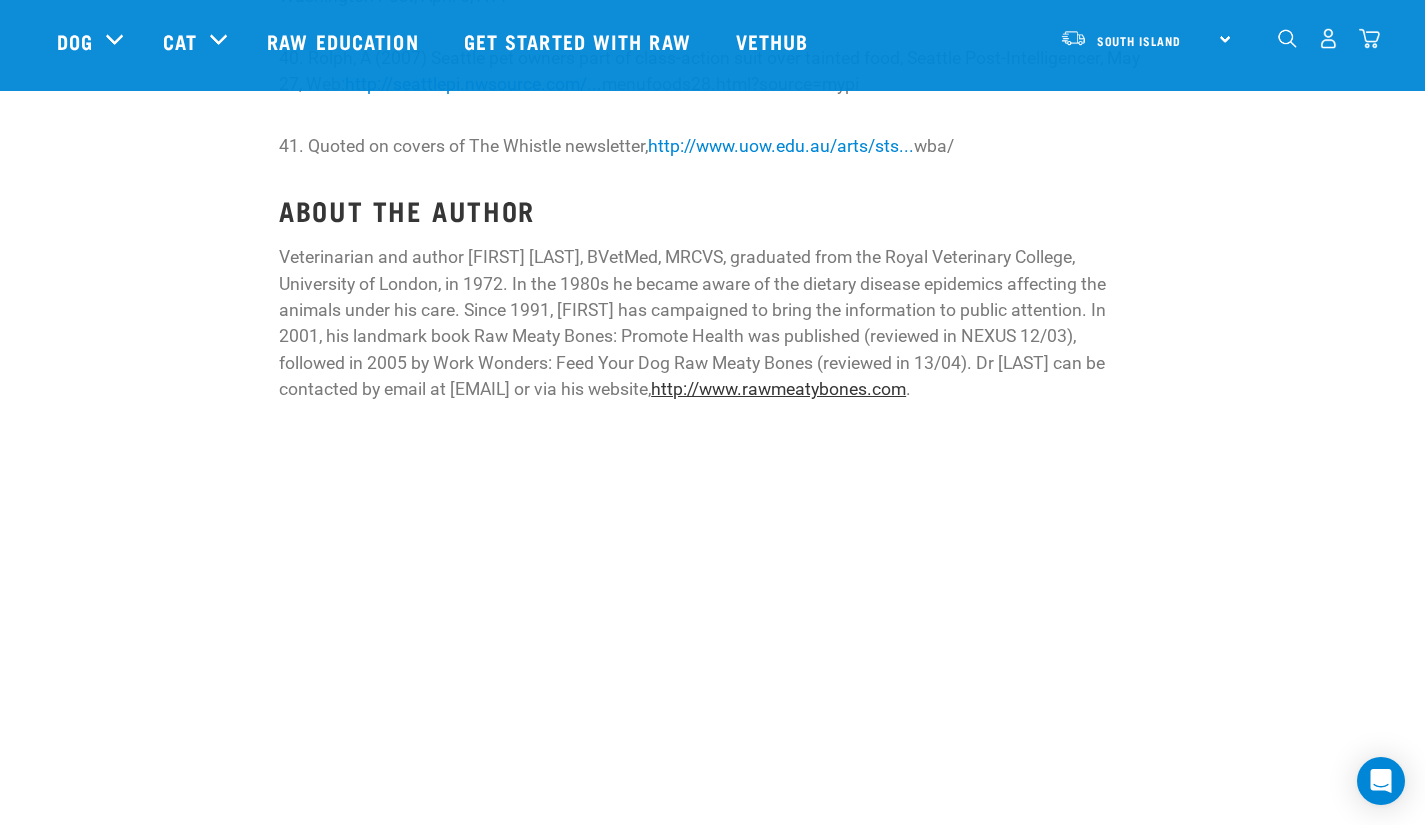 click on "http://www.rawmeatybones.com" at bounding box center [778, 389] 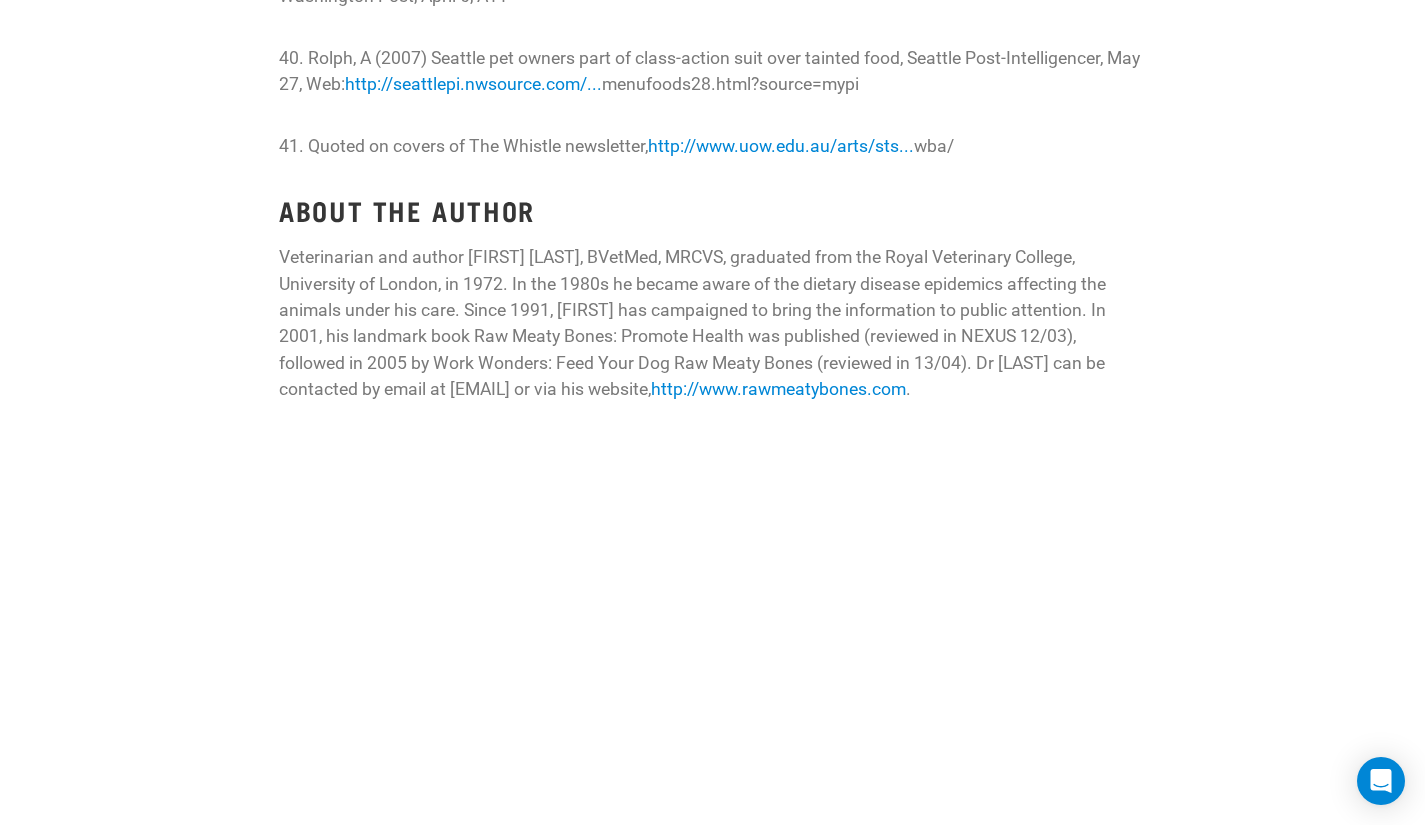 scroll, scrollTop: 16073, scrollLeft: 0, axis: vertical 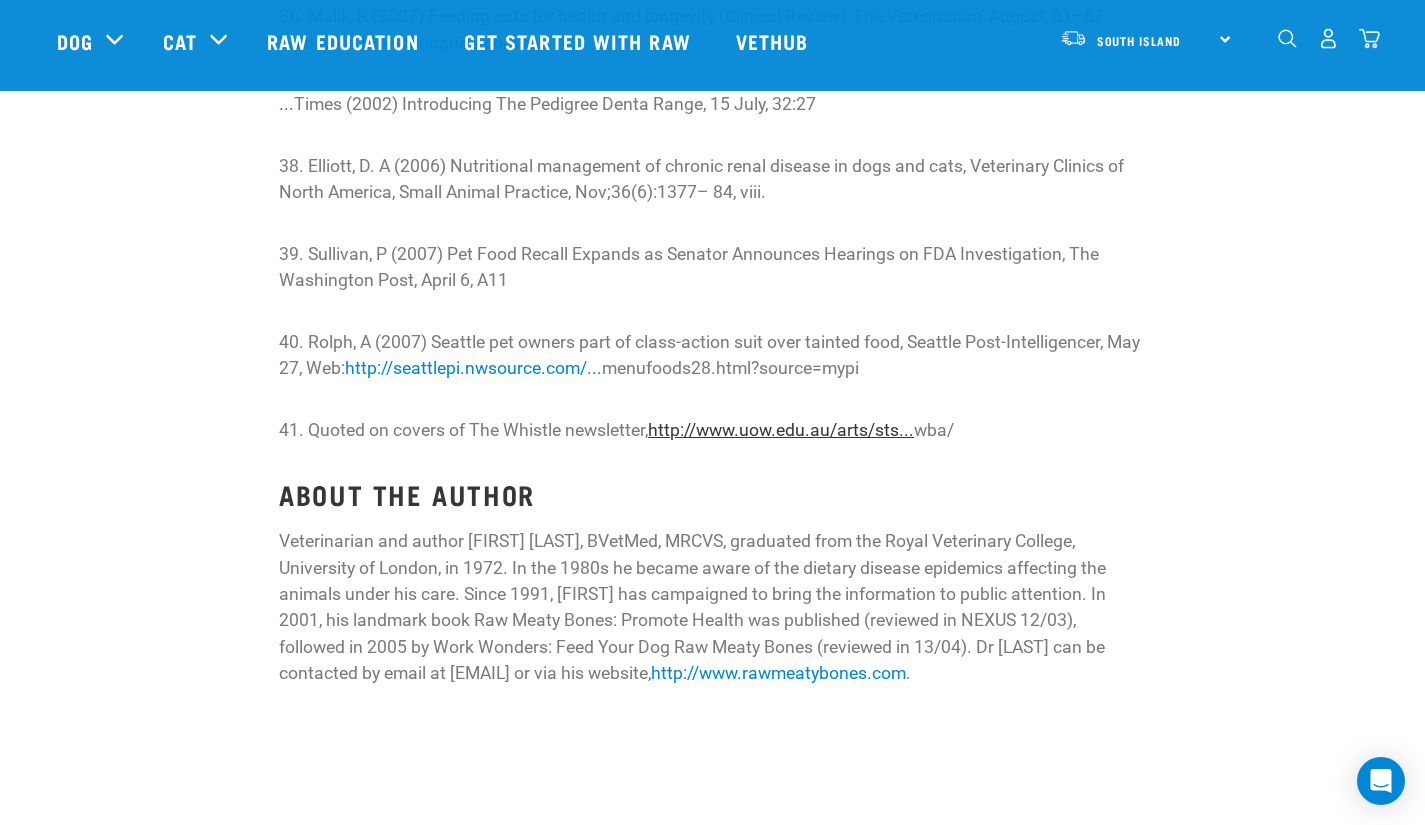 click on "http://www.uow.edu.au/arts/sts..." at bounding box center [781, 430] 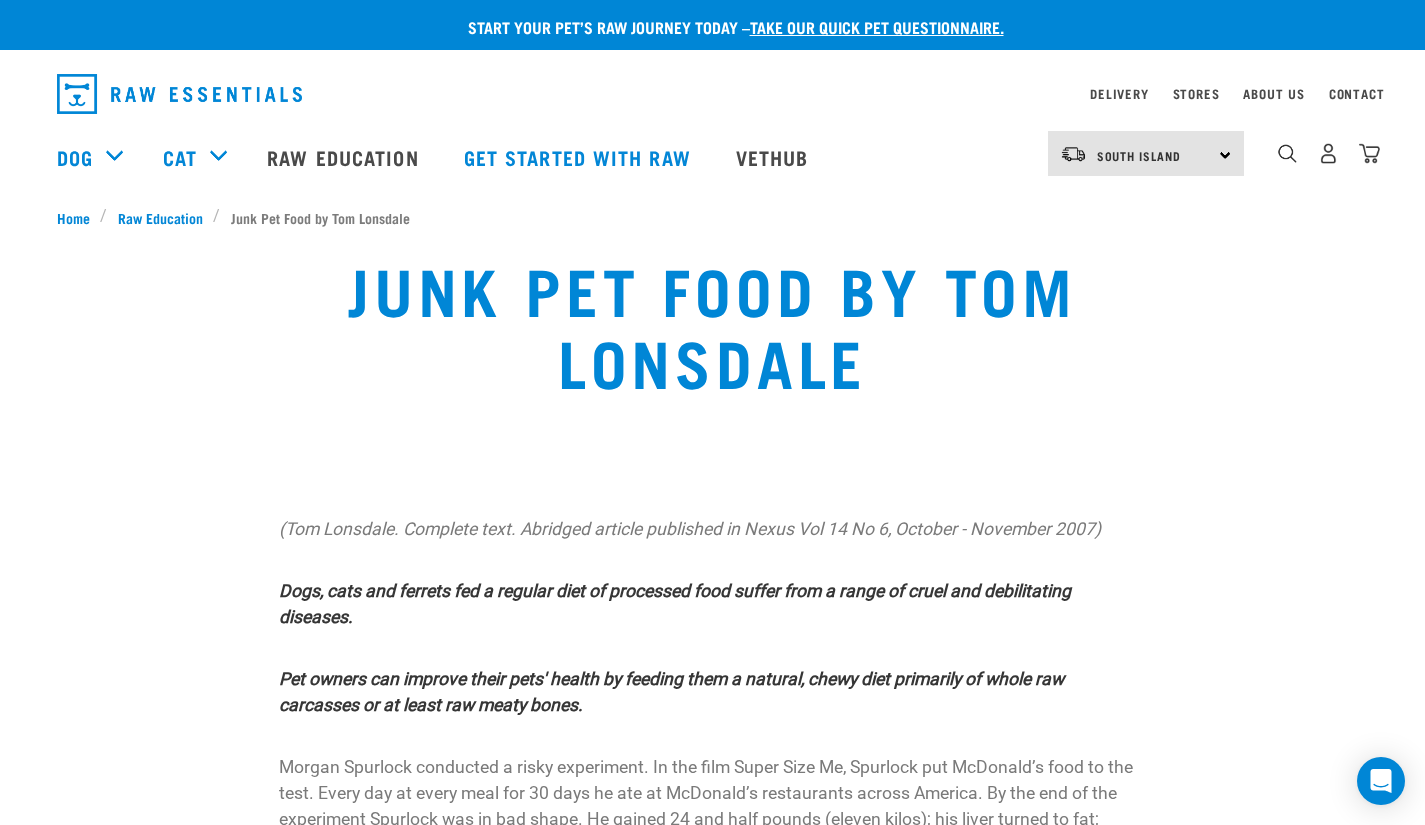 scroll, scrollTop: 15789, scrollLeft: 0, axis: vertical 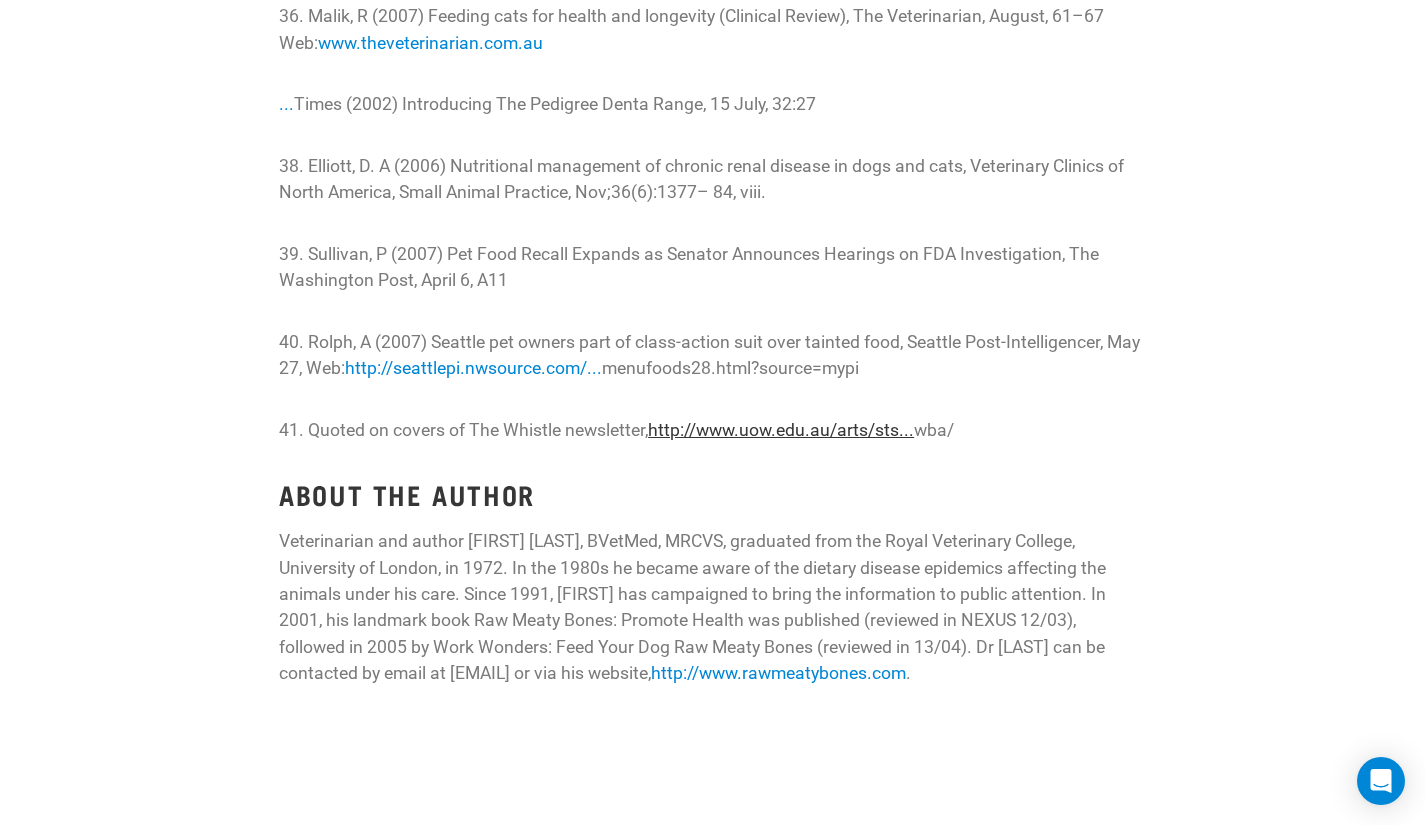 click on "http://www.uow.edu.au/arts/sts..." at bounding box center (781, 430) 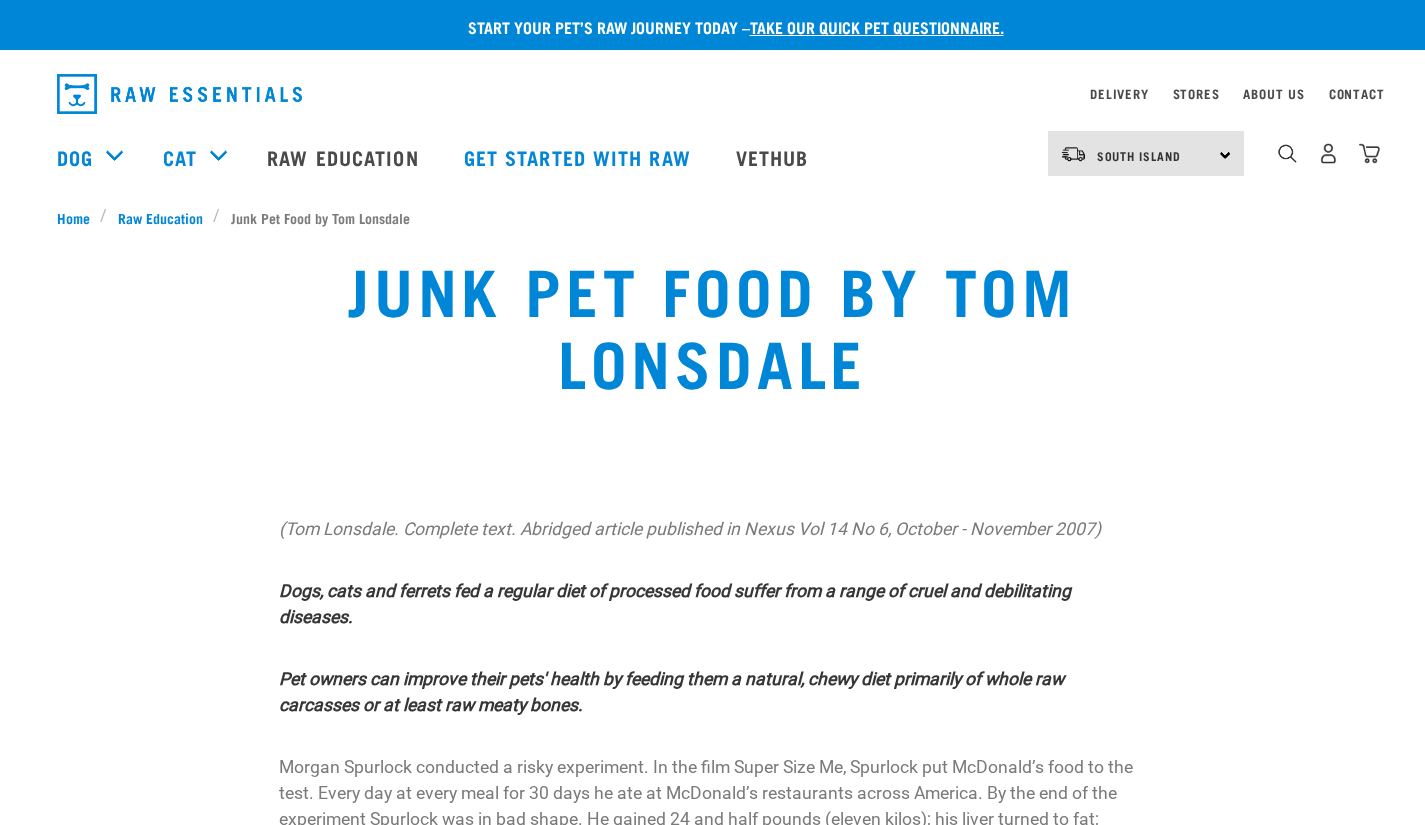 scroll, scrollTop: 15737, scrollLeft: 0, axis: vertical 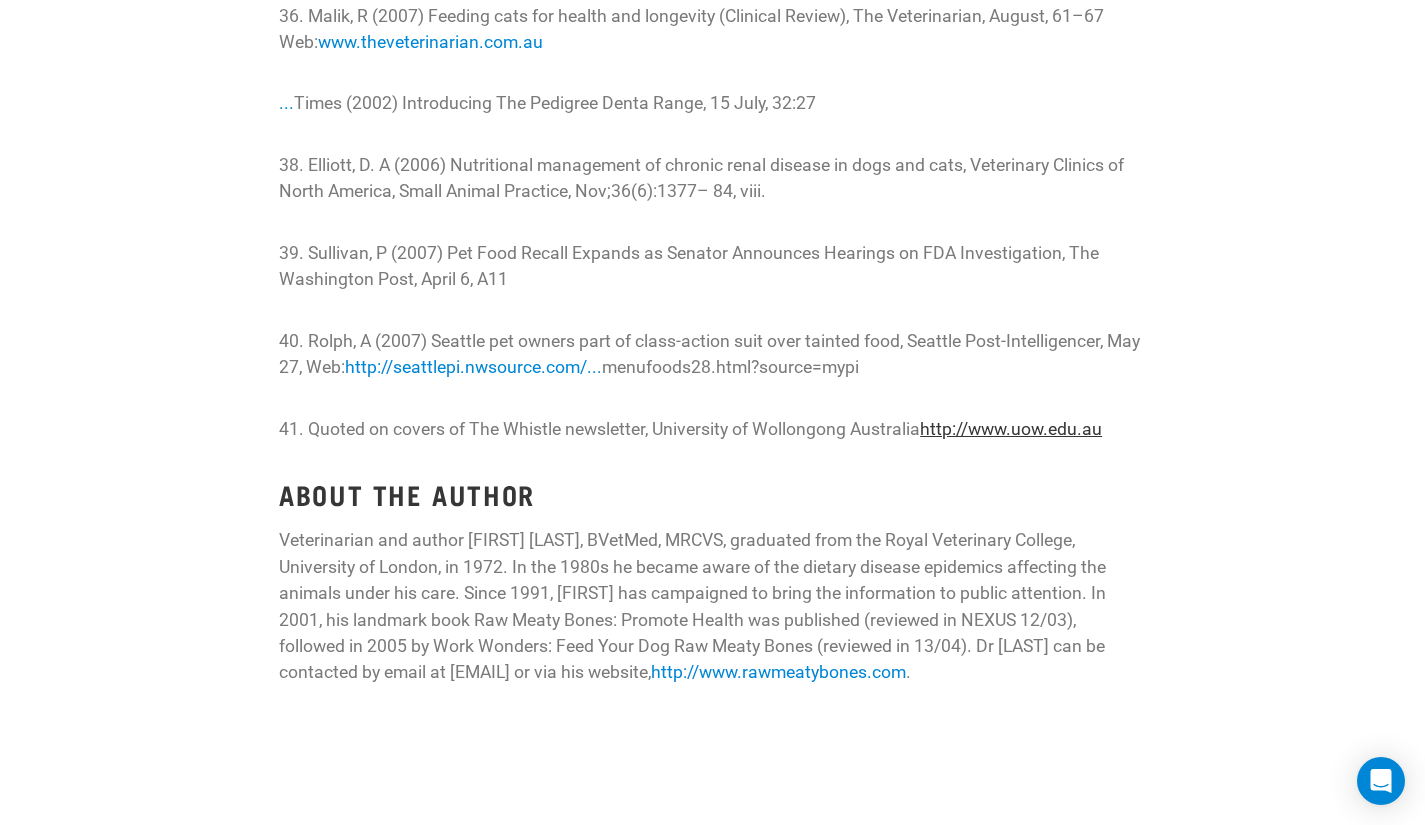 click on "http://www.uow.edu.au" at bounding box center [1011, 429] 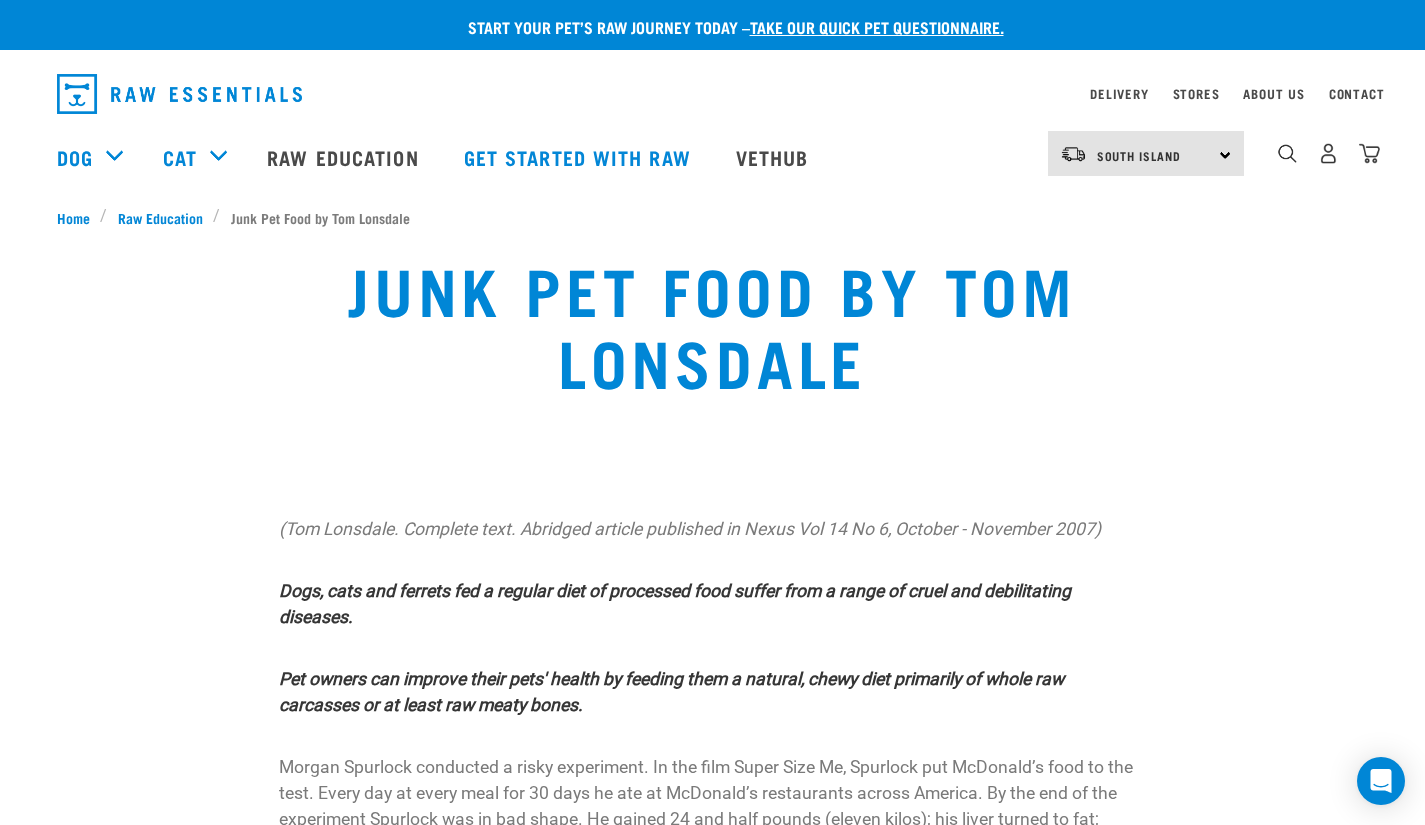 scroll, scrollTop: 15737, scrollLeft: 0, axis: vertical 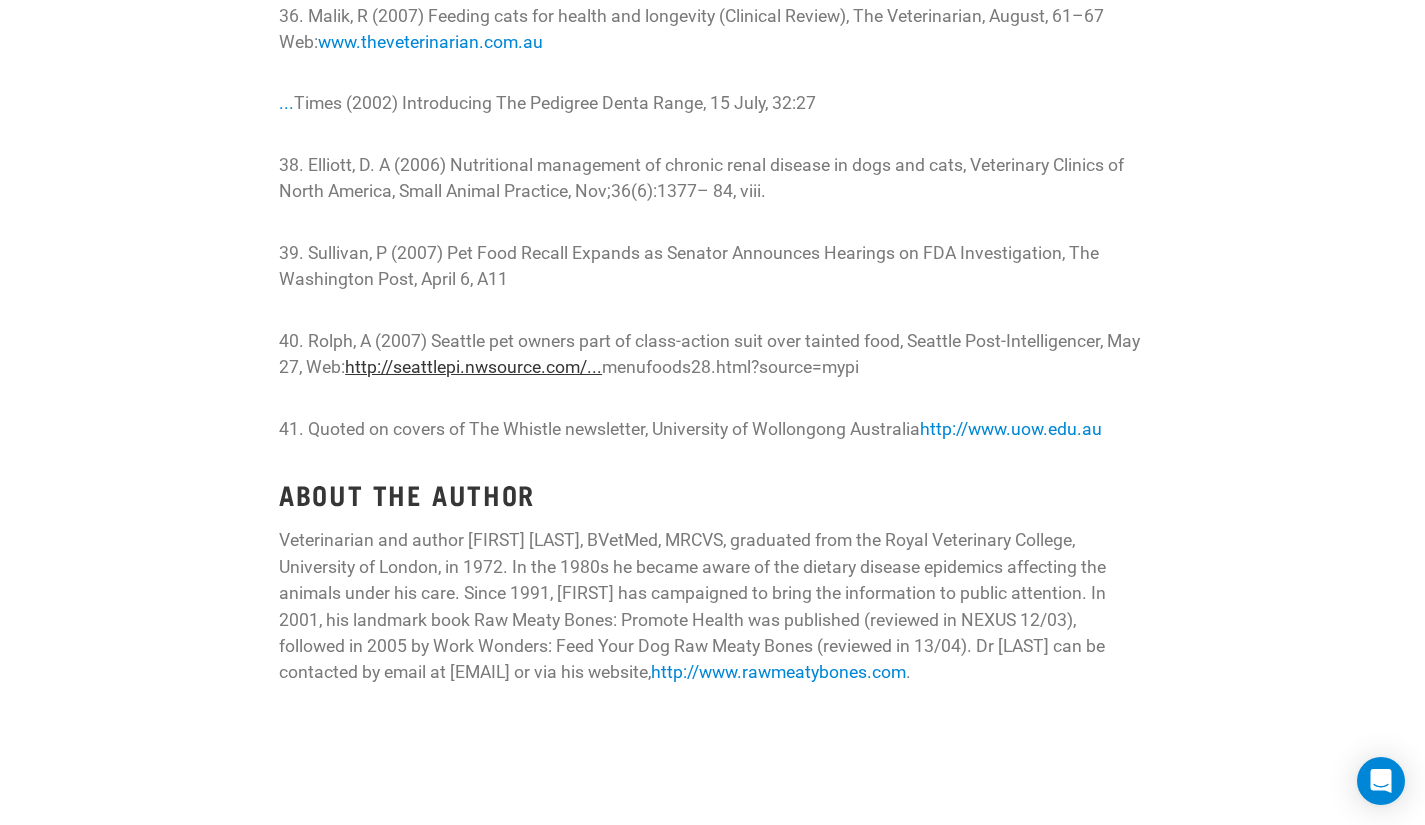 click on "http://seattlepi.nwsource.com/..." at bounding box center [473, 367] 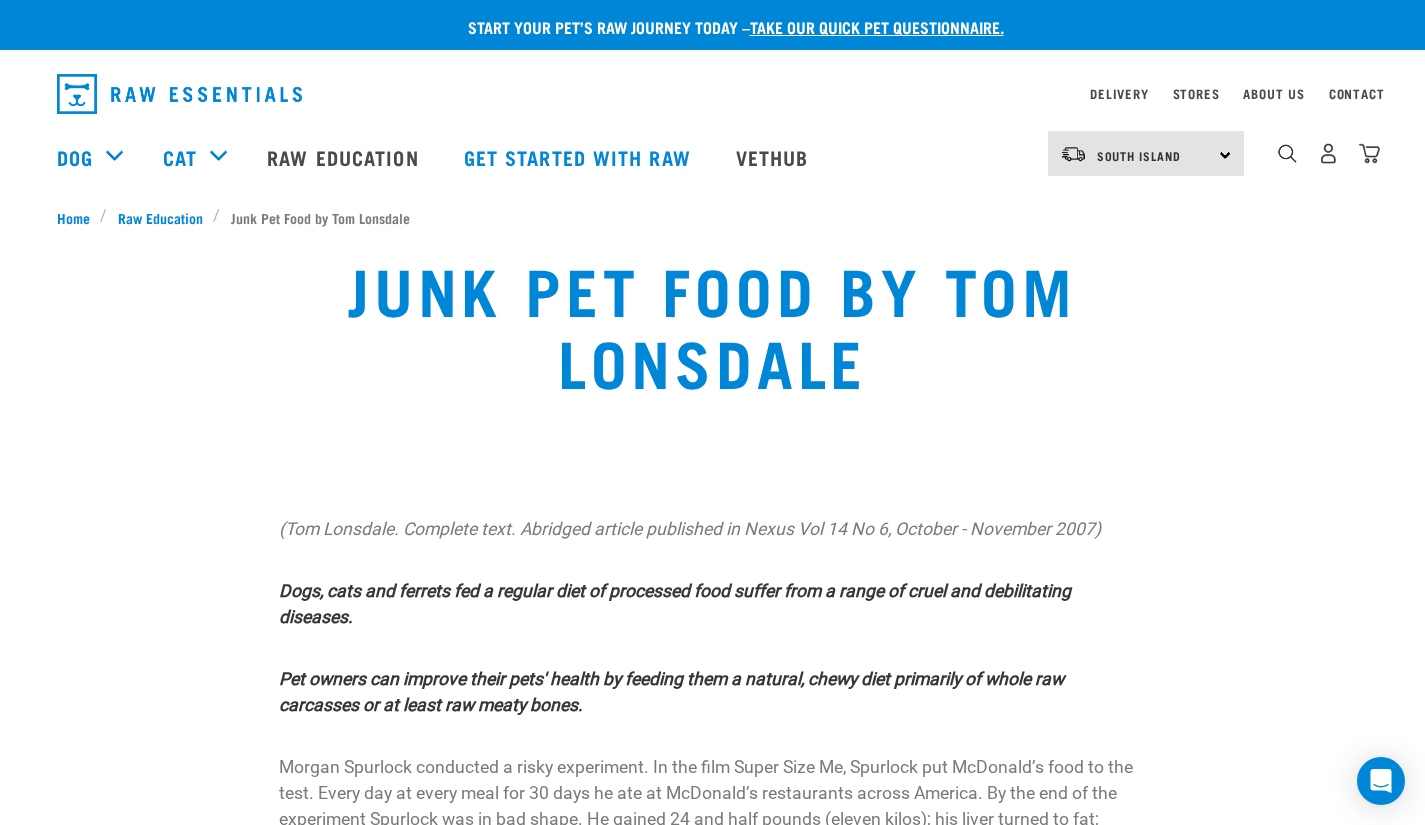 scroll, scrollTop: 15737, scrollLeft: 0, axis: vertical 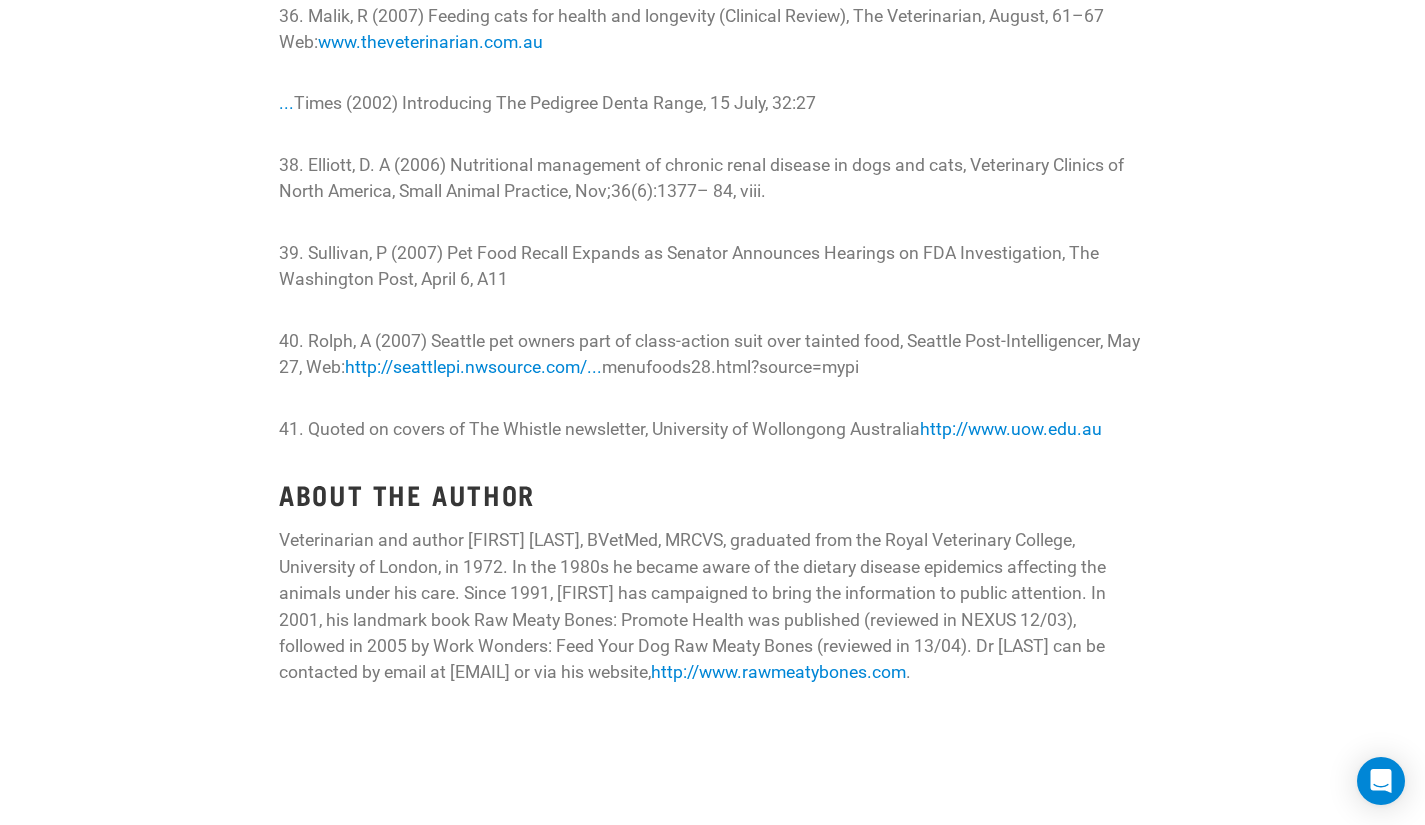 click on "40. Rolph, A (2007) [CITY] pet owners part of class-action suit over tainted food, [CITY] Post-Intelligencer, May 27, Web:  http://seattlepi.nwsource.com/...  menufoods28.html?source=mypi" at bounding box center (712, 354) 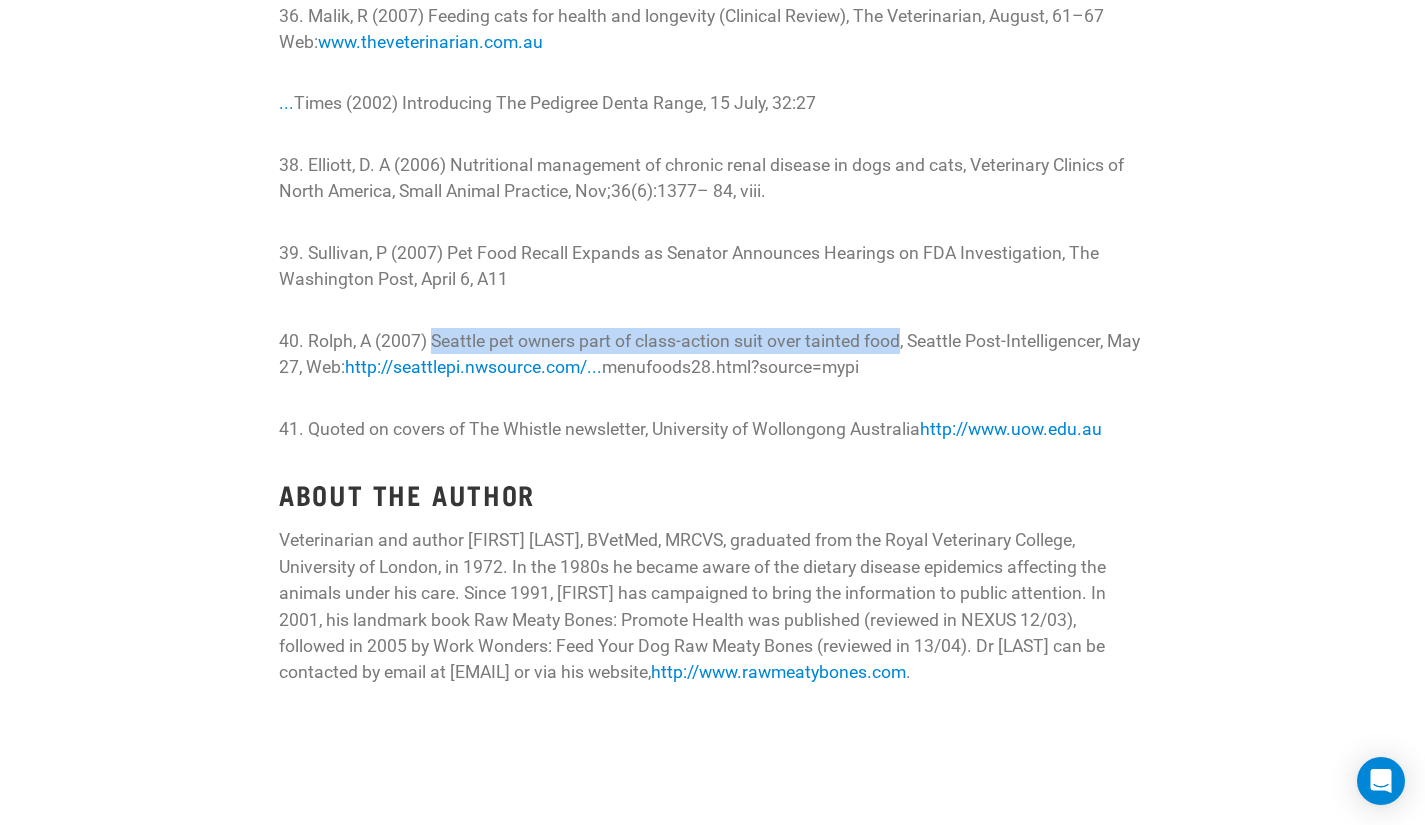 drag, startPoint x: 437, startPoint y: 397, endPoint x: 901, endPoint y: 402, distance: 464.02695 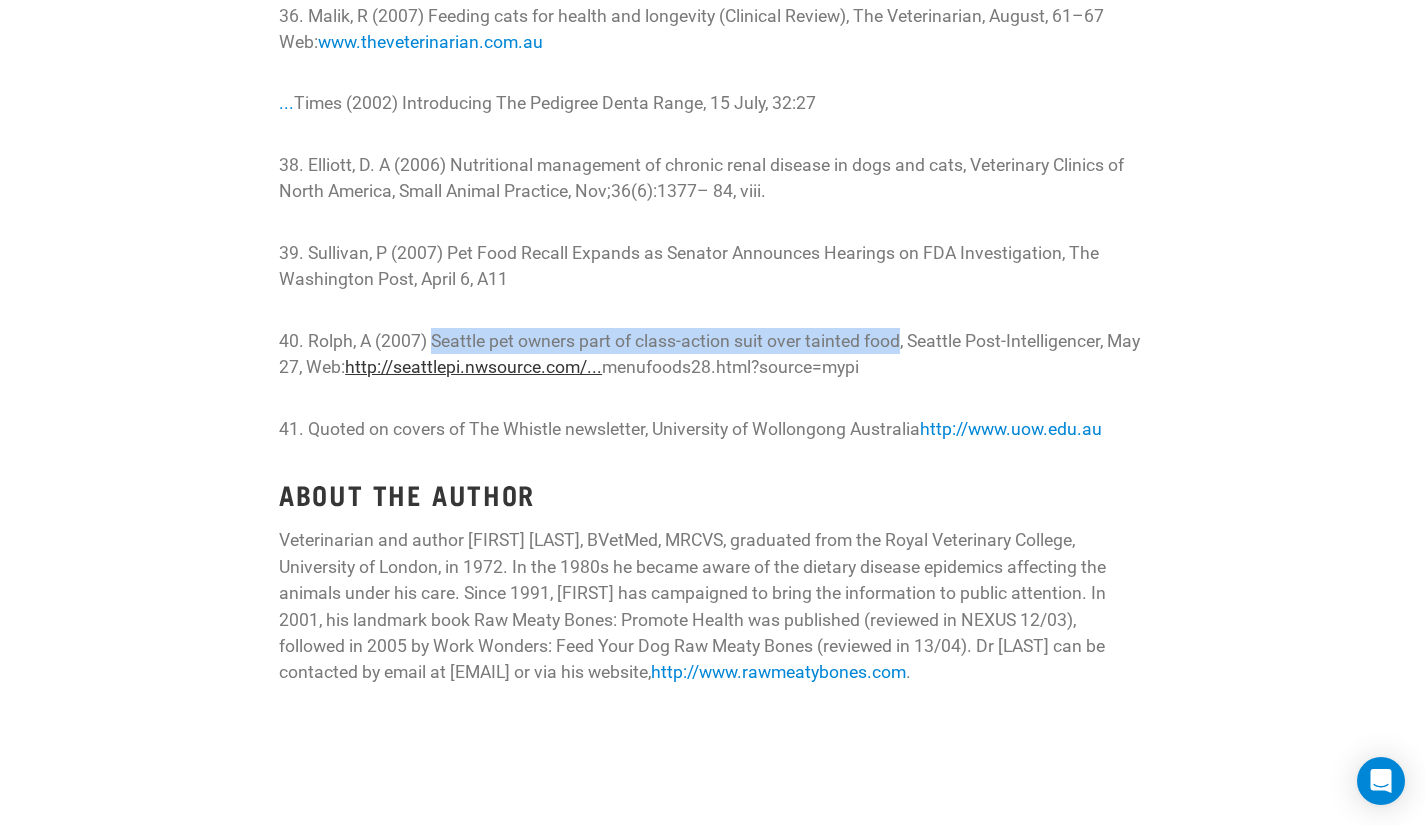 click on "http://seattlepi.nwsource.com/..." at bounding box center (473, 367) 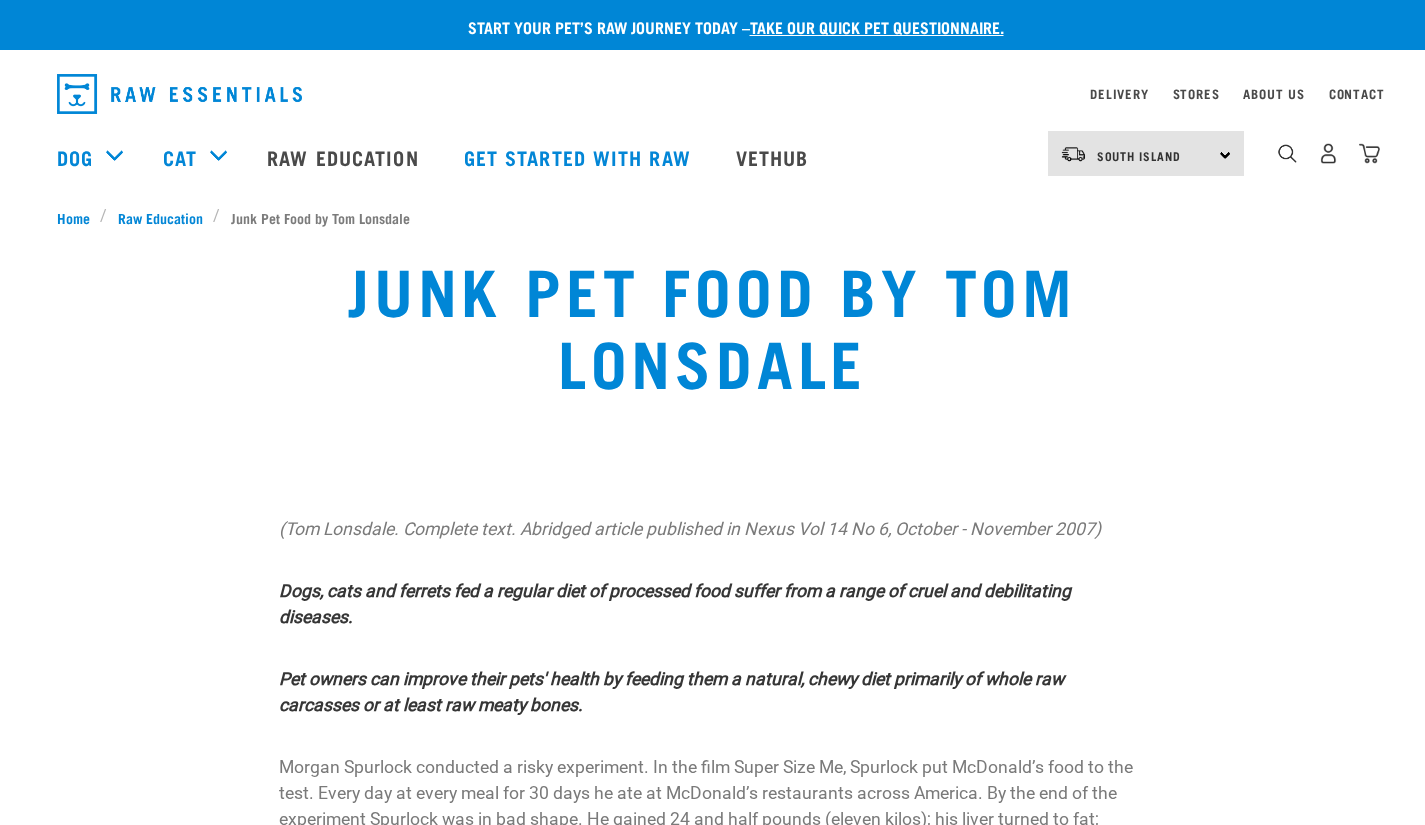 scroll, scrollTop: 15737, scrollLeft: 0, axis: vertical 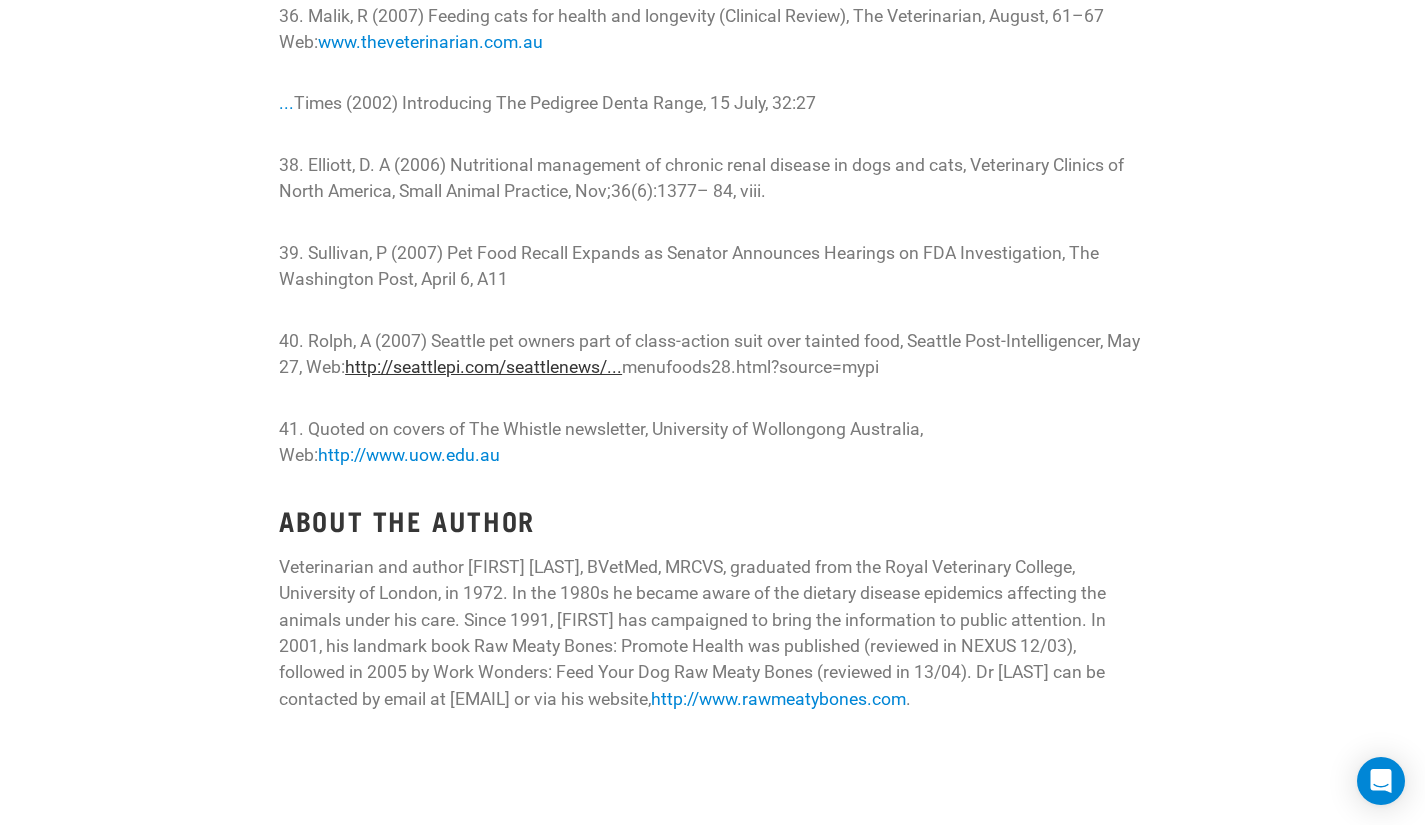 click on "http://seattlepi.com/seattlenews/..." at bounding box center [483, 367] 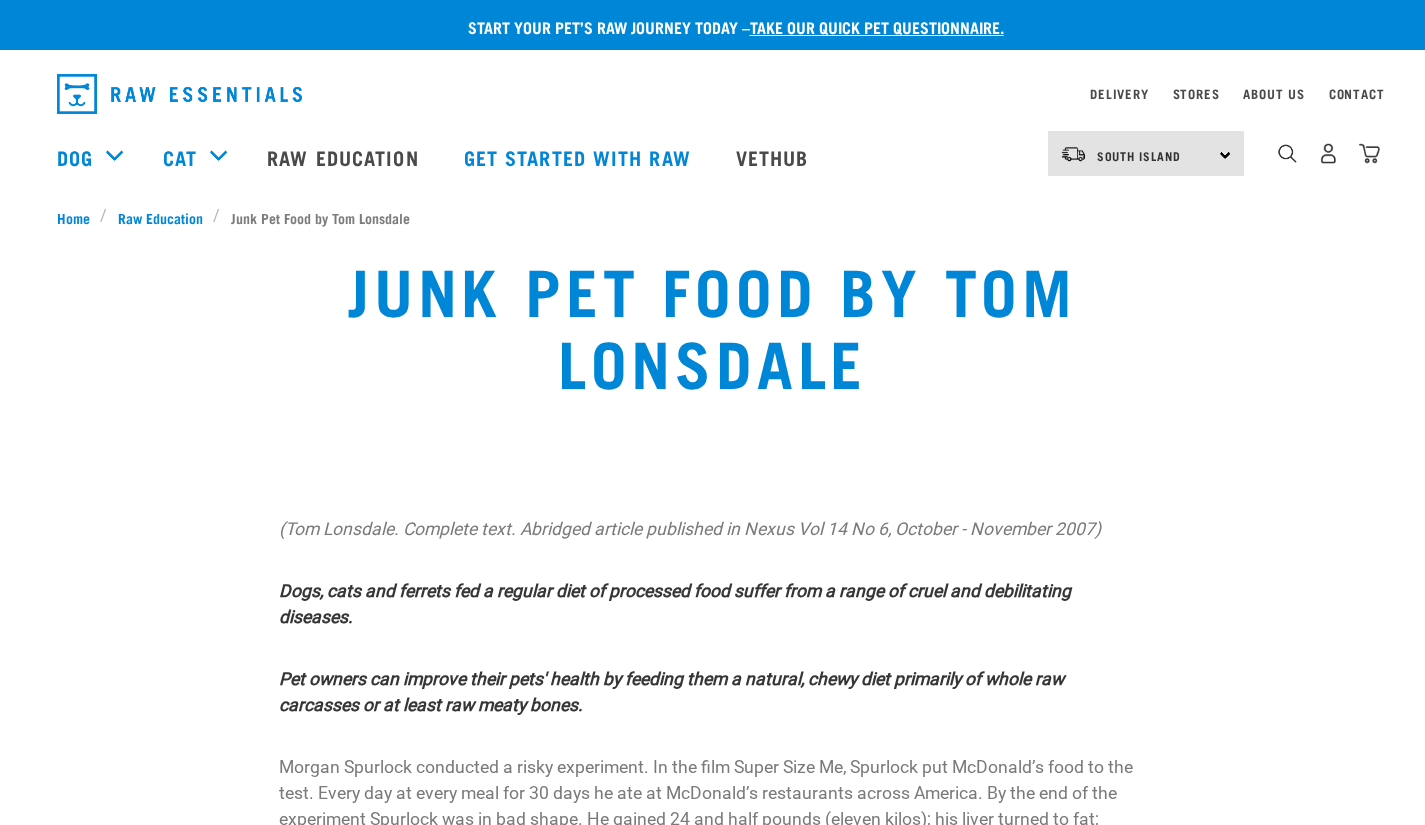 scroll, scrollTop: 15737, scrollLeft: 0, axis: vertical 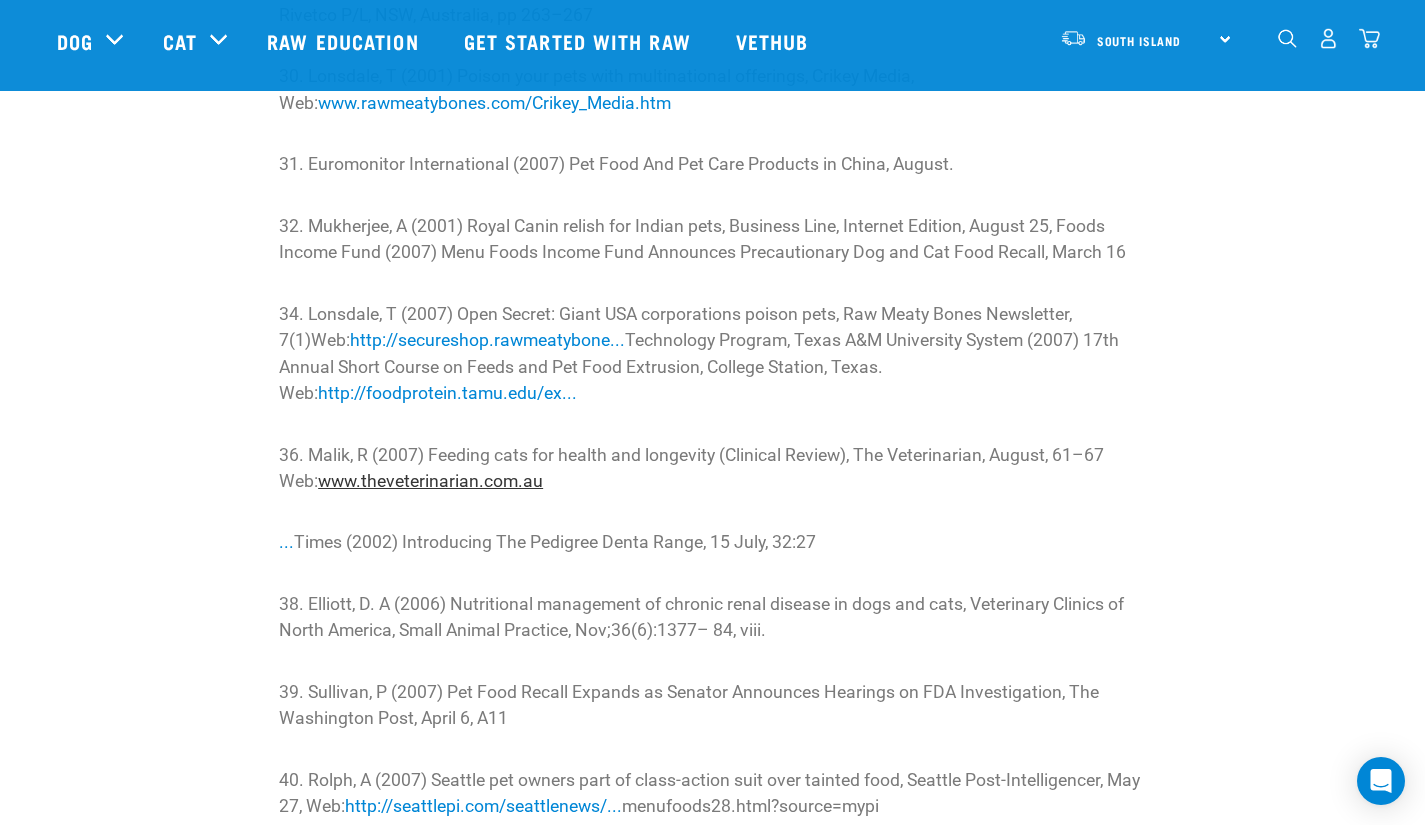 click on "www.theveterinarian.com.au" at bounding box center [430, 481] 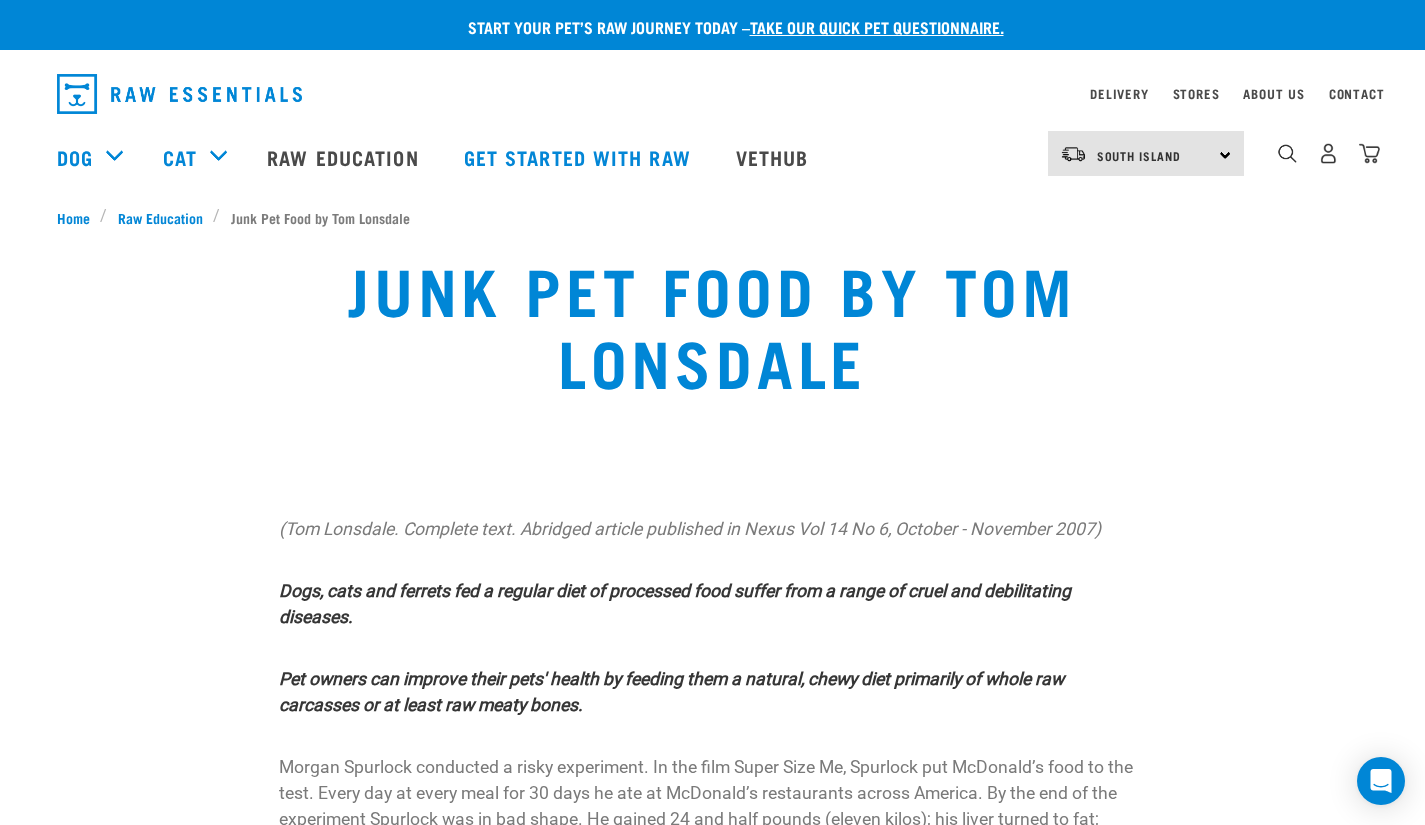 scroll, scrollTop: 15298, scrollLeft: 0, axis: vertical 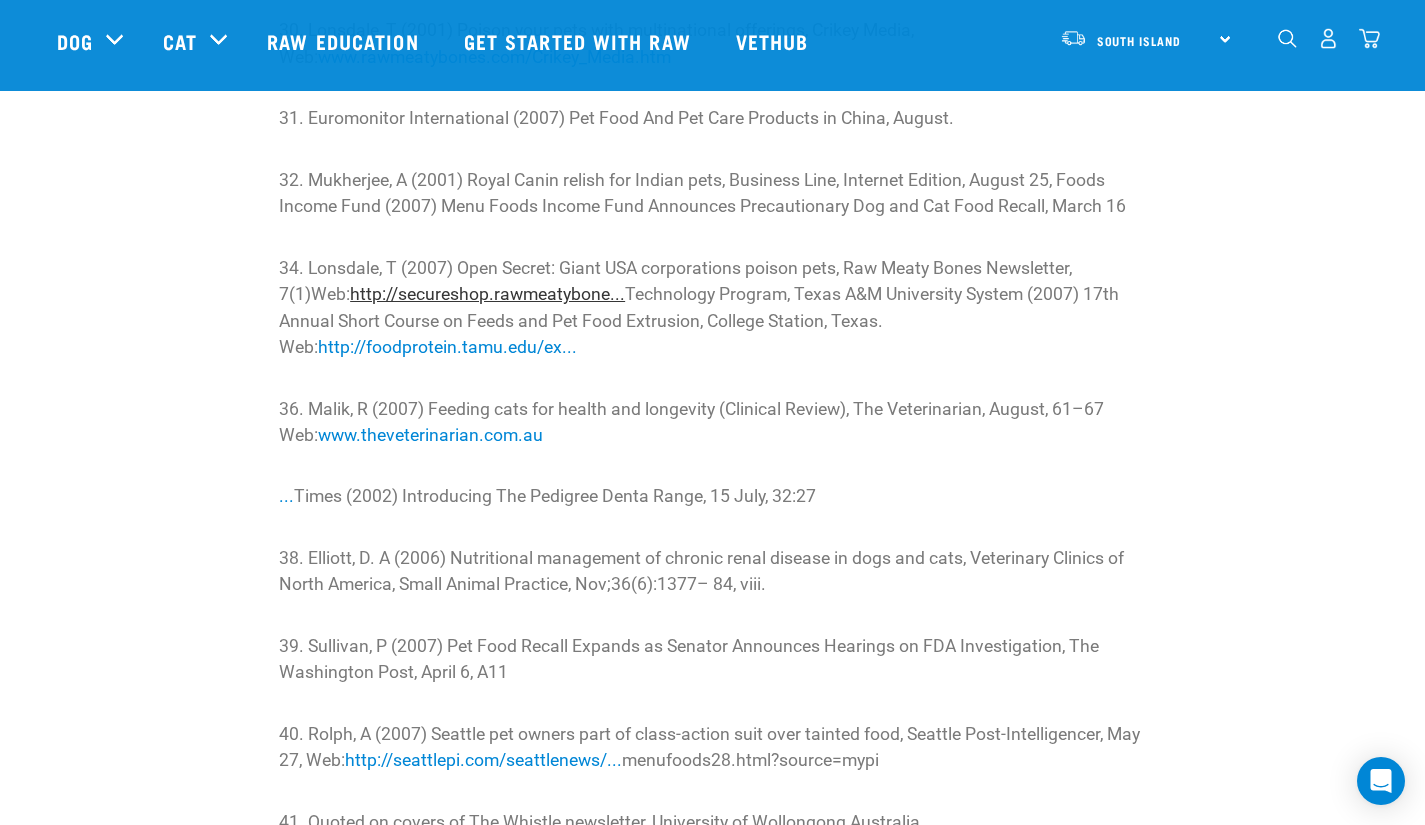 click on "http://secureshop.rawmeatybone..." at bounding box center [487, 294] 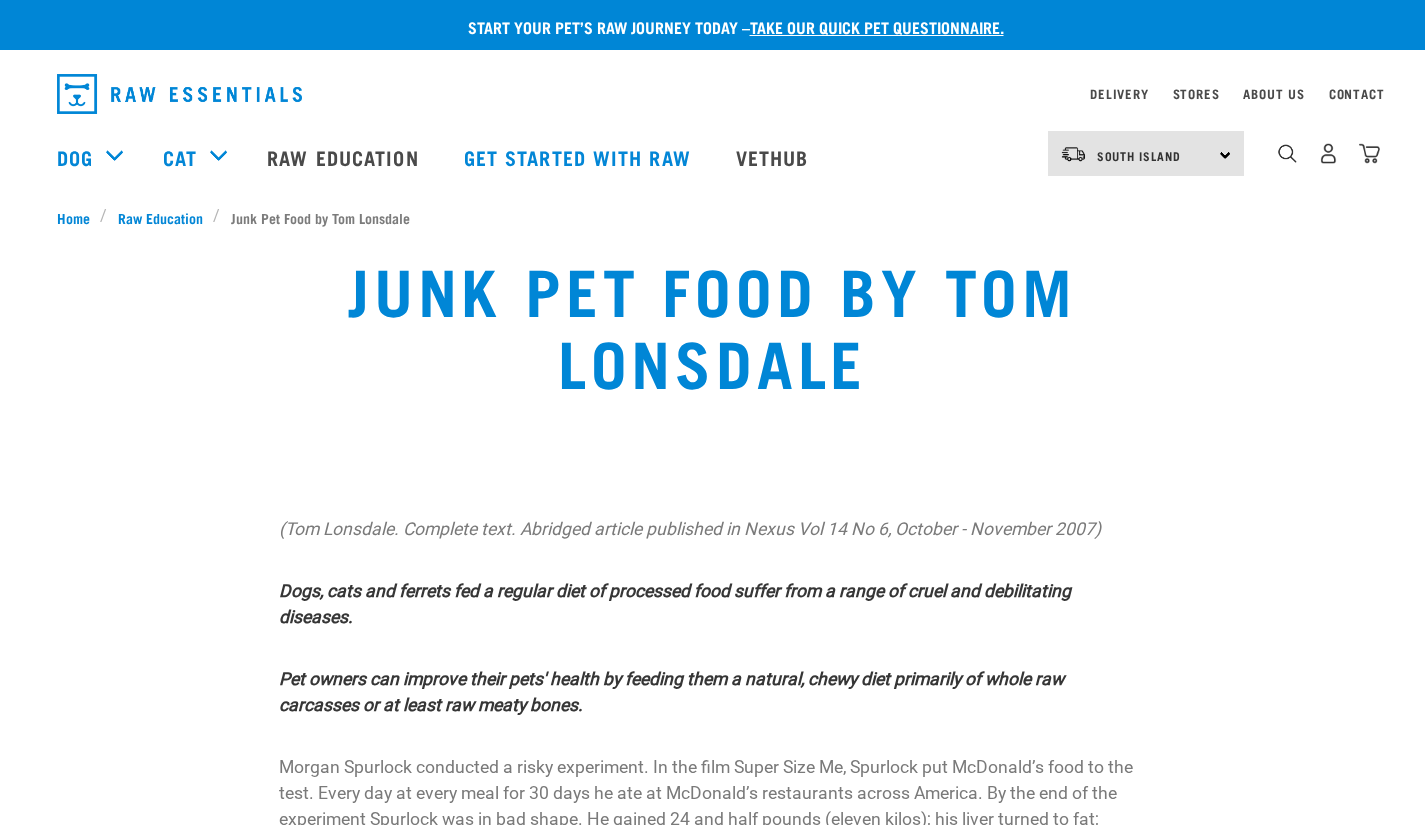 scroll, scrollTop: 15341, scrollLeft: 0, axis: vertical 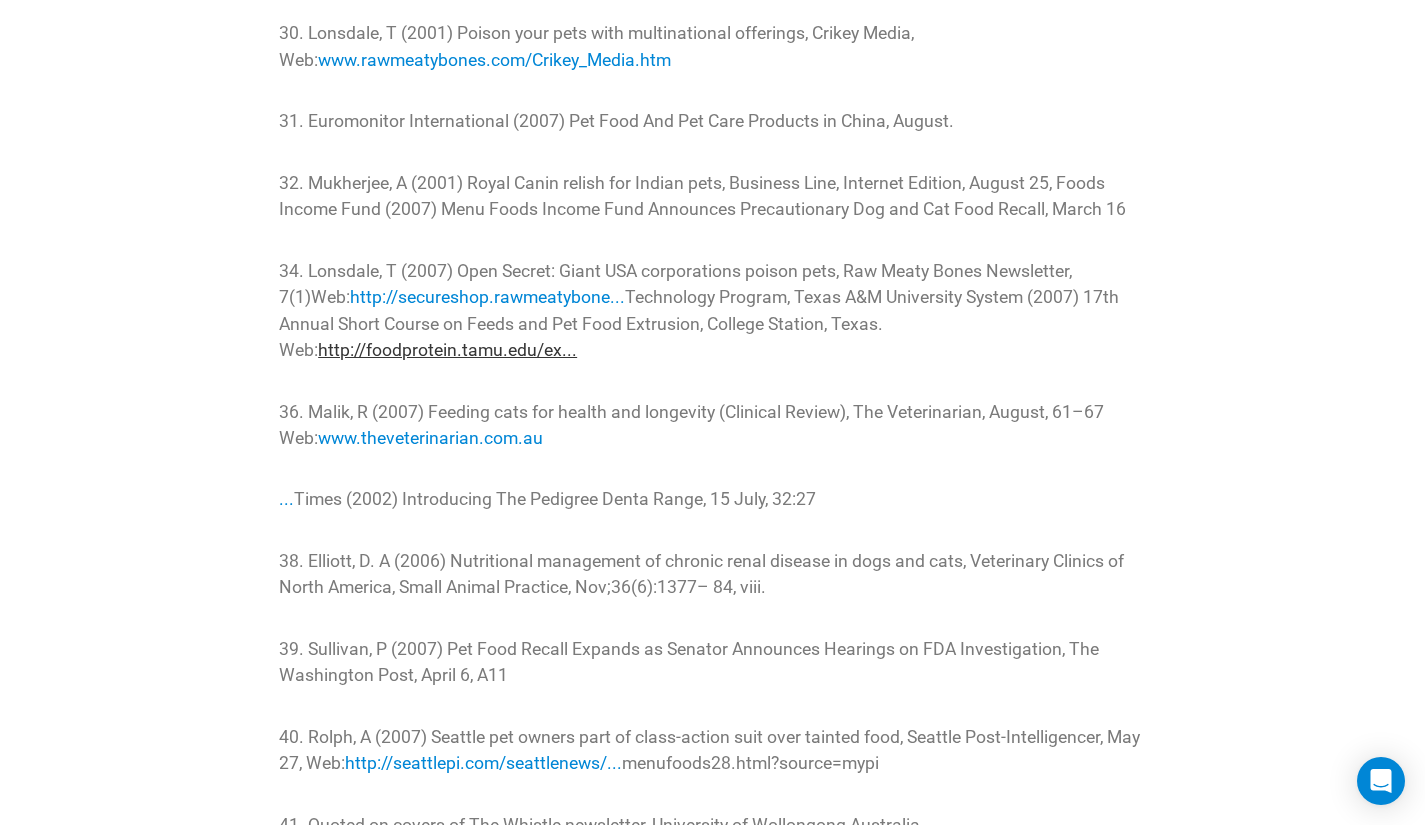 click on "http://foodprotein.tamu.edu/ex..." at bounding box center [447, 350] 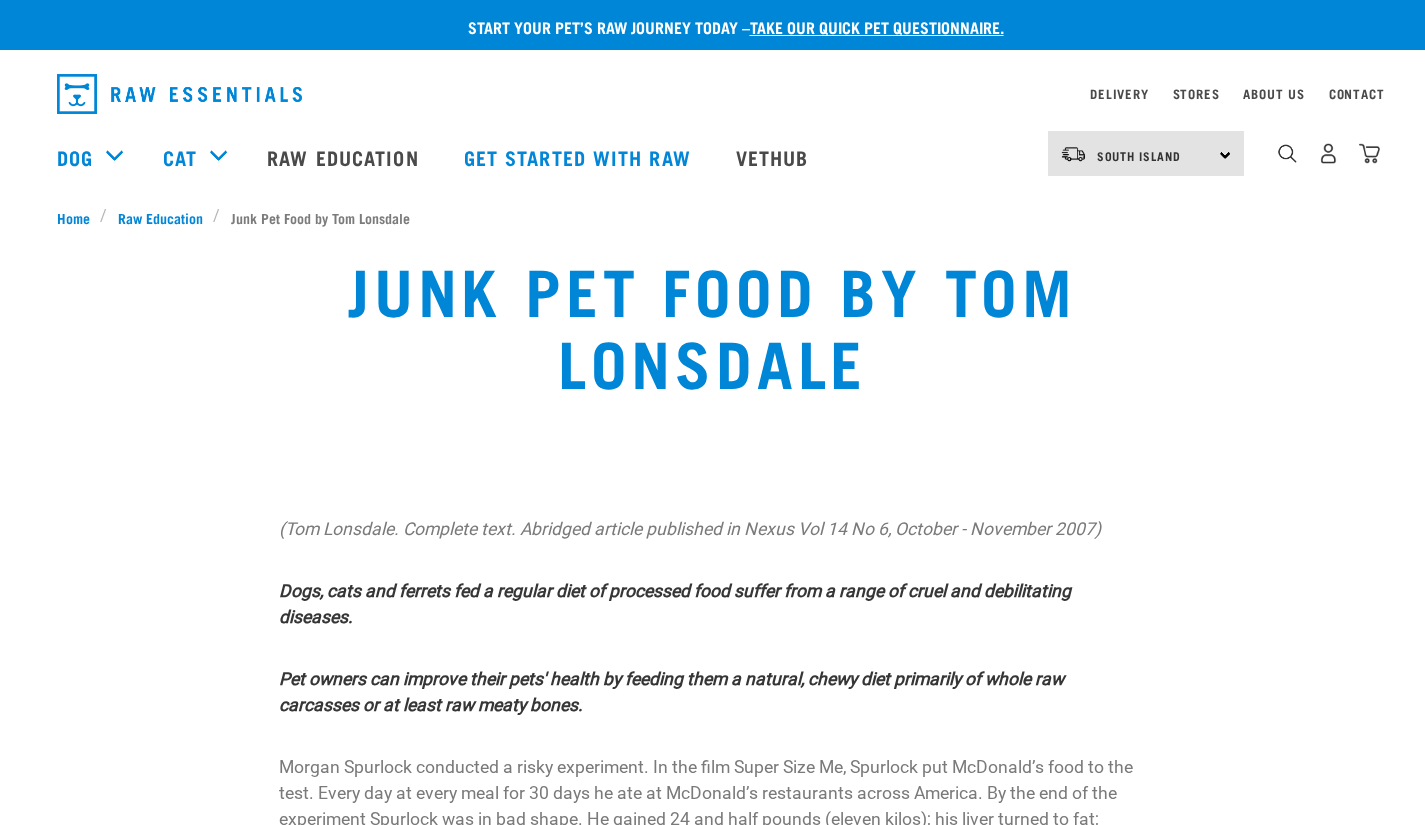 scroll, scrollTop: 15339, scrollLeft: 0, axis: vertical 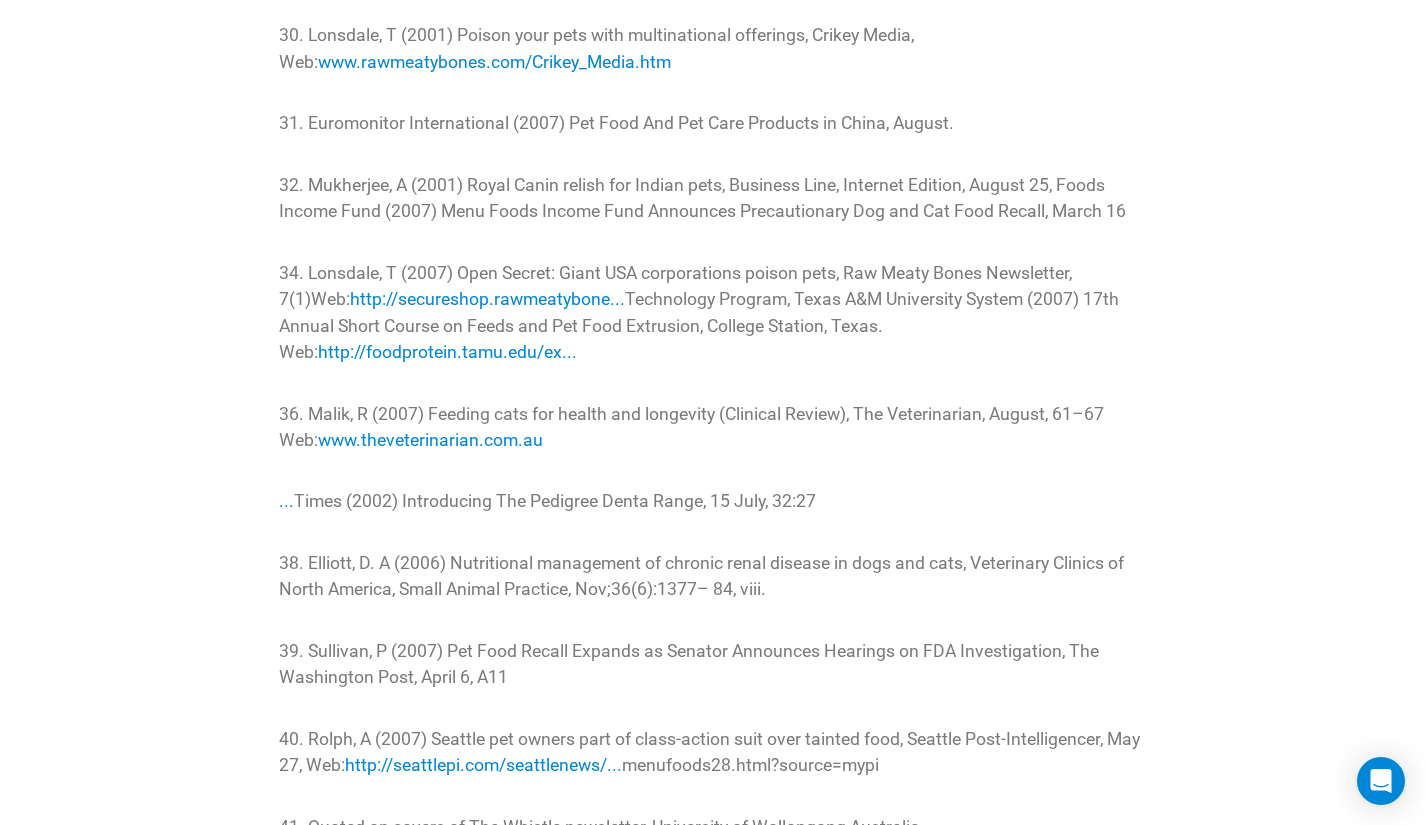 click on "34. [LAST], [FIRST] ([YEAR]) Open Secret: Giant USA corporations poison pets, Raw Meaty Bones Newsletter, 7(1)Web:  http://secureshop.rawmeatybone...  Technology Program, [UNIVERSITY] ([YEAR]) 17th Annual Short Course on Feeds and Pet Food Extrusion, College Station, [STATE]. Web:  http://foodprotein.tamu.edu/ex..." at bounding box center [712, 313] 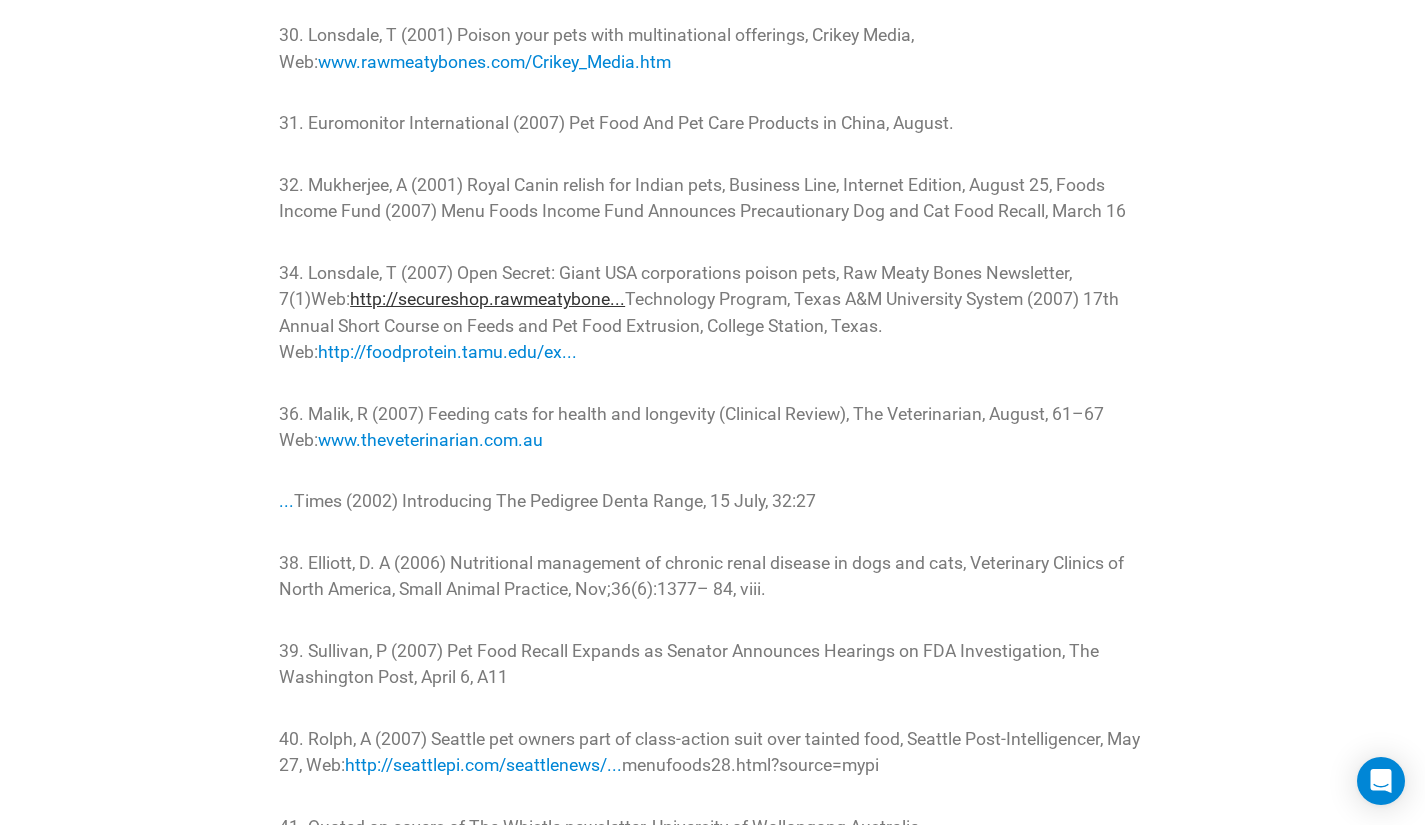 click on "http://secureshop.rawmeatybone..." at bounding box center (487, 299) 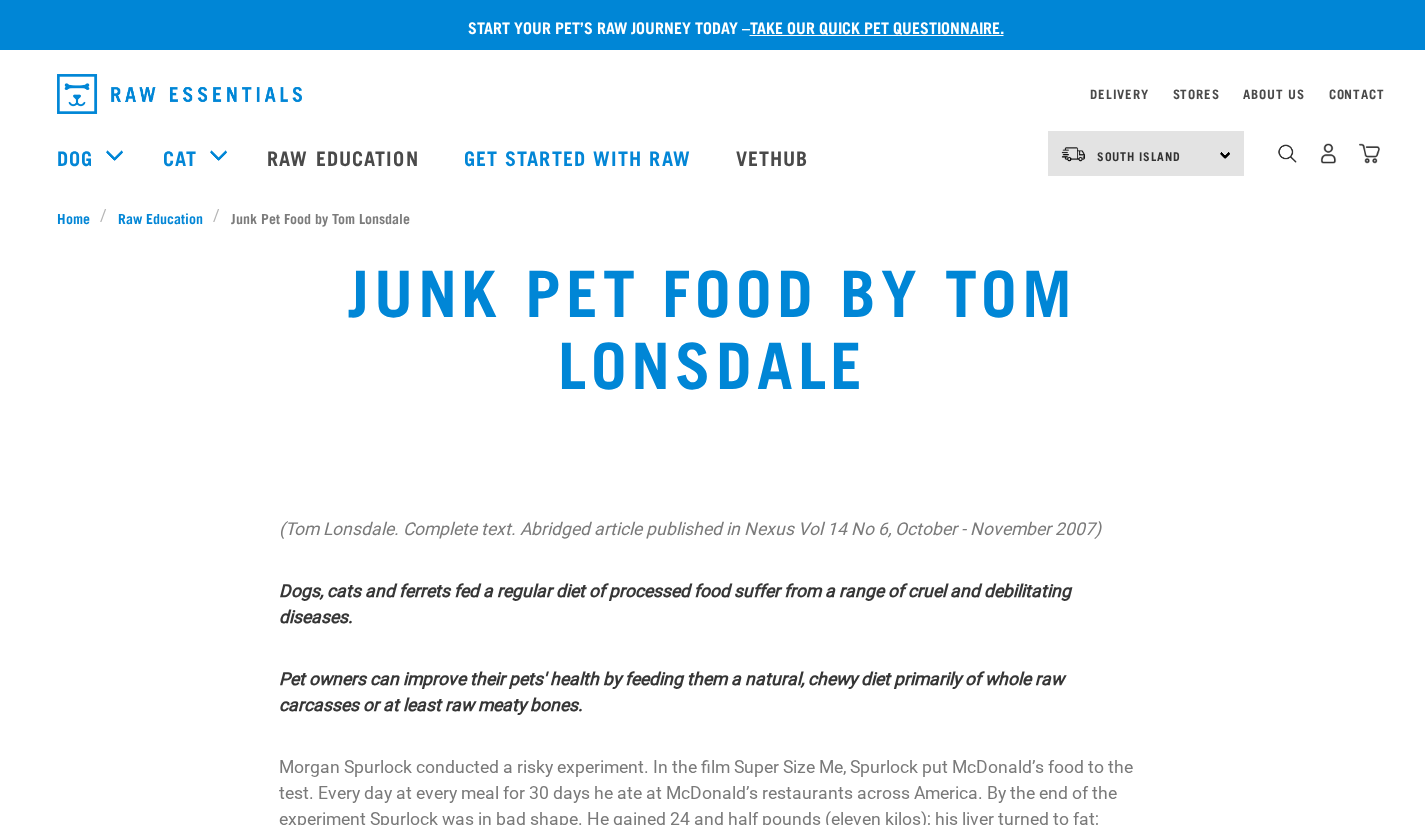 scroll, scrollTop: 15336, scrollLeft: 0, axis: vertical 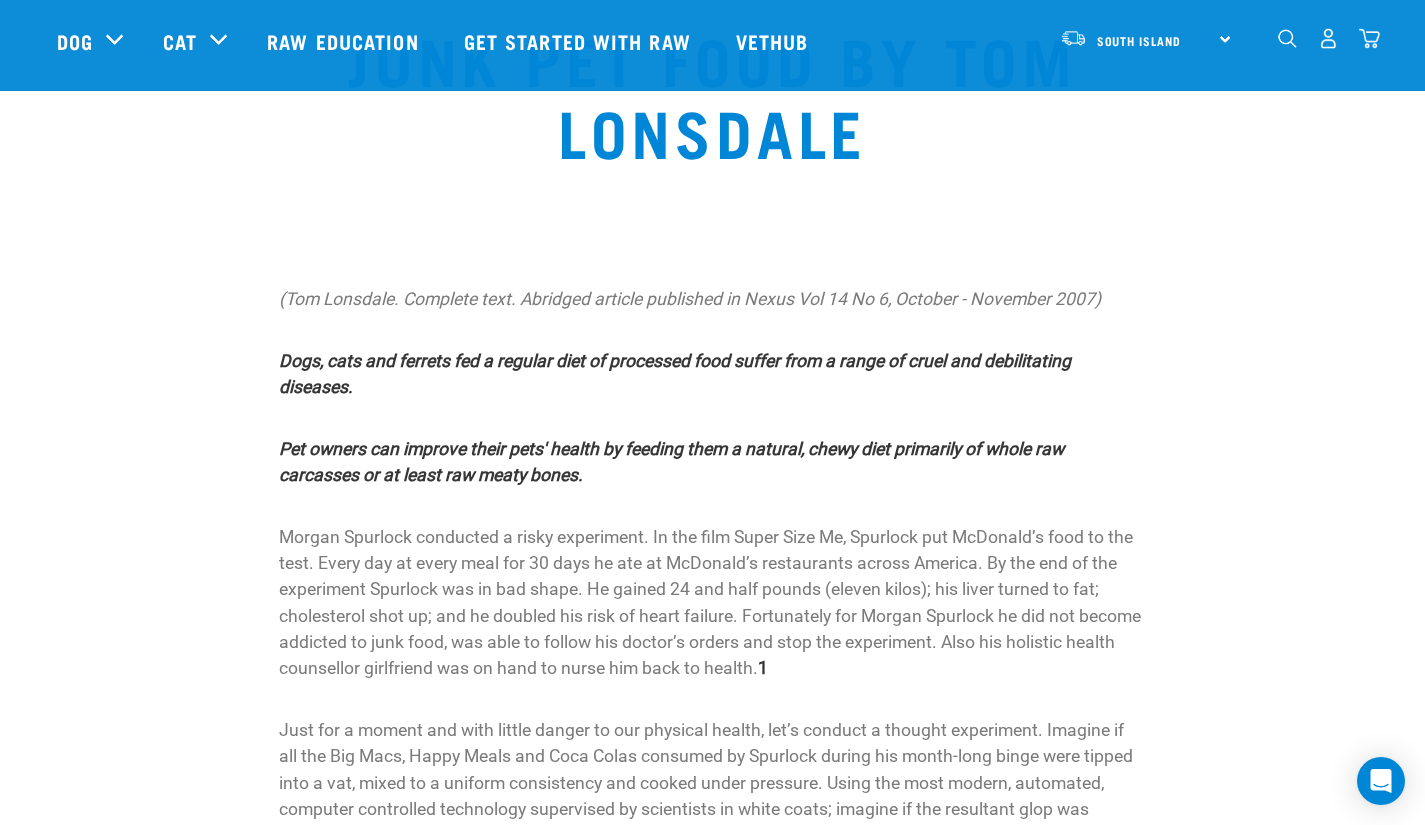 click on "Just for a moment and with little danger to our physical health, let’s conduct a thought experiment. Imagine if all the Big Macs, Happy Meals and Coca Colas consumed by Spurlock during his month-long binge were tipped into a vat, mixed to a uniform consistency and cooked under pressure. Using the most modern, automated, computer controlled technology supervised by scientists in white coats; imagine if the resultant glop was divided into two parts; half to be sealed in cans and the other half to be dehydrated, extruded into kibble and packed in brightly coloured bags." at bounding box center (712, 796) 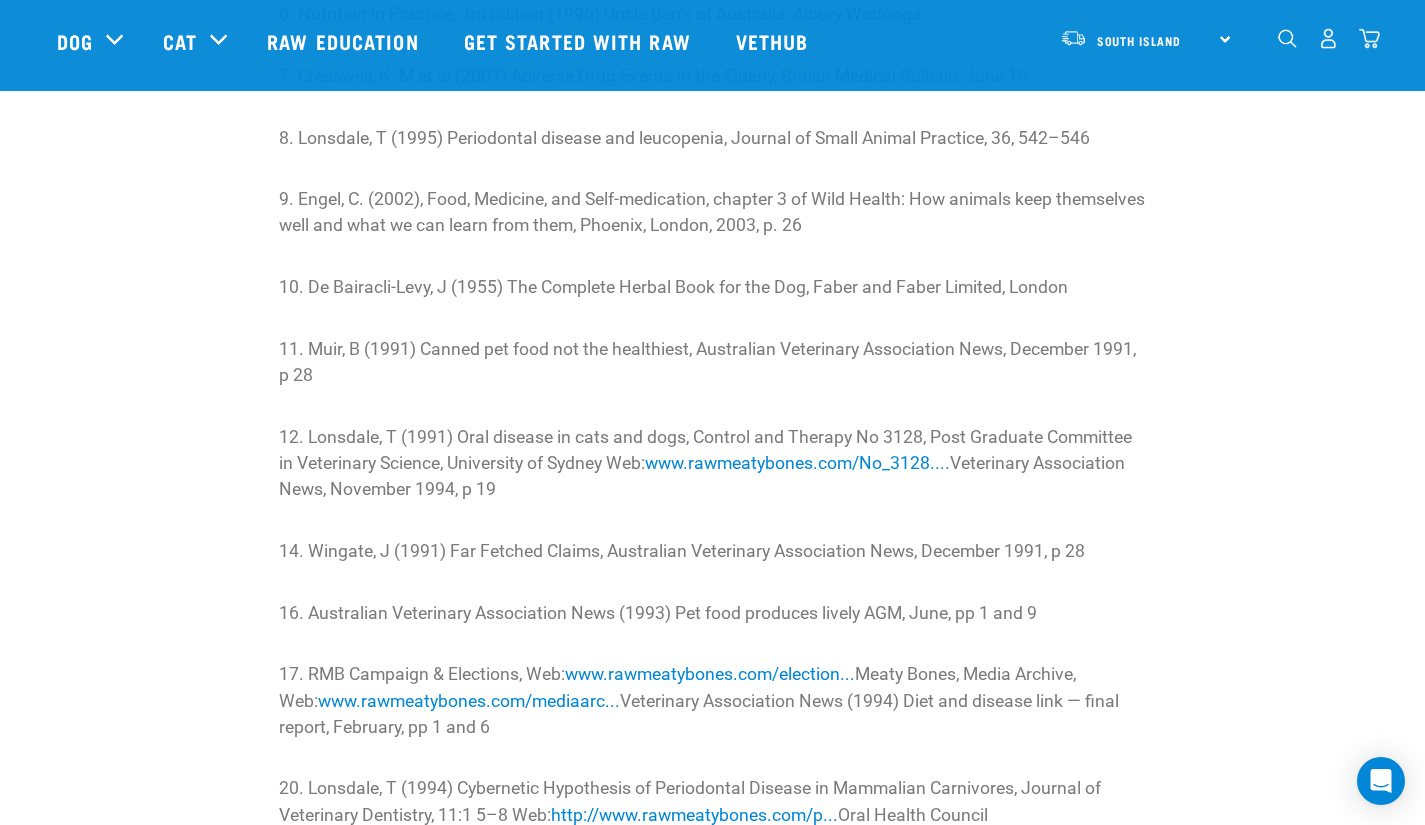 scroll, scrollTop: 13824, scrollLeft: 0, axis: vertical 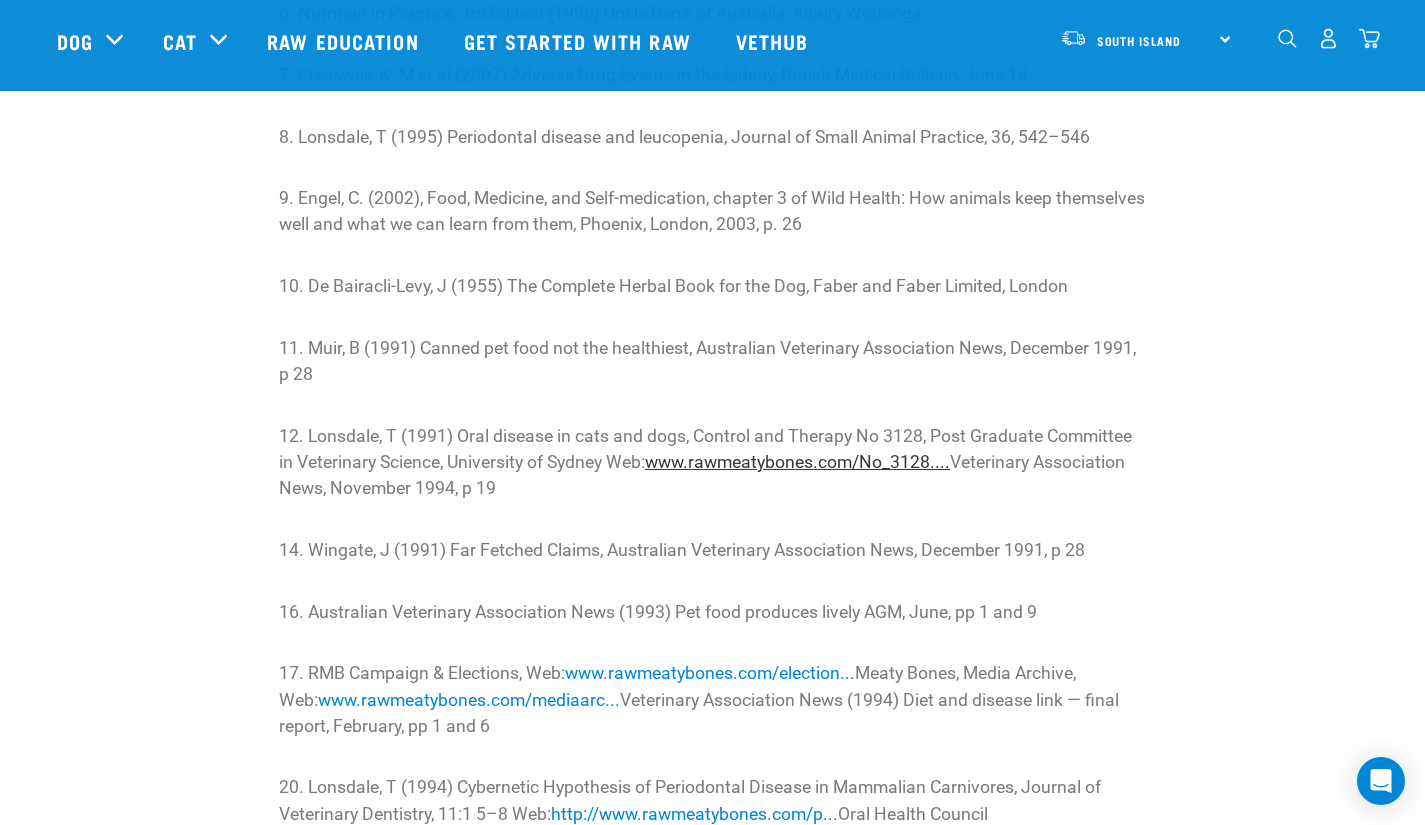 click on "www.rawmeatybones.com/No_3128...." at bounding box center (797, 462) 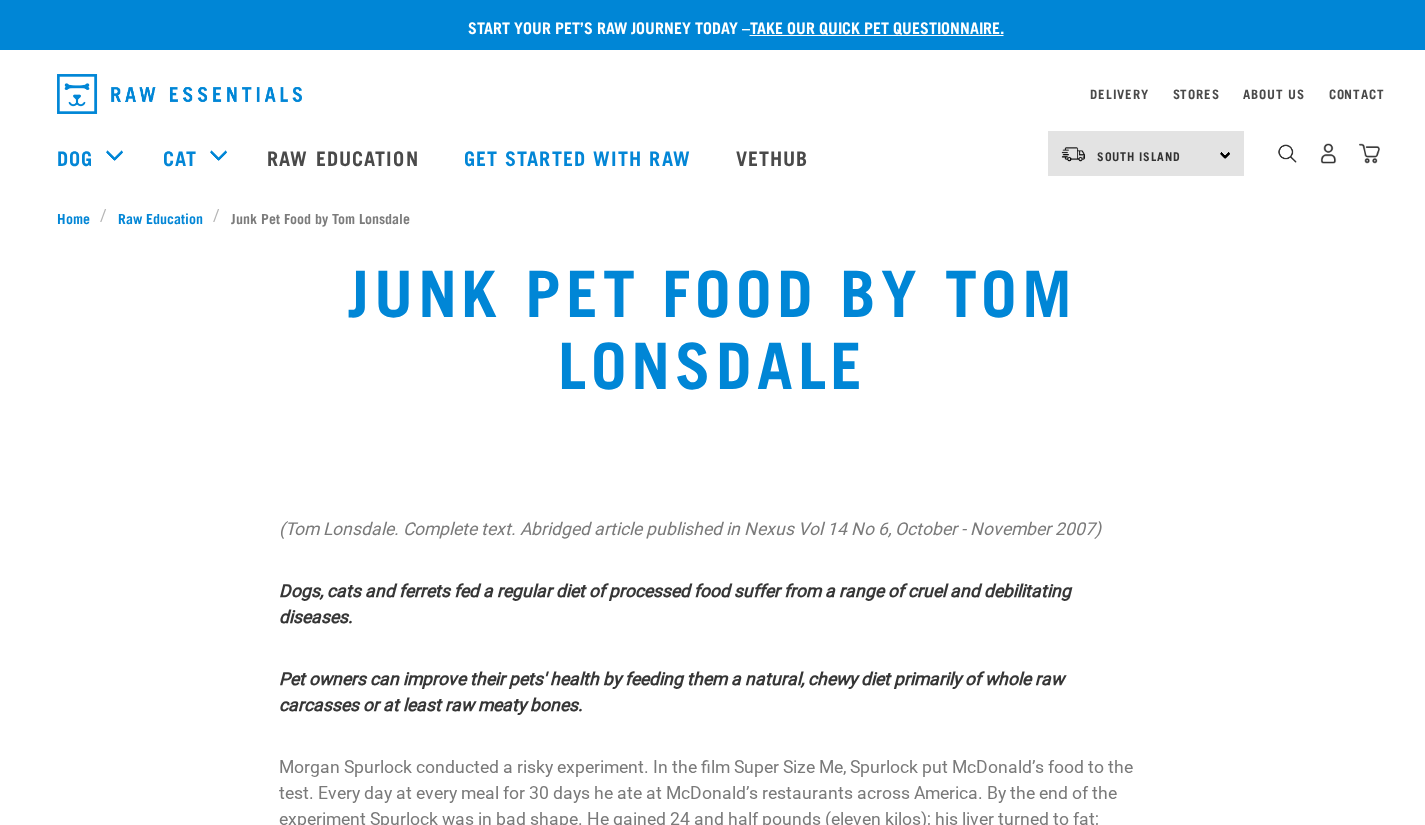 scroll, scrollTop: 13968, scrollLeft: 0, axis: vertical 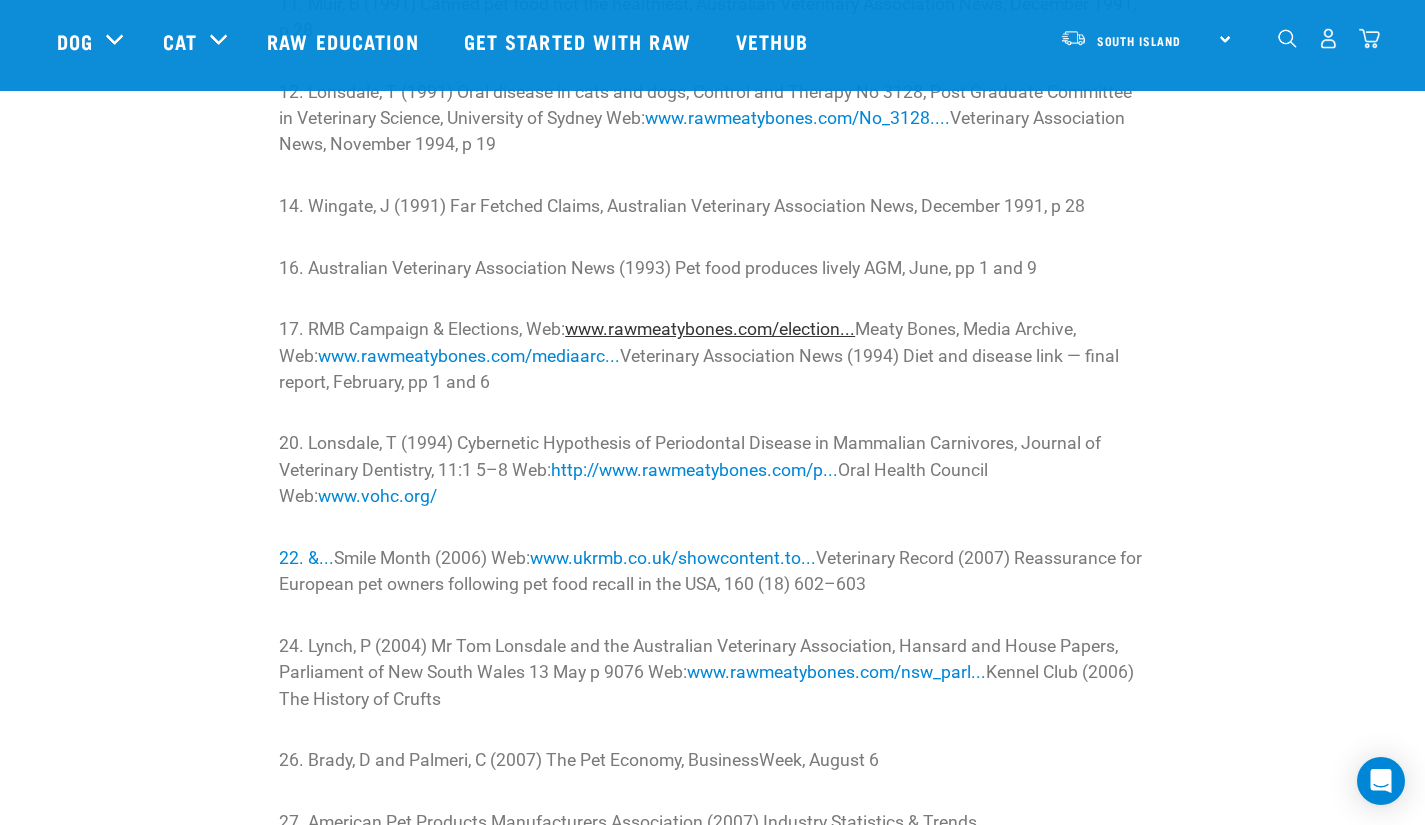 click on "www.rawmeatybones.com/election..." at bounding box center (710, 329) 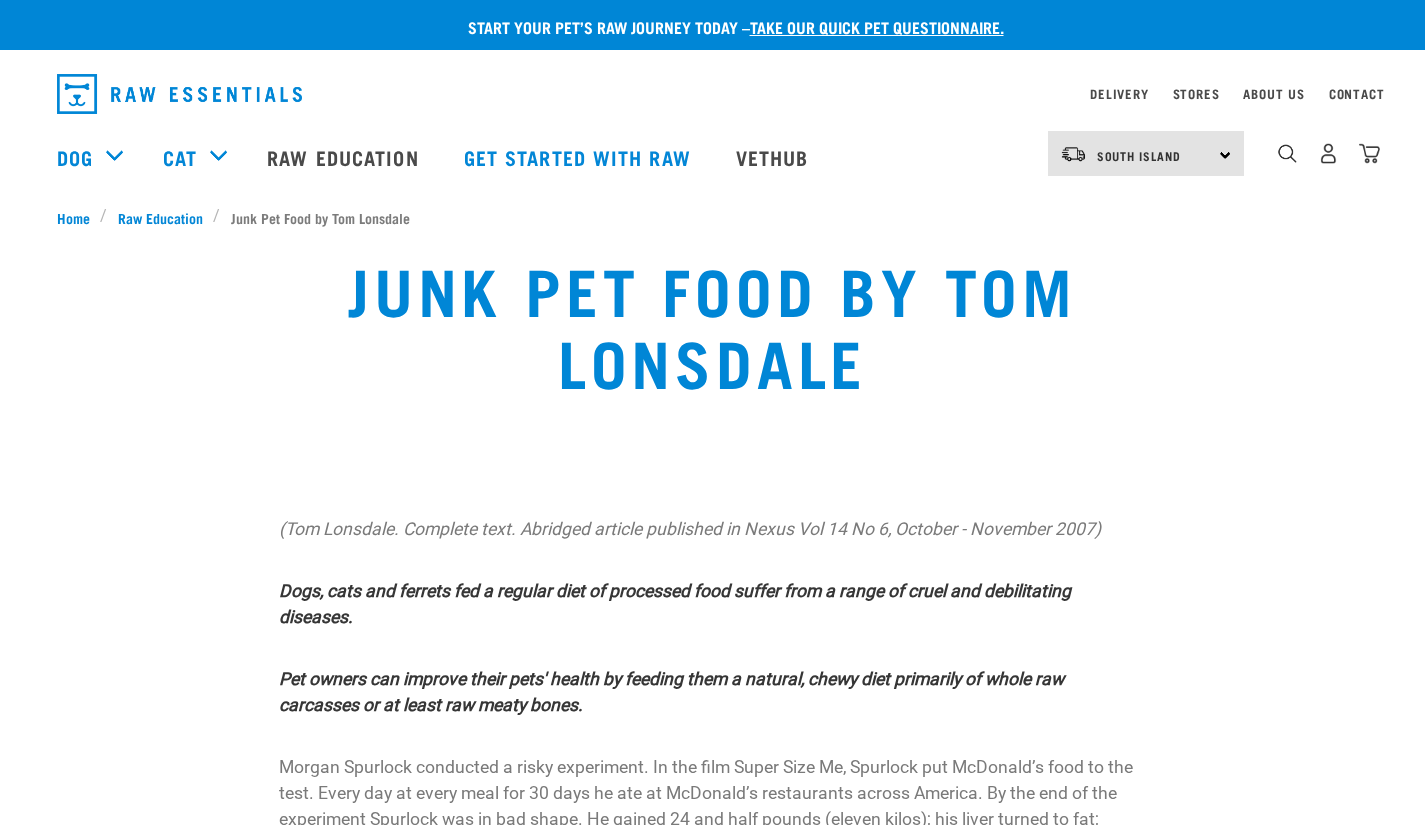 scroll, scrollTop: 14312, scrollLeft: 0, axis: vertical 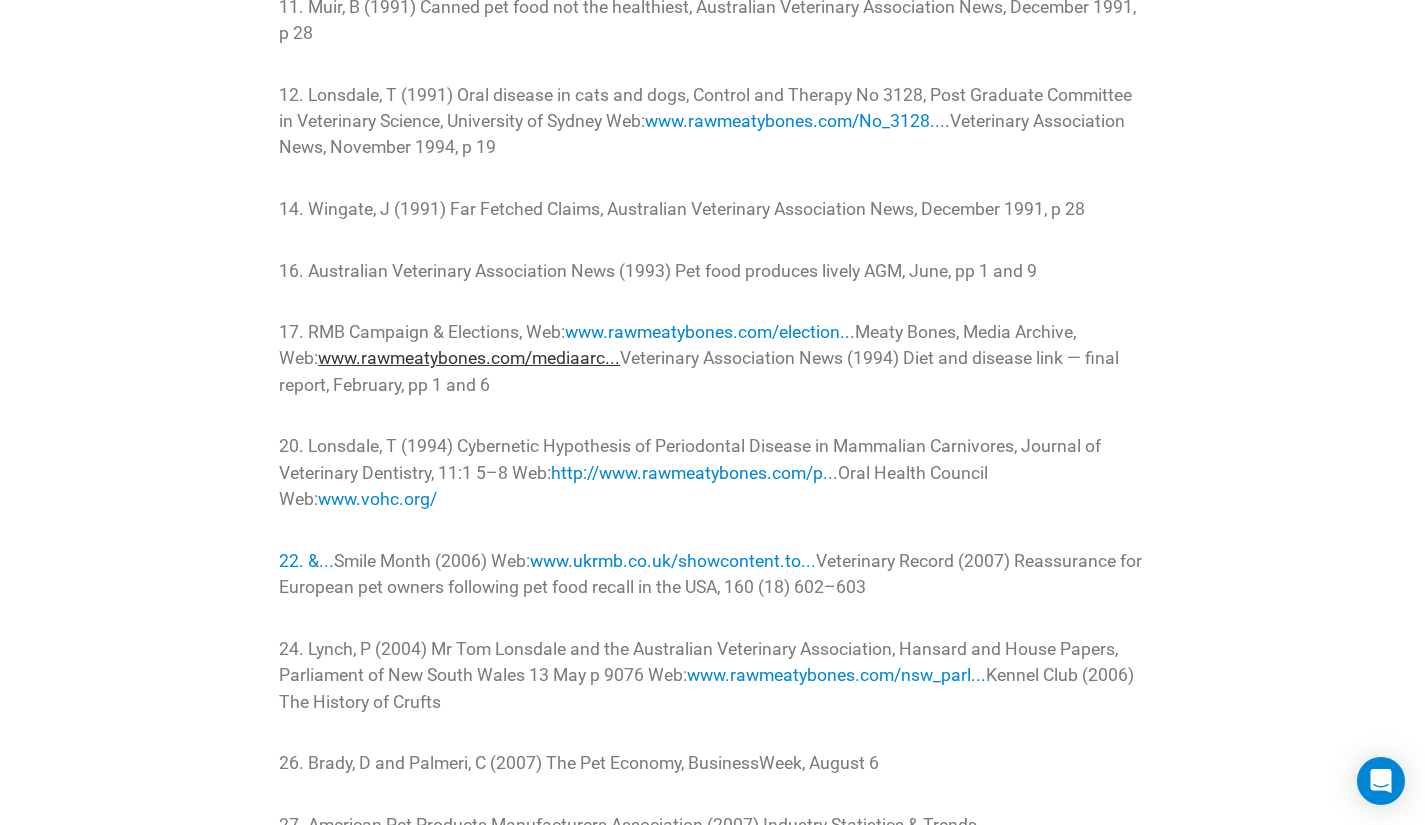 click on "www.rawmeatybones.com/mediaarc..." at bounding box center (469, 358) 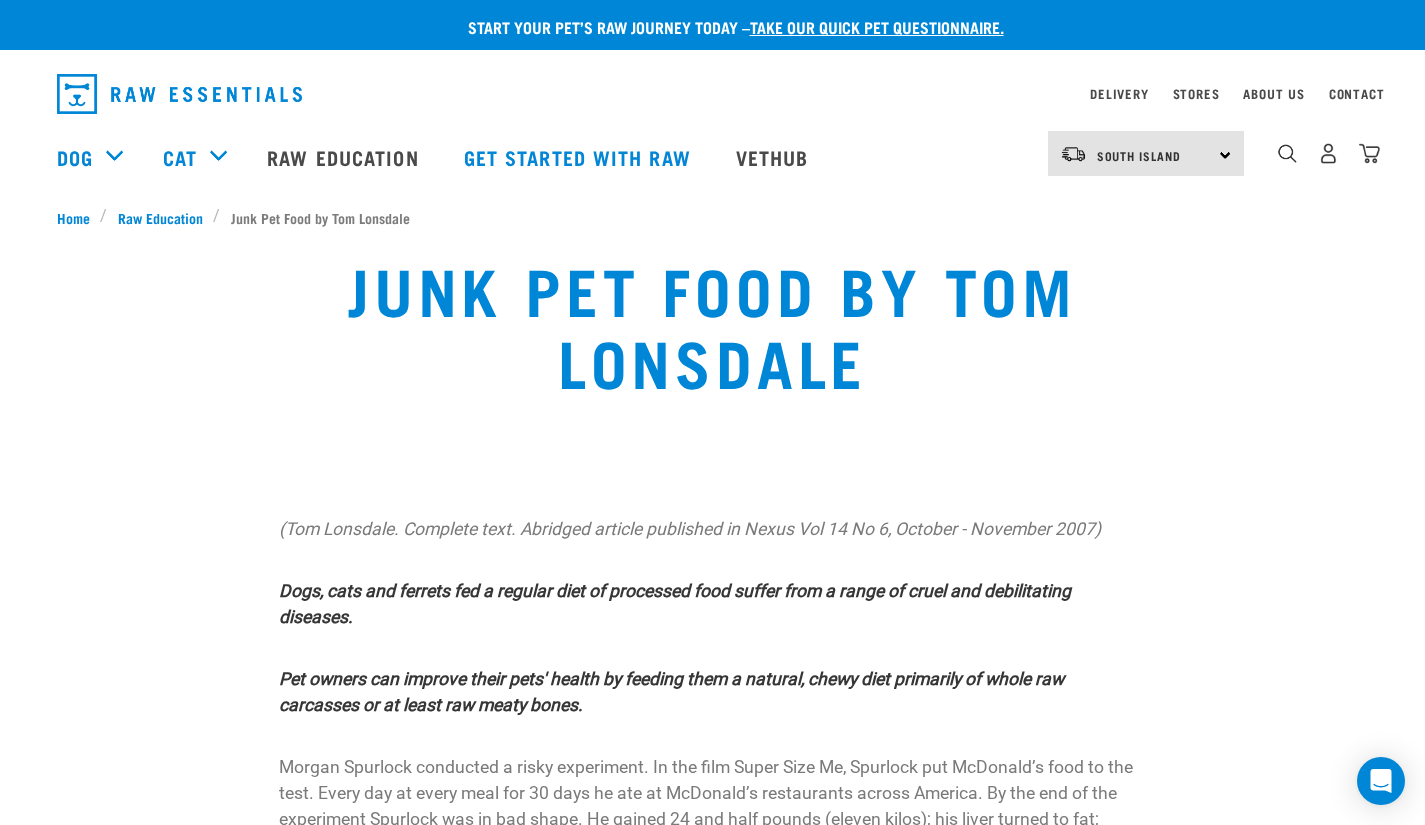 scroll, scrollTop: 14310, scrollLeft: 0, axis: vertical 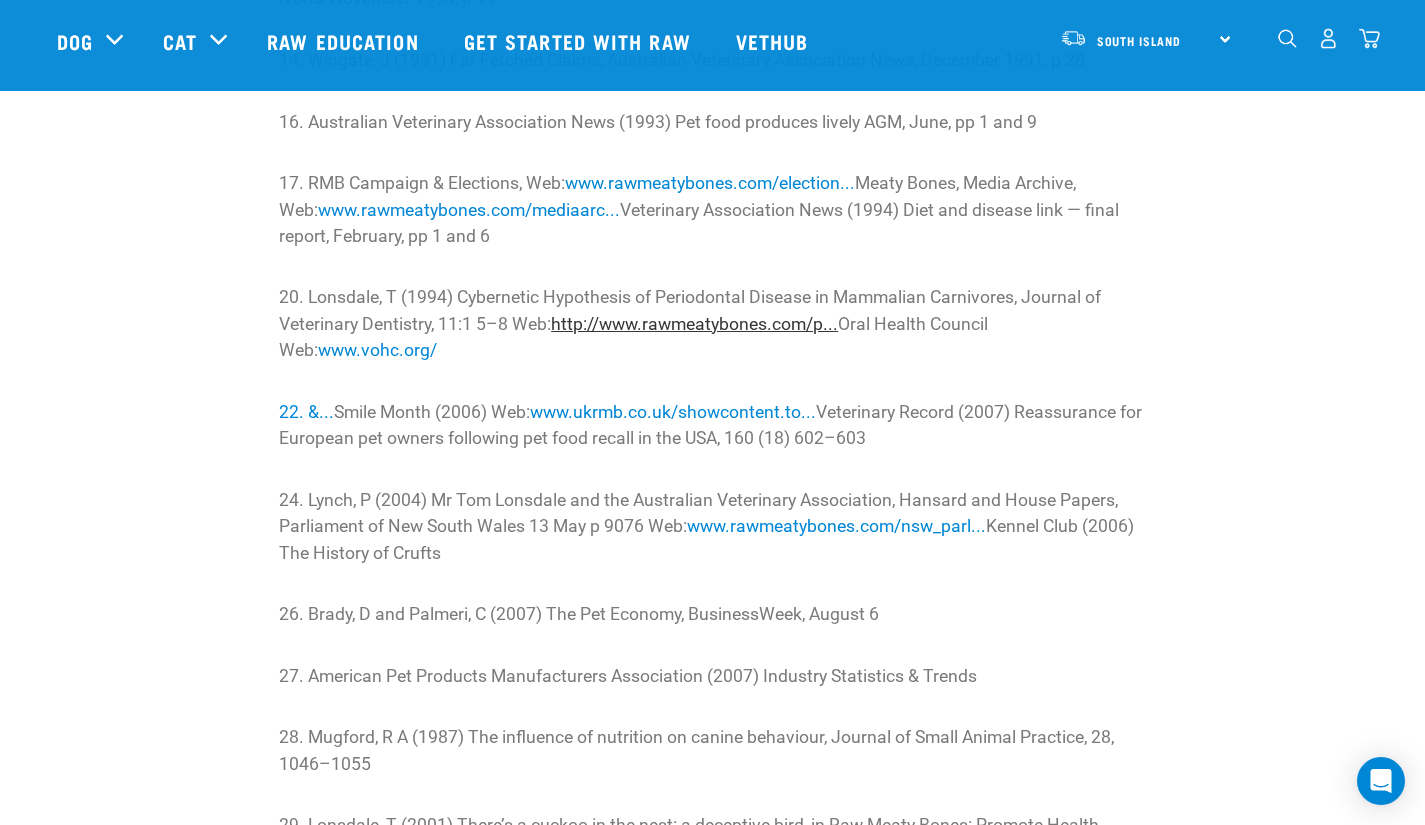 click on "http://www.rawmeatybones.com/p..." at bounding box center [694, 324] 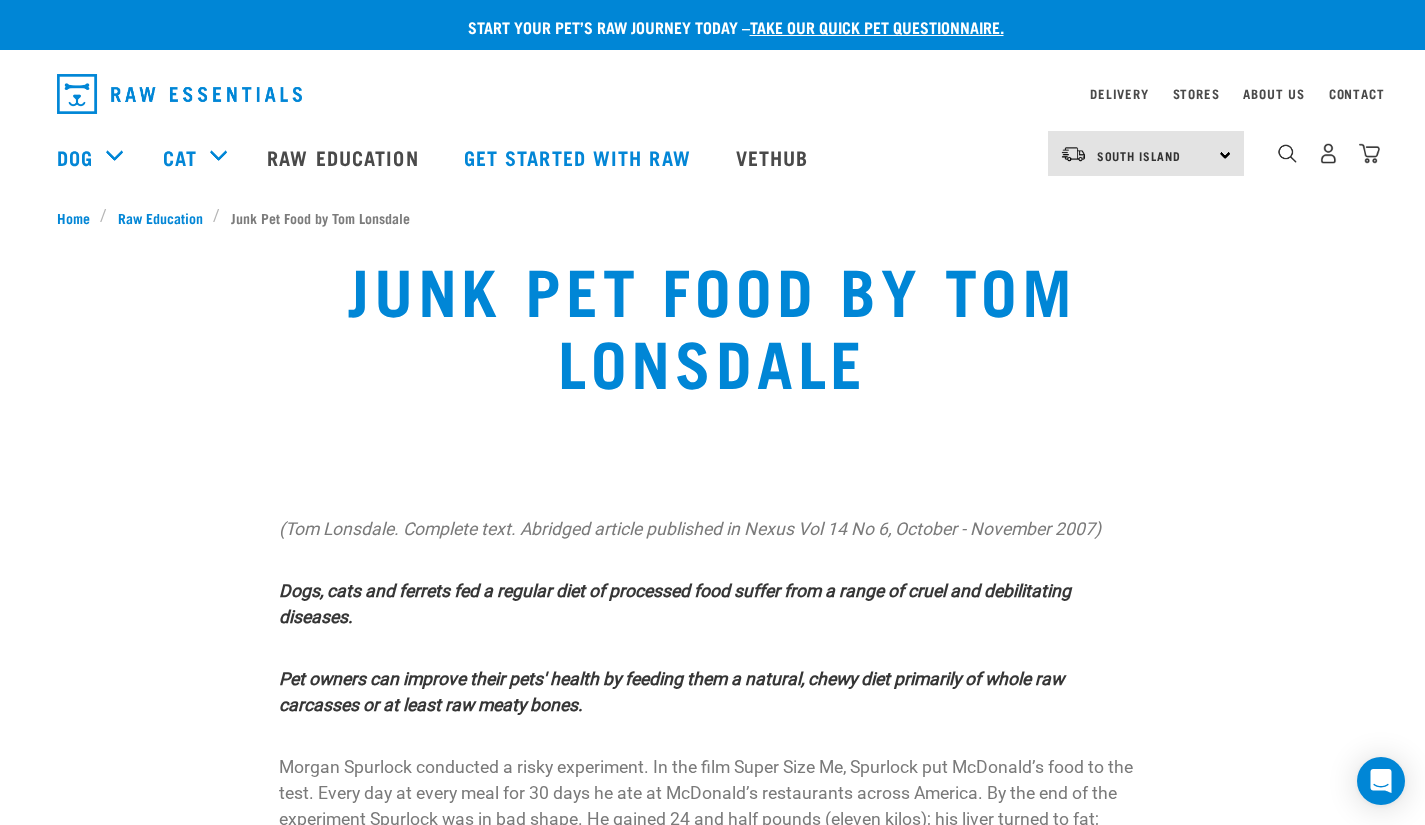 scroll, scrollTop: 14458, scrollLeft: 0, axis: vertical 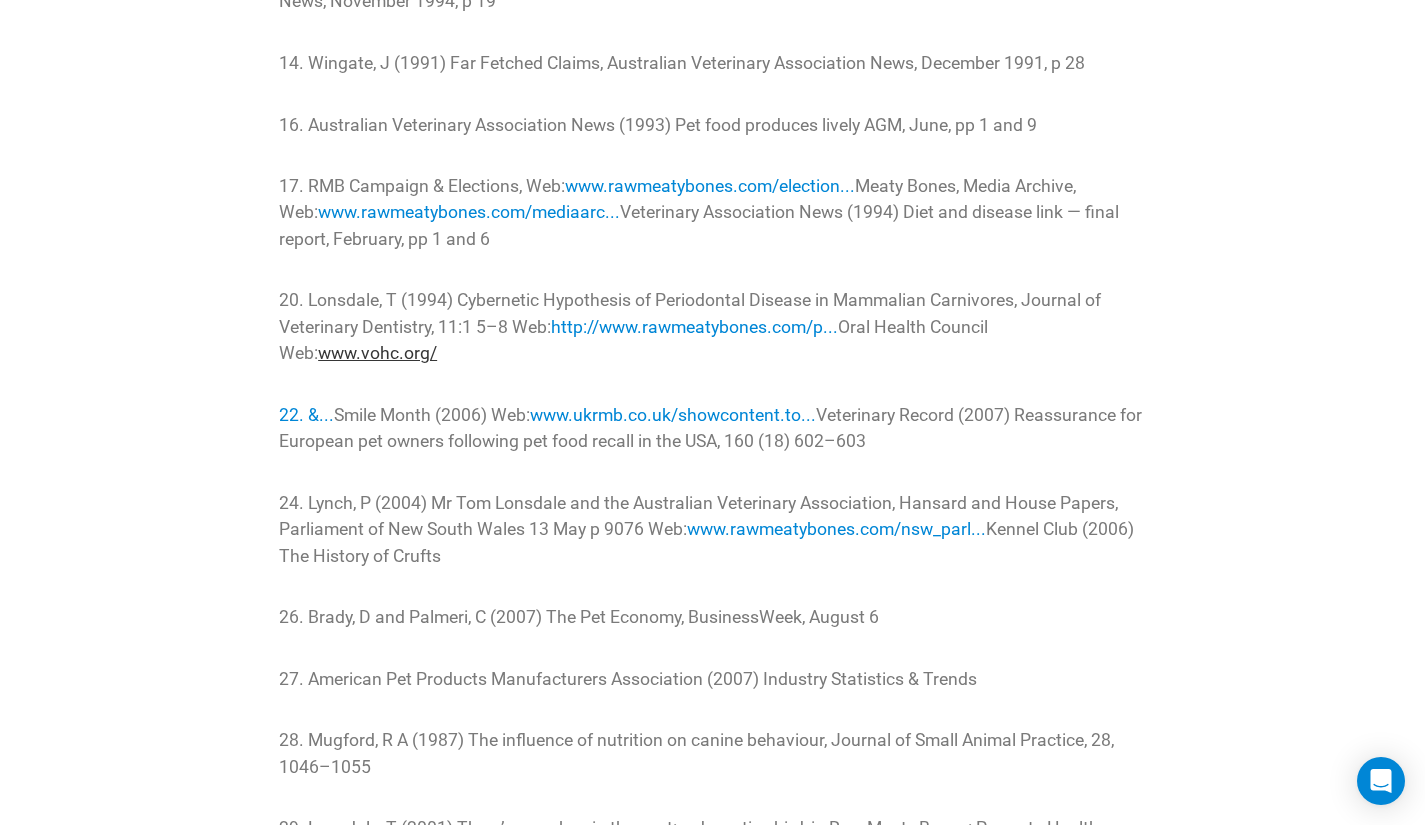 click on "www.vohc.org/" at bounding box center [377, 353] 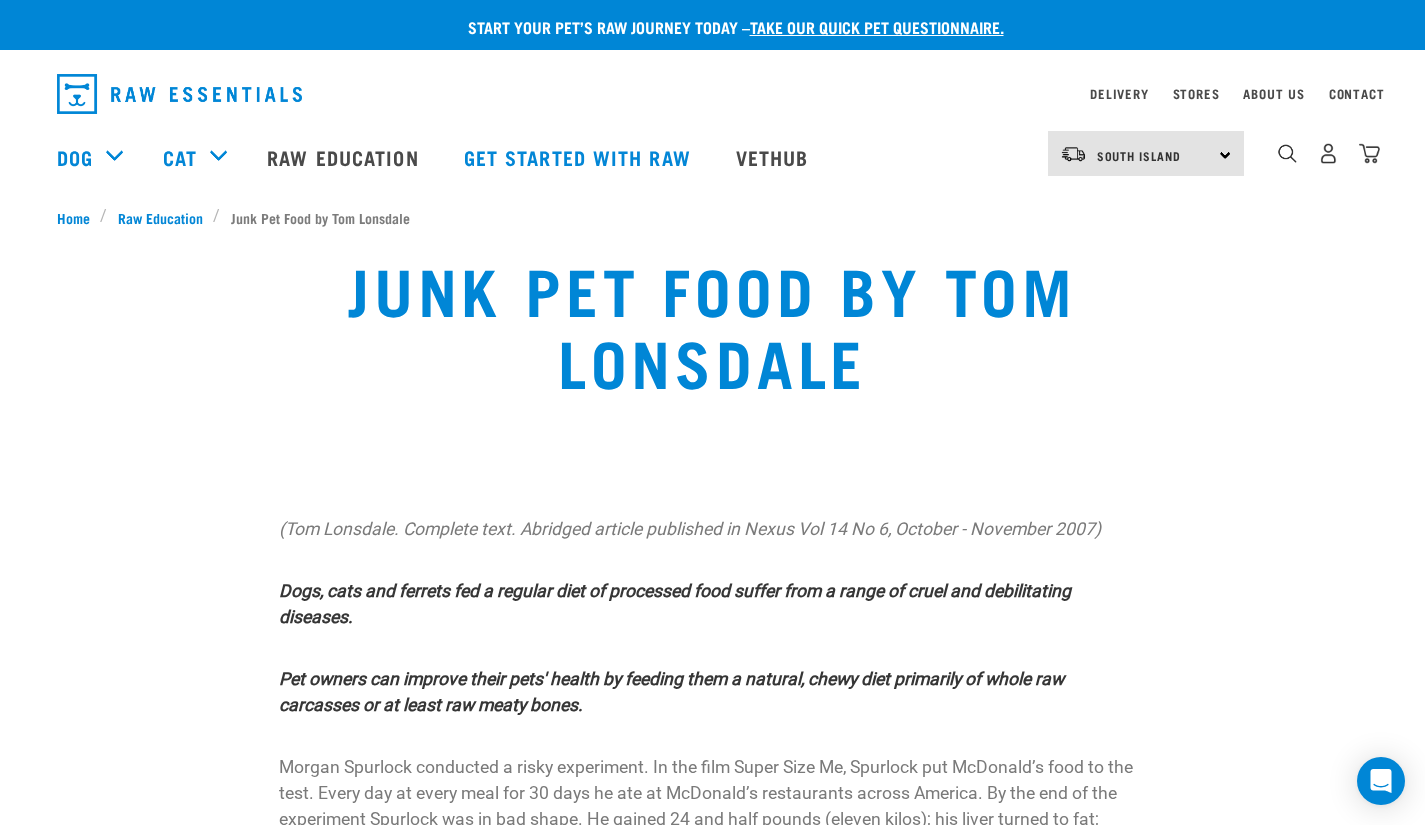 scroll, scrollTop: 14455, scrollLeft: 0, axis: vertical 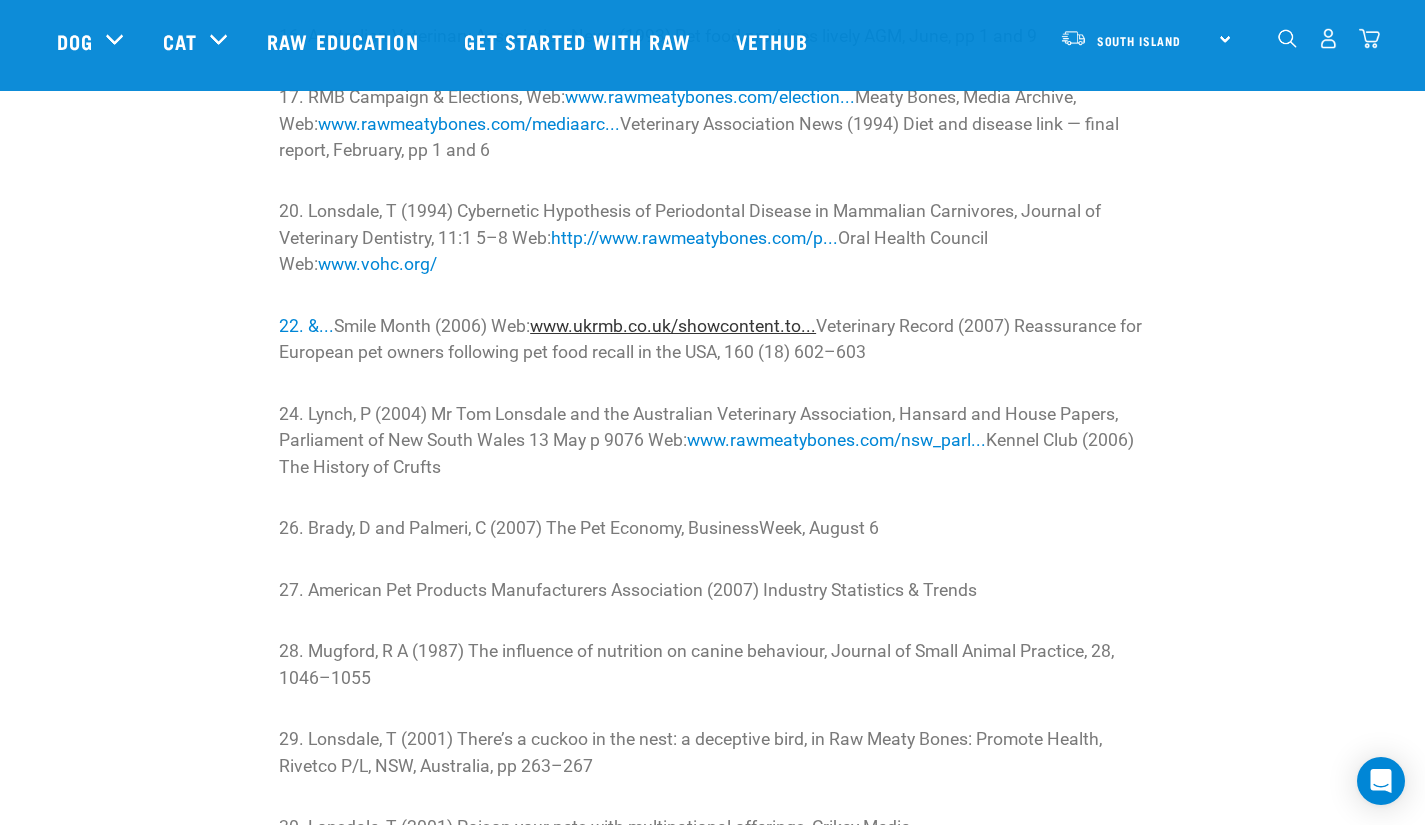 click on "www.ukrmb.co.uk/showcontent.to..." at bounding box center [673, 326] 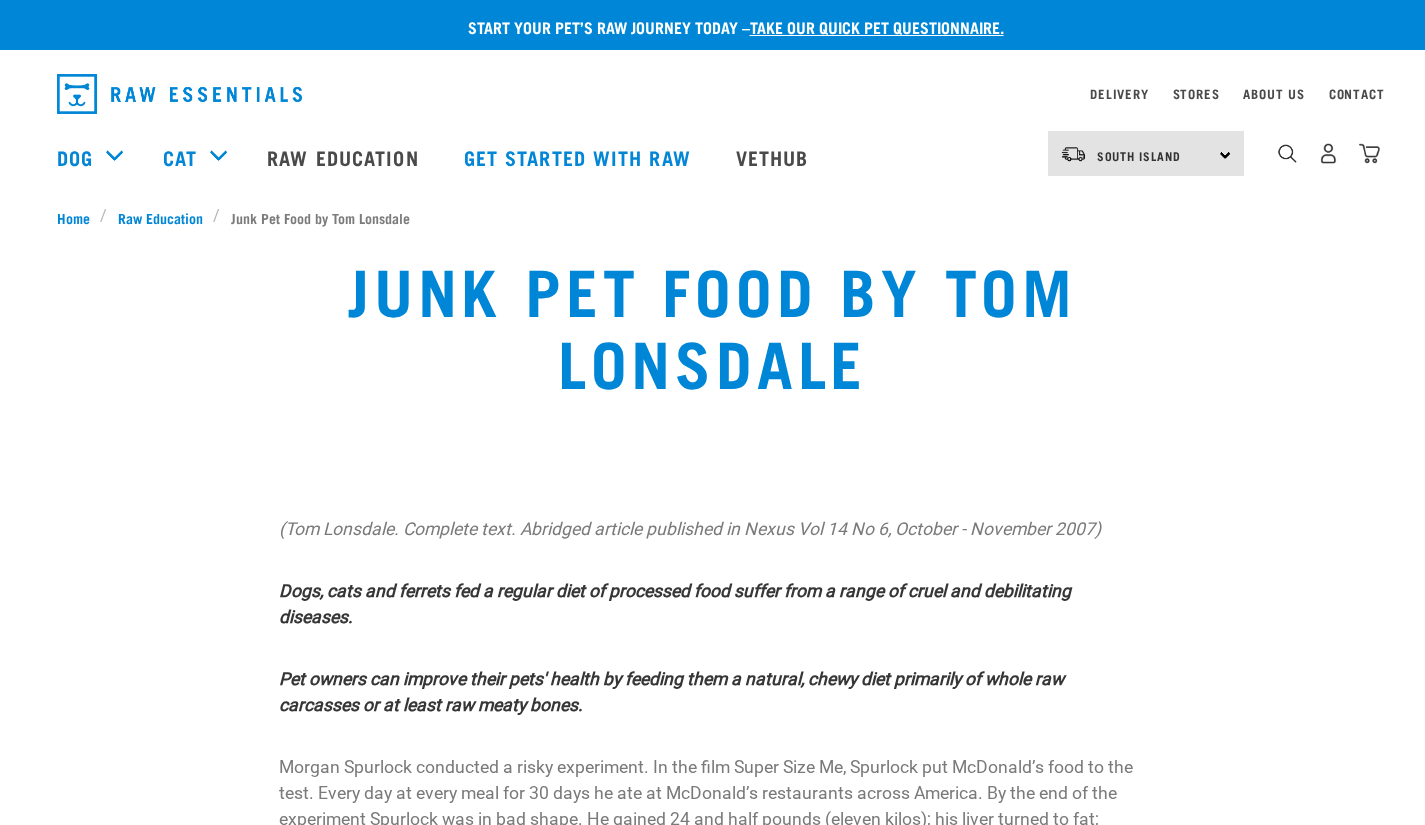 scroll, scrollTop: 14547, scrollLeft: 0, axis: vertical 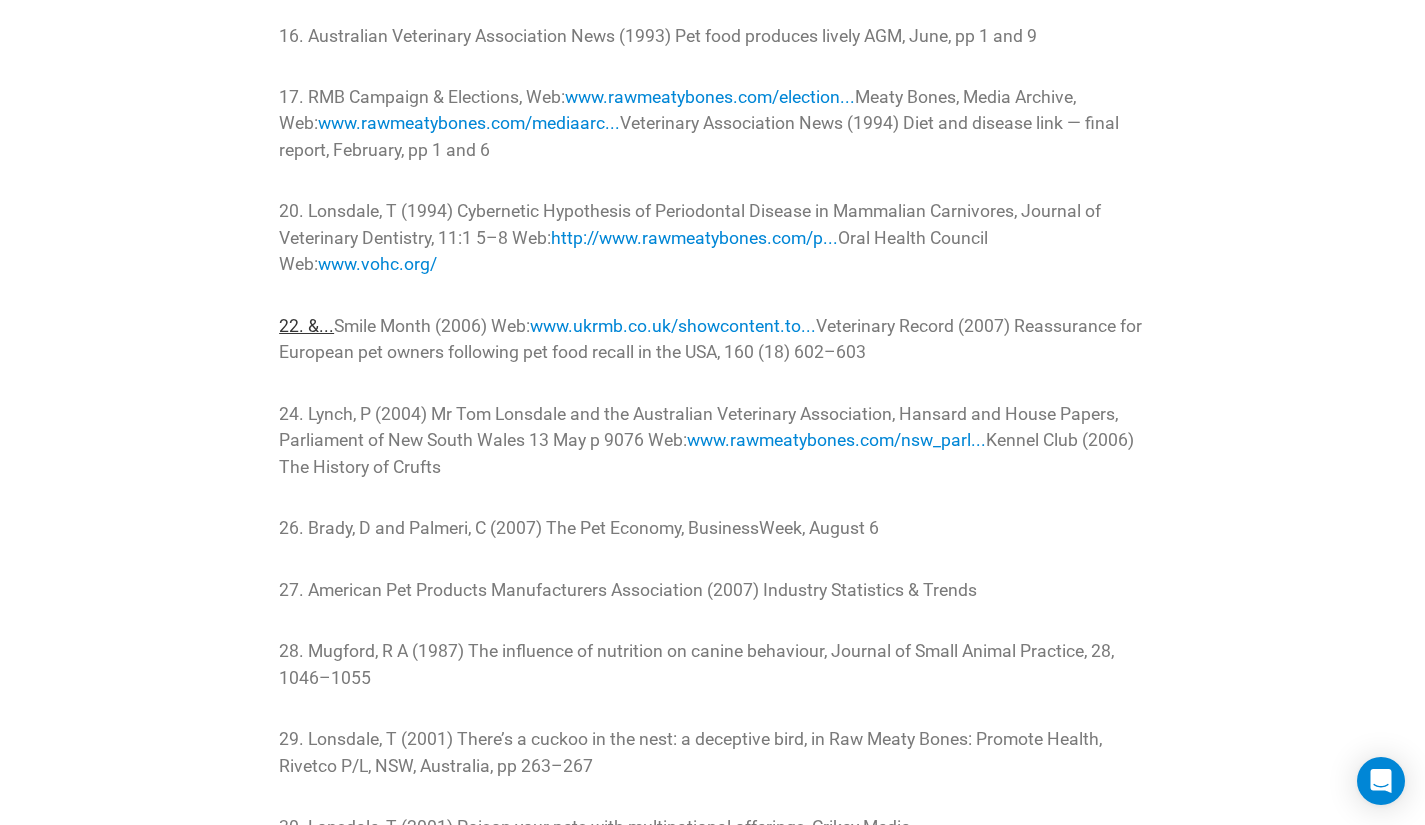 click on "22. &..." at bounding box center (306, 326) 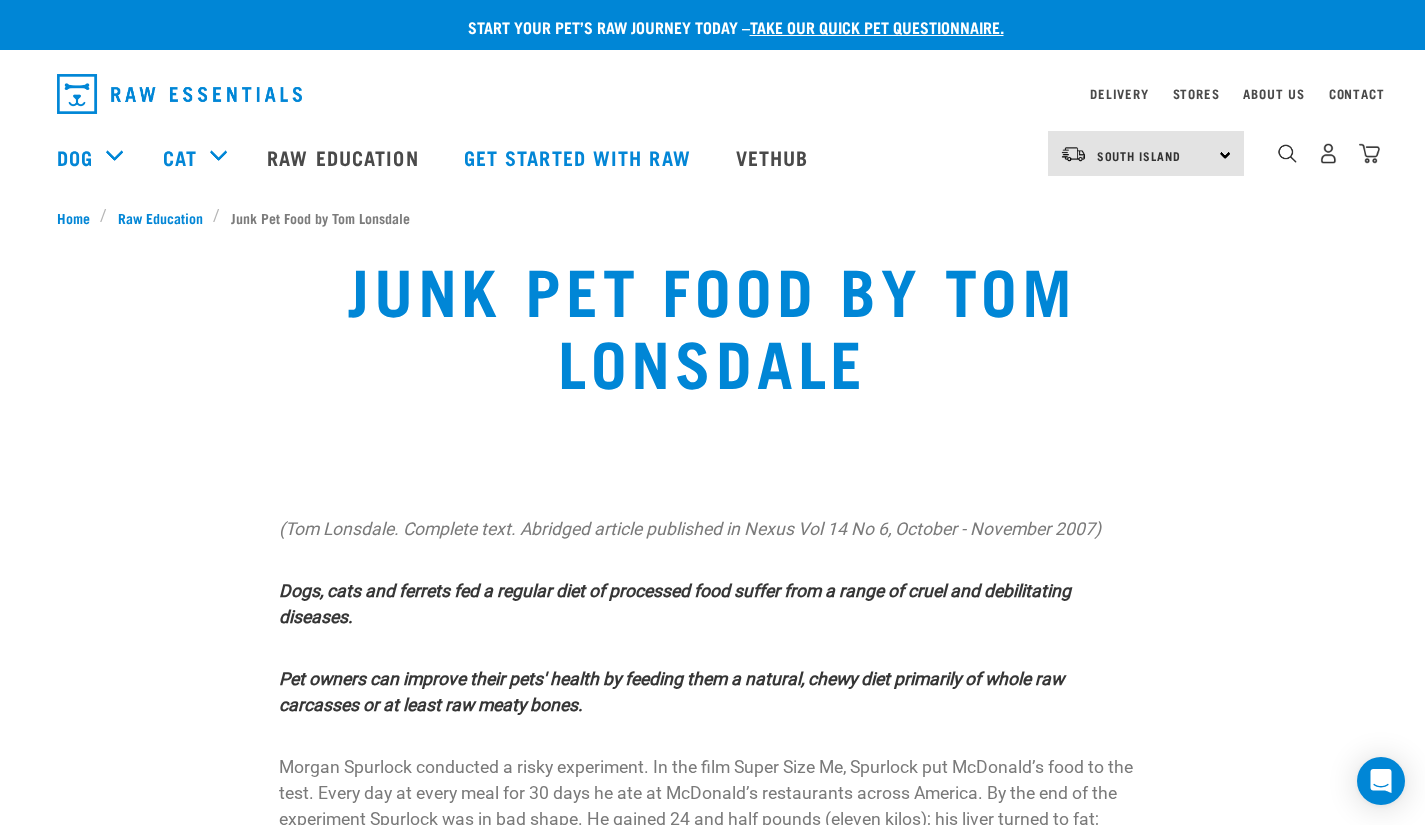 scroll, scrollTop: 14547, scrollLeft: 0, axis: vertical 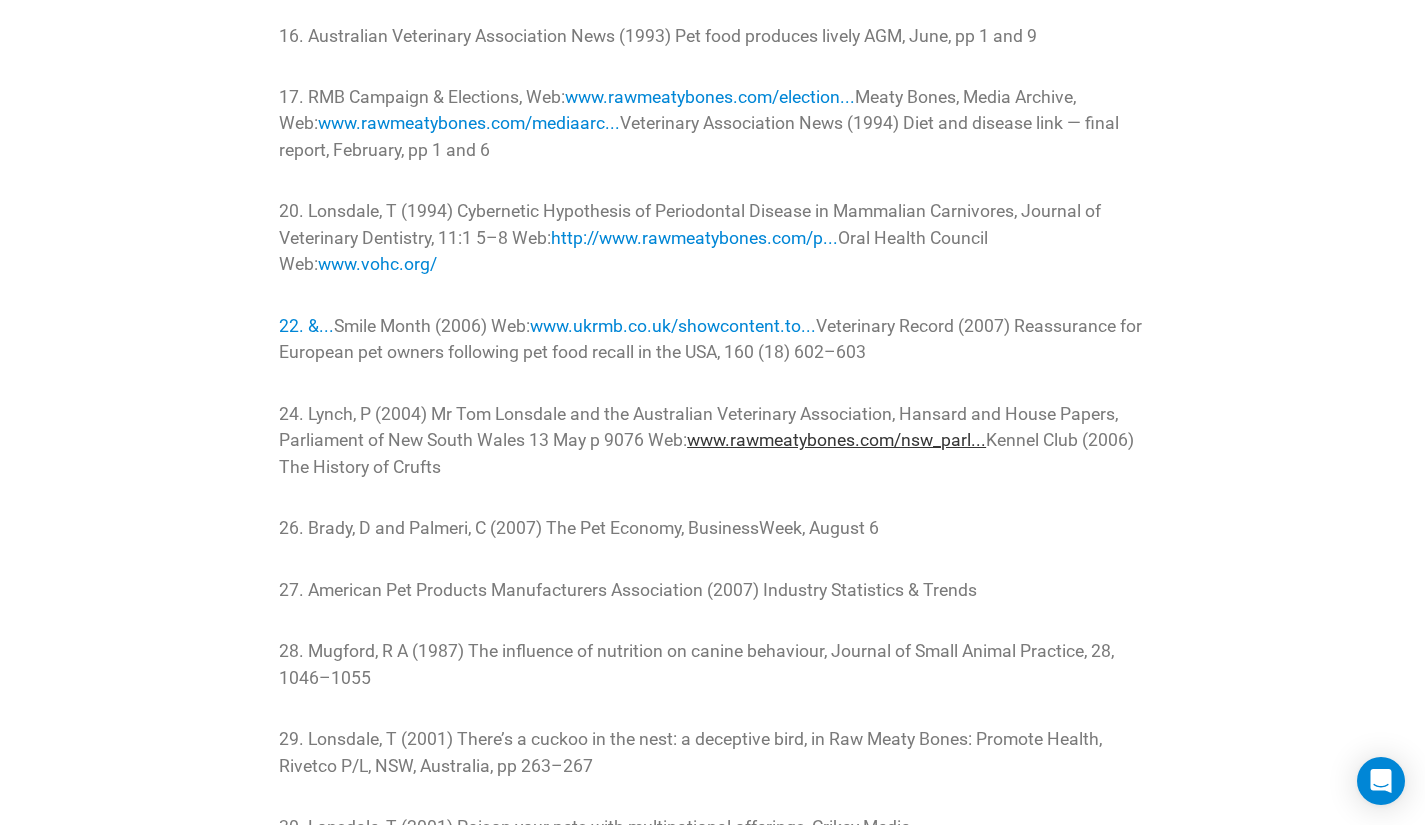 click on "www.rawmeatybones.com/nsw_parl..." at bounding box center [836, 440] 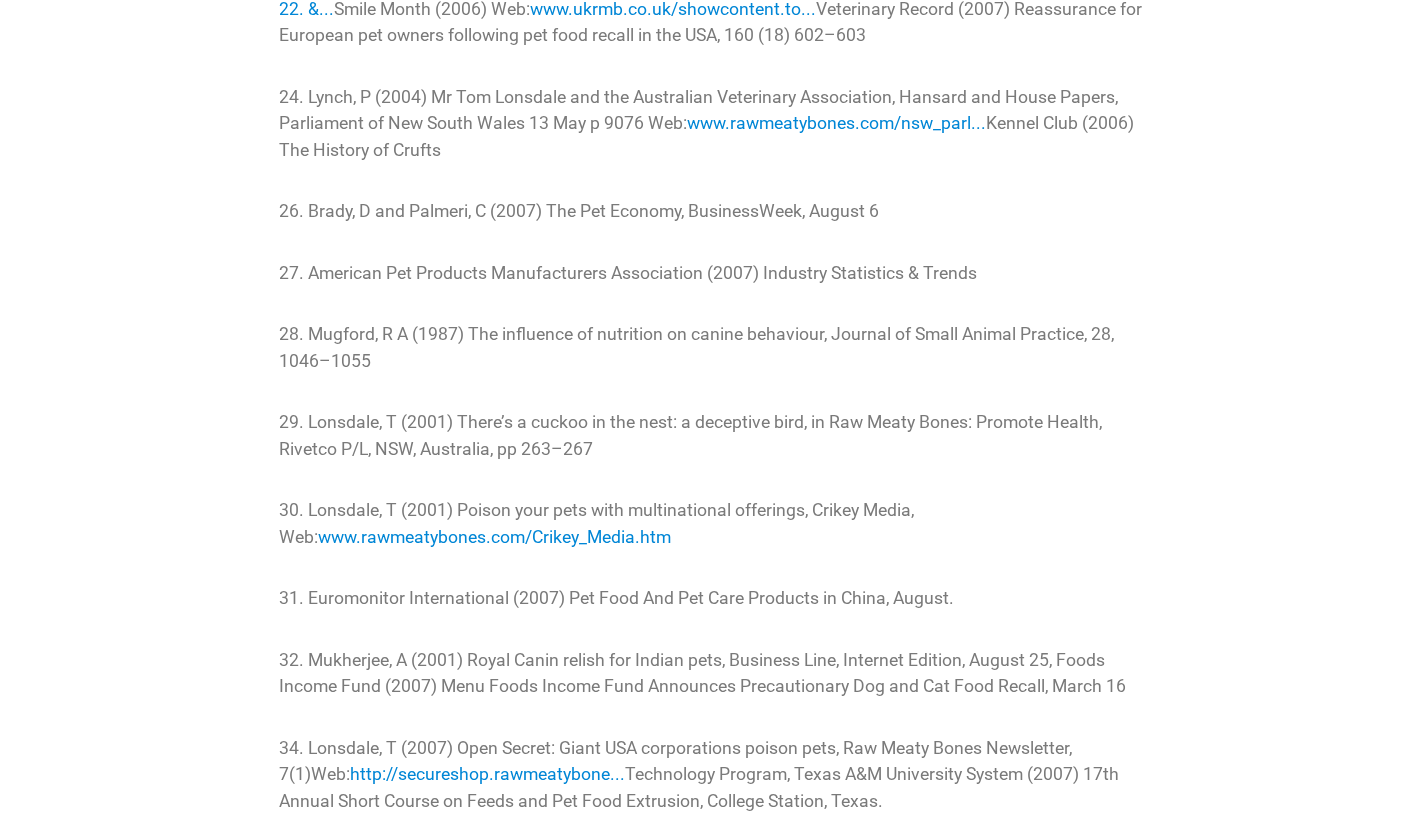 scroll, scrollTop: 0, scrollLeft: 0, axis: both 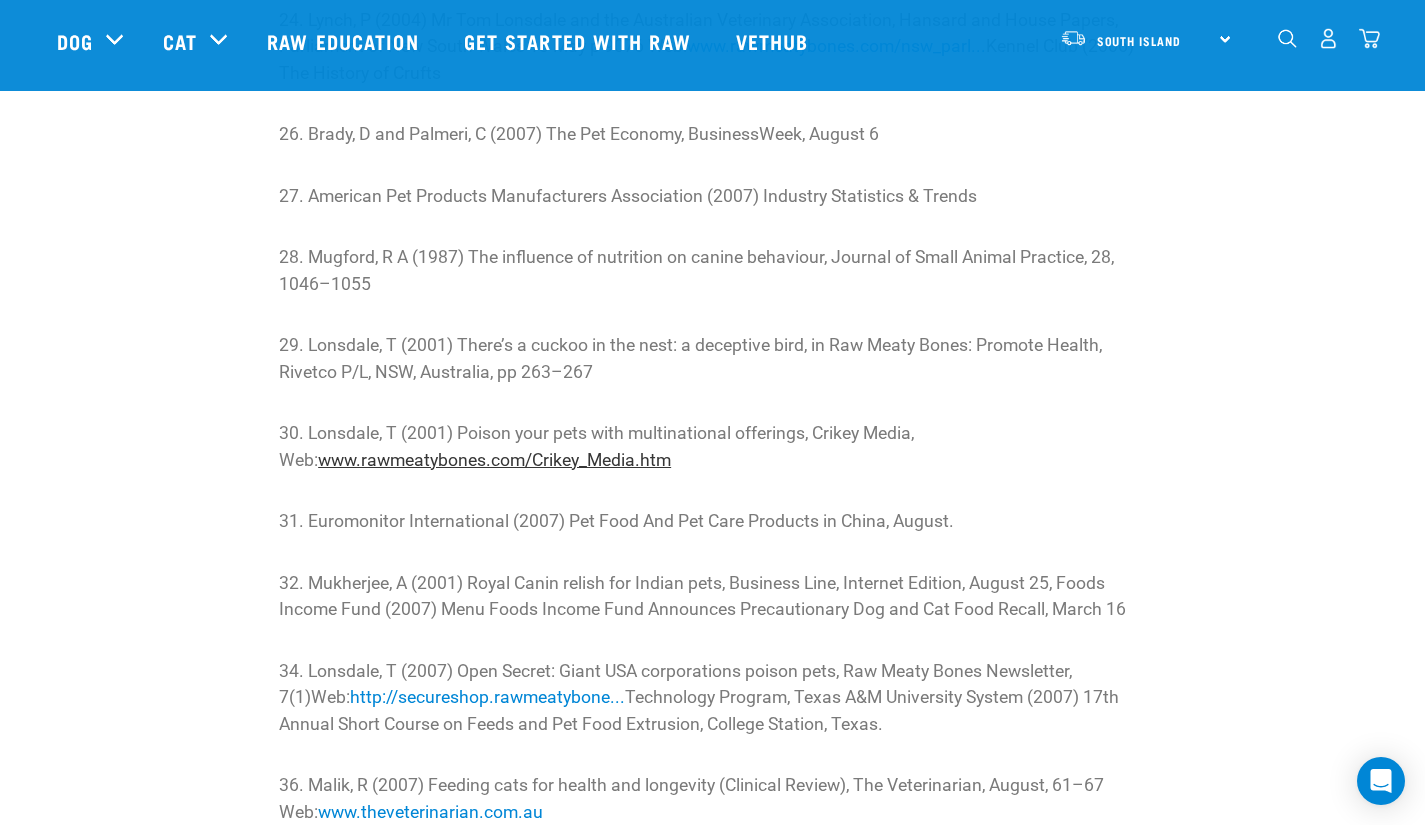 click on "www.rawmeatybones.com/Crikey_Media.htm" at bounding box center (494, 460) 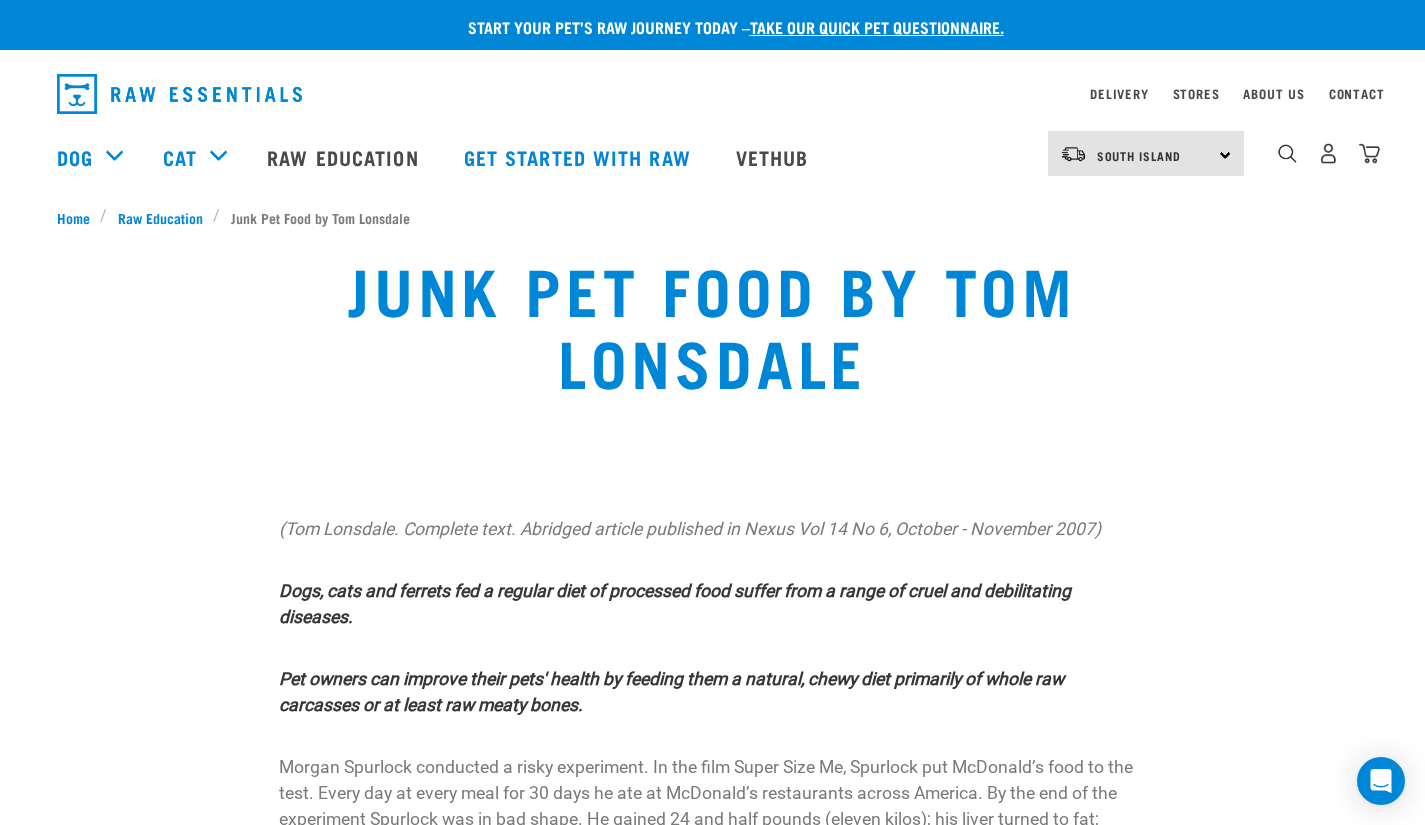 scroll, scrollTop: 14939, scrollLeft: 0, axis: vertical 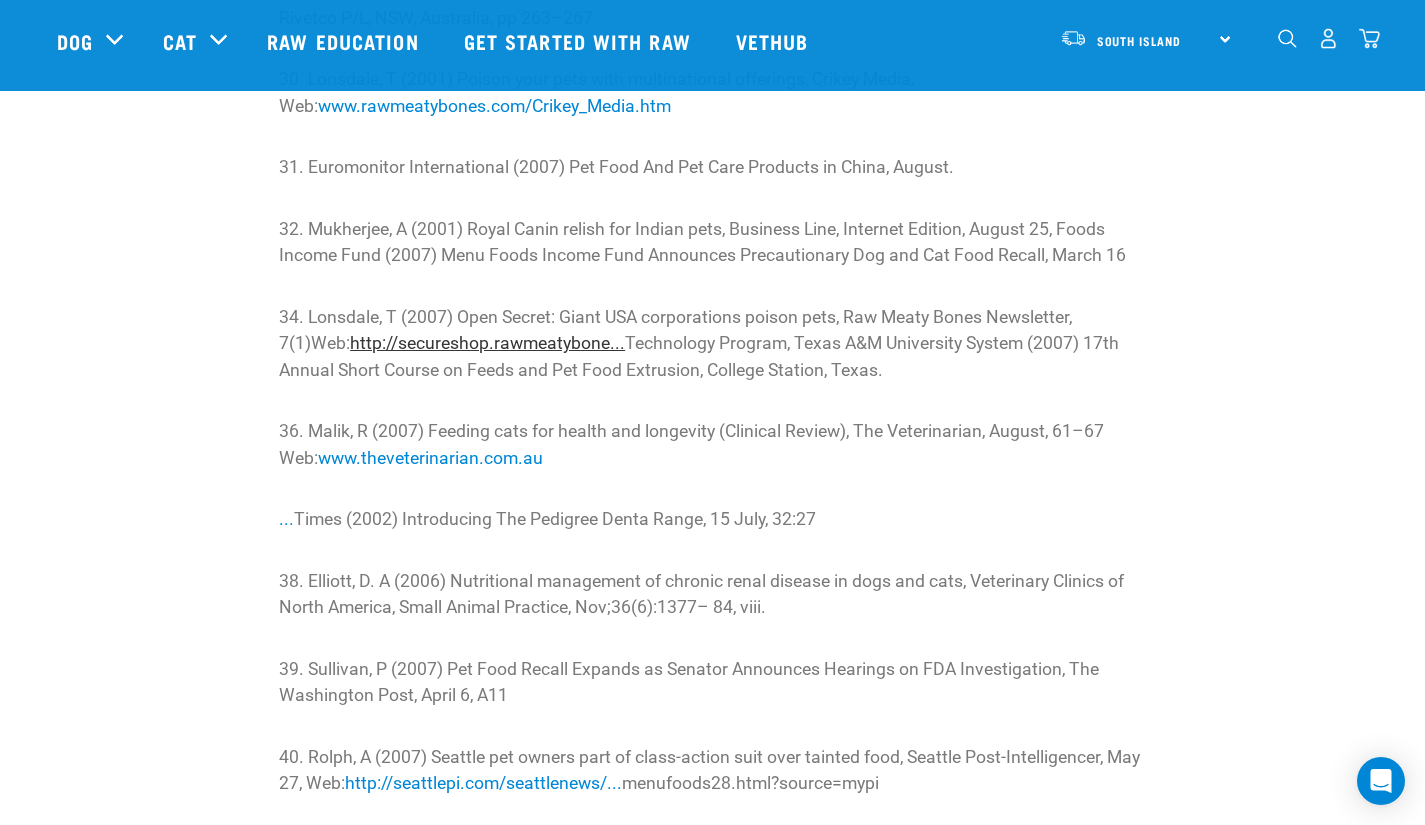 click on "http://secureshop.rawmeatybone..." at bounding box center [487, 343] 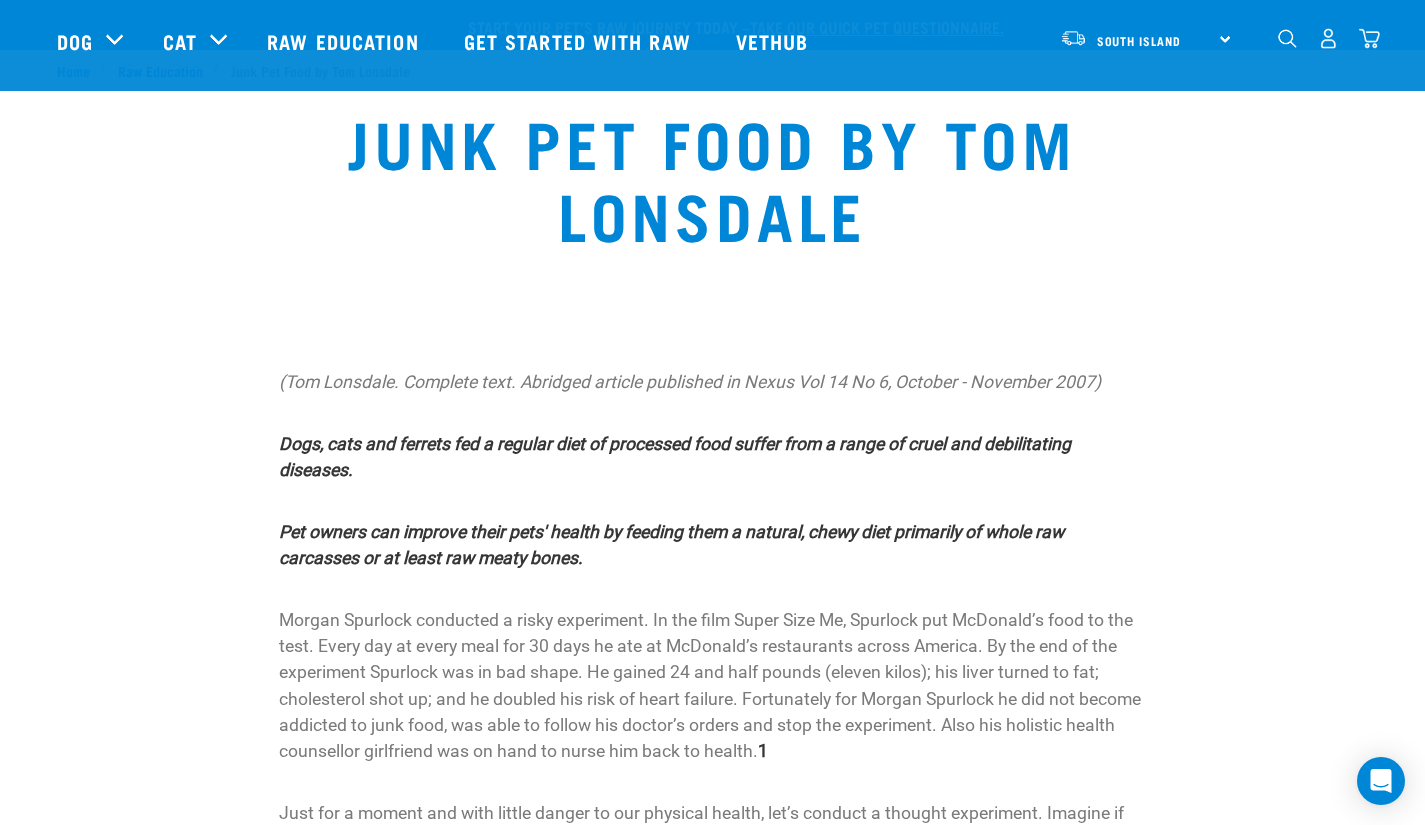 scroll, scrollTop: 15449, scrollLeft: 0, axis: vertical 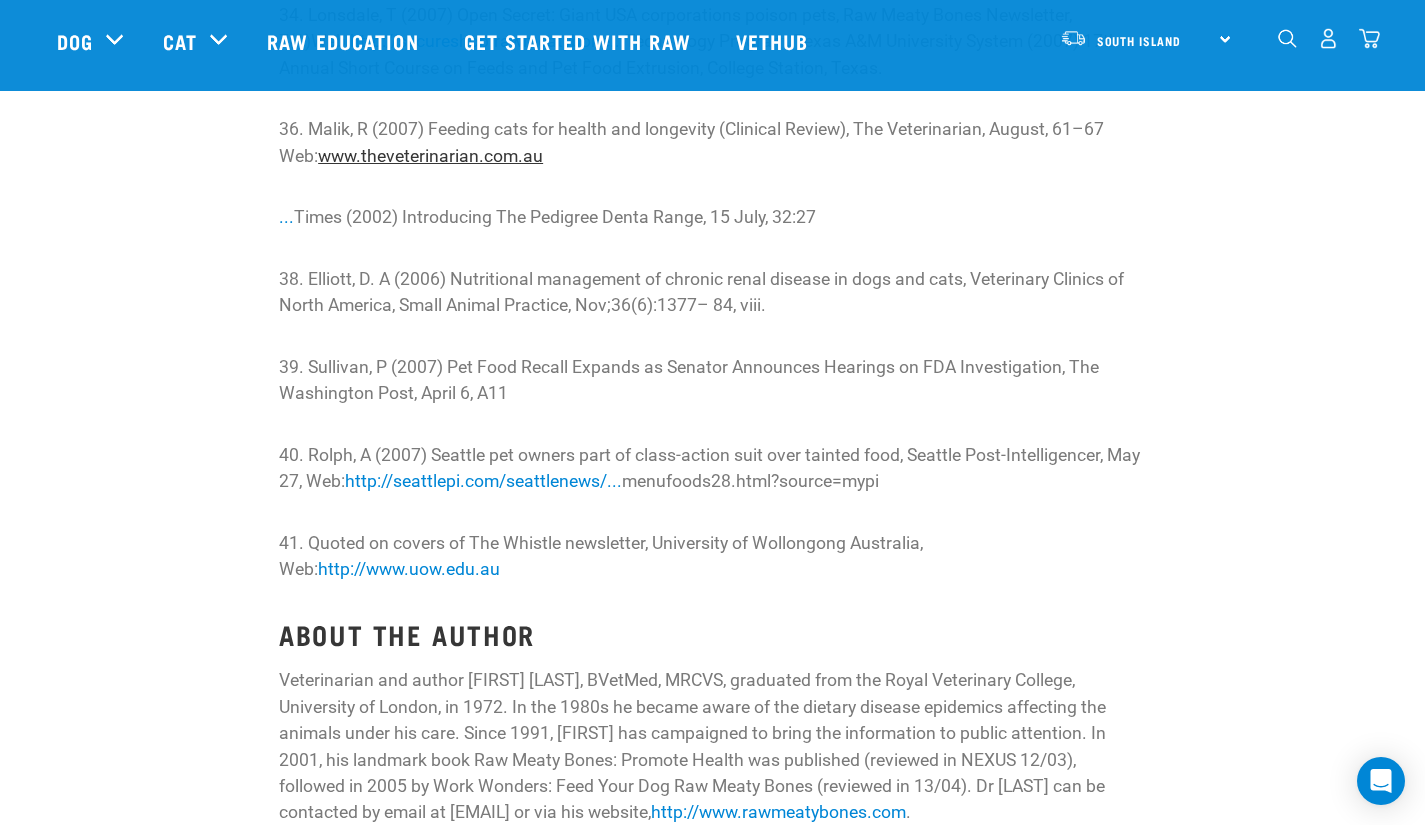 click on "www.theveterinarian.com.au" at bounding box center (430, 156) 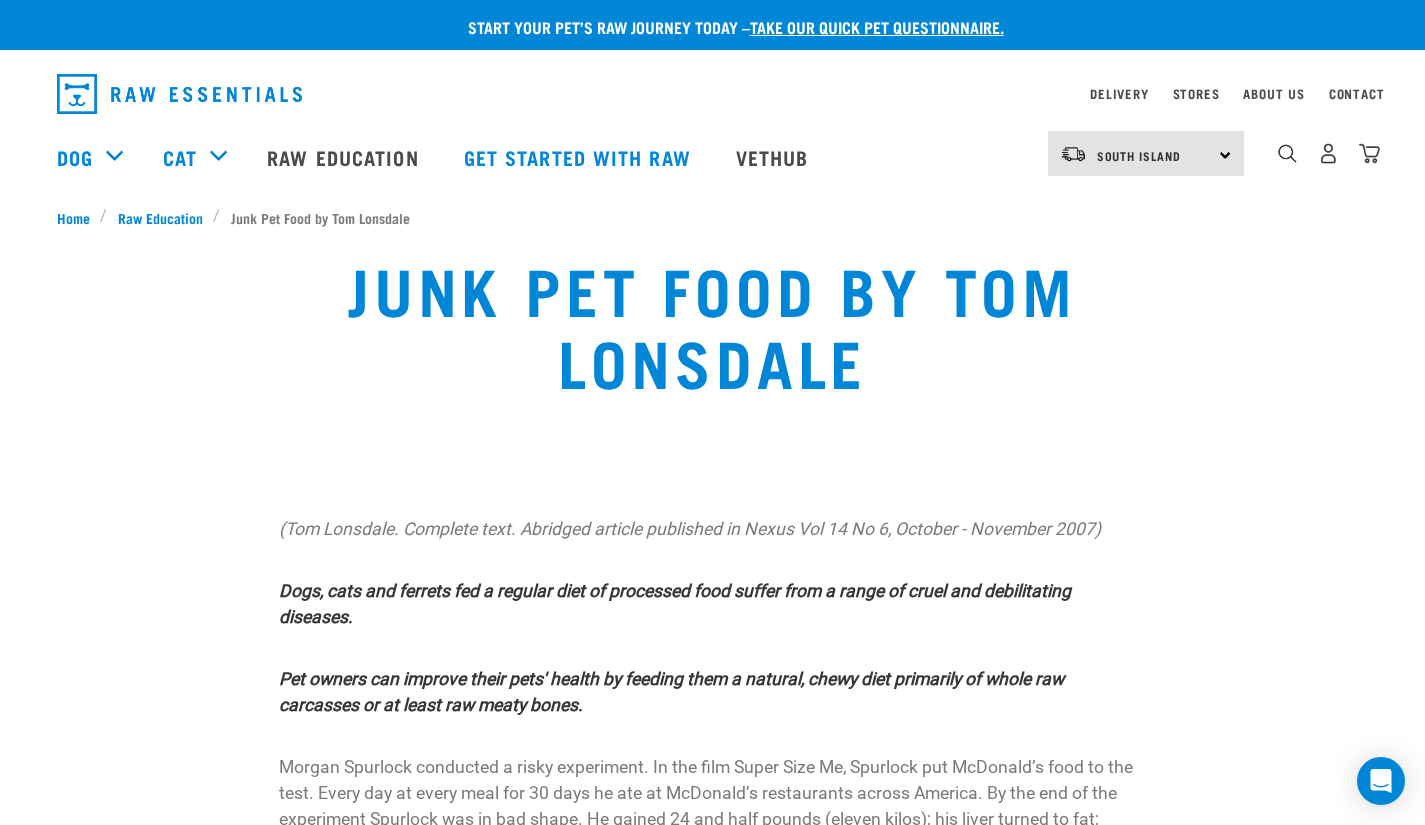 scroll, scrollTop: 15594, scrollLeft: 0, axis: vertical 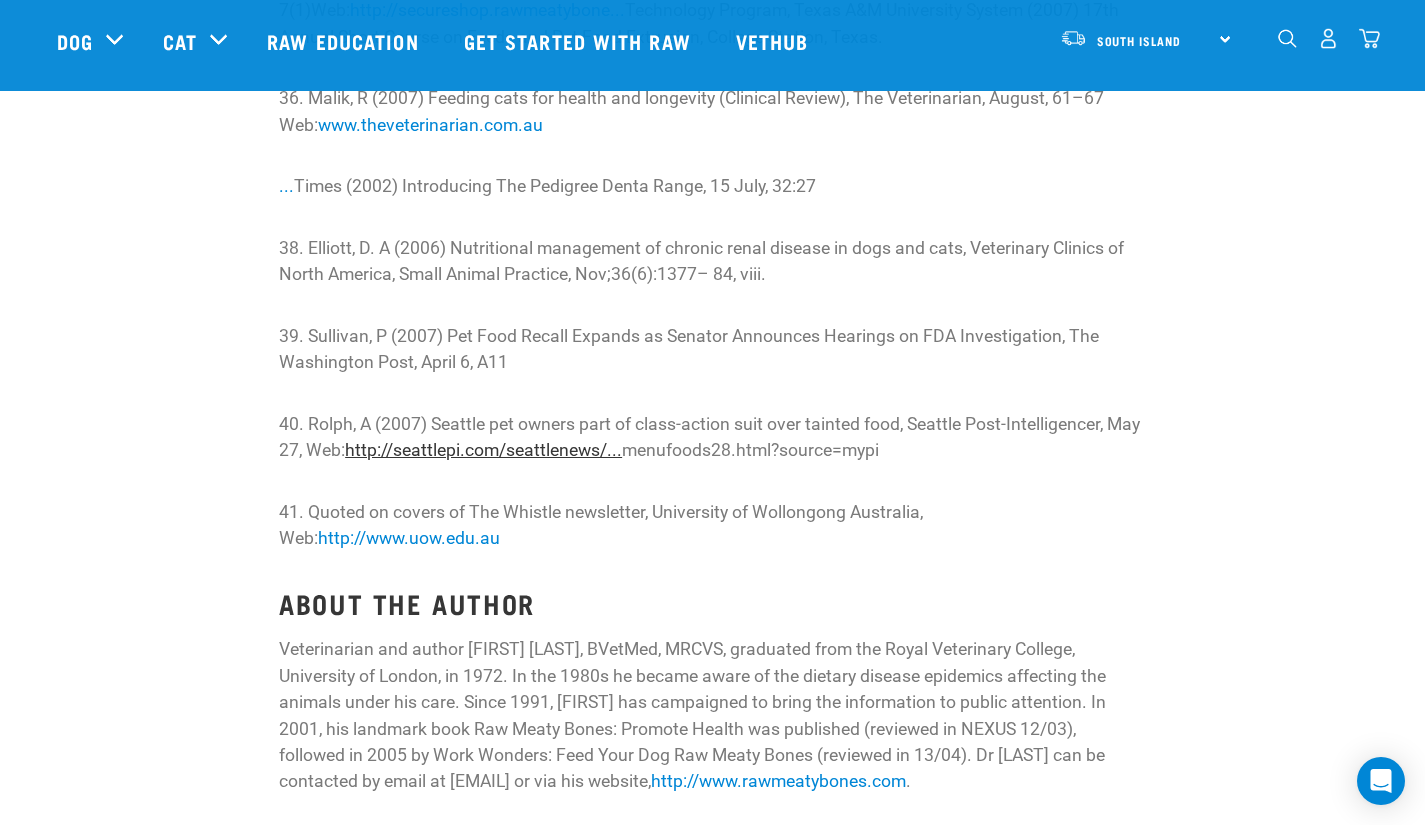 click on "http://seattlepi.com/seattlenews/..." at bounding box center [483, 450] 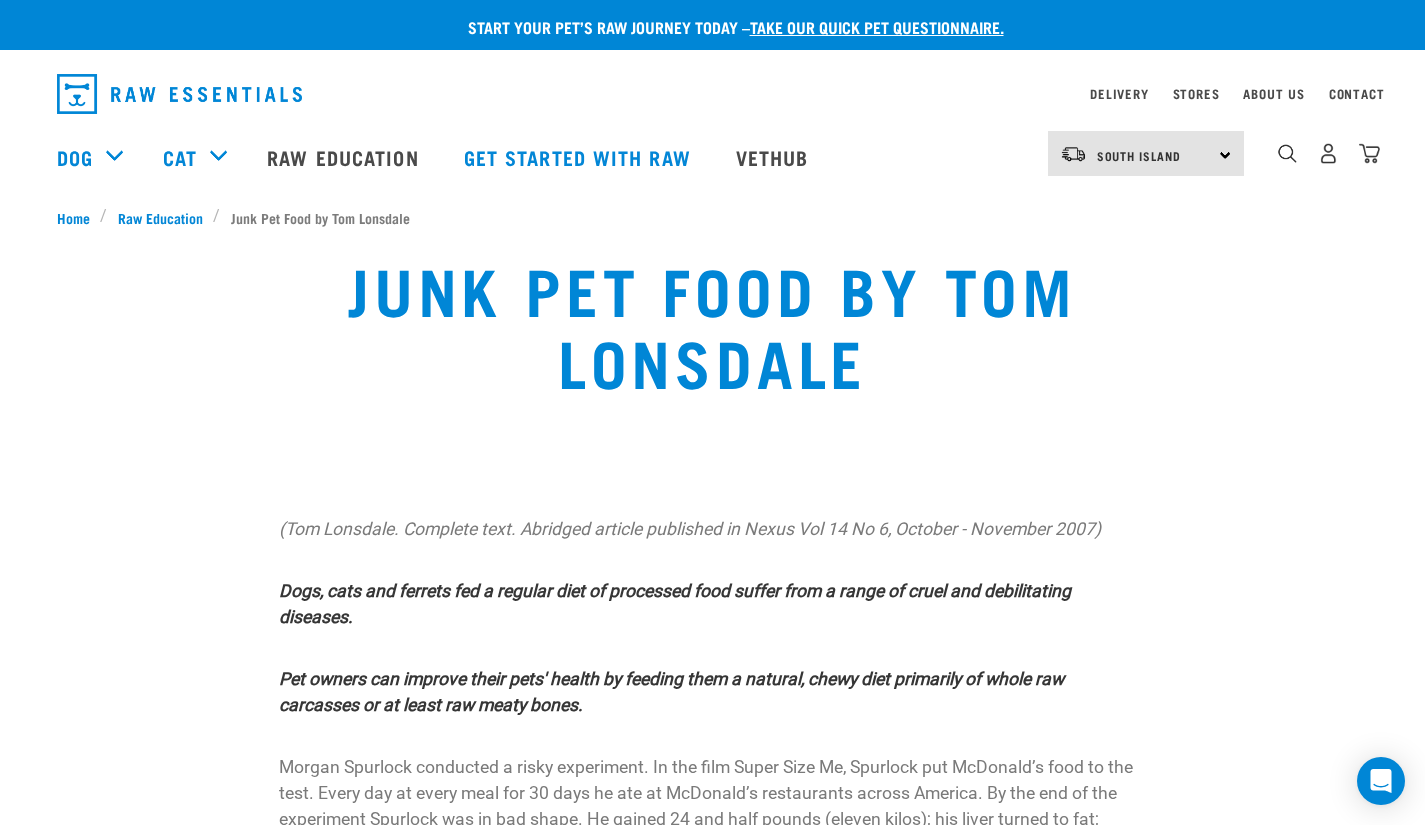 scroll, scrollTop: 15628, scrollLeft: 0, axis: vertical 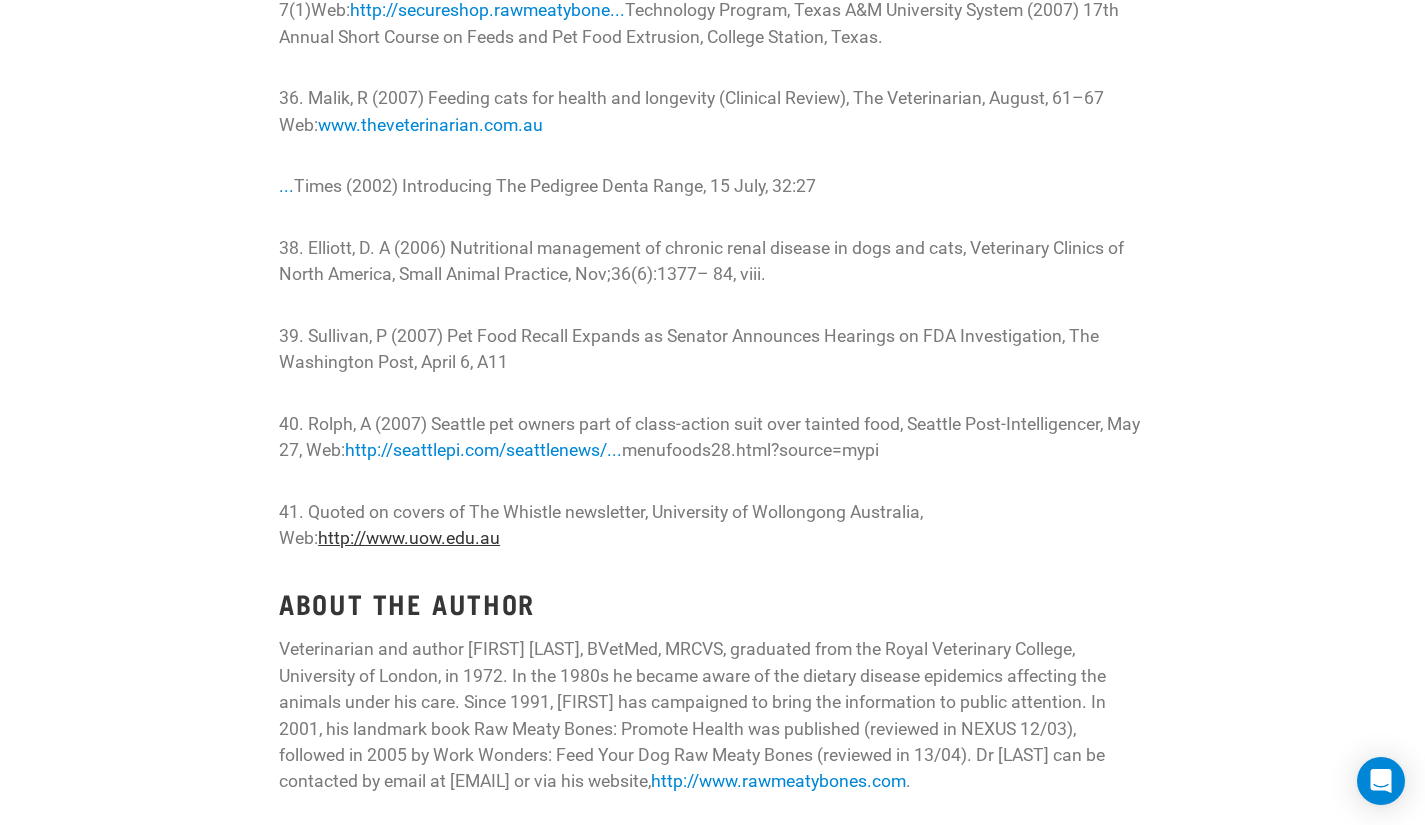 click on "http://www.uow.edu.au" at bounding box center [409, 538] 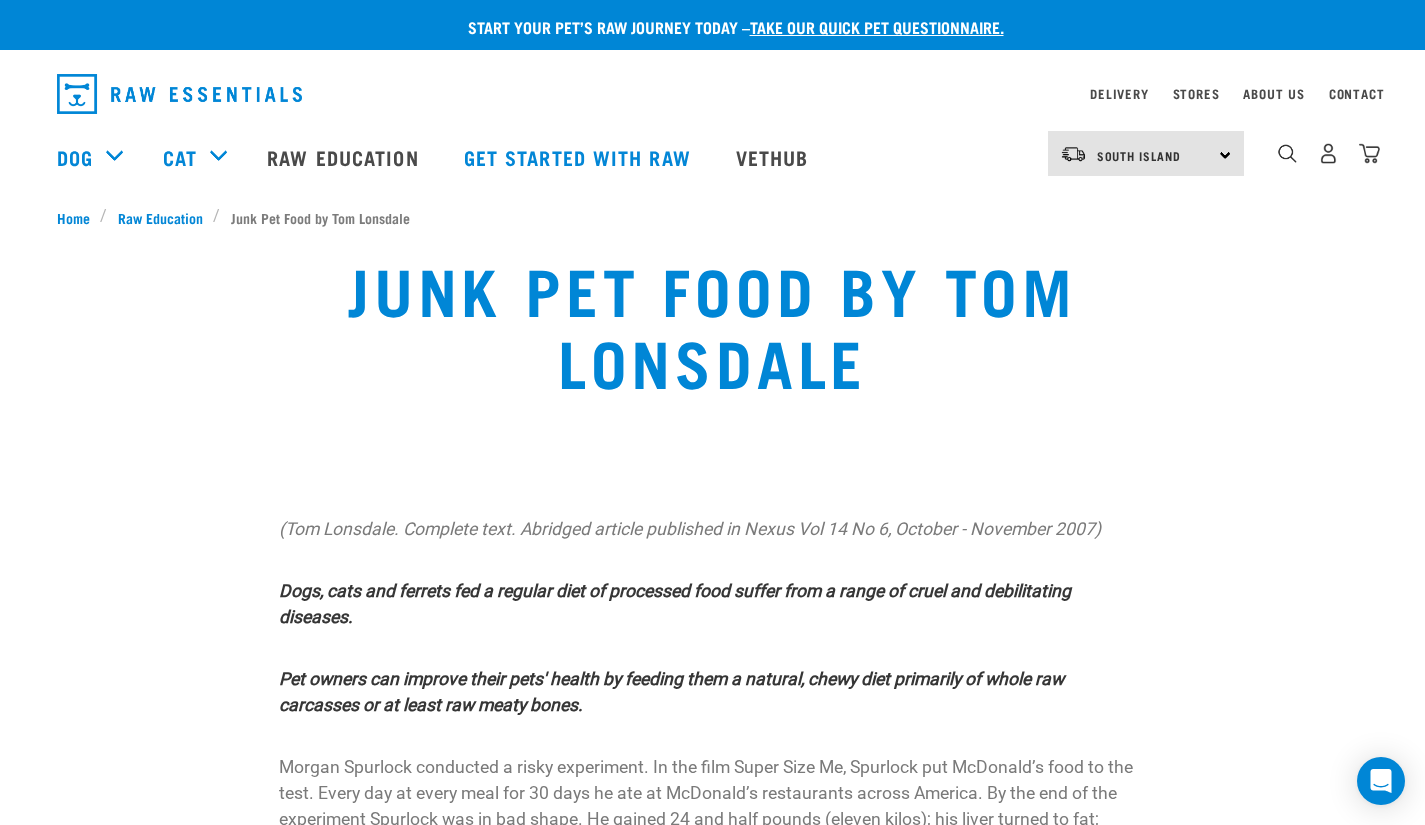 scroll, scrollTop: 15870, scrollLeft: 0, axis: vertical 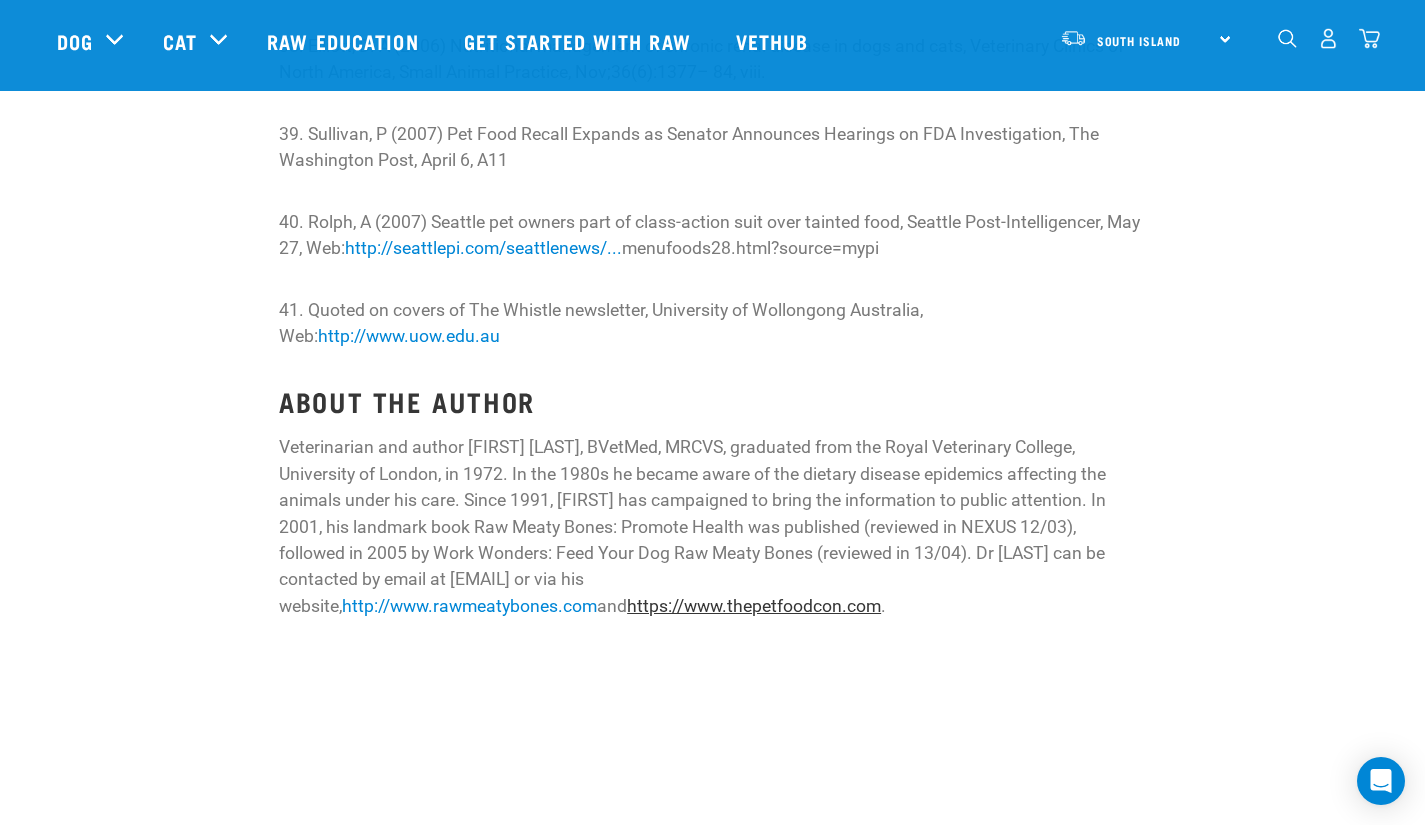 click on "https://www.thepetfoodcon.com" at bounding box center [754, 606] 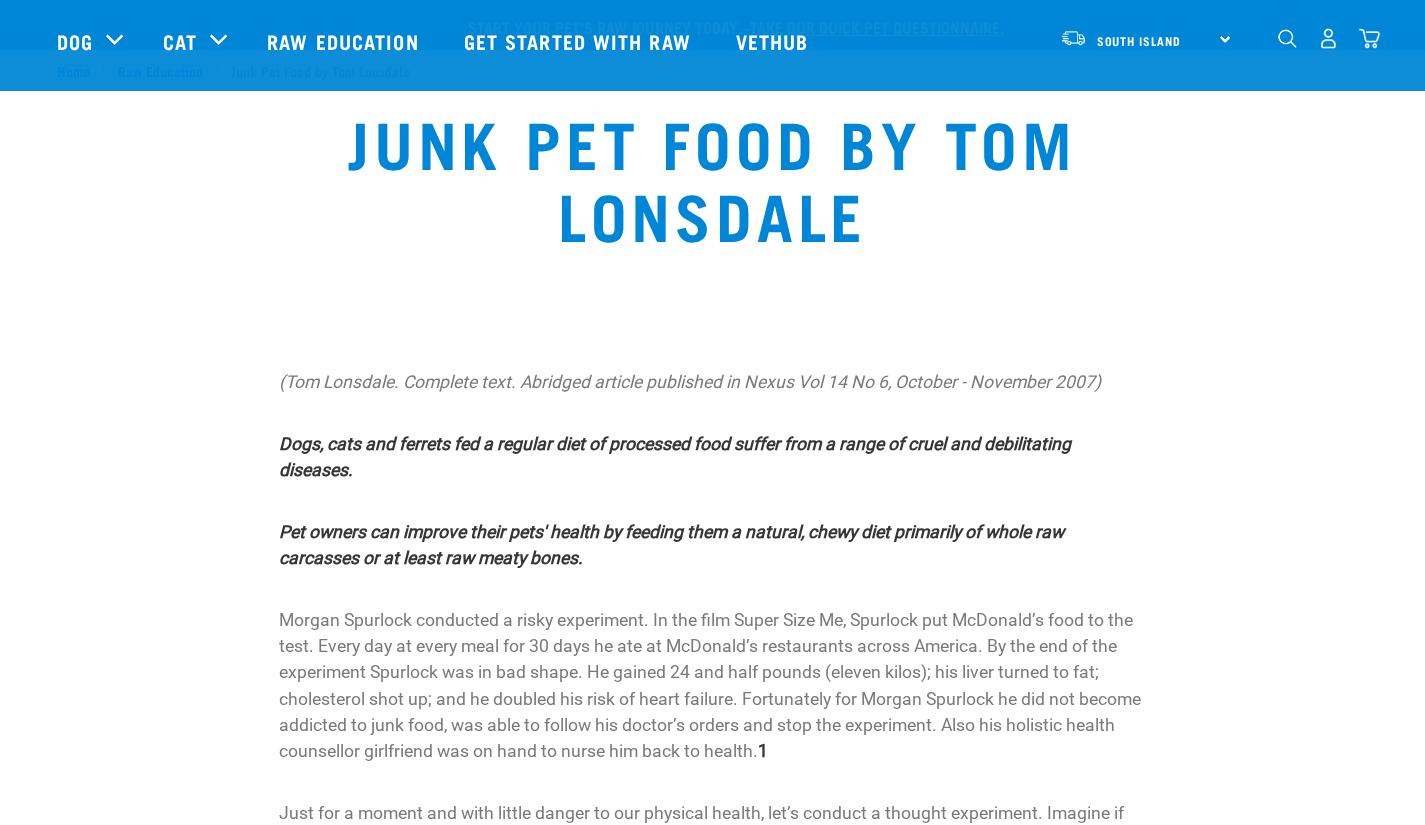 scroll, scrollTop: 15683, scrollLeft: 0, axis: vertical 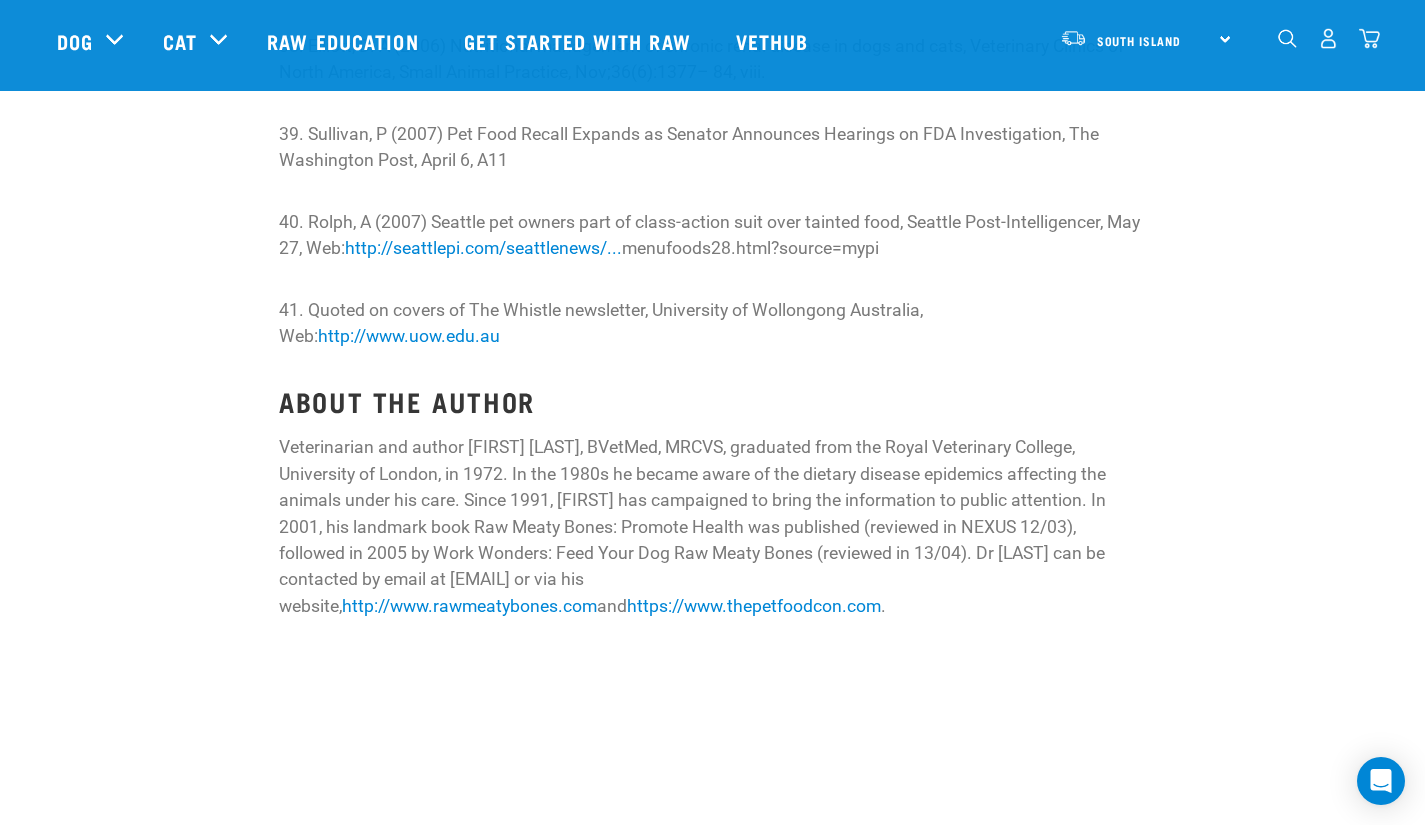 click on "Our Products
Raw Education
Your Stories
FAQs
Get started with Raw
Our Stores
Delivery
About Us
Careers
Terms
Privacy Policy
Contact
RAW ESSENTIALS | Wildly Good Advice & Nutrition" at bounding box center [712, 1172] 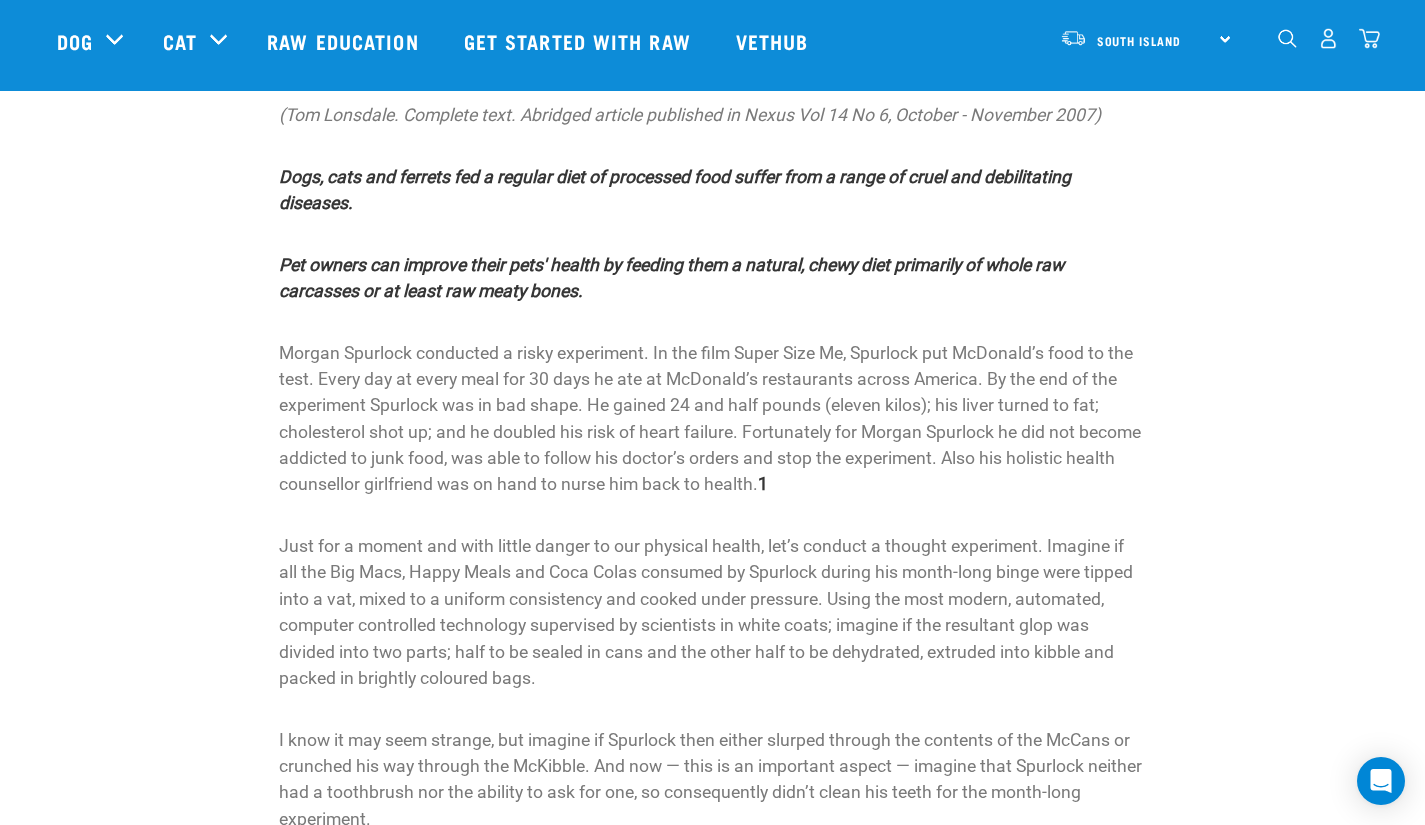 scroll, scrollTop: 0, scrollLeft: 0, axis: both 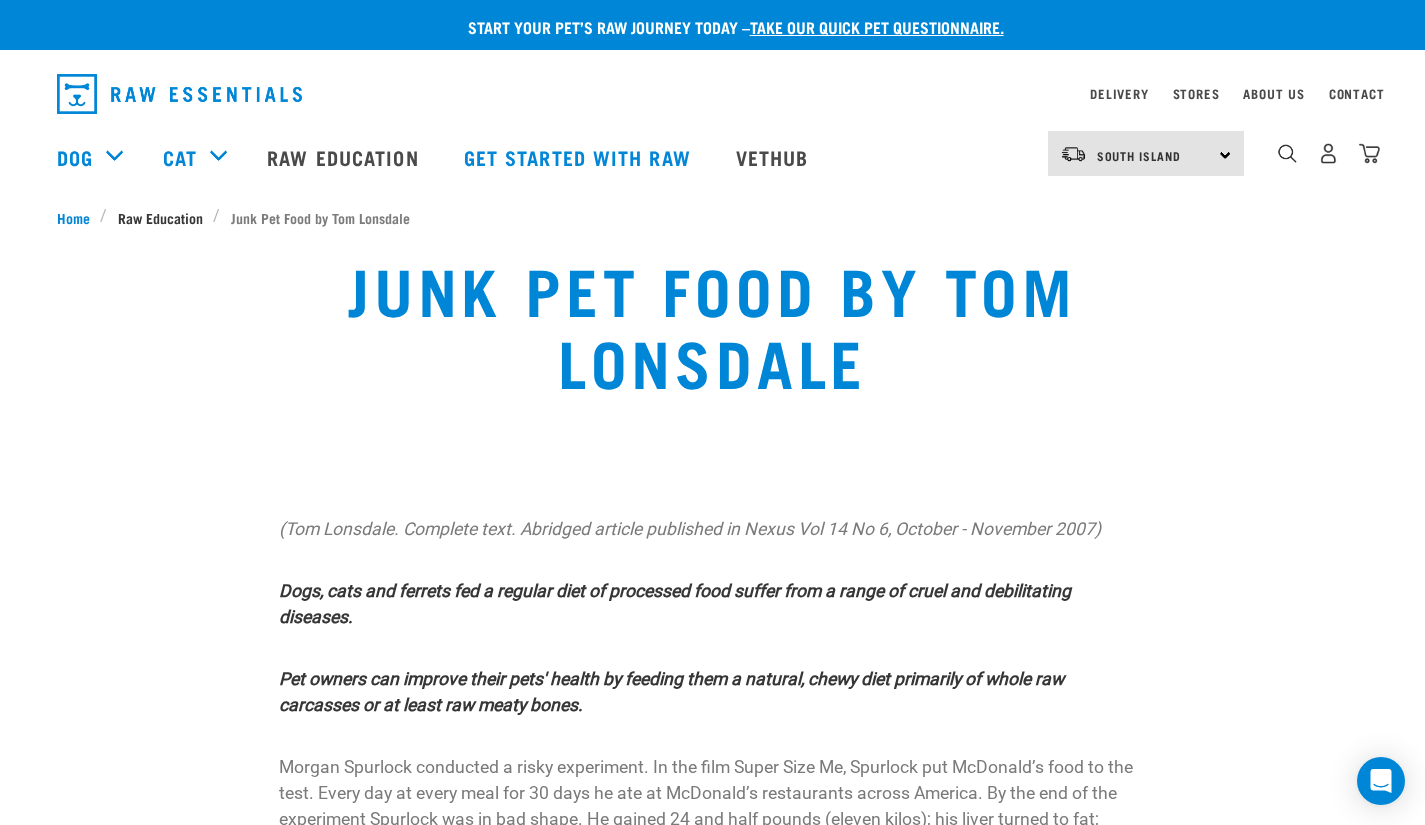 click on "Raw Education" at bounding box center (160, 217) 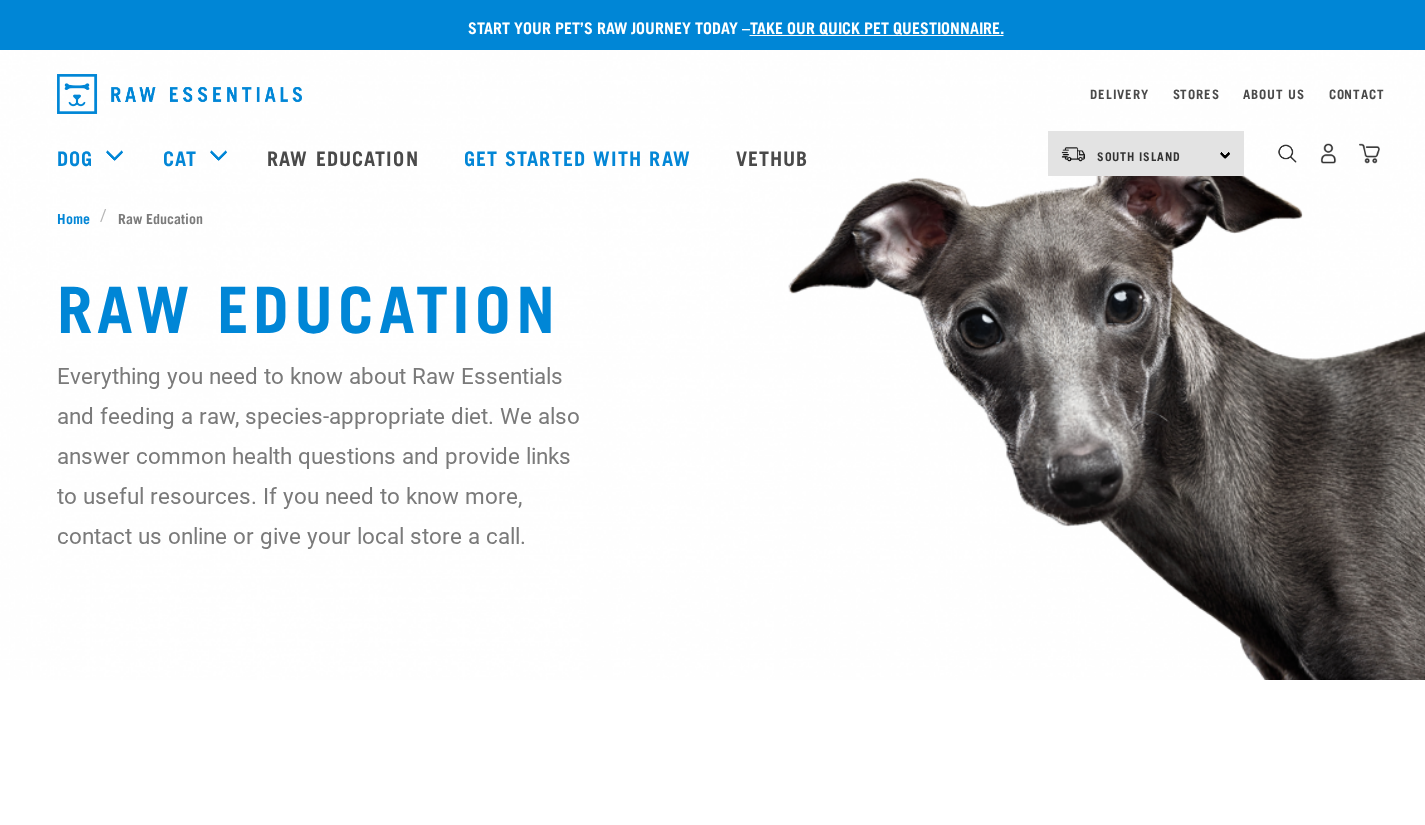 scroll, scrollTop: 0, scrollLeft: 0, axis: both 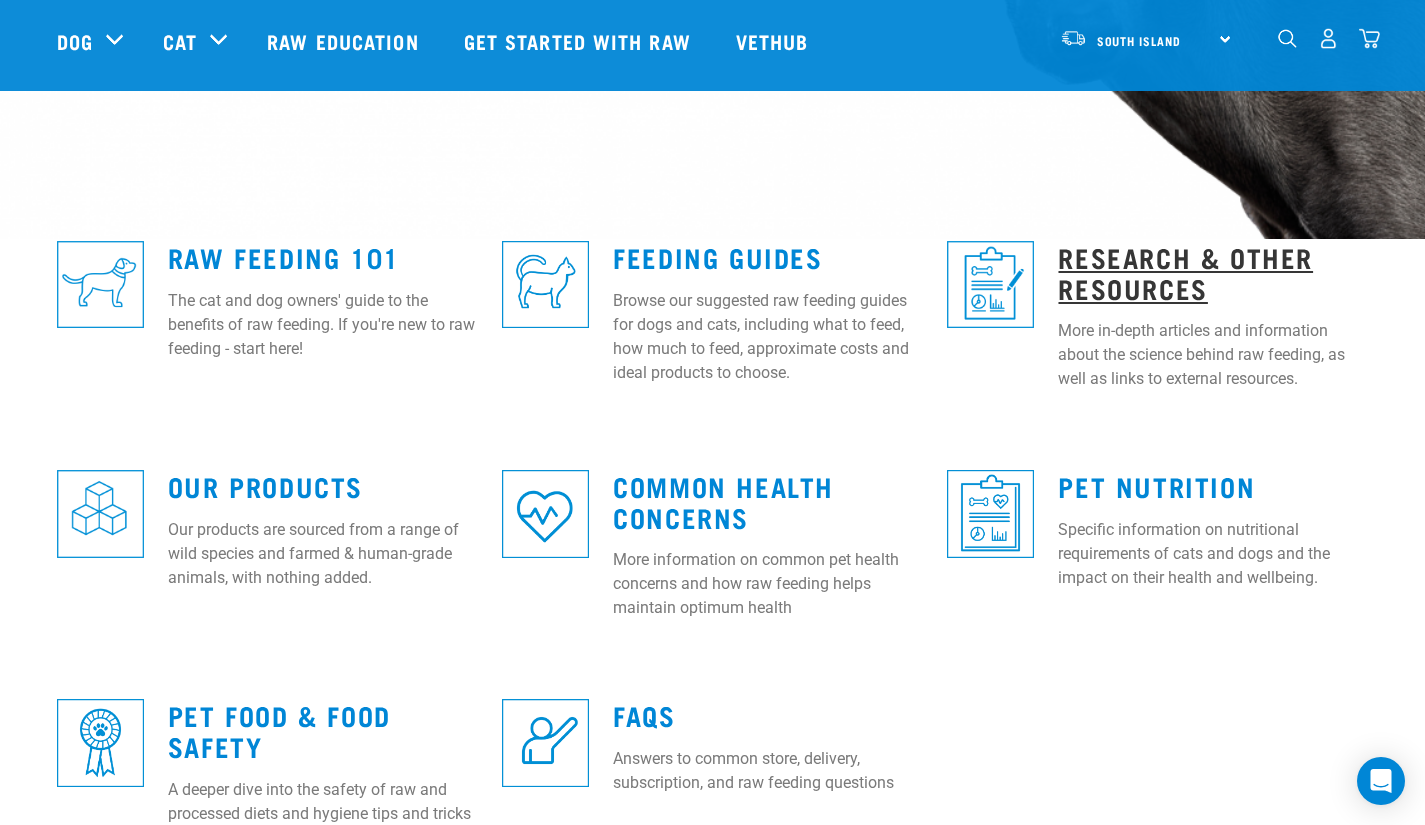 click on "Research & Other Resources" at bounding box center (1185, 272) 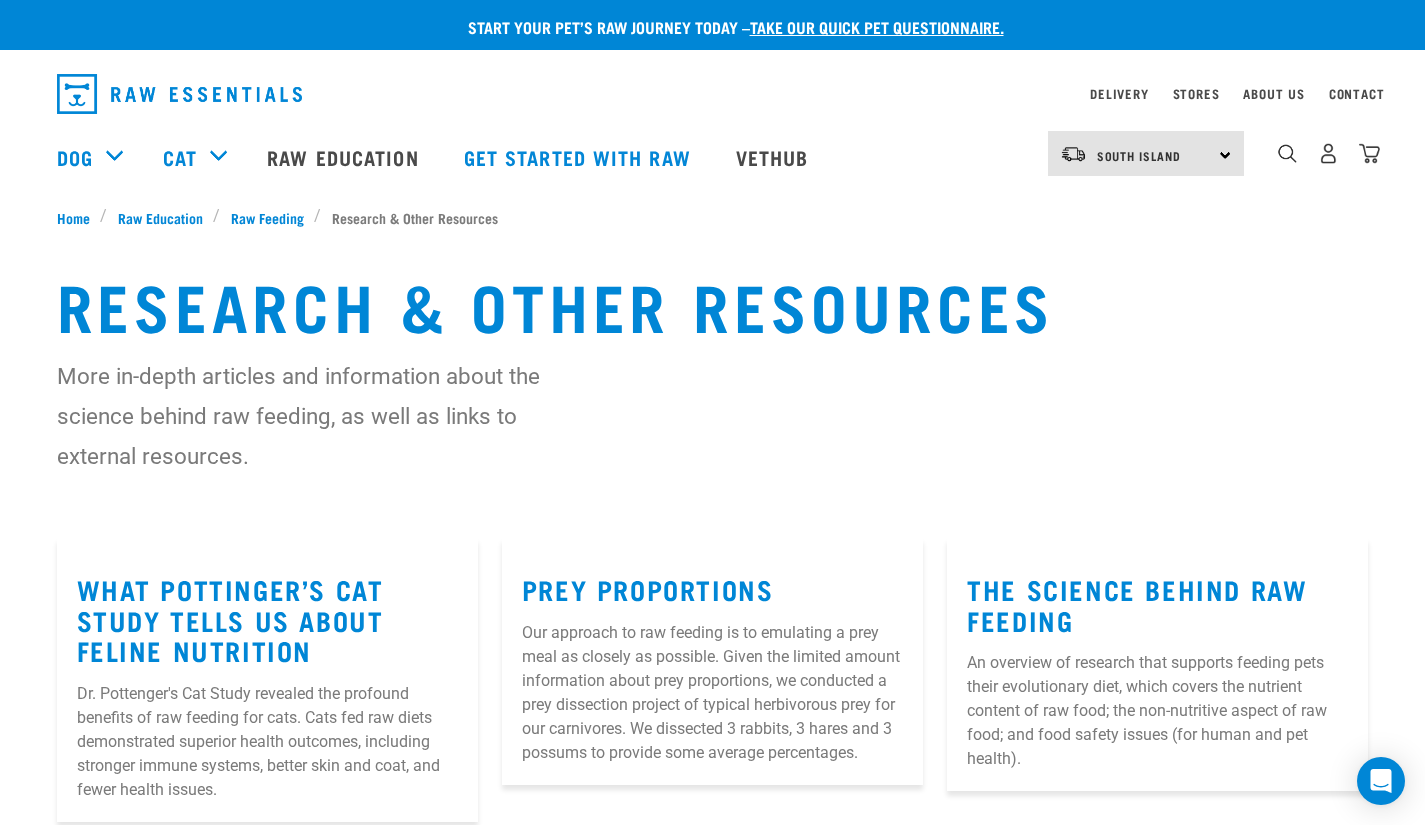 scroll, scrollTop: 0, scrollLeft: 0, axis: both 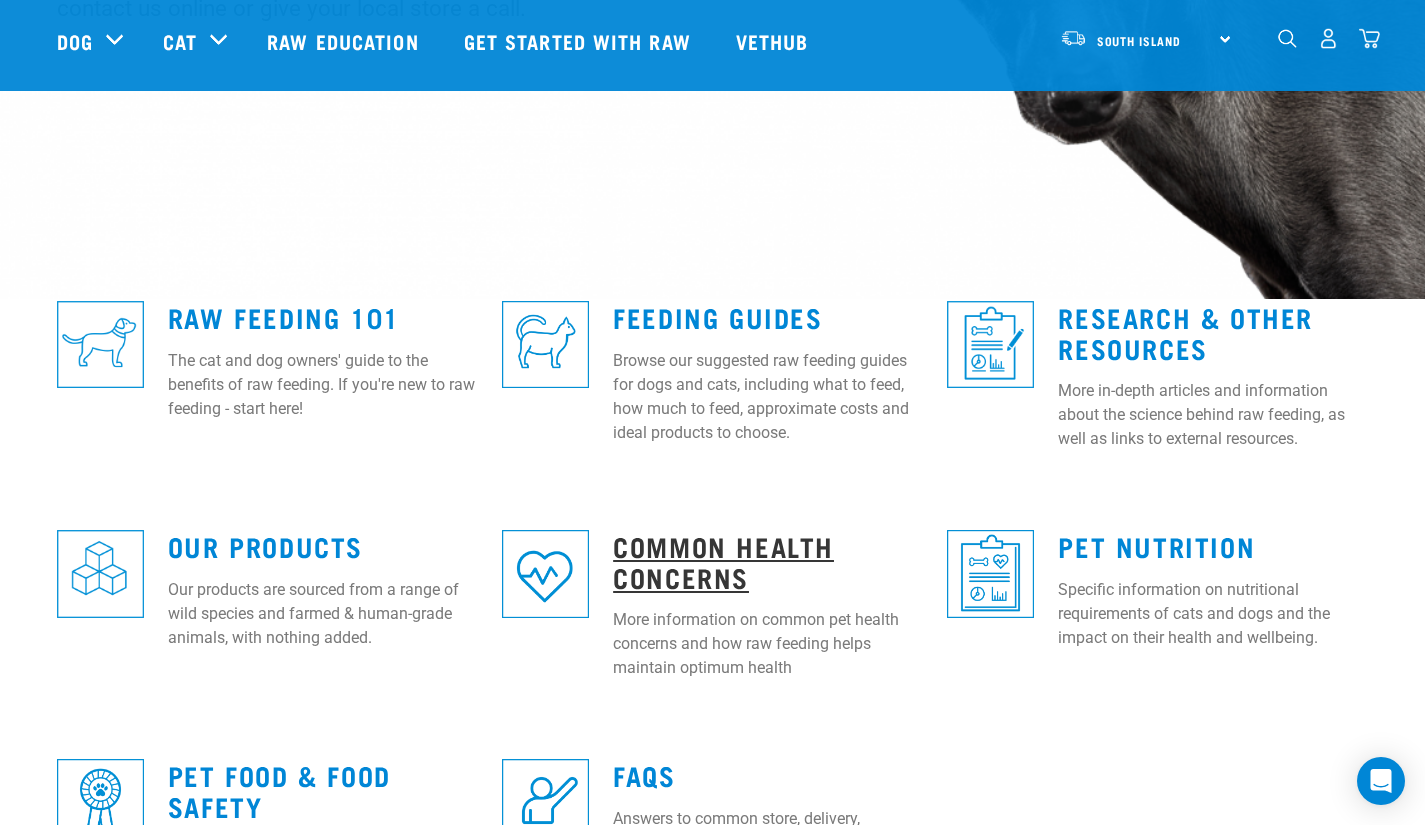 click on "Common Health Concerns" at bounding box center [723, 561] 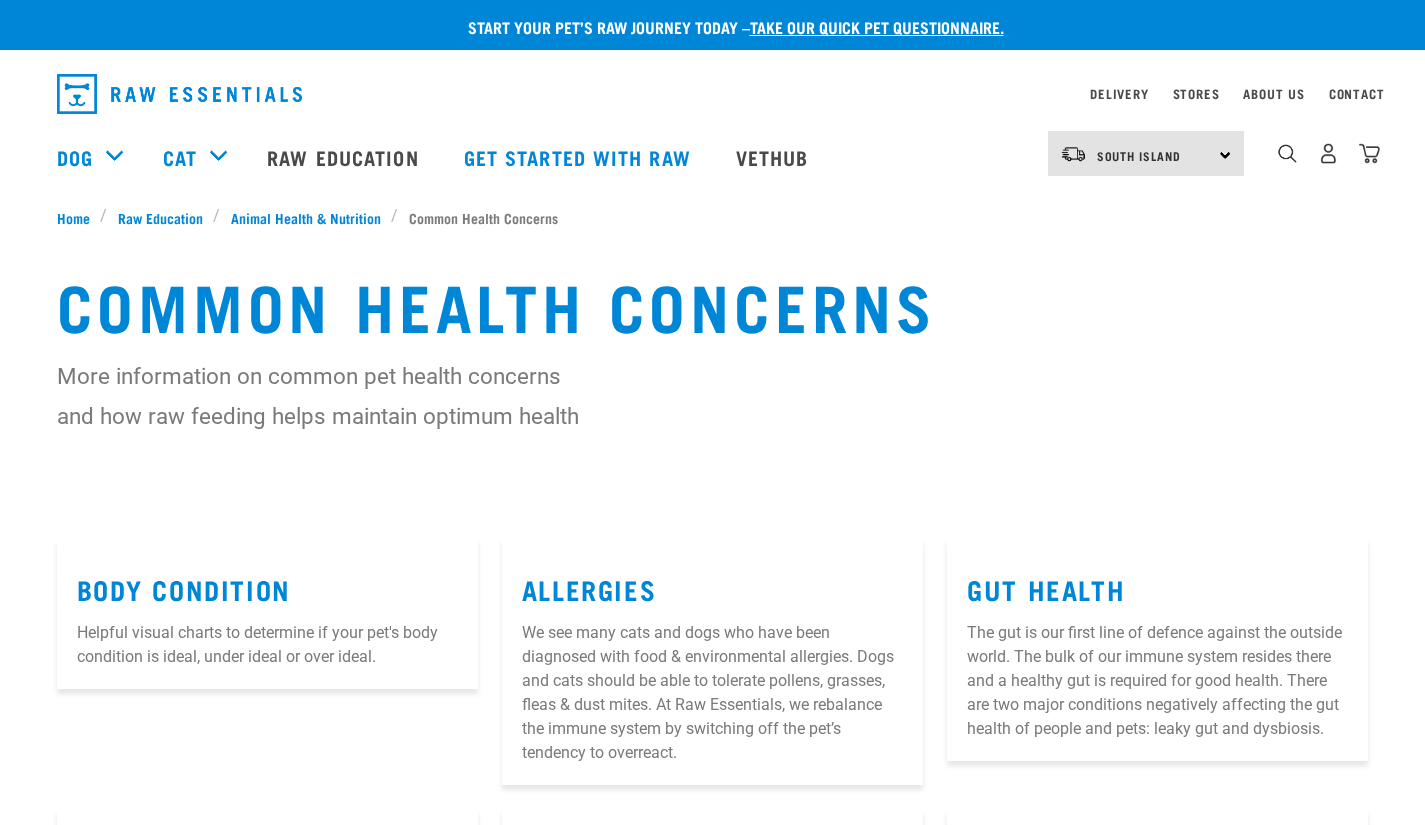 scroll, scrollTop: 147, scrollLeft: 0, axis: vertical 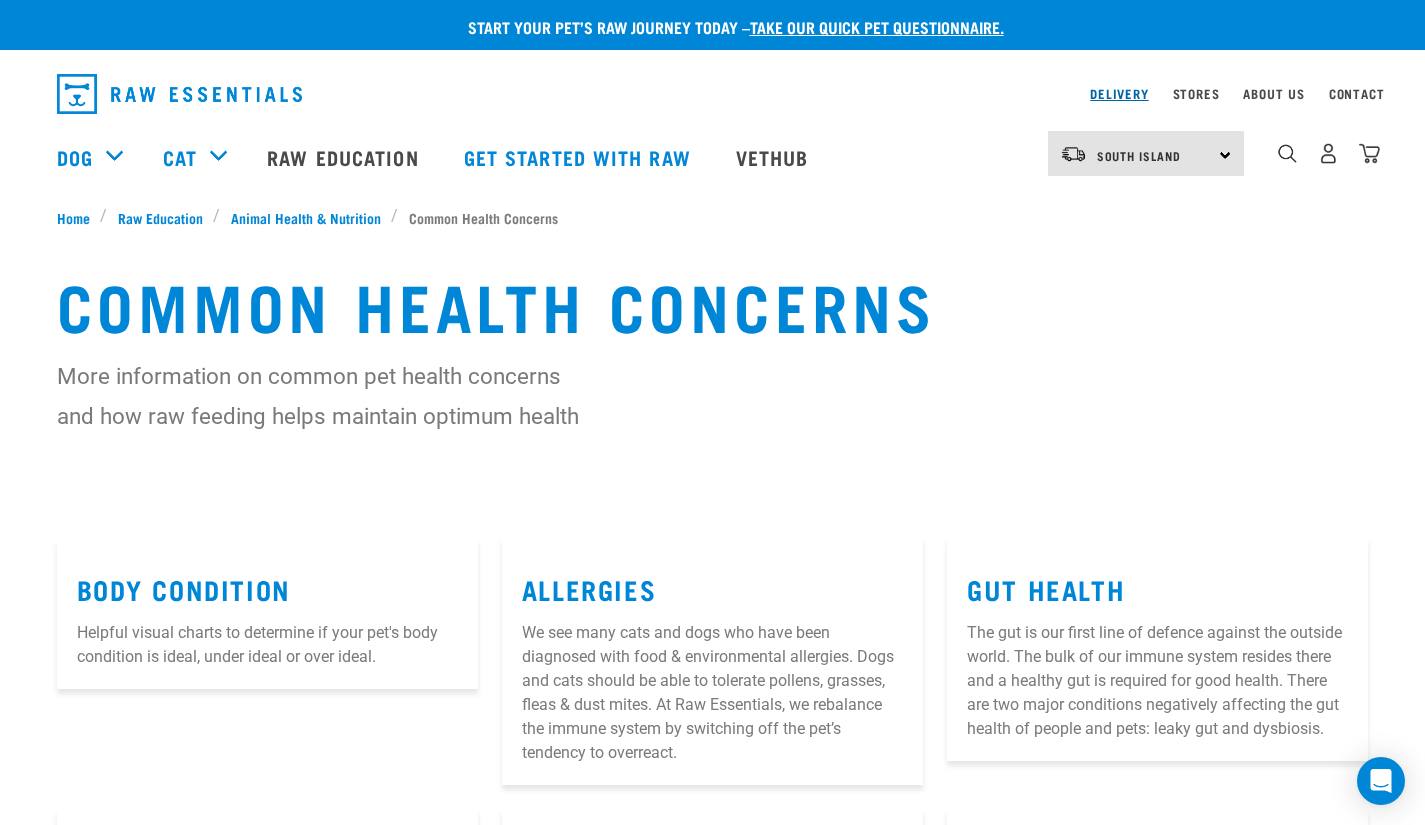 click on "Delivery" at bounding box center (1119, 93) 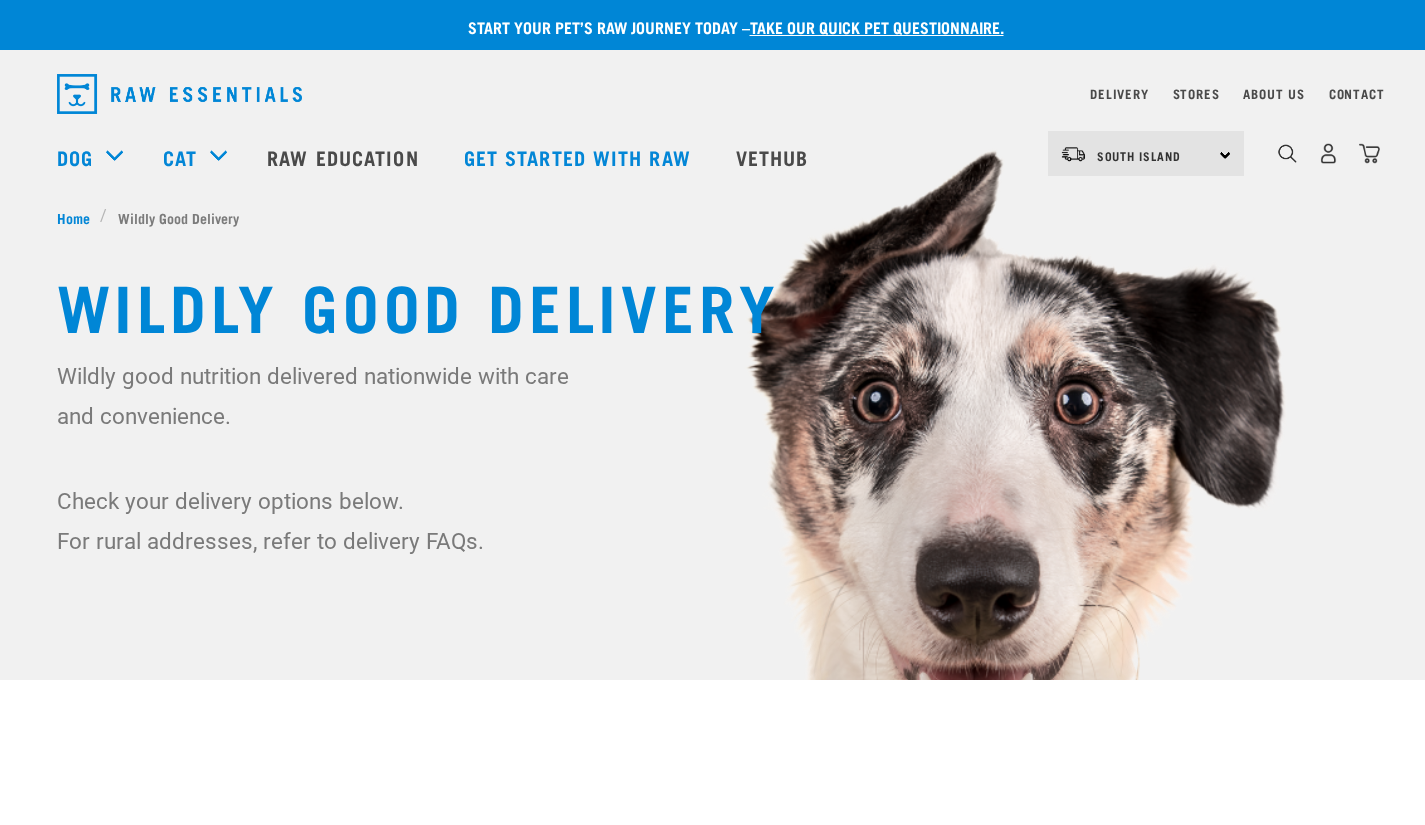 scroll, scrollTop: 0, scrollLeft: 0, axis: both 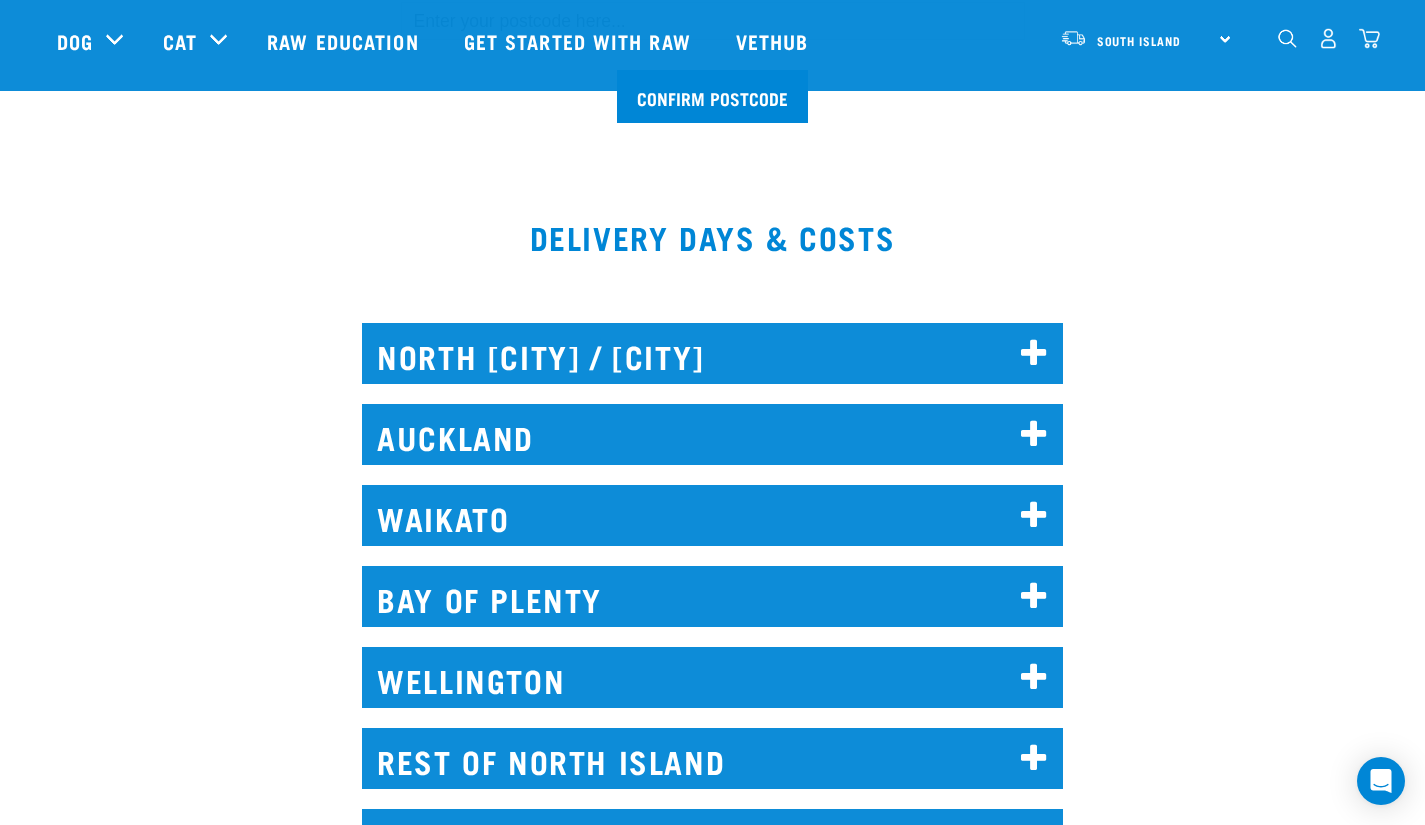 click on "NORTH [CITY] / [CITY]" at bounding box center [712, 353] 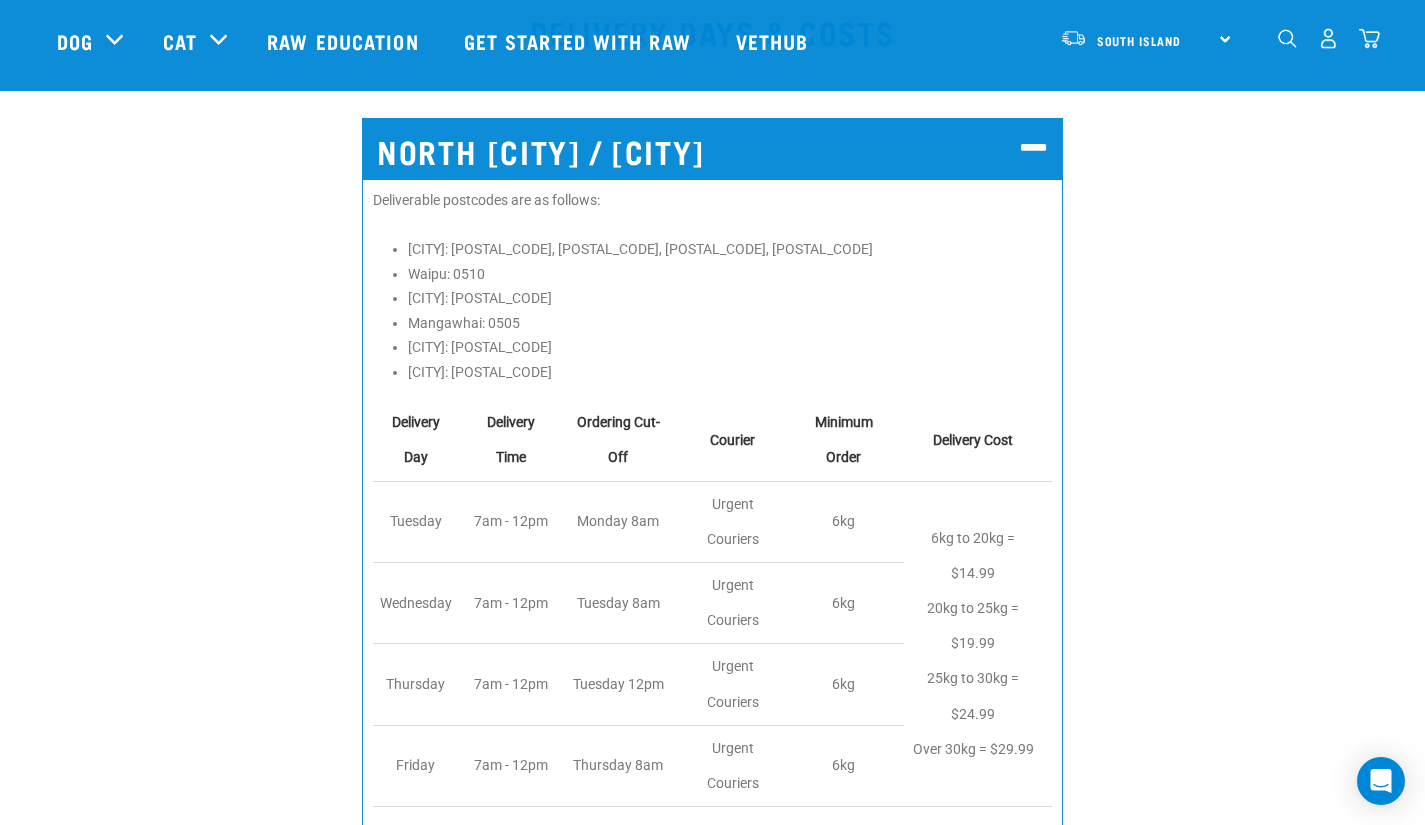 scroll, scrollTop: 933, scrollLeft: 0, axis: vertical 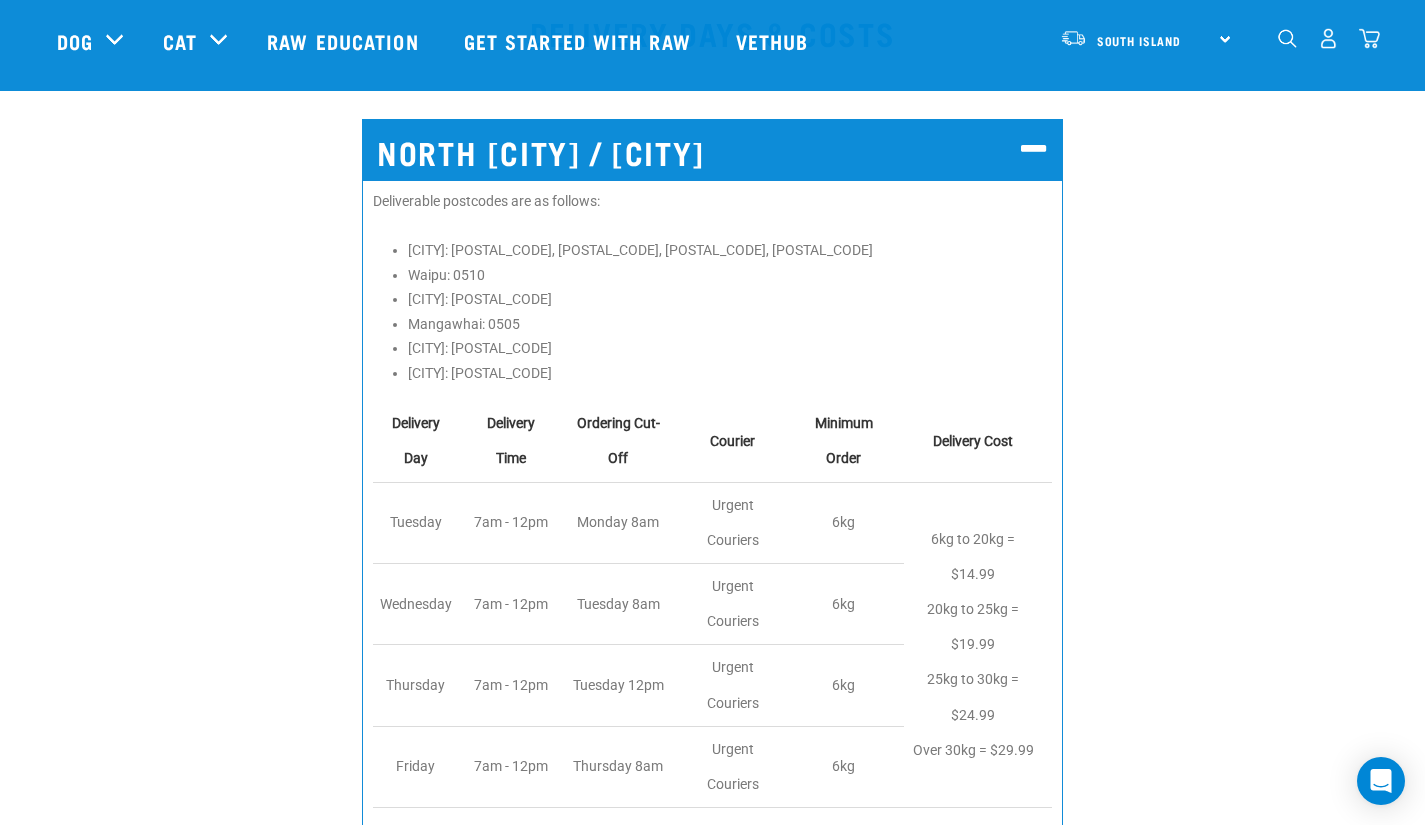 click at bounding box center (1034, 150) 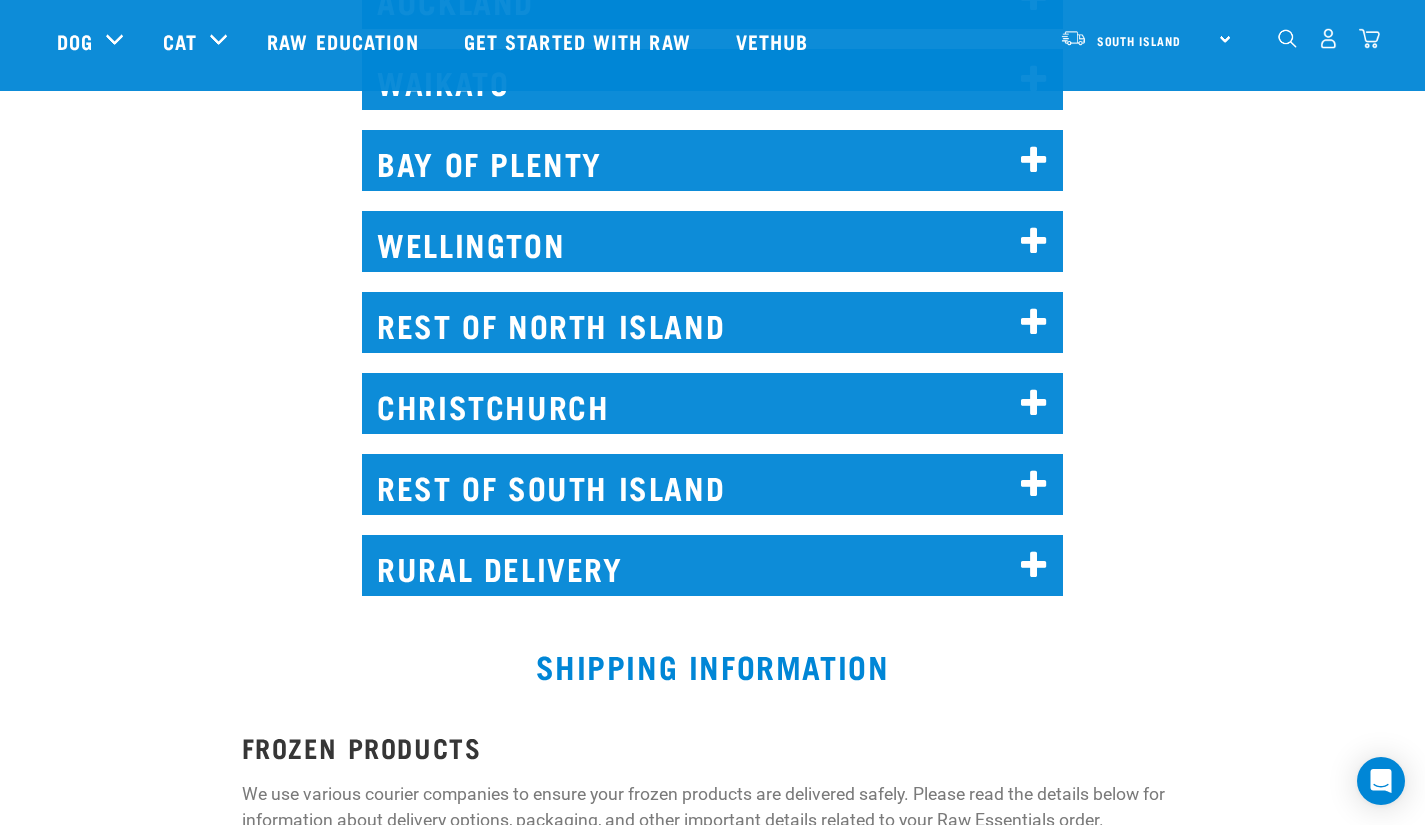 scroll, scrollTop: 1177, scrollLeft: 0, axis: vertical 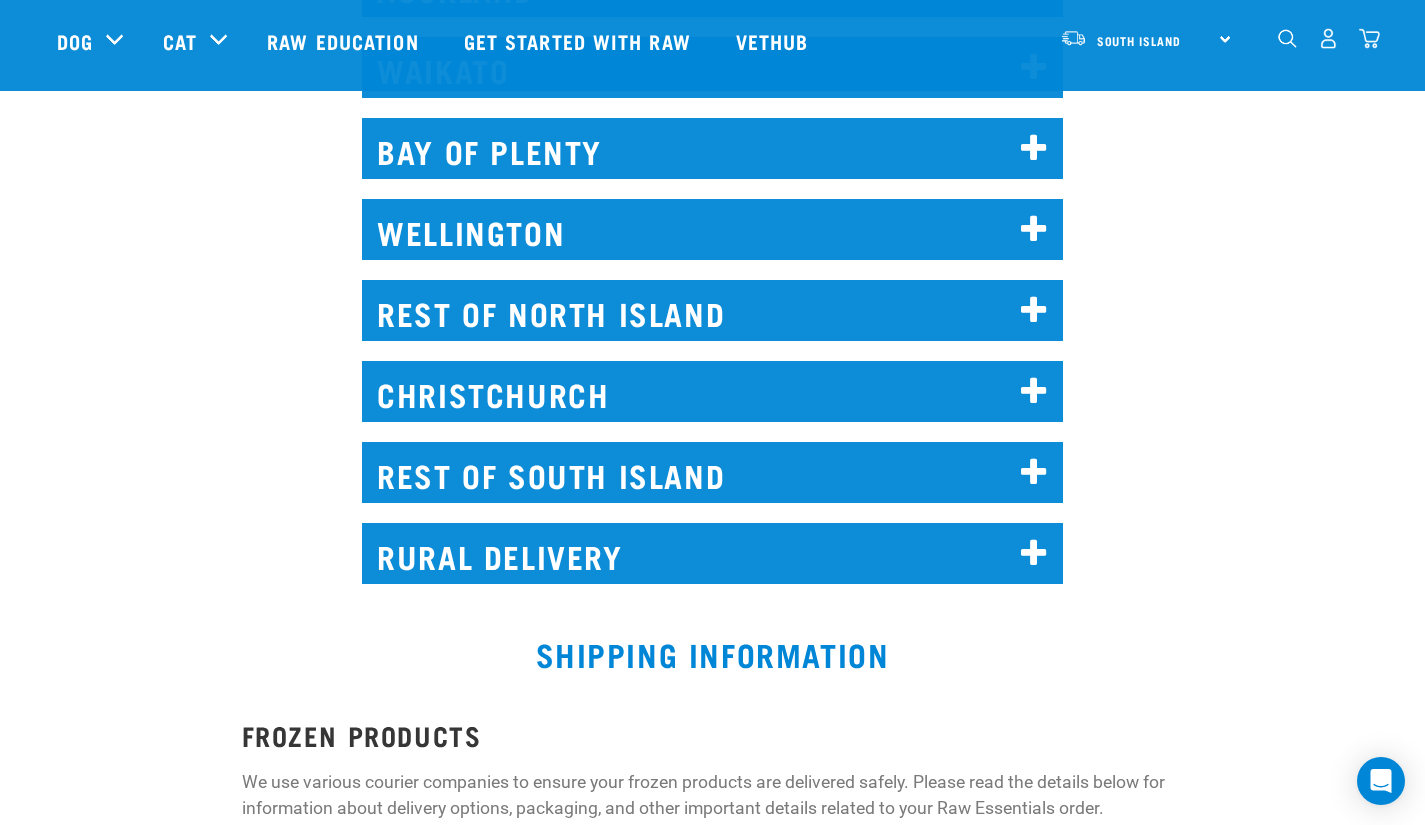 click at bounding box center (1034, 311) 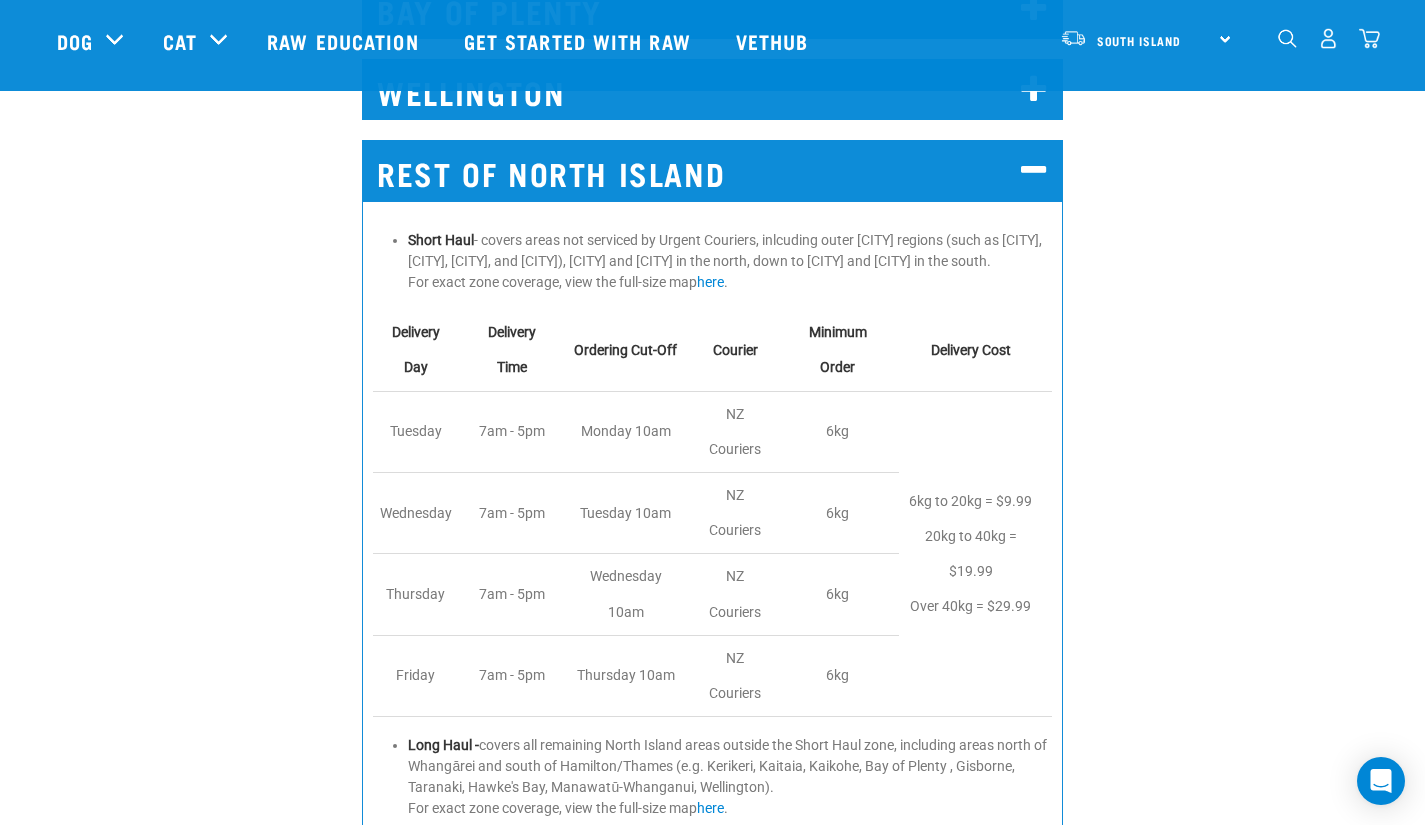 scroll, scrollTop: 1319, scrollLeft: 0, axis: vertical 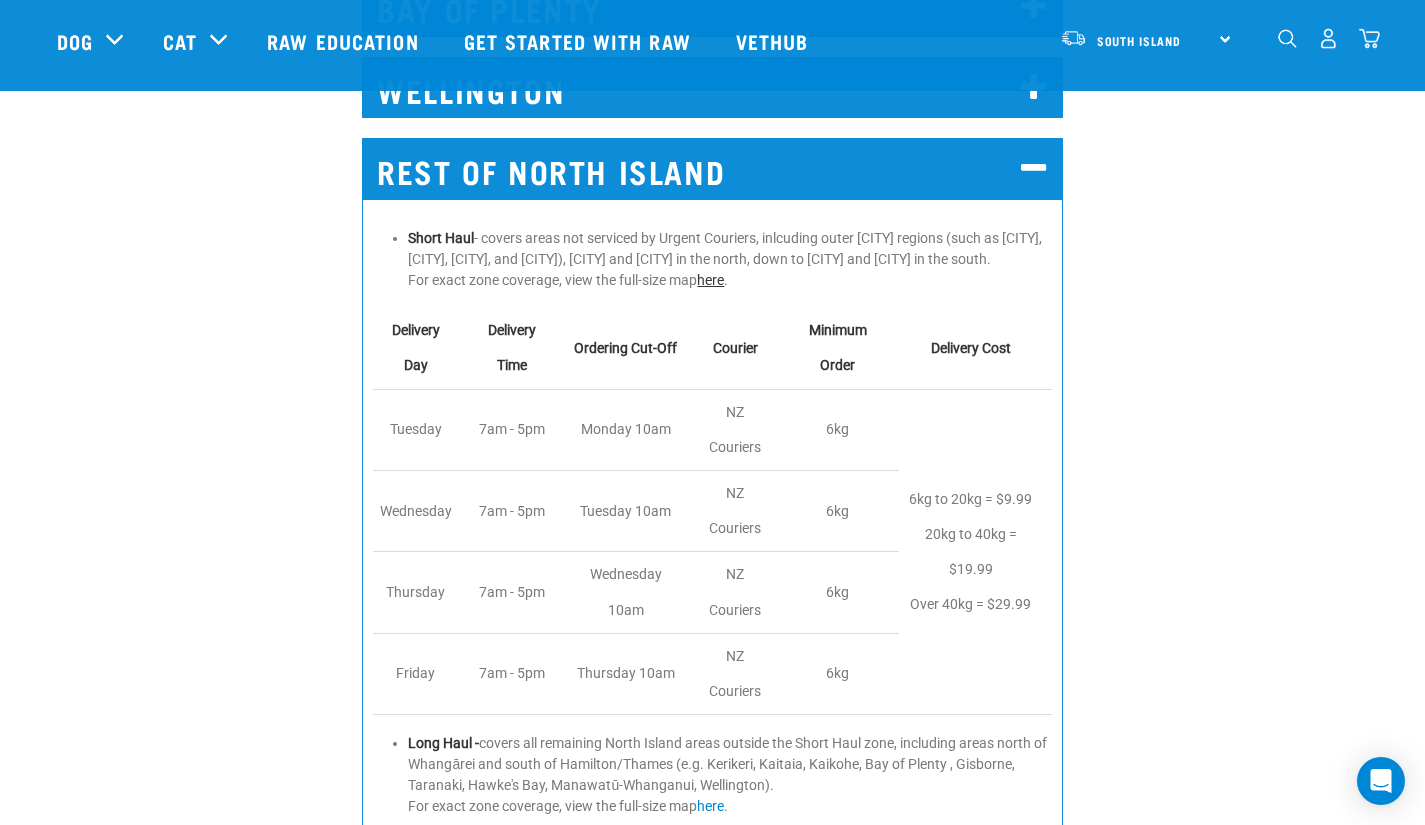 click on "here" at bounding box center (710, 280) 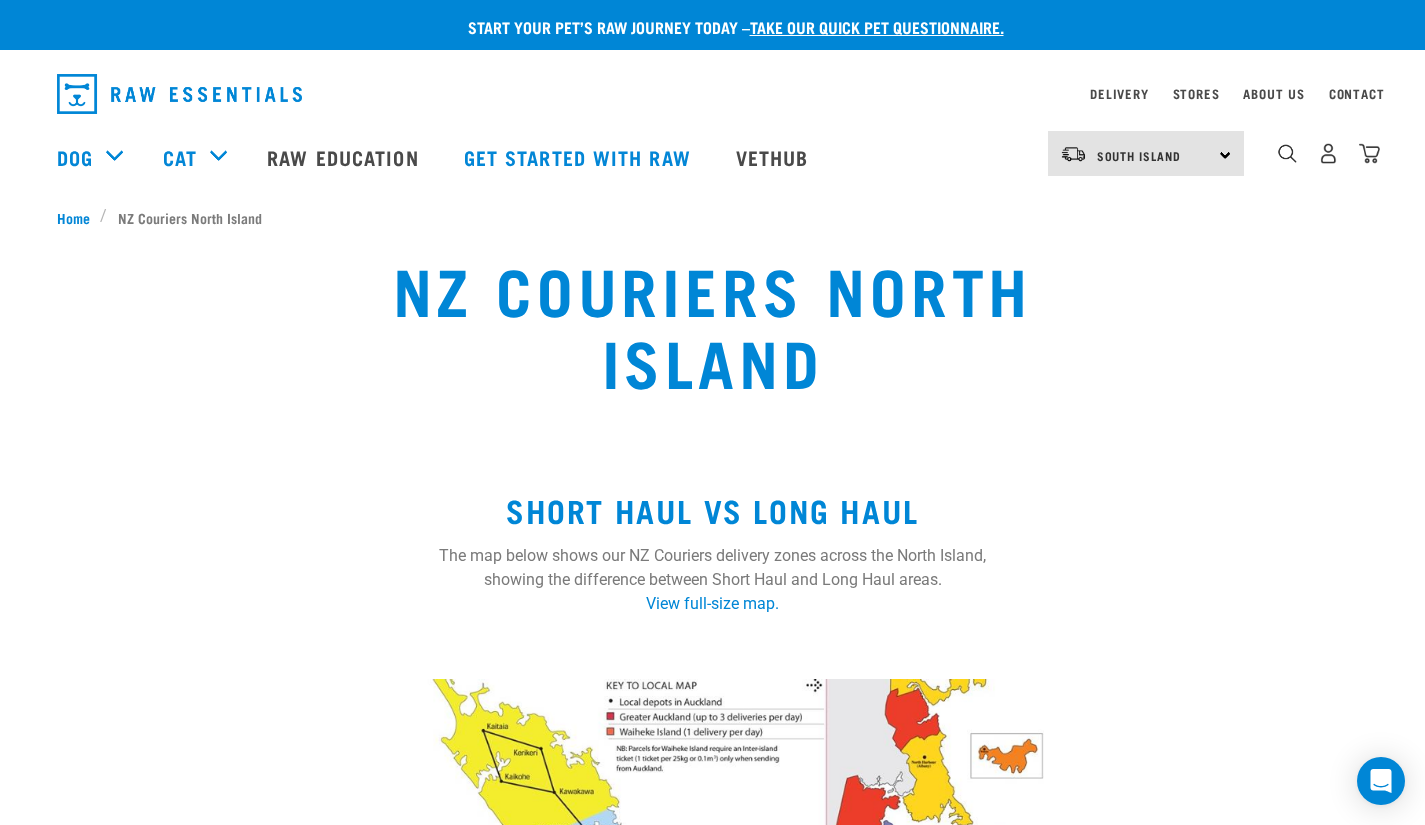 scroll, scrollTop: 0, scrollLeft: 0, axis: both 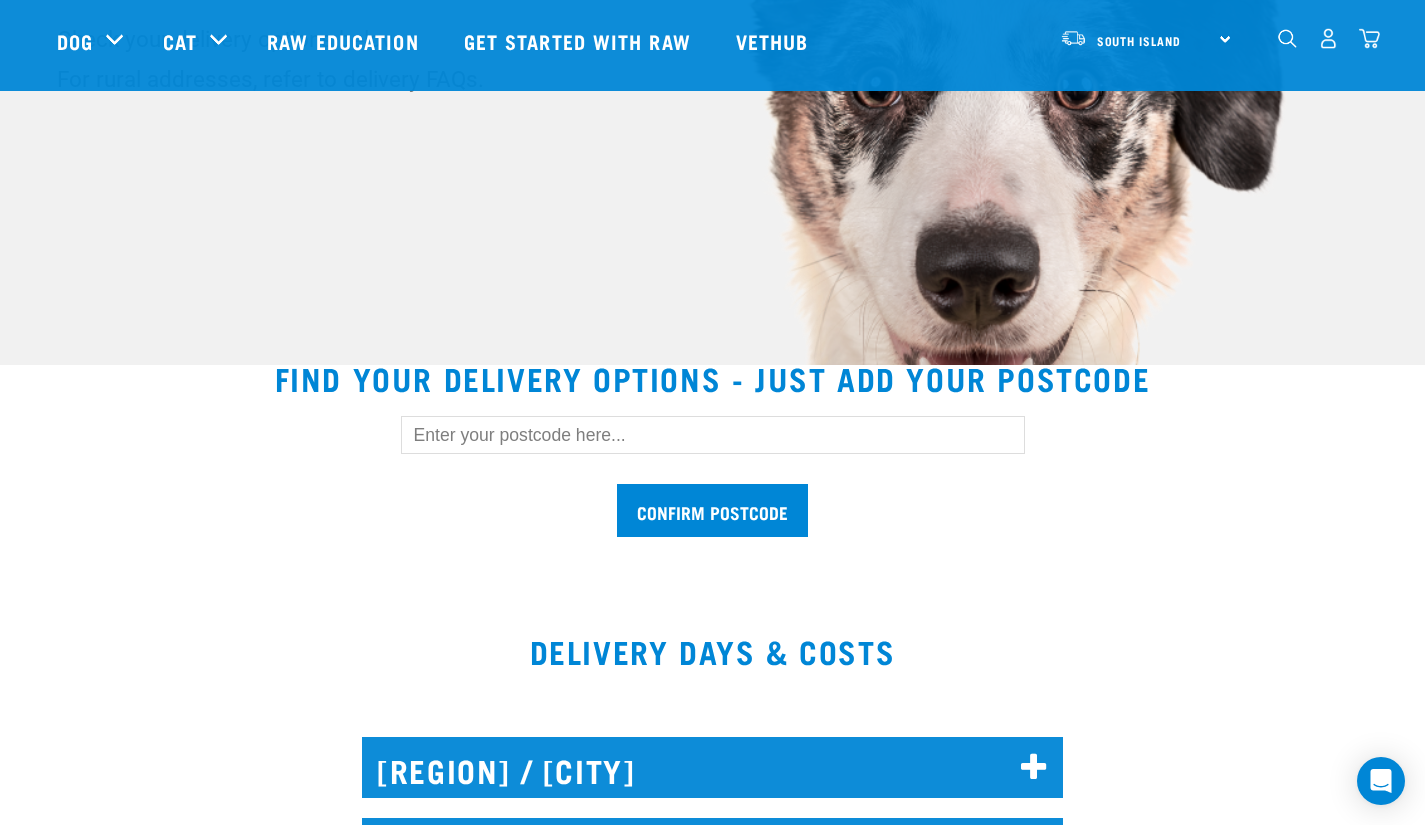 click at bounding box center [713, 435] 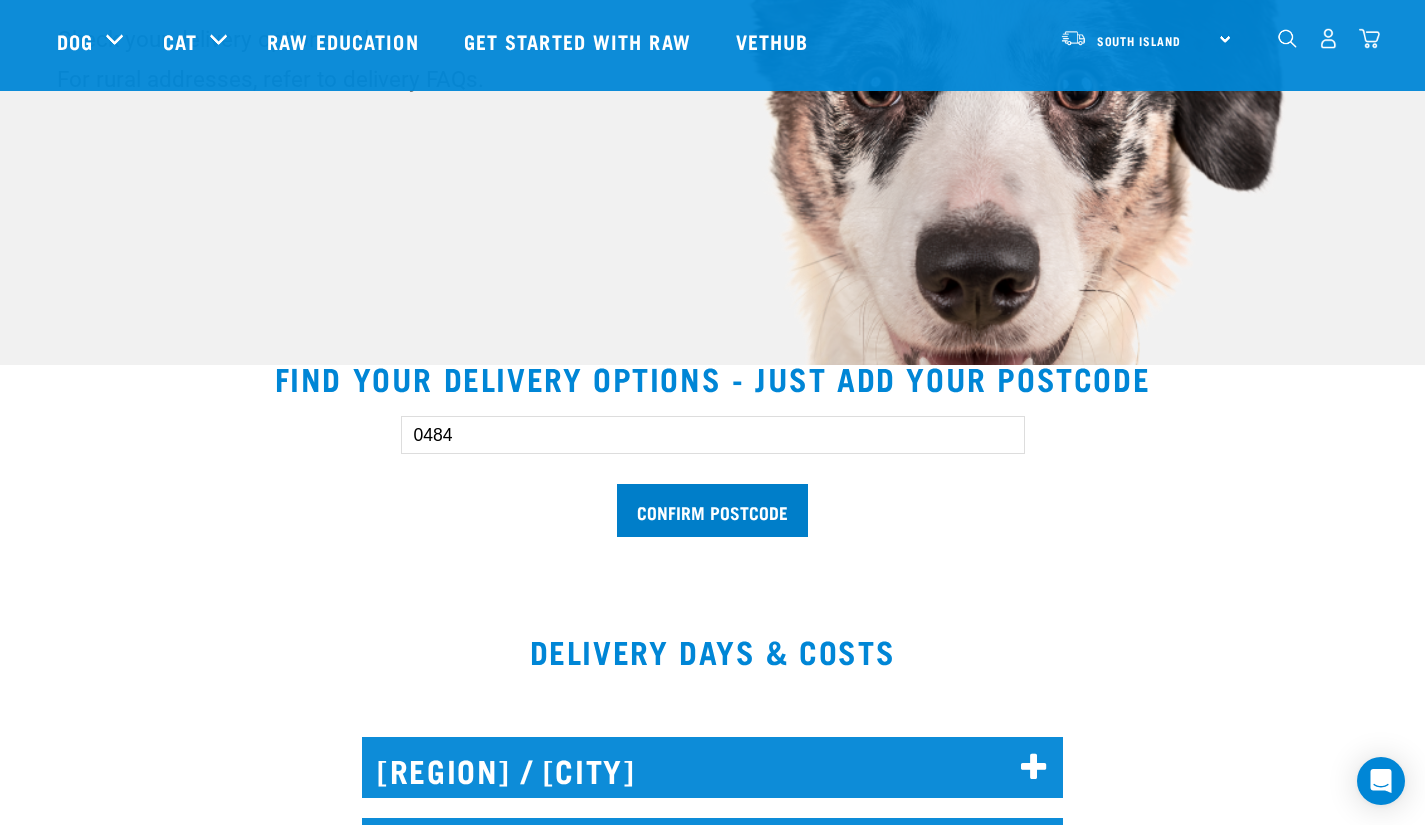 type on "0484" 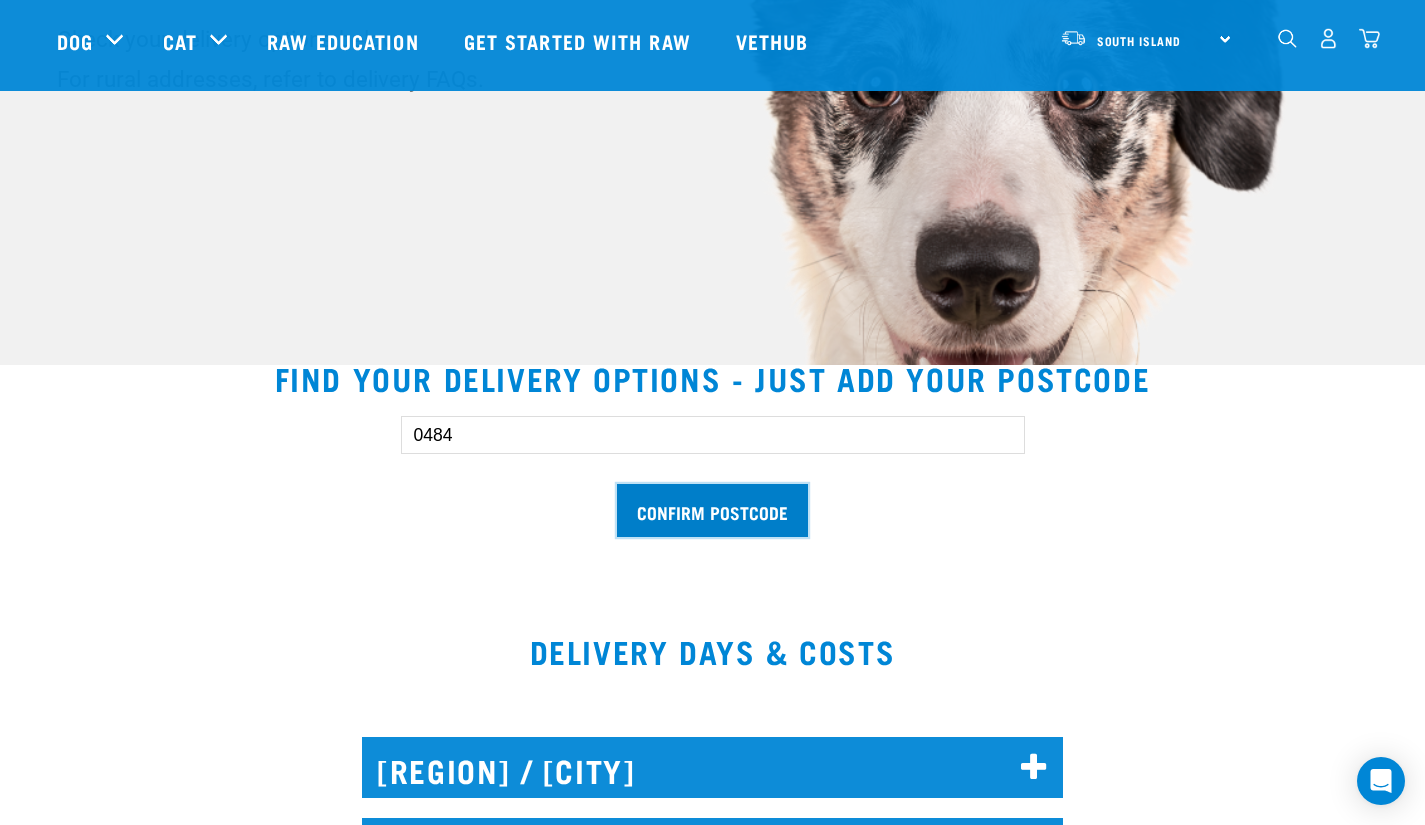 click on "Confirm postcode" at bounding box center [712, 510] 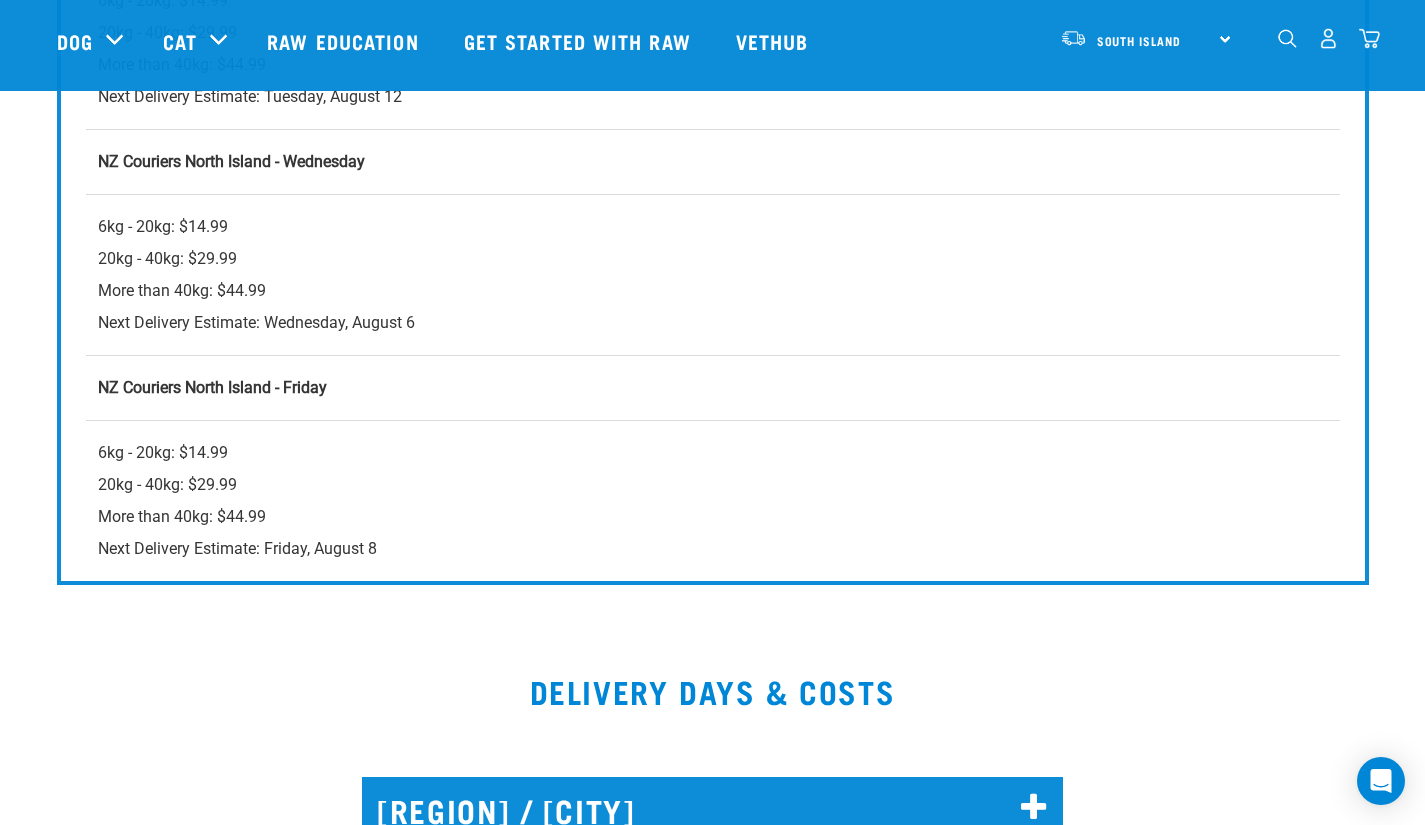 scroll, scrollTop: 1078, scrollLeft: 0, axis: vertical 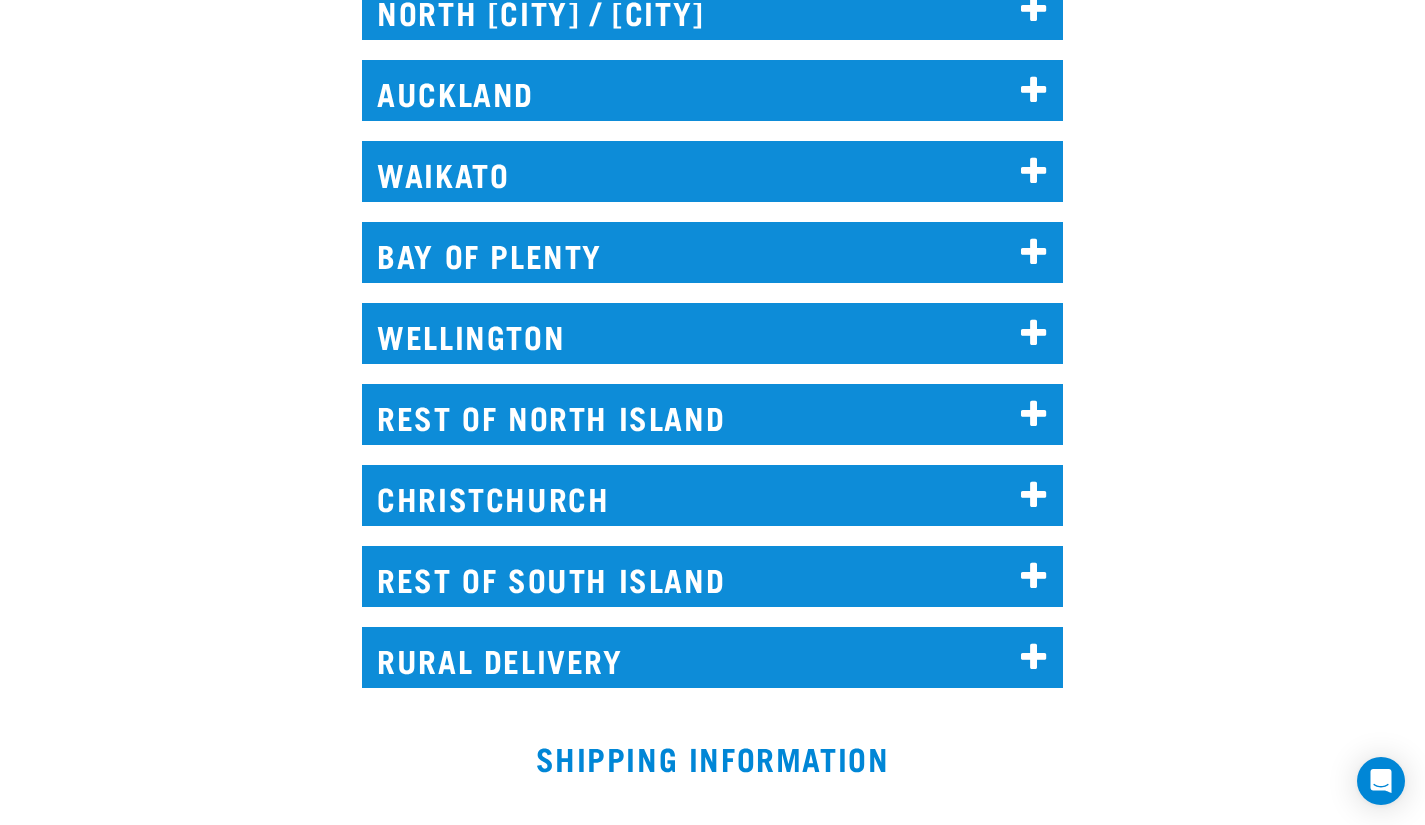 click on "REST OF NORTH ISLAND" at bounding box center (712, 414) 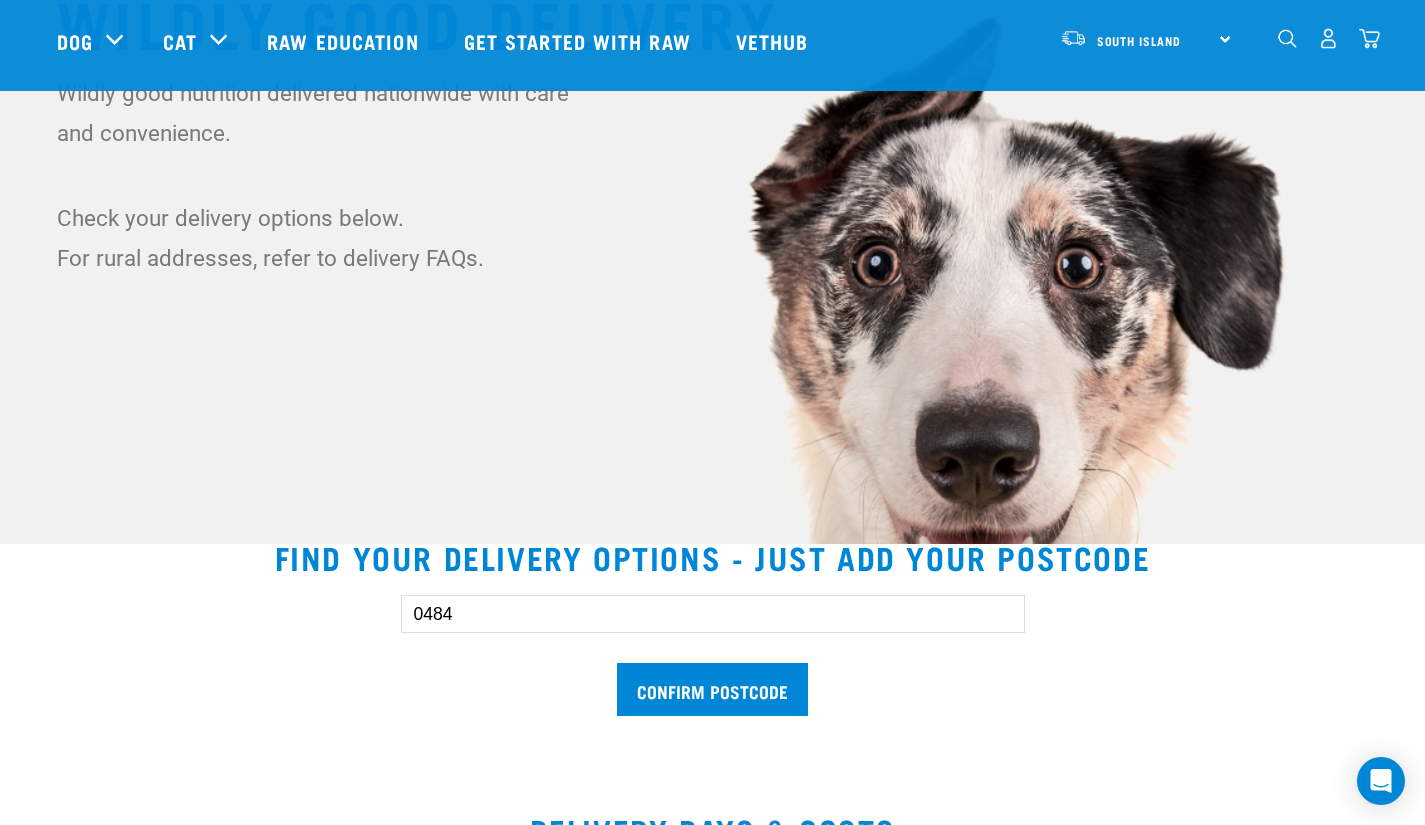 scroll, scrollTop: 253, scrollLeft: 0, axis: vertical 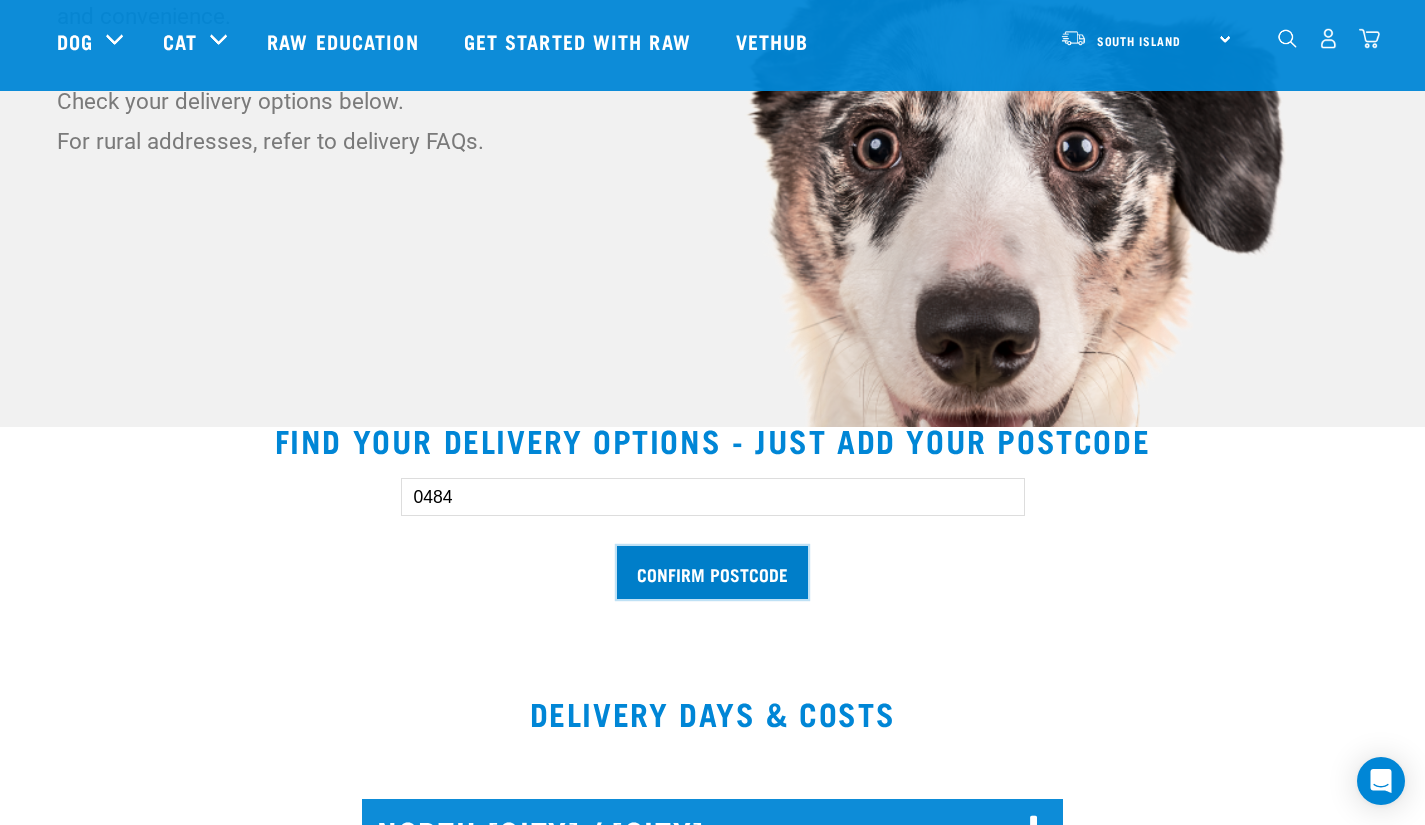 click on "Confirm postcode" at bounding box center [712, 572] 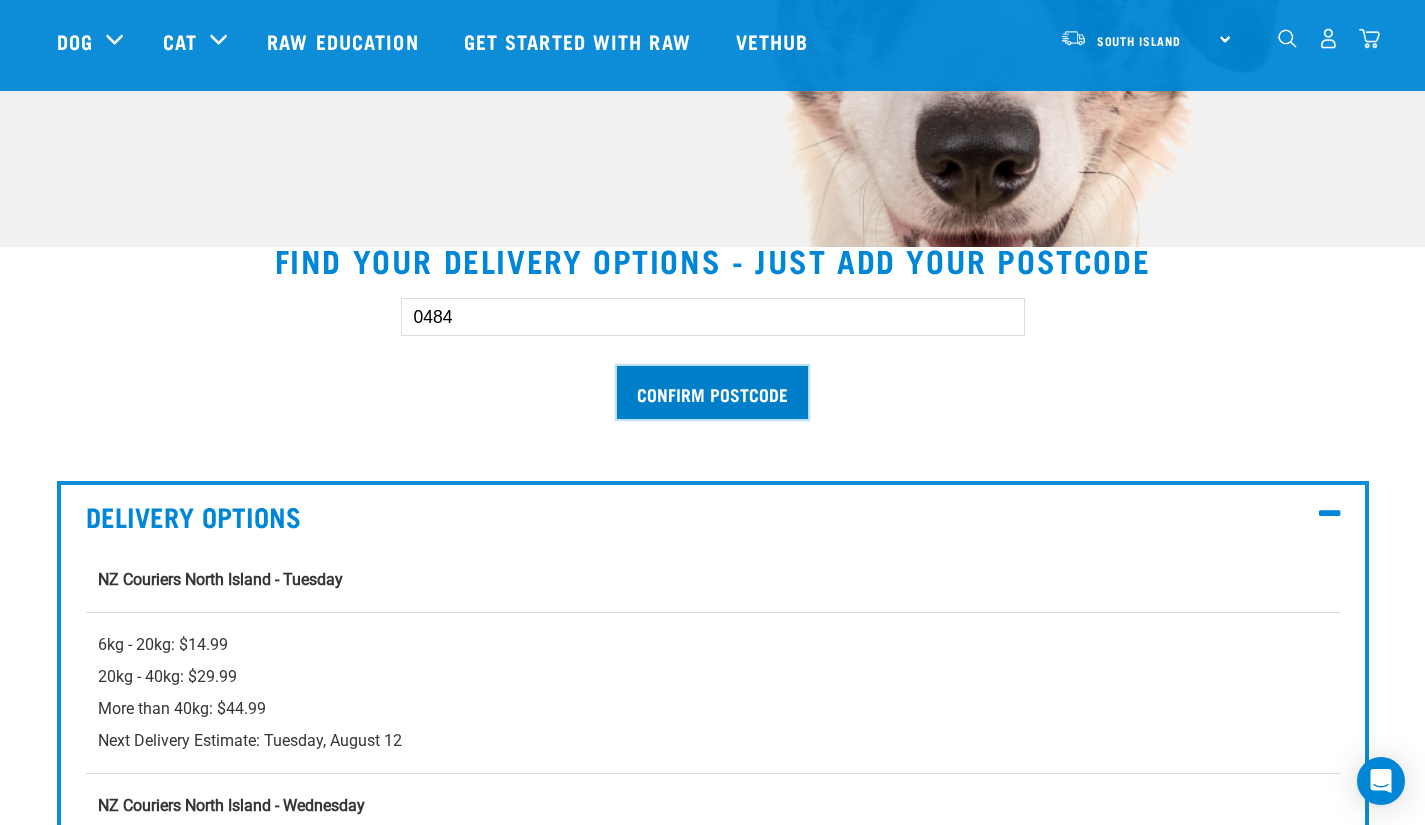 scroll, scrollTop: 410, scrollLeft: 0, axis: vertical 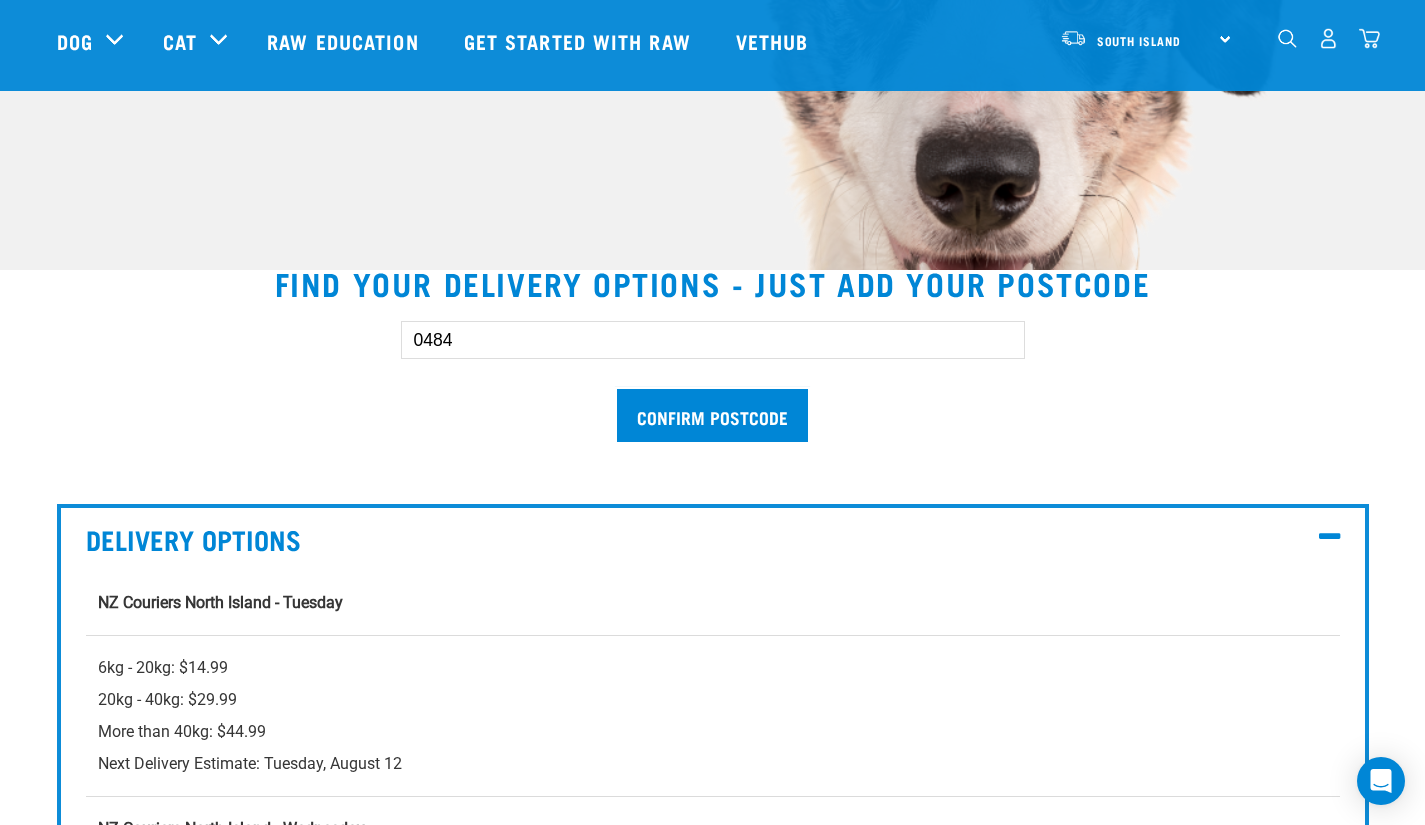 drag, startPoint x: 719, startPoint y: 349, endPoint x: 353, endPoint y: 338, distance: 366.16525 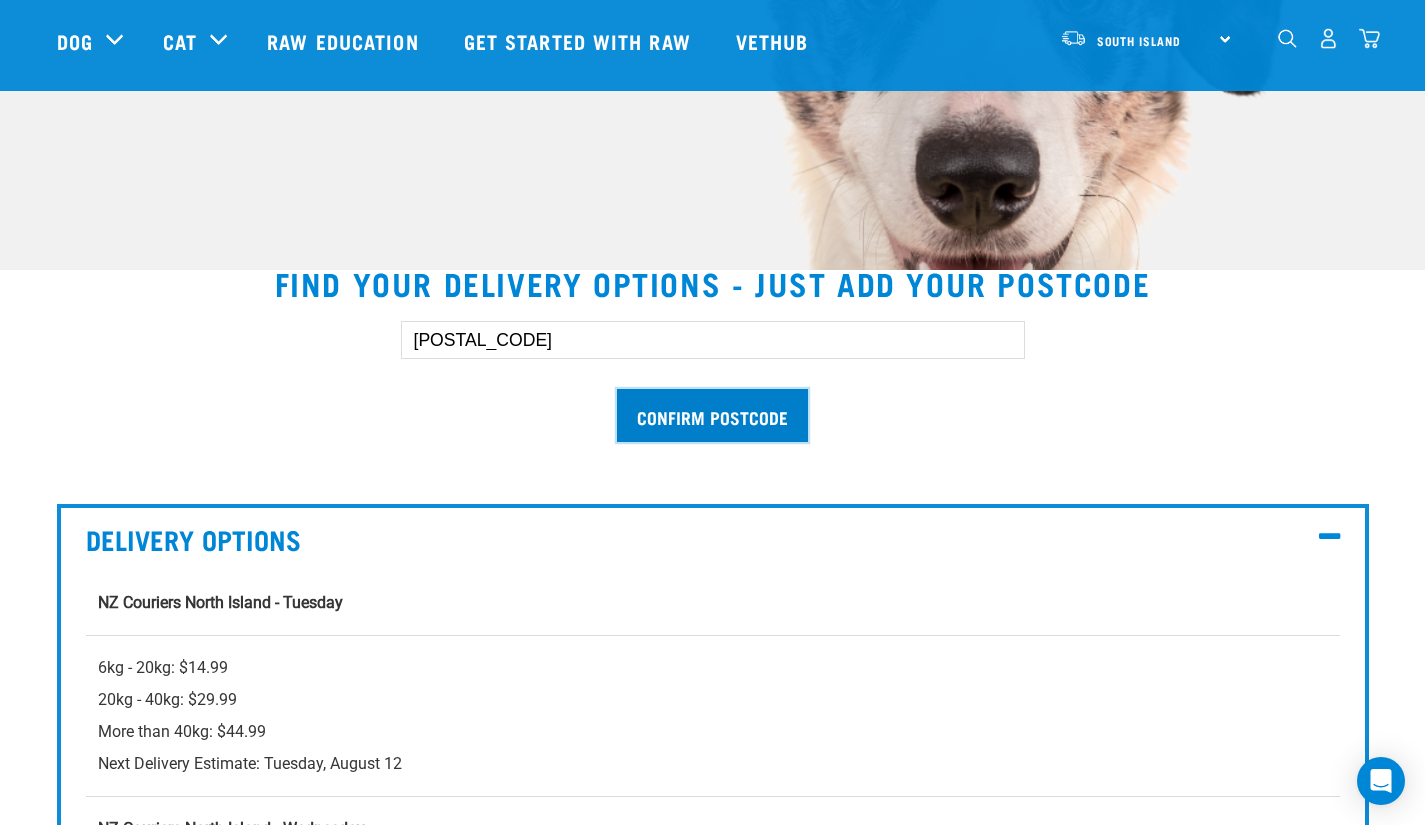 click on "Confirm postcode" at bounding box center [712, 415] 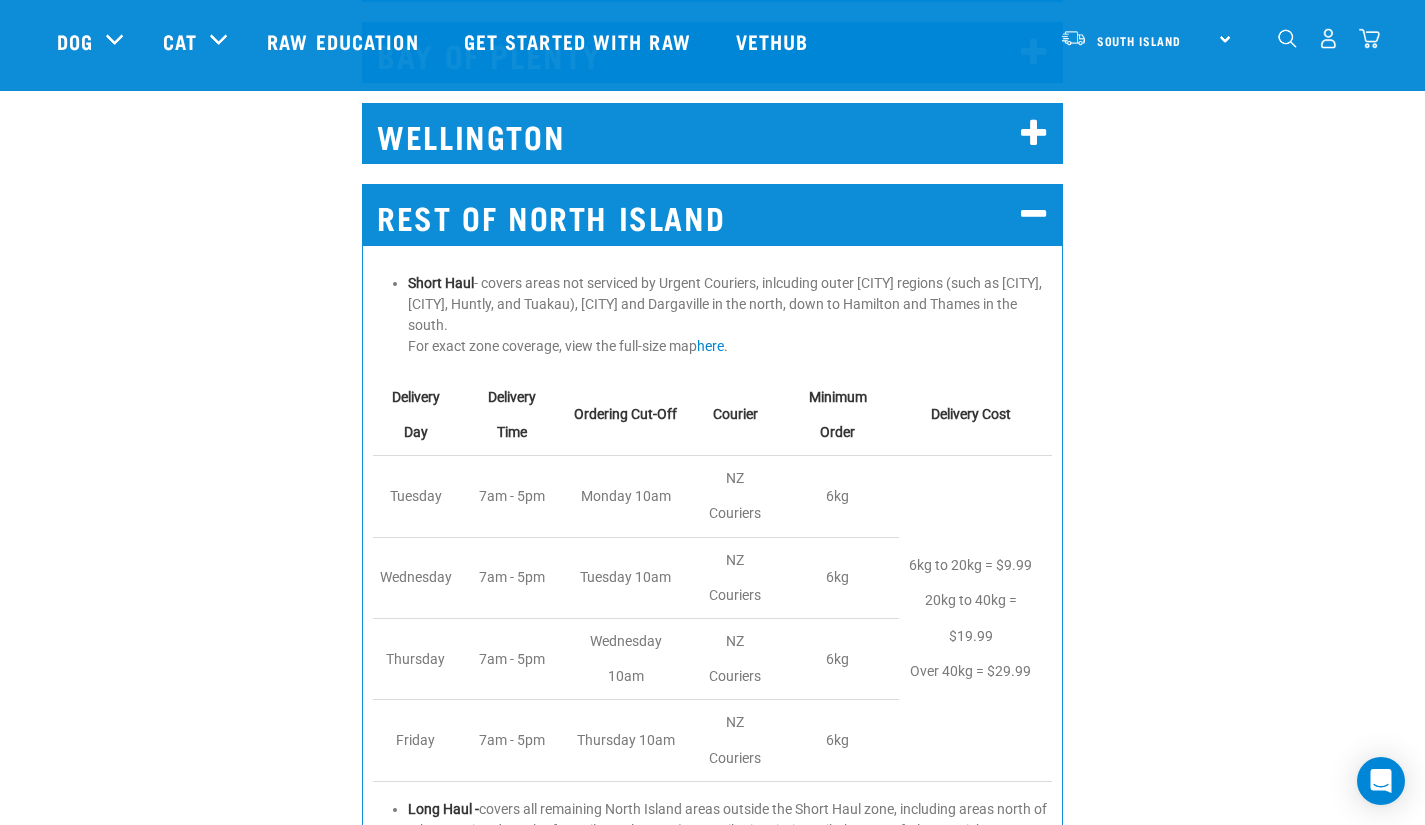 scroll, scrollTop: 2559, scrollLeft: 0, axis: vertical 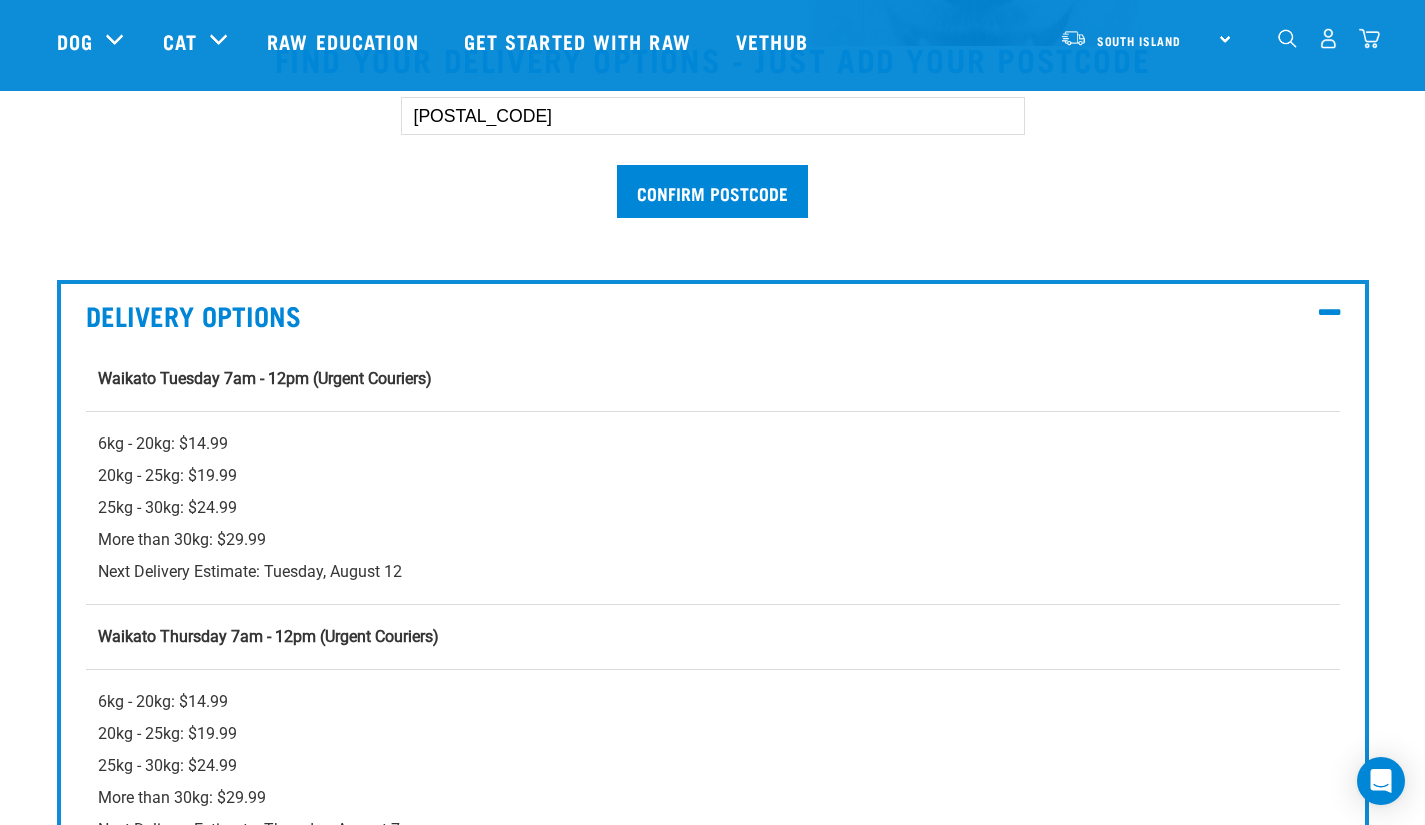drag, startPoint x: 523, startPoint y: 131, endPoint x: 329, endPoint y: 129, distance: 194.01031 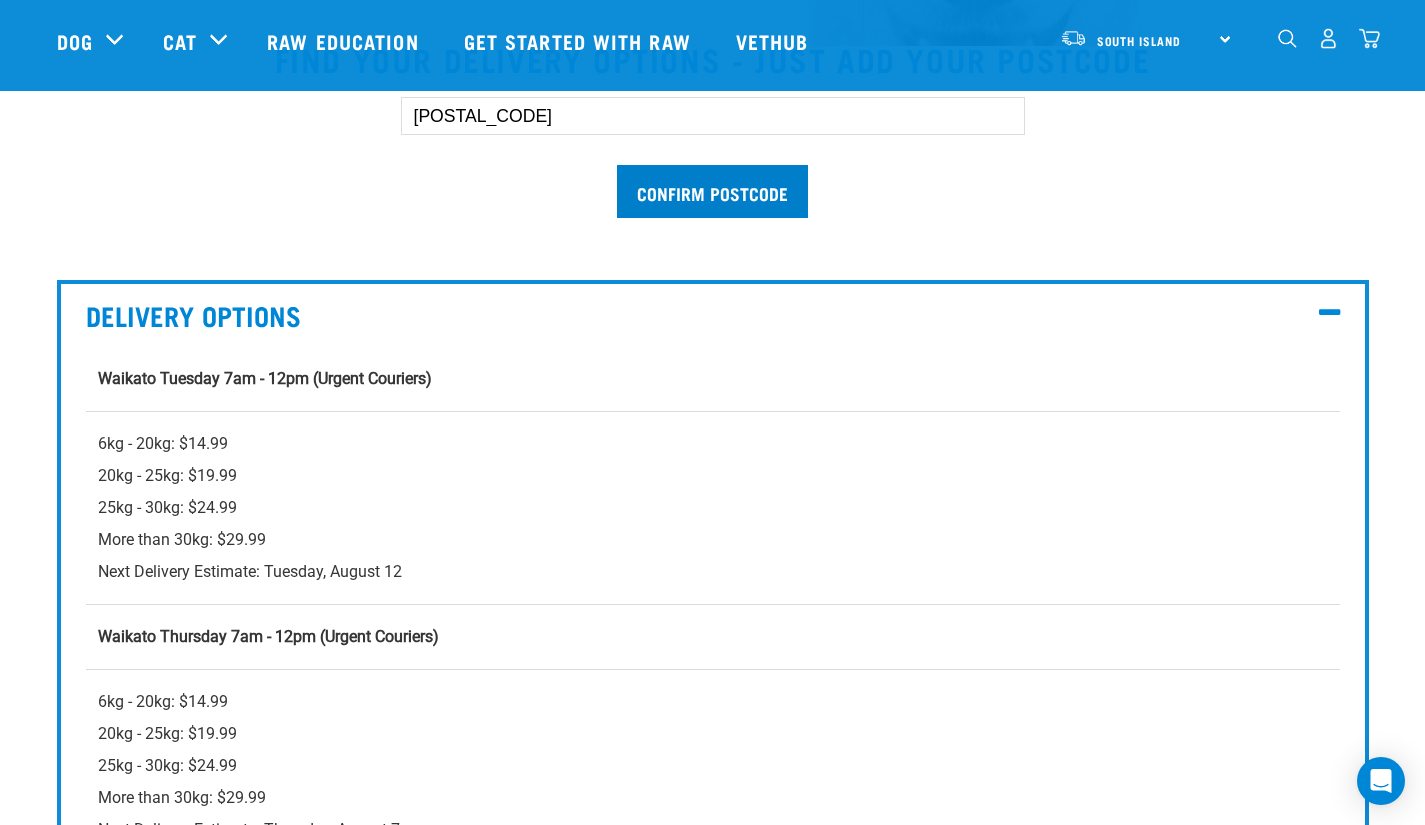 type on "2121" 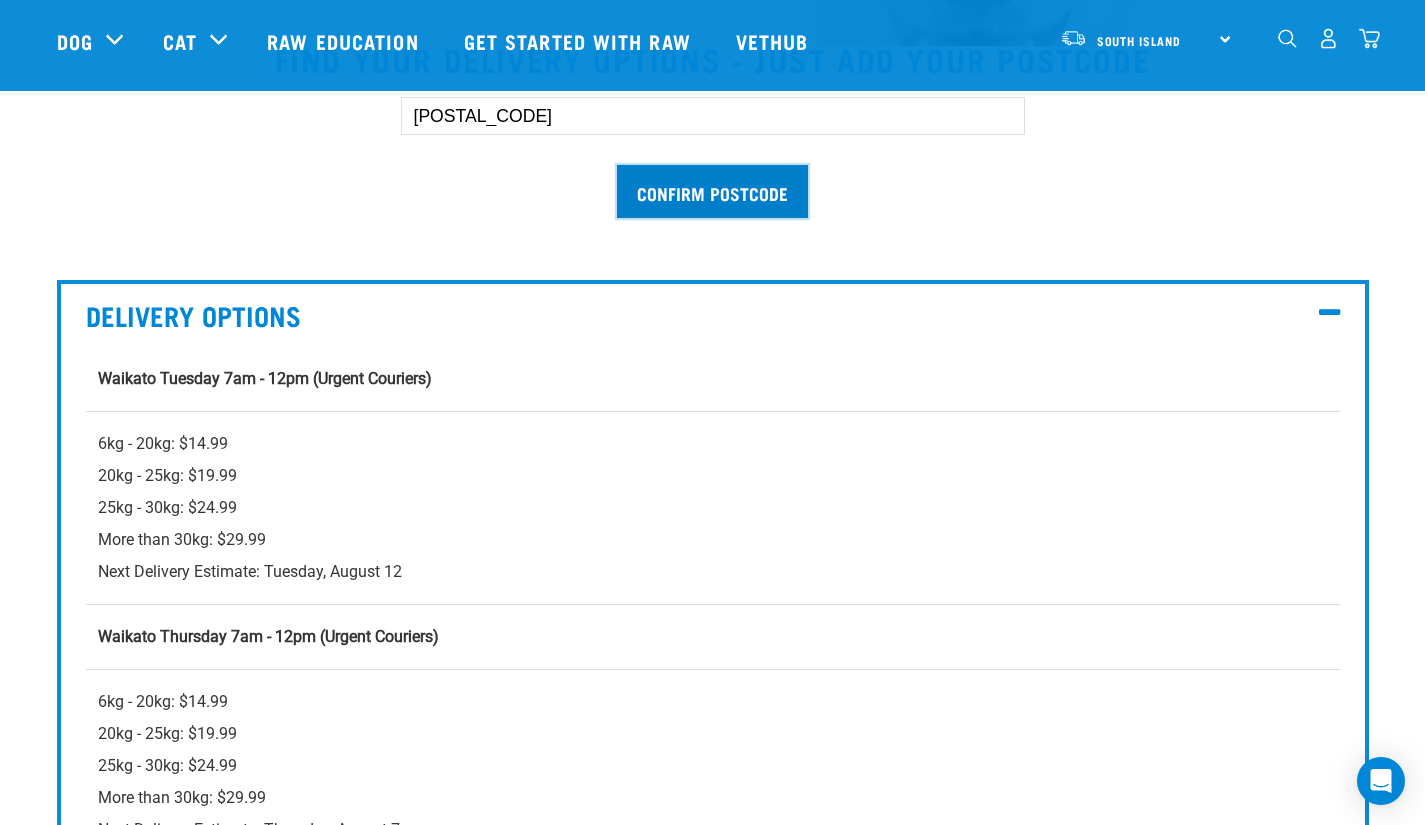 click on "Confirm postcode" at bounding box center (712, 191) 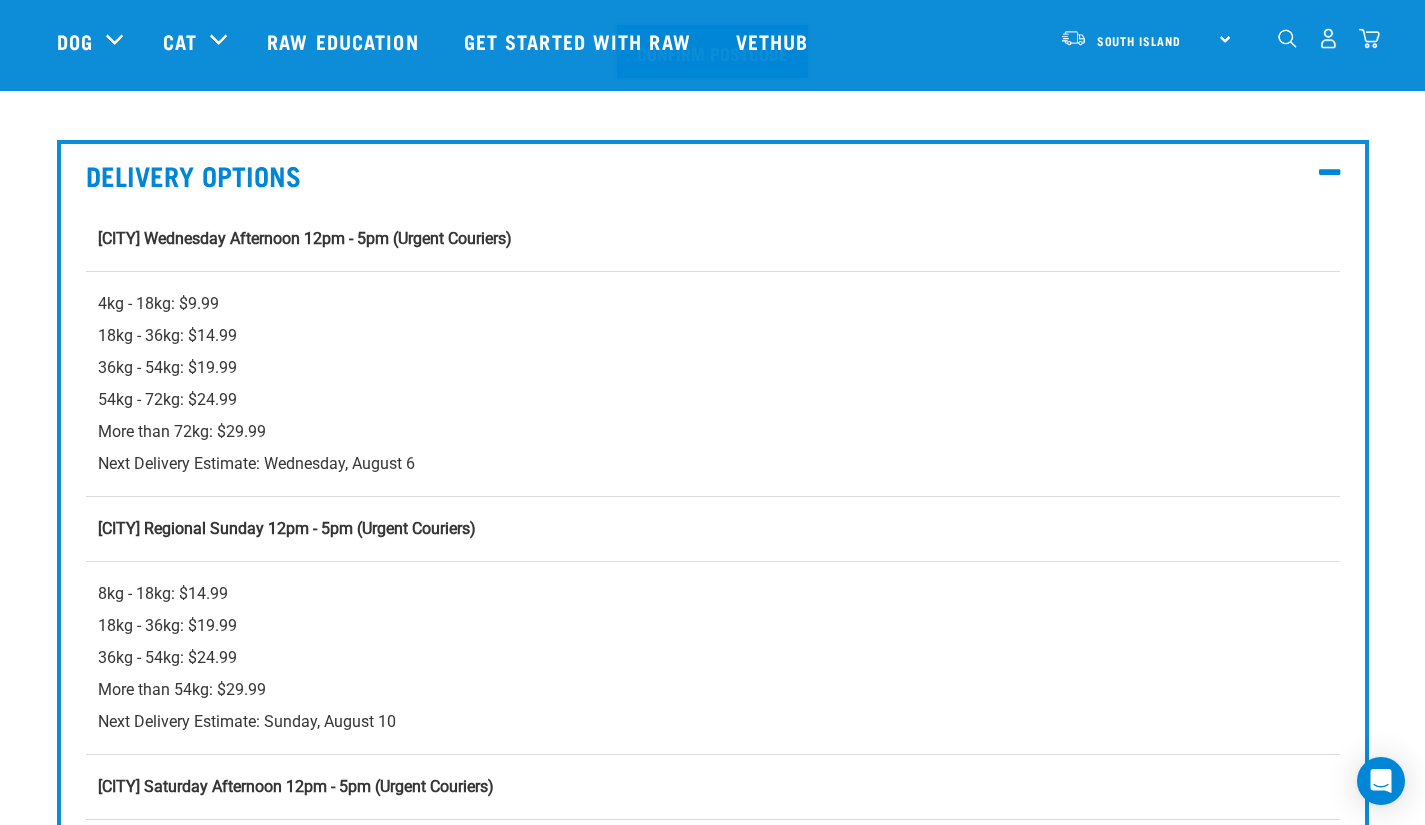 scroll, scrollTop: 754, scrollLeft: 0, axis: vertical 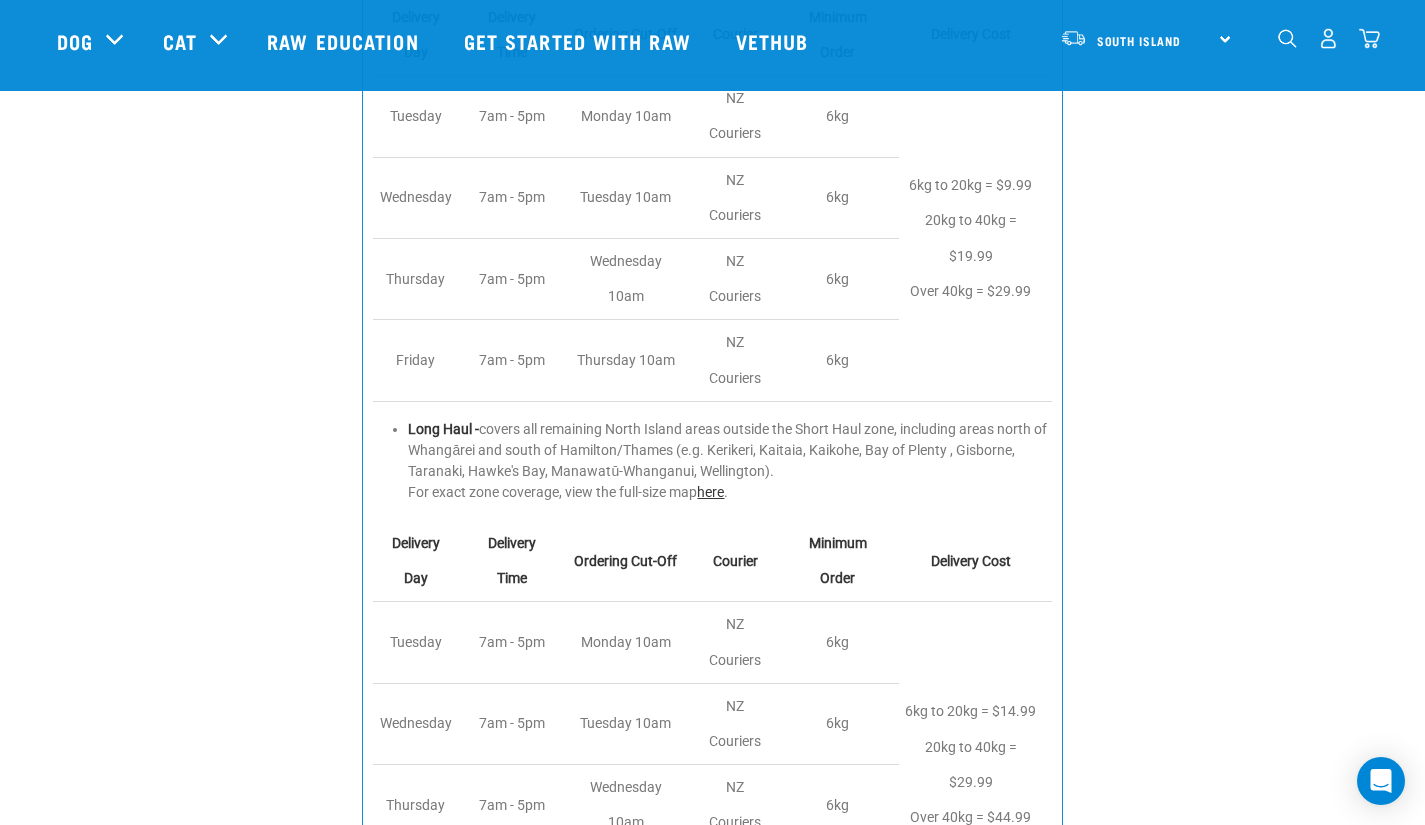 click on "here" at bounding box center [710, 492] 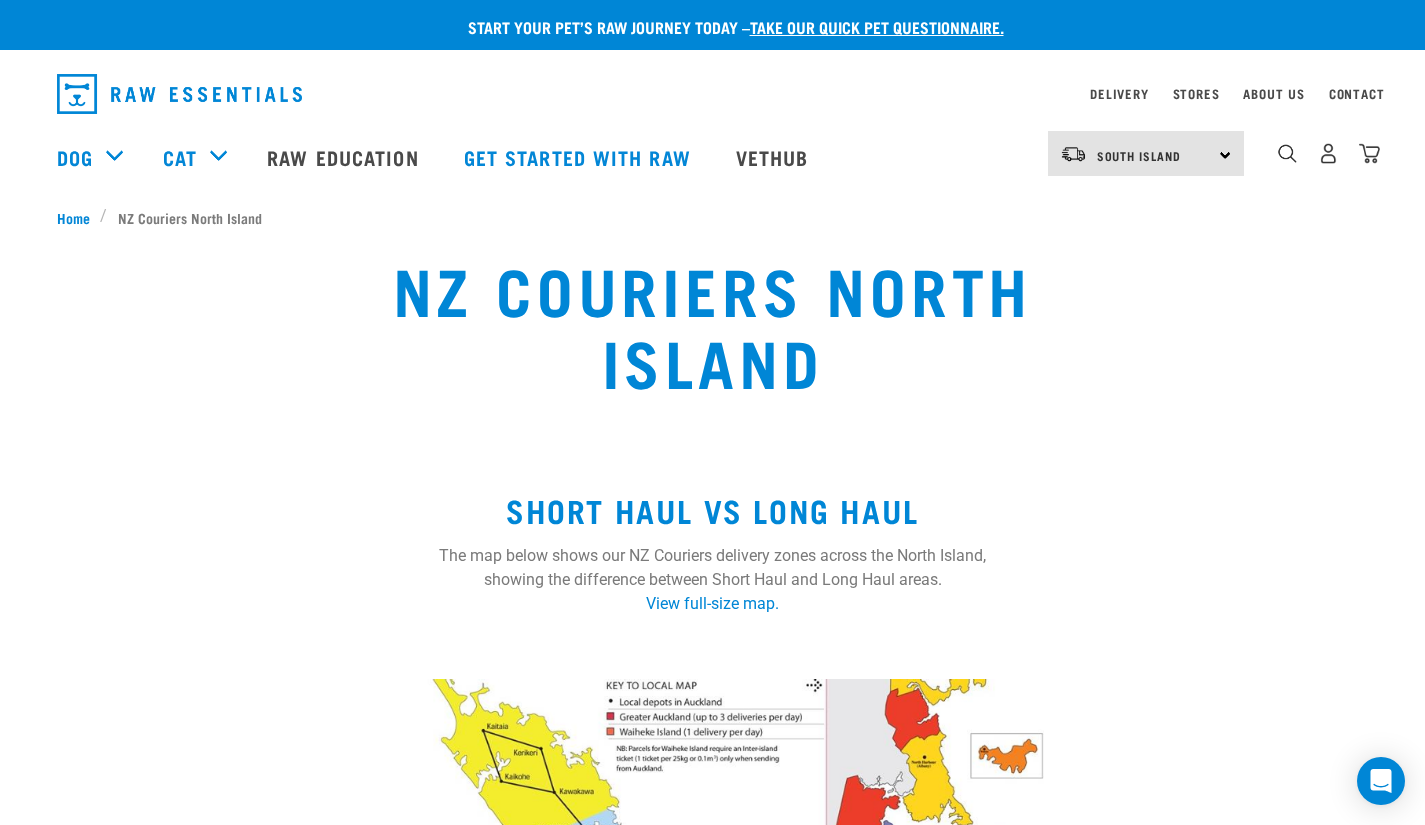 scroll, scrollTop: 0, scrollLeft: 0, axis: both 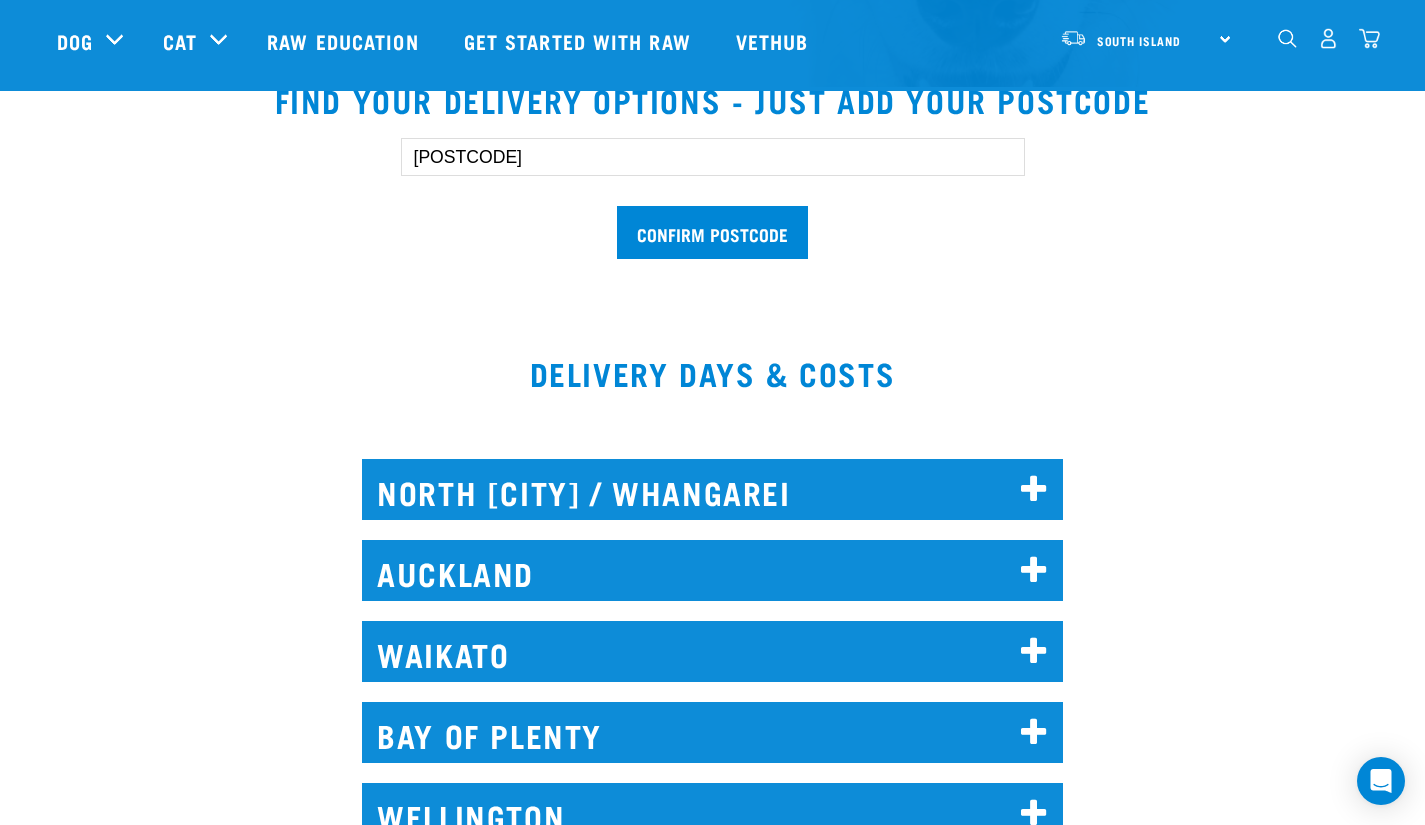 click on "2121
Confirm postcode" at bounding box center [713, 188] 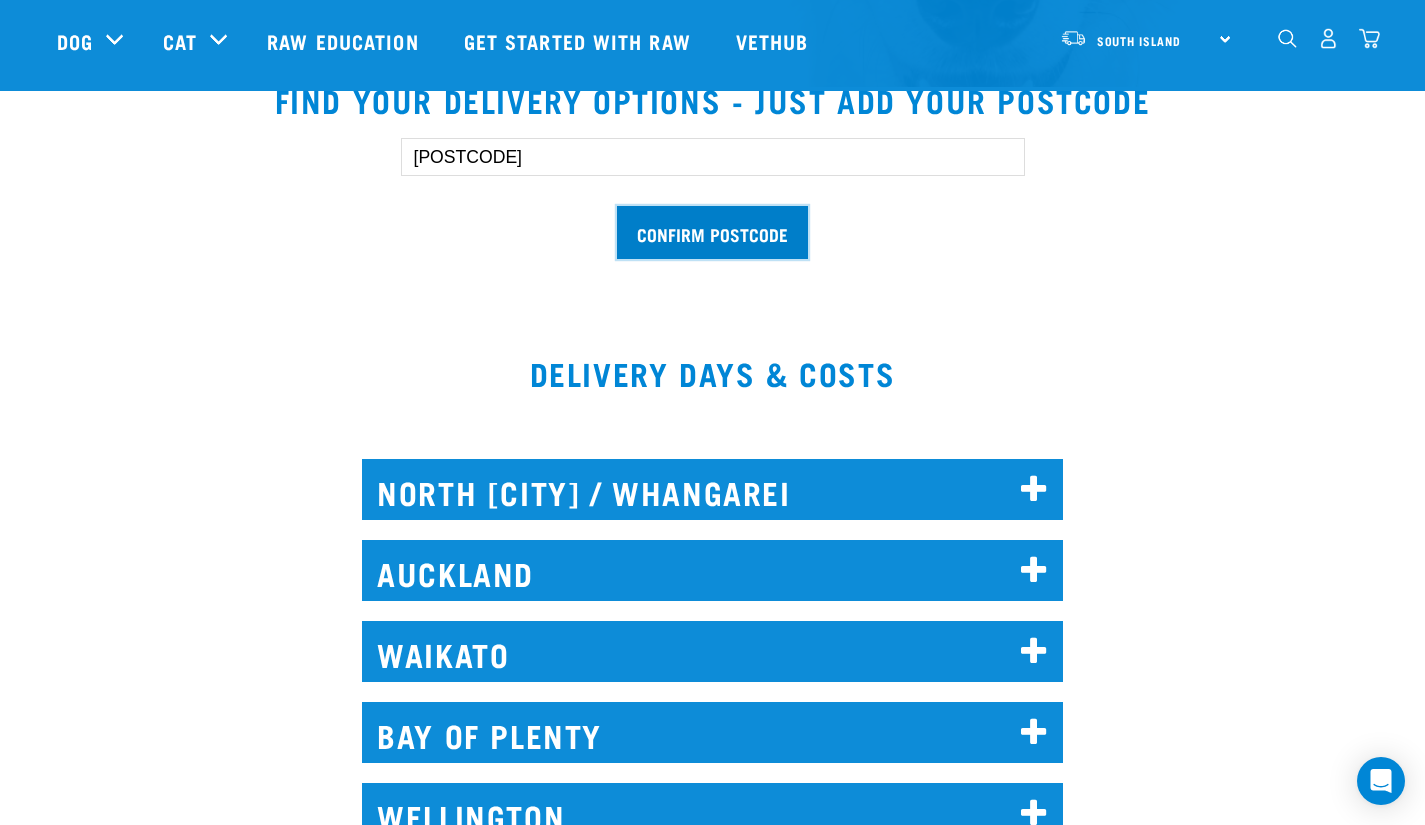 click on "Confirm postcode" at bounding box center [712, 232] 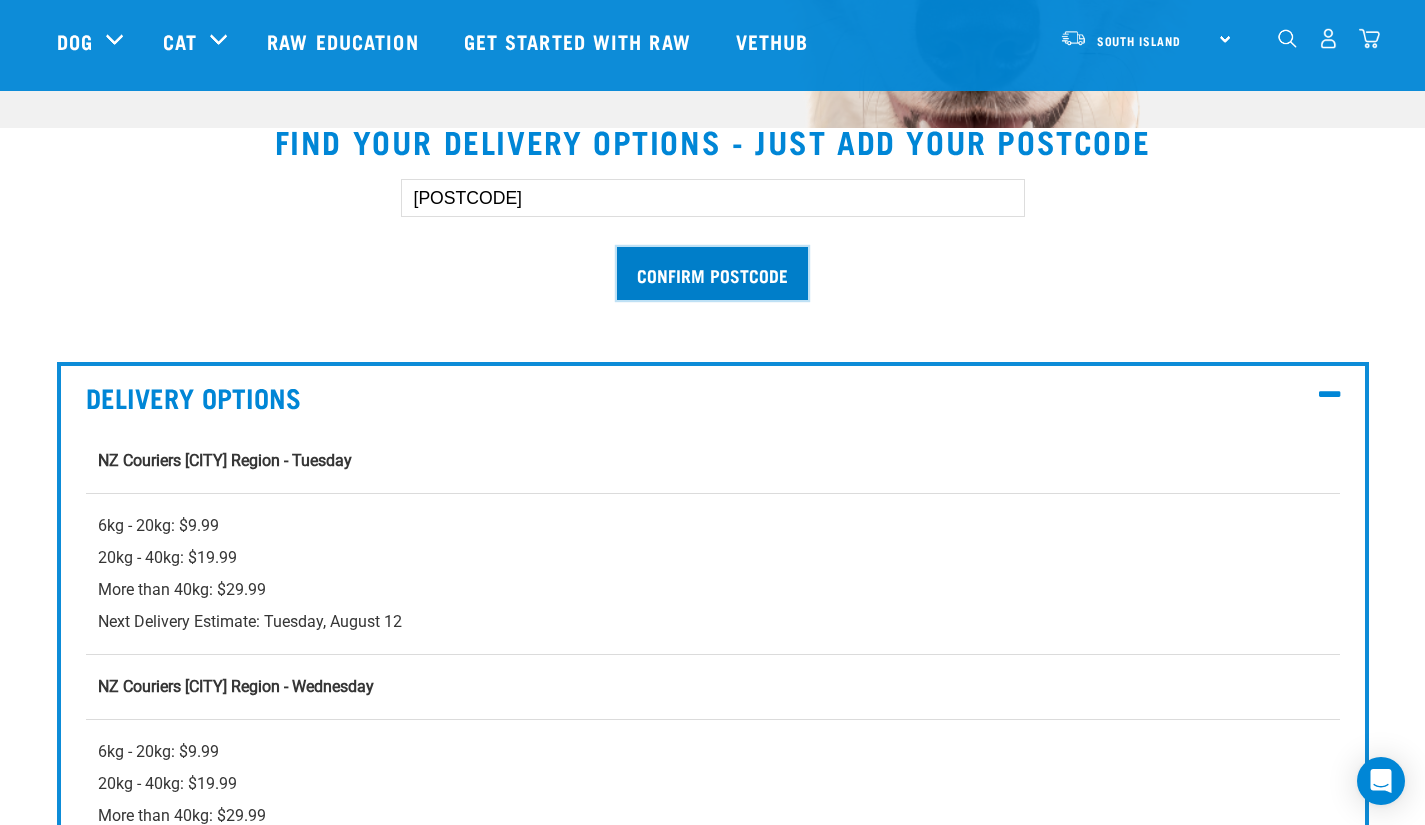 scroll, scrollTop: 539, scrollLeft: 0, axis: vertical 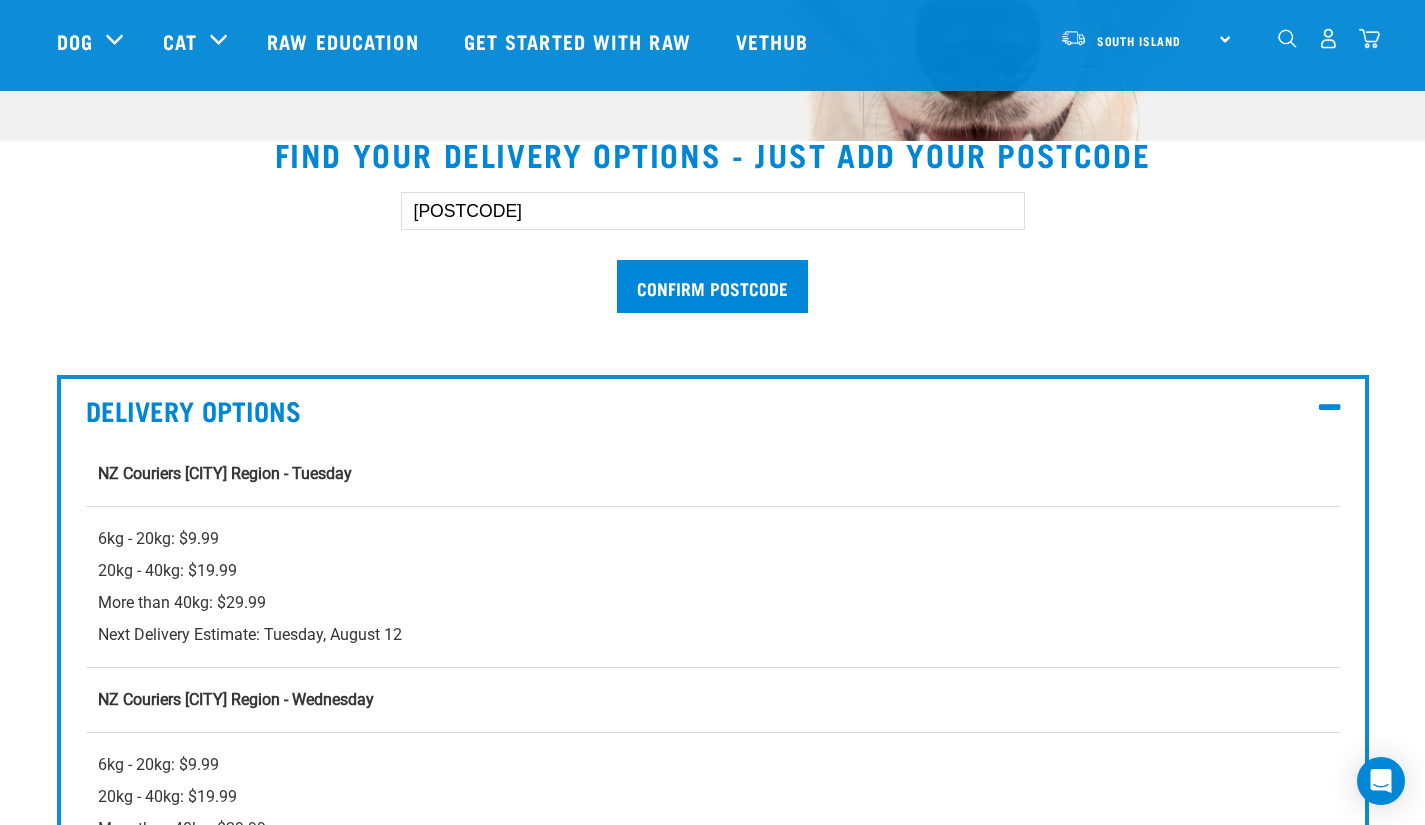 click on "2585" at bounding box center (713, 211) 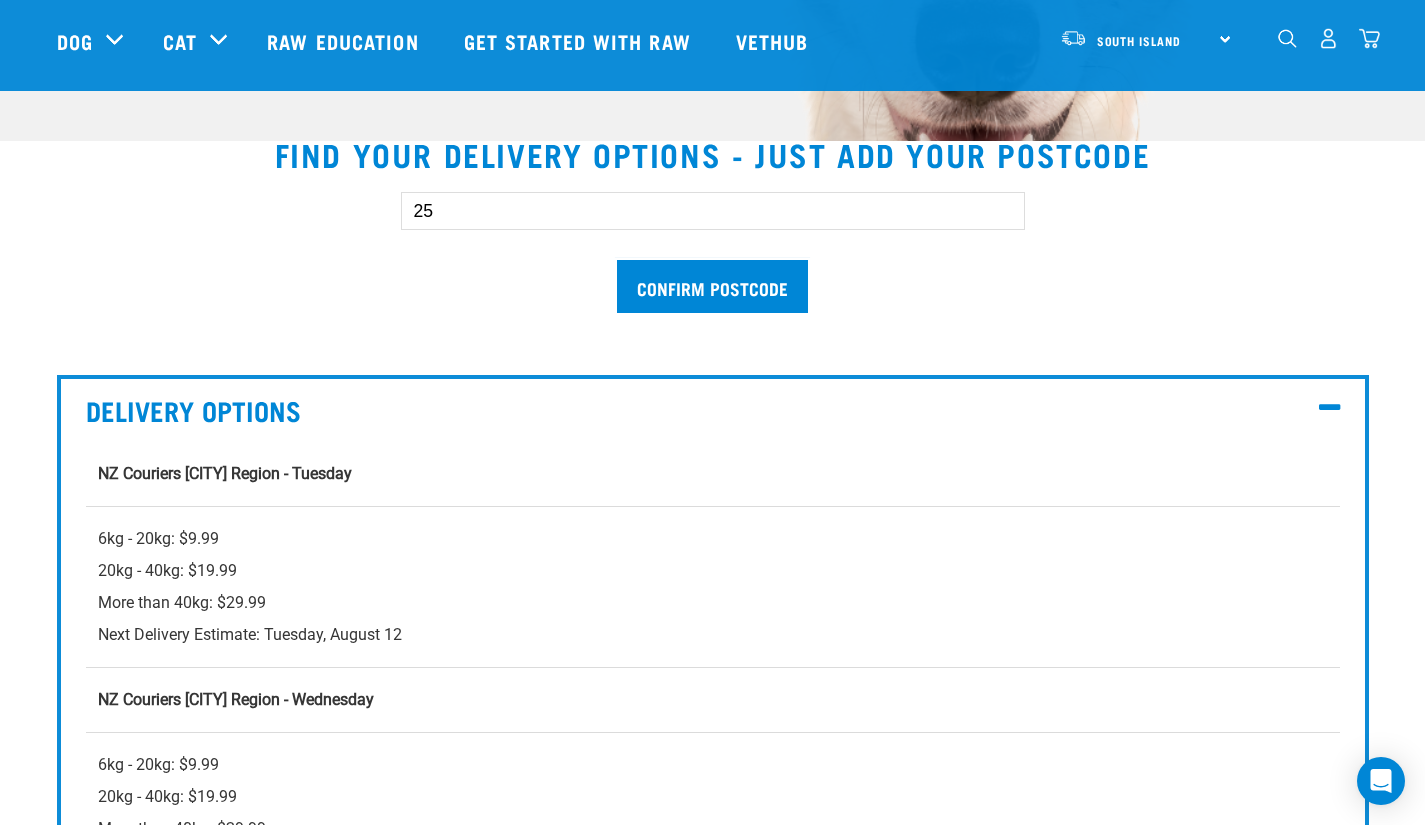 type on "2" 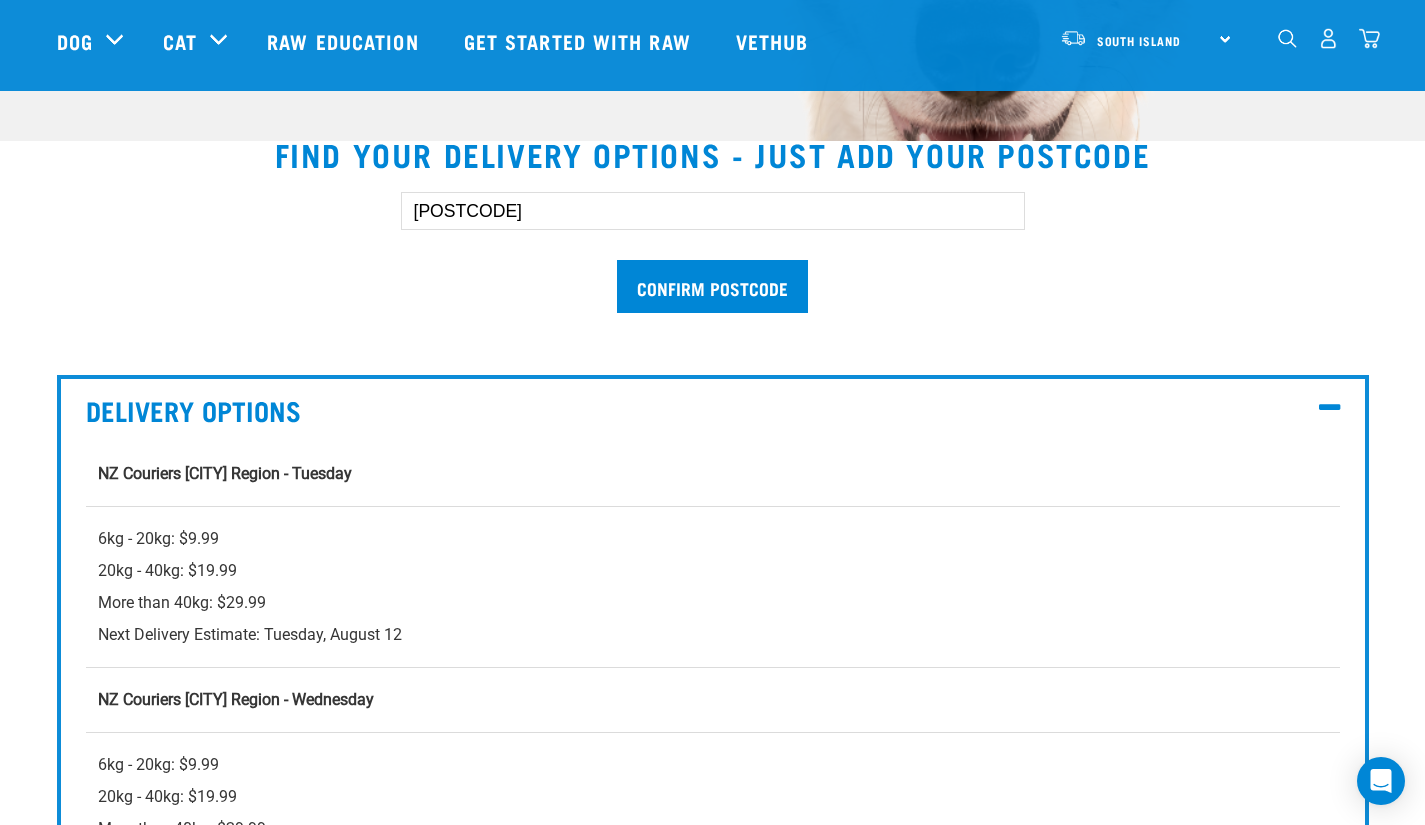 click on "3400
Confirm postcode" at bounding box center (713, 252) 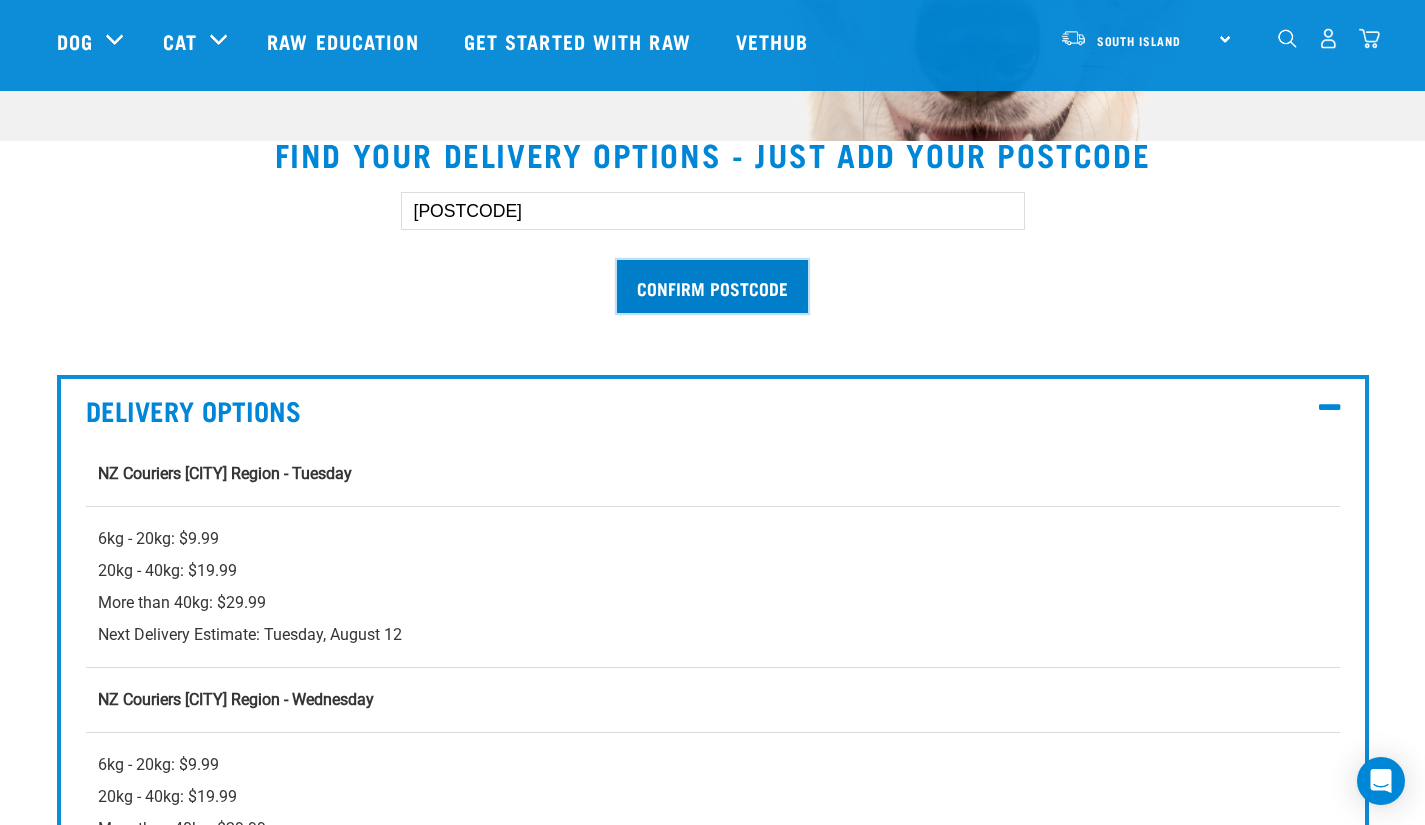 click on "Confirm postcode" at bounding box center (712, 286) 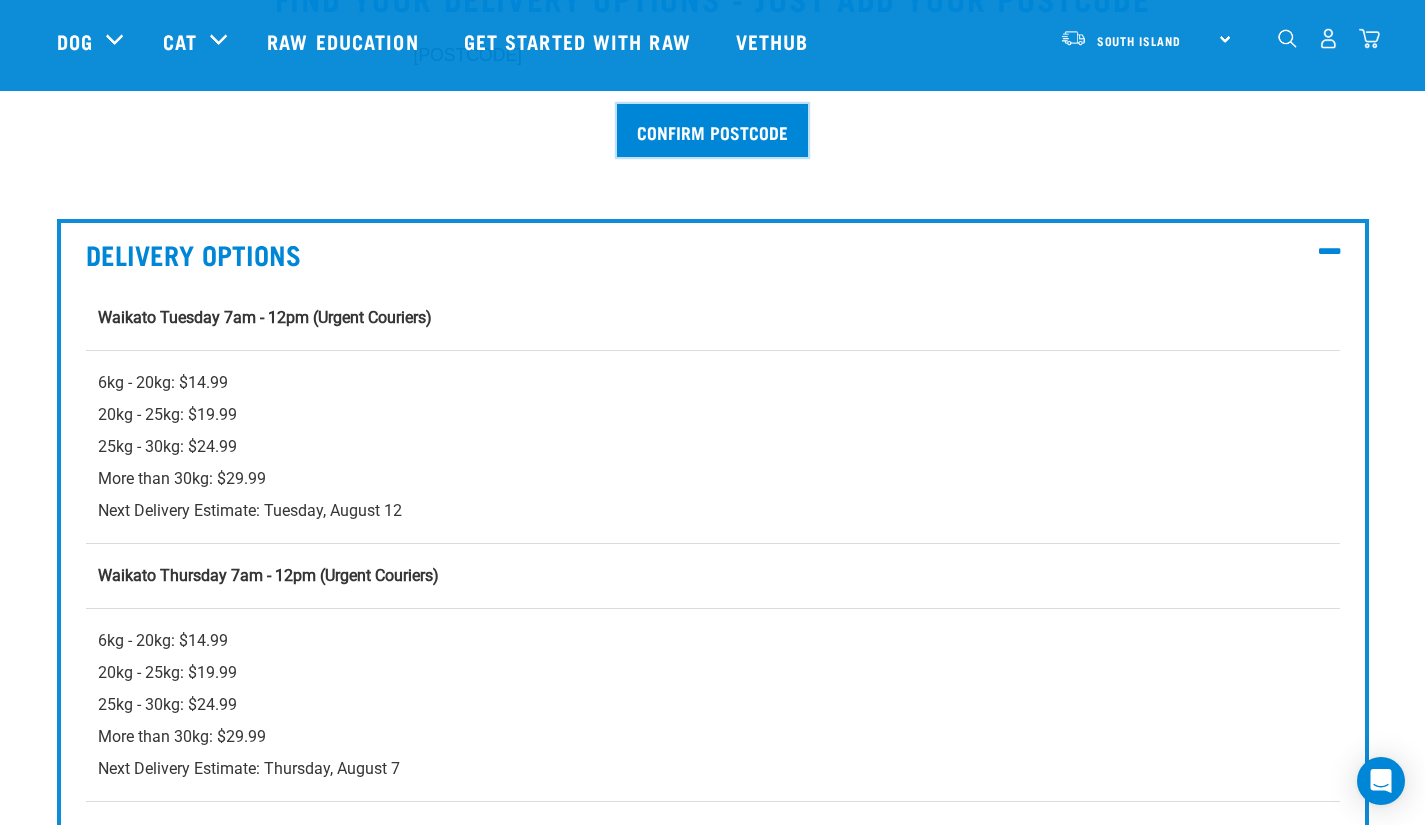 scroll, scrollTop: 694, scrollLeft: 0, axis: vertical 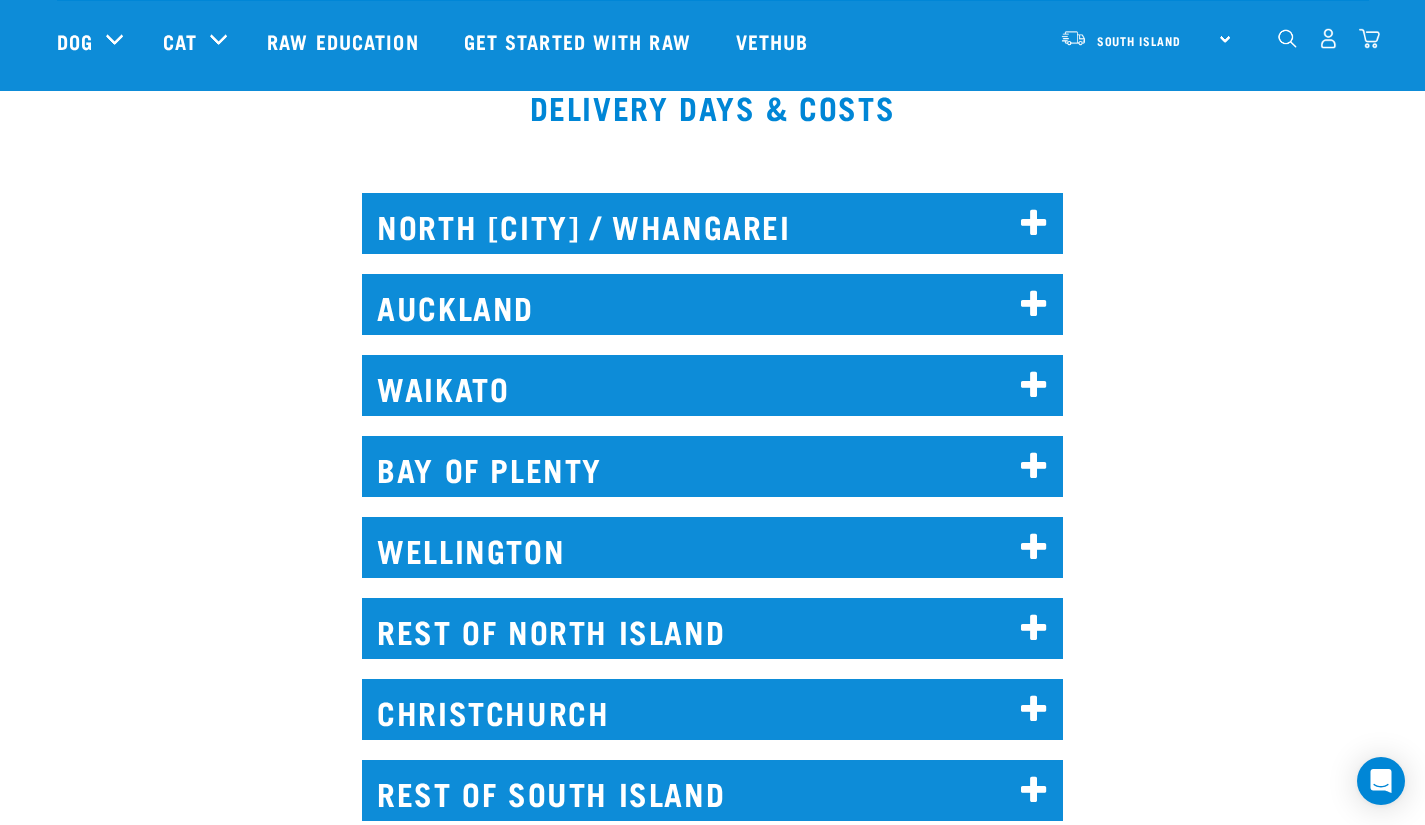 click at bounding box center [1034, 305] 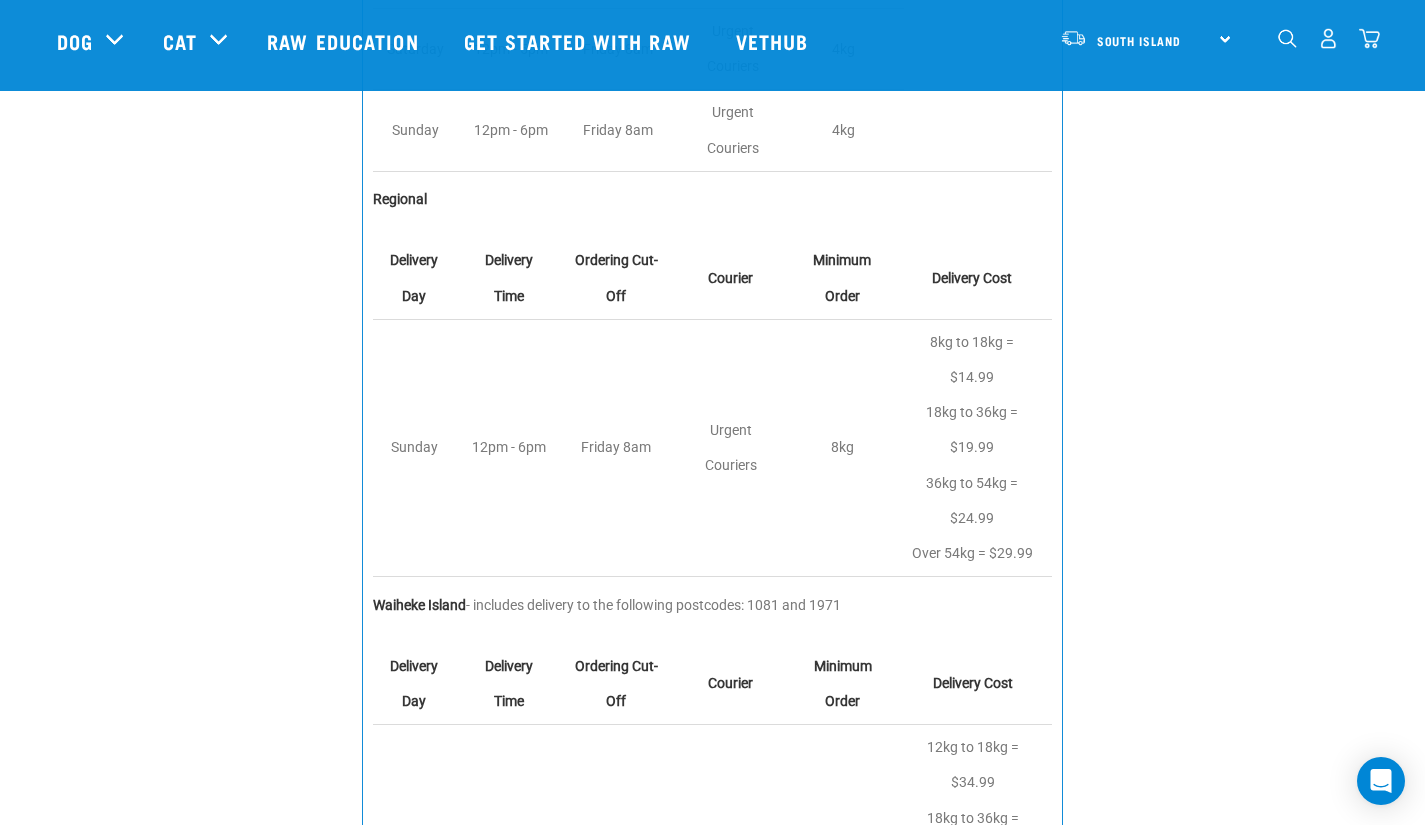 scroll, scrollTop: 2867, scrollLeft: 0, axis: vertical 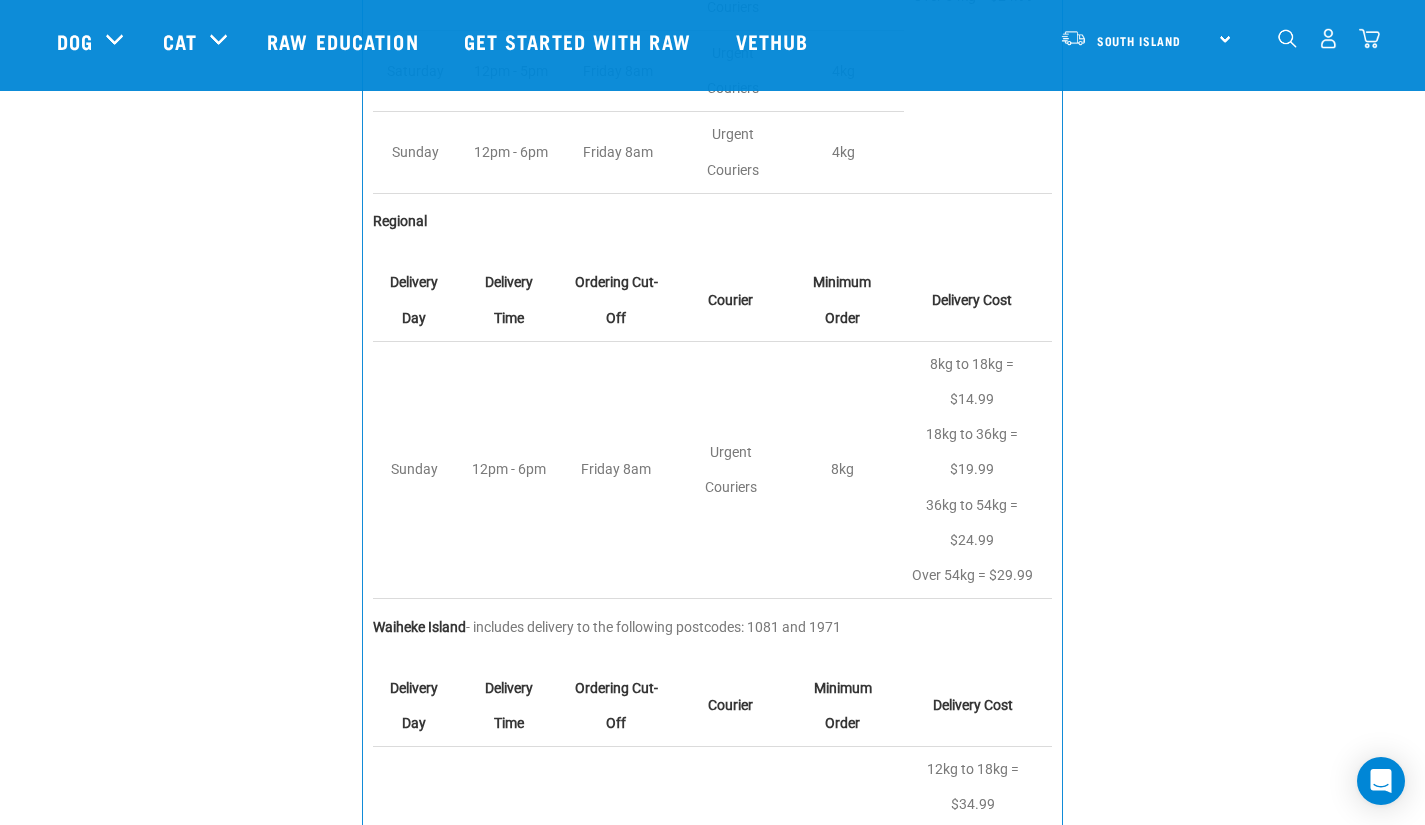 click on "AUCKLAND
Metro &   Outer  - see our list of
deliverable postcodes
here .
Delivery Day
Delivery Time
Ordering Cut-Off
Courier
Minimum Order
Delivery Cost
Monday
6pm - 9pm
Monday 8am
Urgent Couriers
4kg
4kg to 18kg = $9.99 18kg to 36kg = $14.99 36kg to 54kg = $19.99 Over 54kg = $24.99
Tuesday
6pm - 9pm
Tuesday 8am
Urgent Couriers
4kg
Wednesday
12pm - 5pm
Tuesday 12pm
Urgent Couriers
4kg
Thursday
6pm - 9pm
Thursday 8am
Urgent Couriers
4kg
Friday
6pm - 9pm
Friday 8am
Urgent Couriers
4kg
Saturday
12pm - 5pm
Friday 8am
Urgent Couriers
4kg
Sunday
12pm - 6pm
Friday 8am
Urgent Couriers
4kg
Regional
Delivery Day Delivery Time Ordering Cut-Off Courier Minimum Order Delivery Cost Sunday 12pm - 6pm Friday 8am Urgent Couriers 8kg 8kg to 18kg = $14.99" at bounding box center [712, 243] 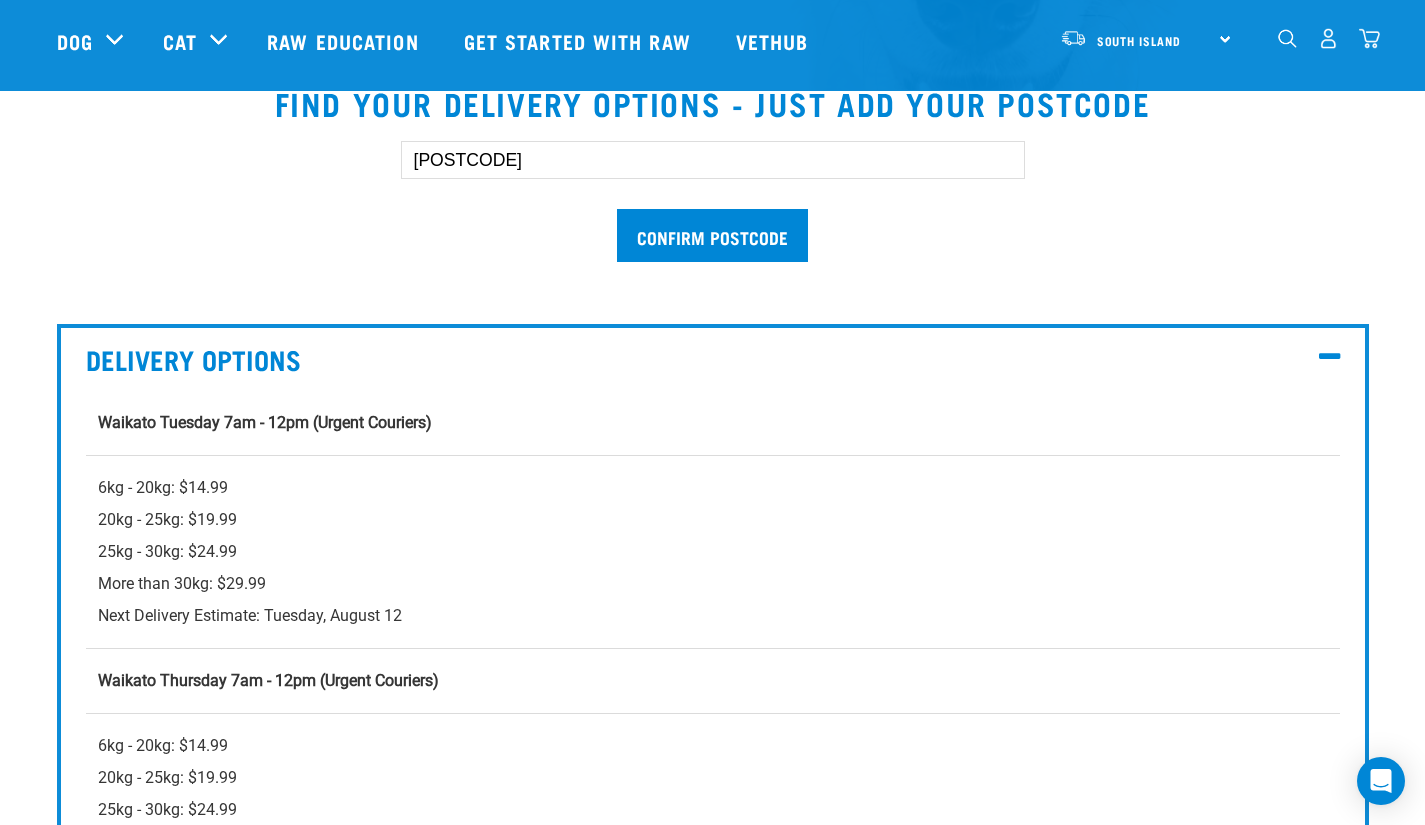scroll, scrollTop: 409, scrollLeft: 0, axis: vertical 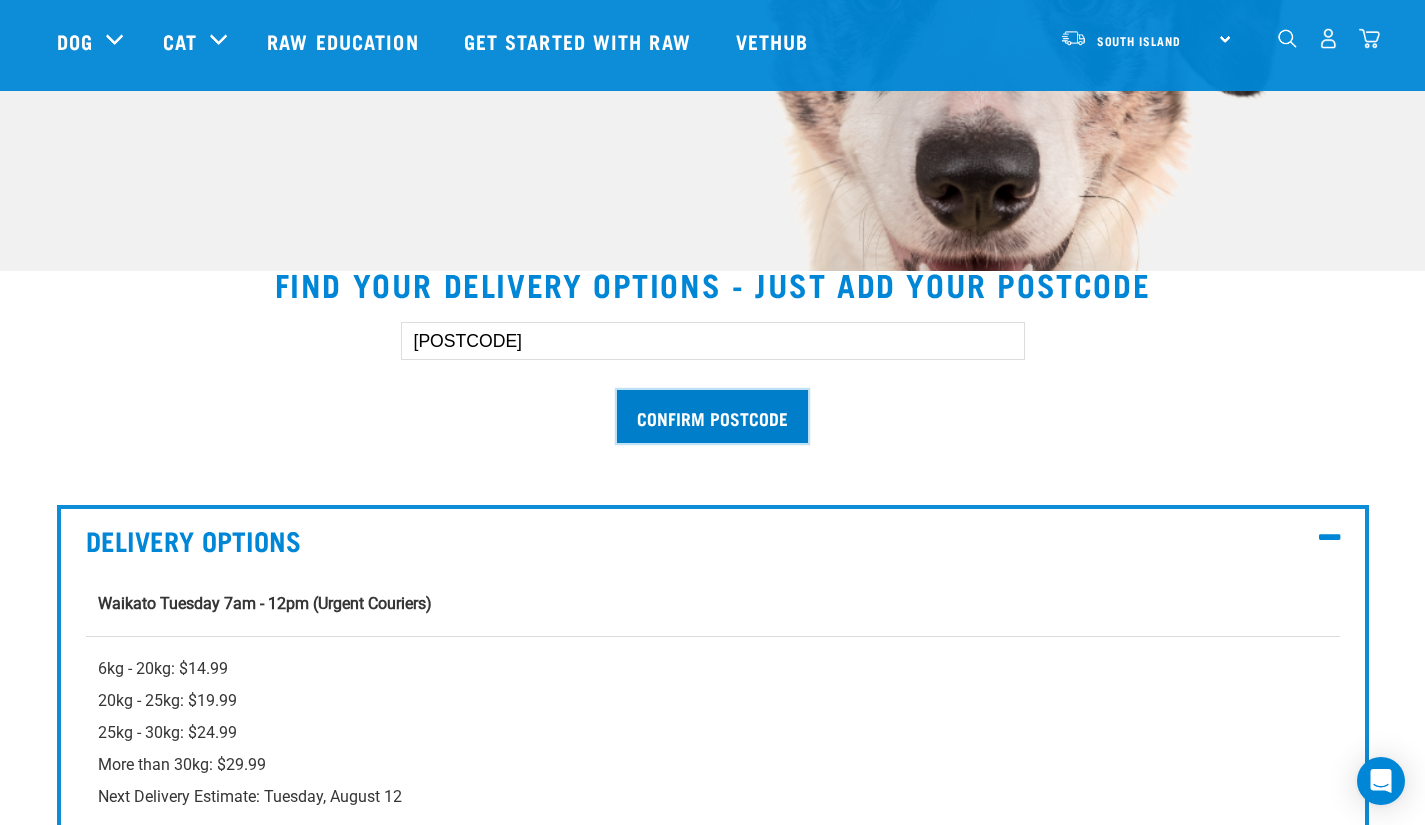 click on "Confirm postcode" at bounding box center (712, 416) 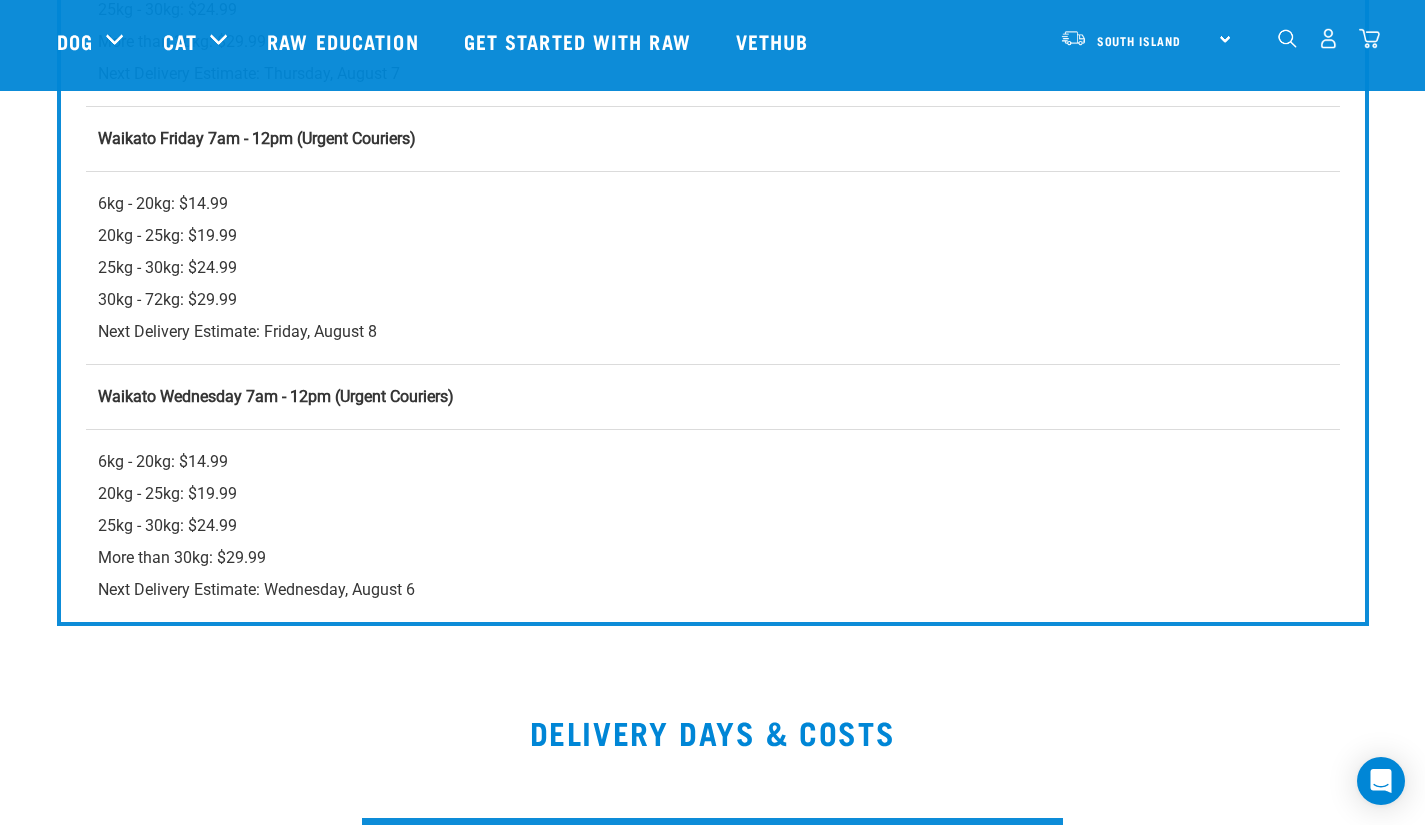 scroll, scrollTop: 1394, scrollLeft: 0, axis: vertical 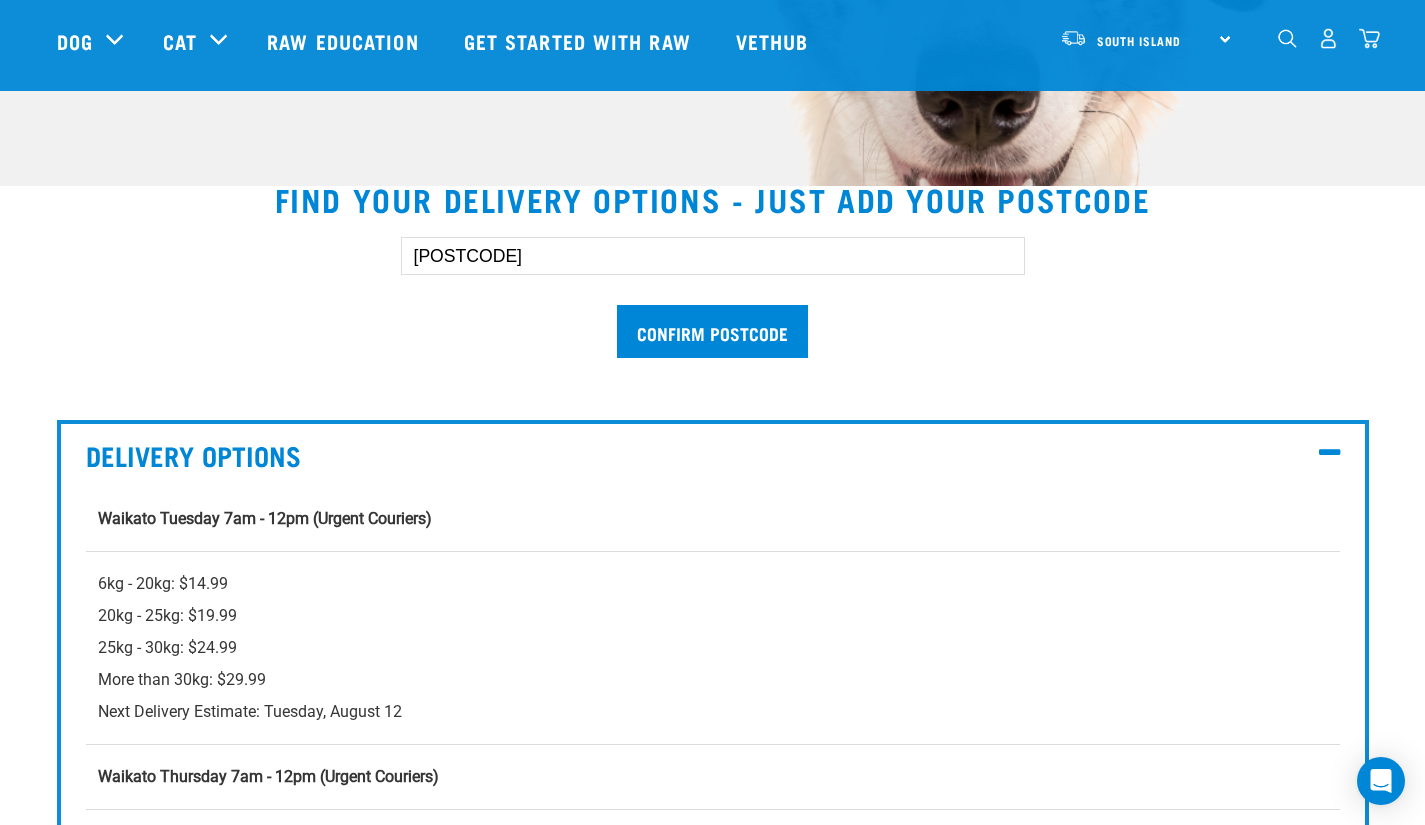drag, startPoint x: 521, startPoint y: 263, endPoint x: 364, endPoint y: 264, distance: 157.00319 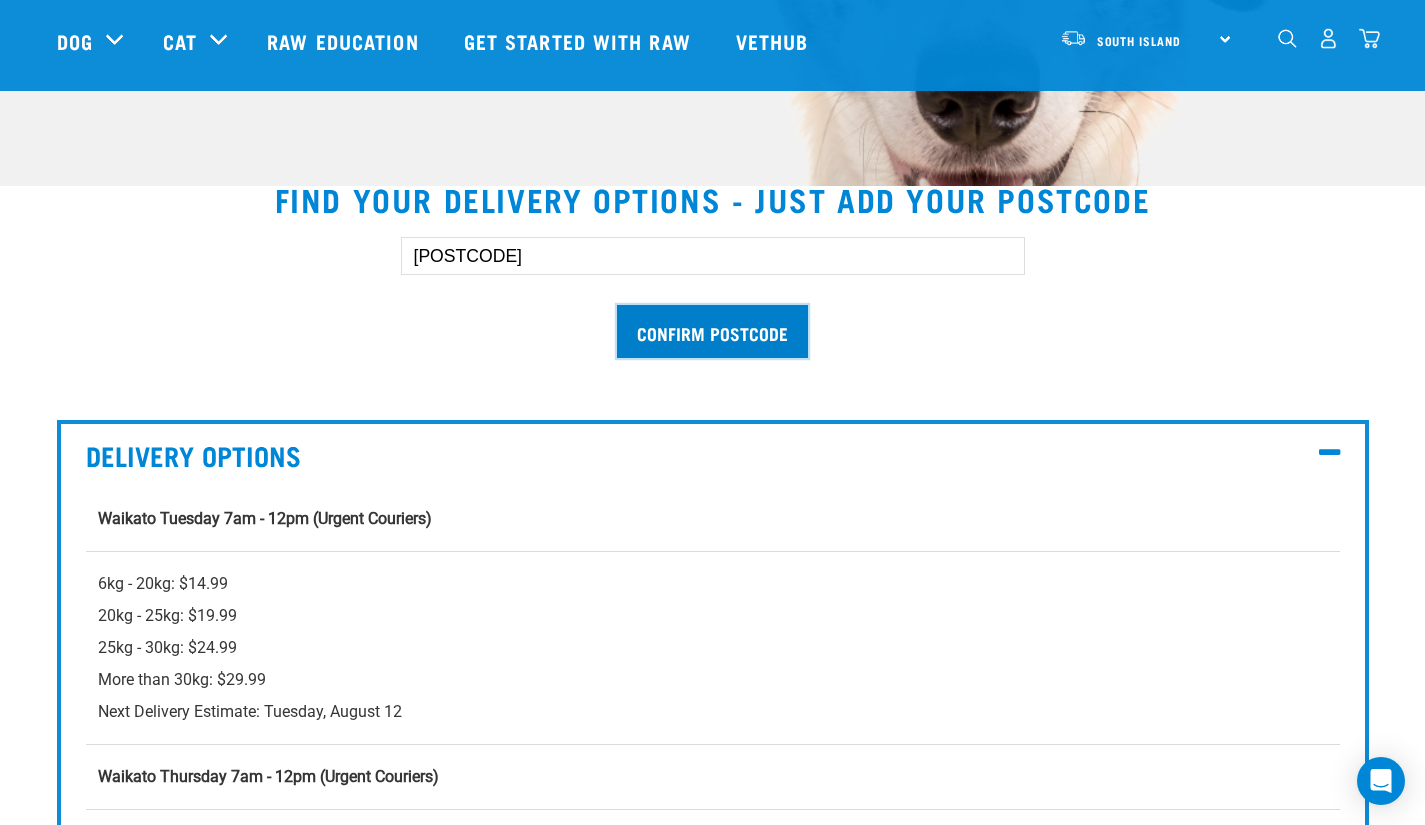 click on "Confirm postcode" at bounding box center [712, 331] 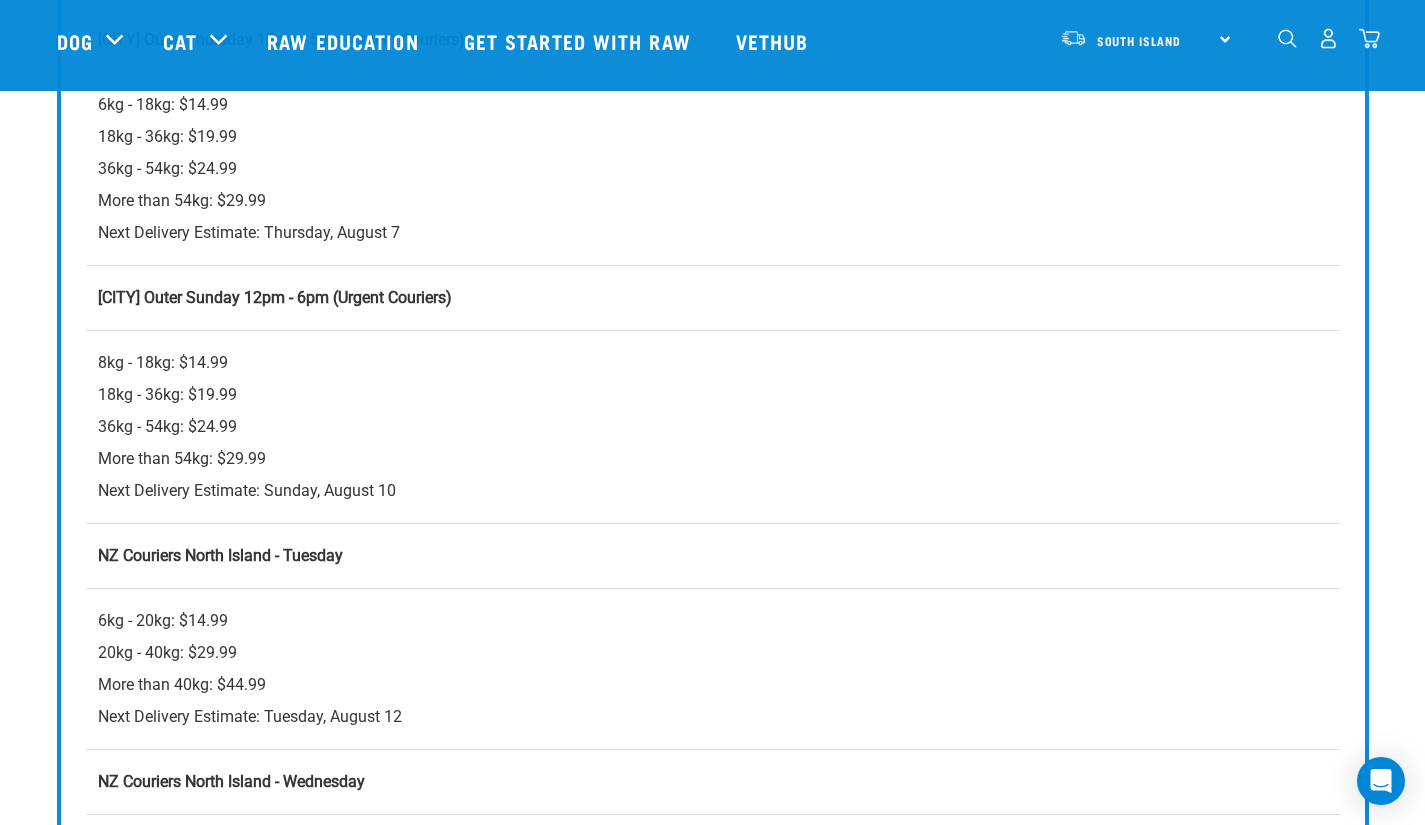 scroll, scrollTop: 974, scrollLeft: 0, axis: vertical 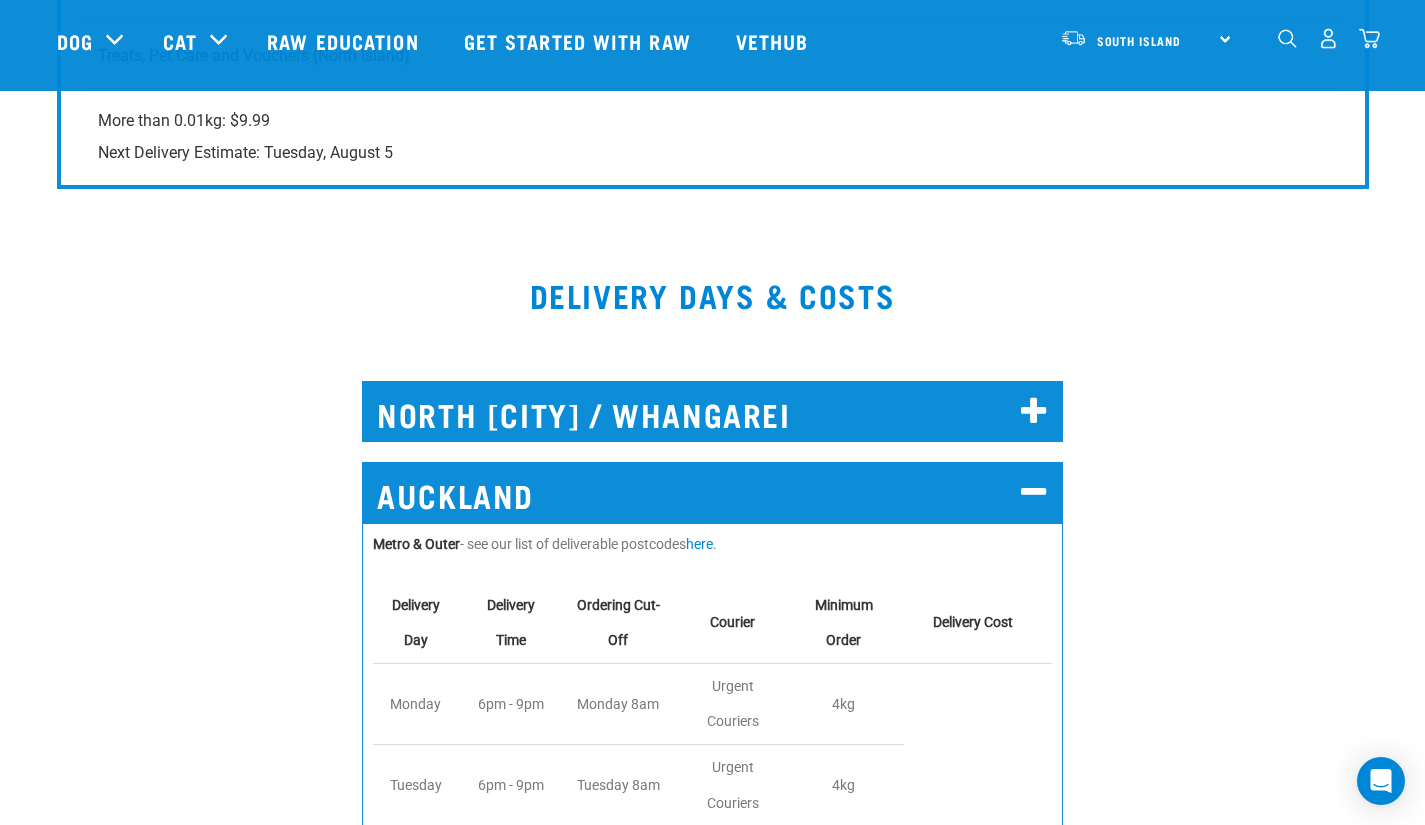 click on "AUCKLAND" at bounding box center (712, 492) 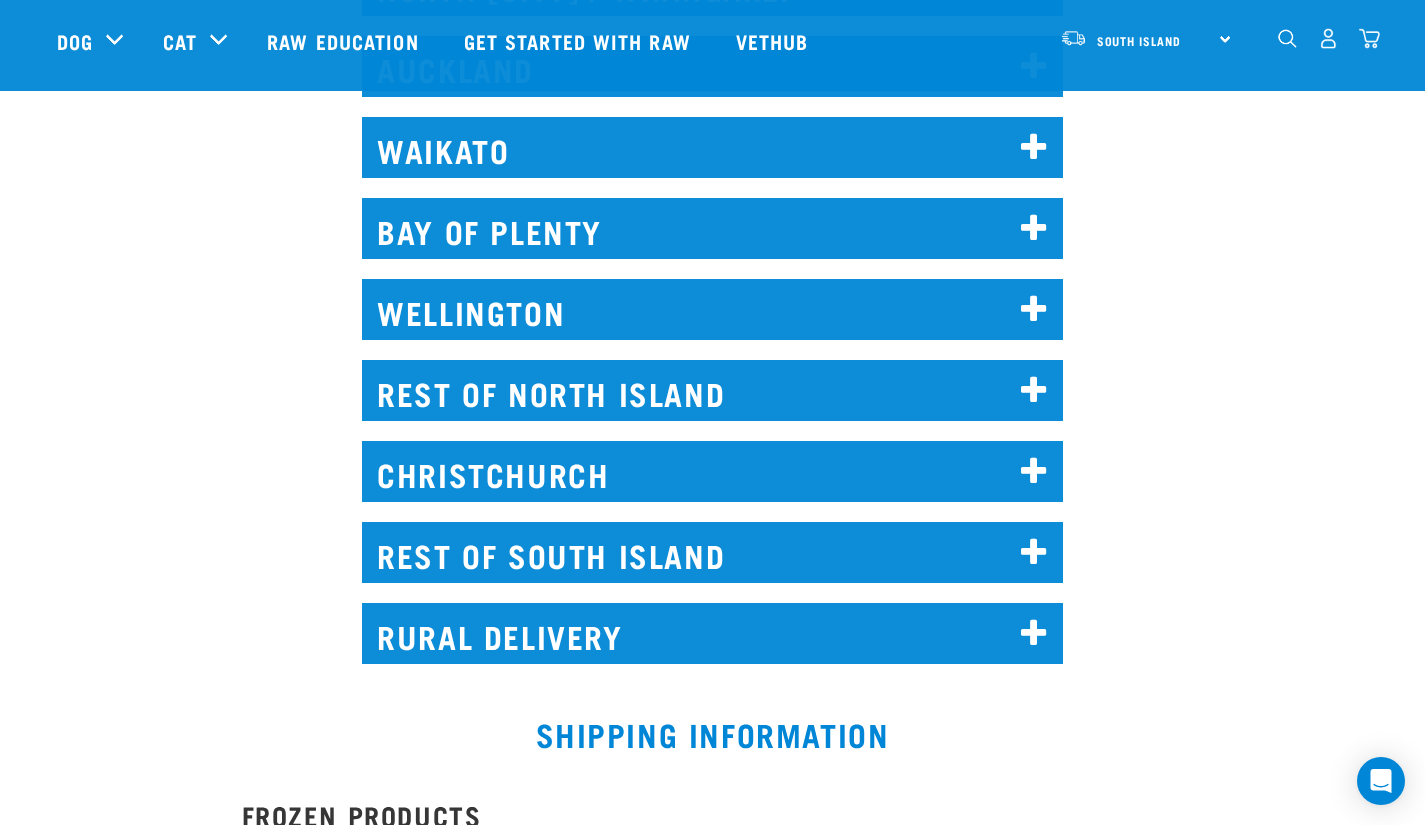 scroll, scrollTop: 2578, scrollLeft: 0, axis: vertical 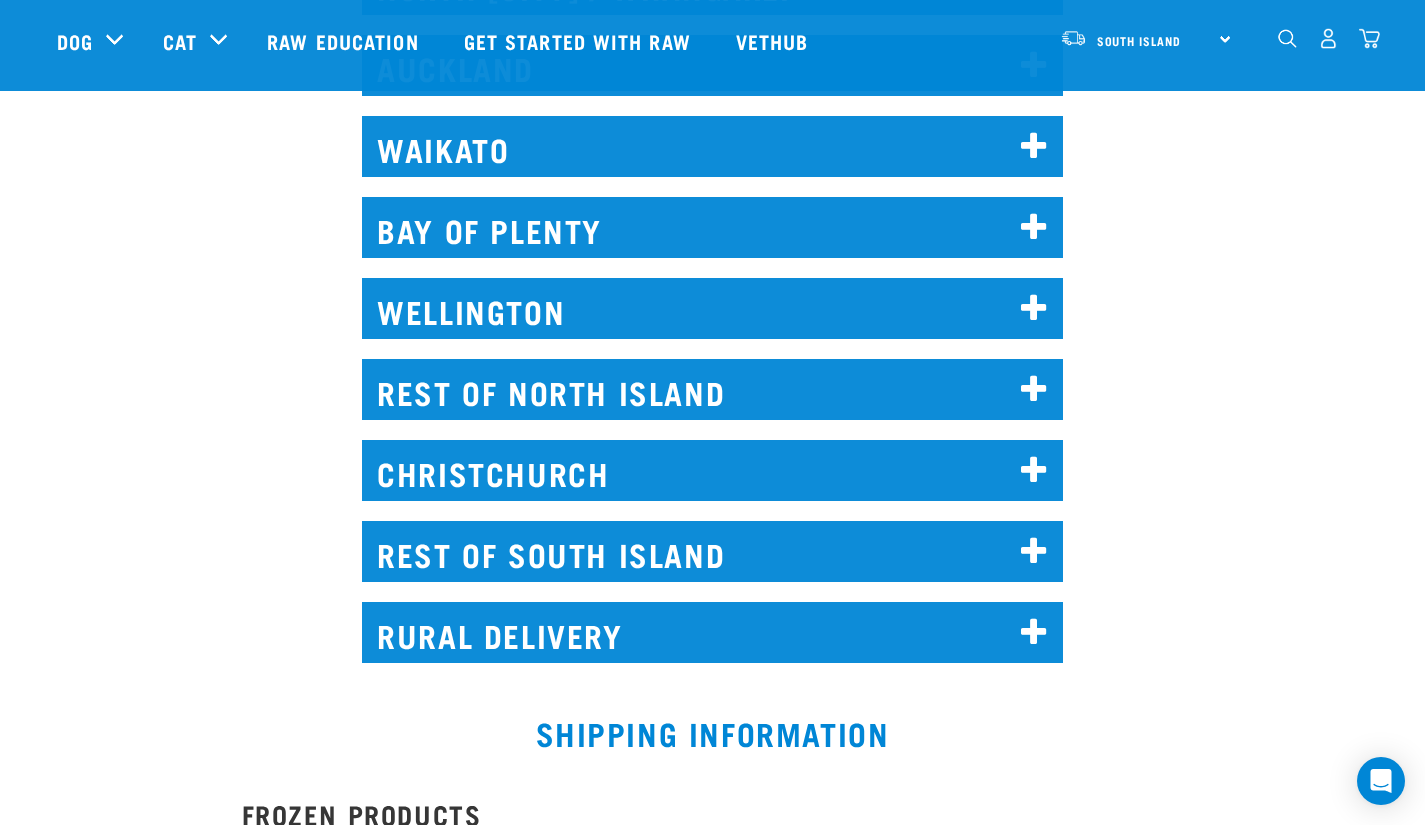 click at bounding box center (1034, 309) 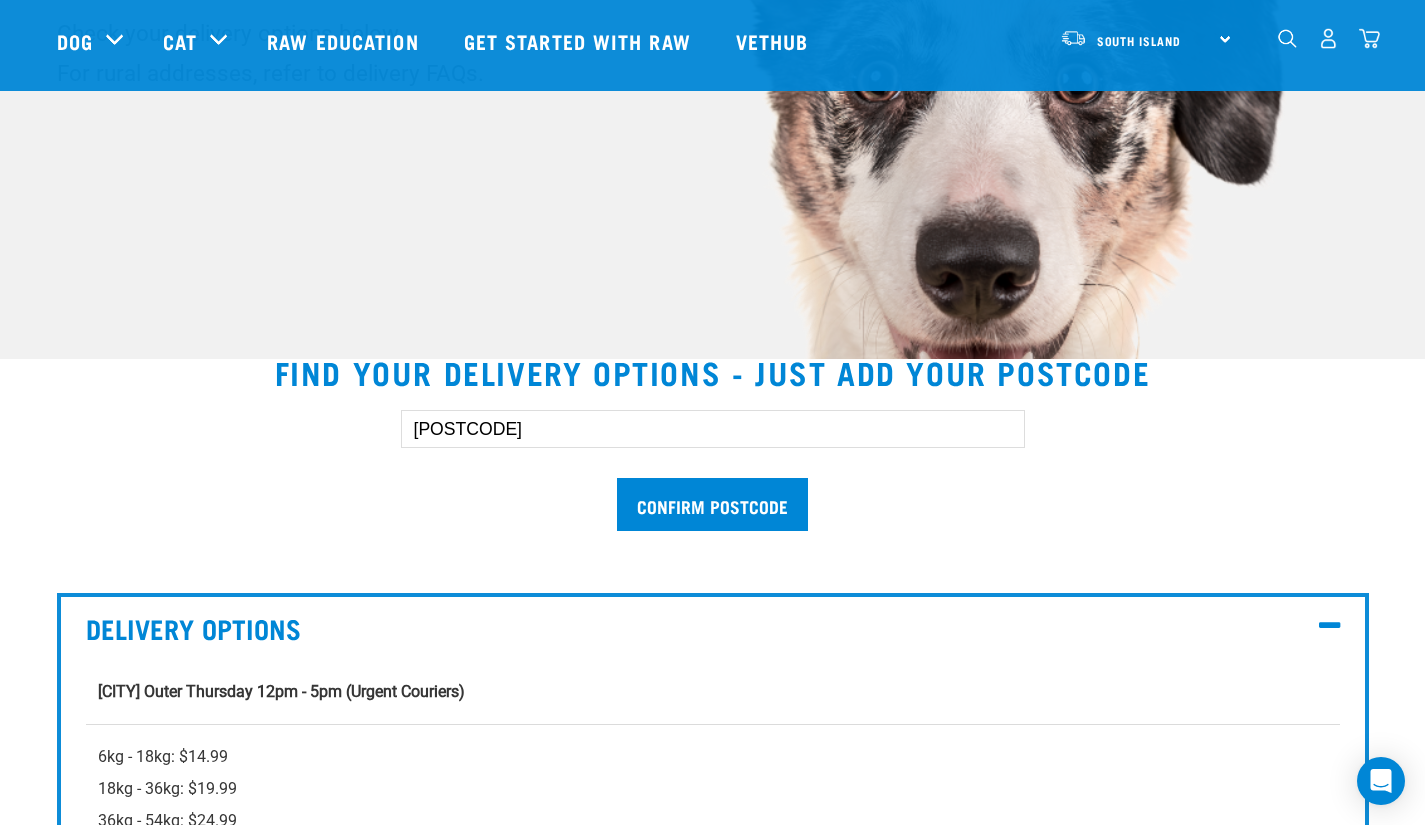 scroll, scrollTop: 325, scrollLeft: 0, axis: vertical 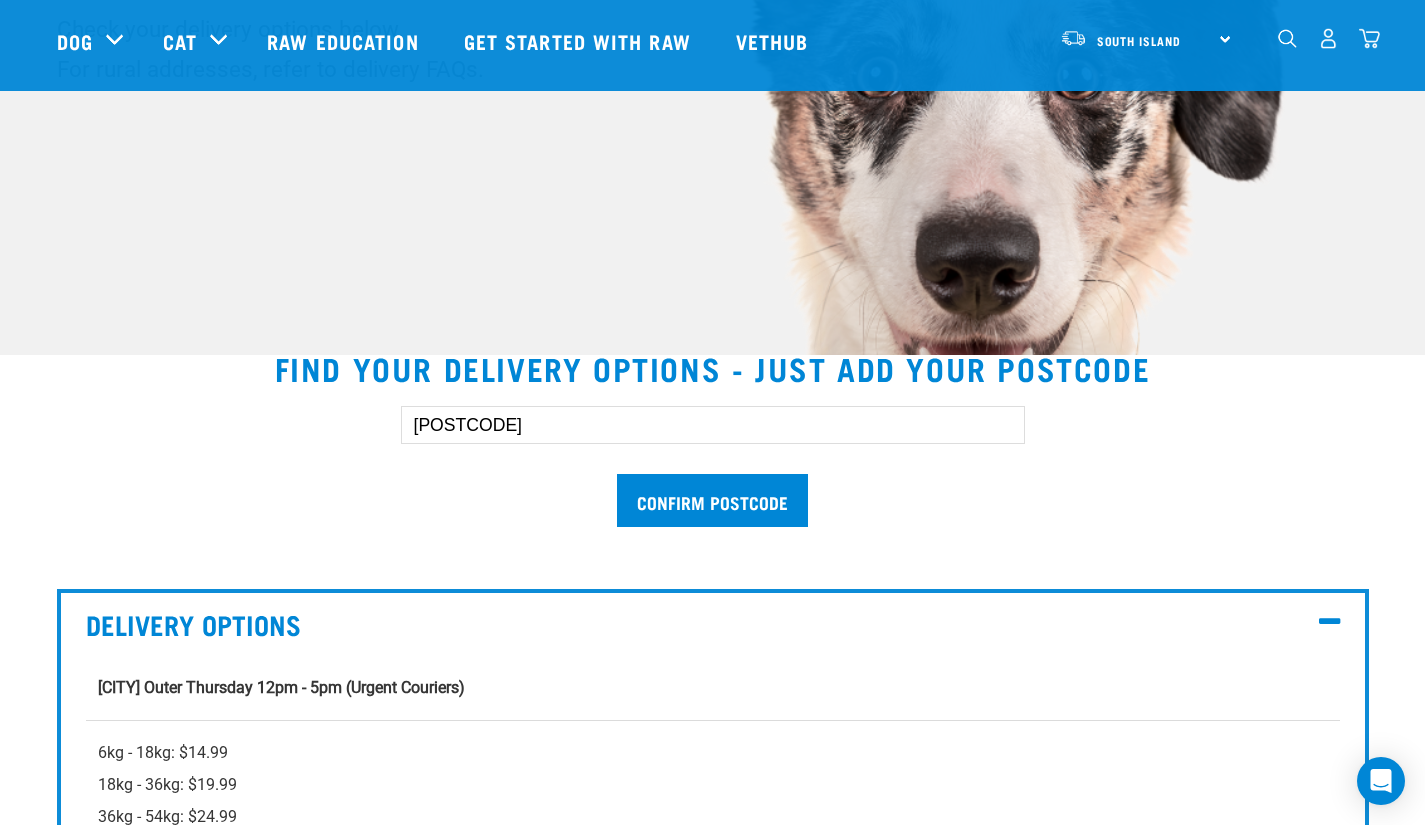 click on "5034
Confirm postcode" at bounding box center (713, 466) 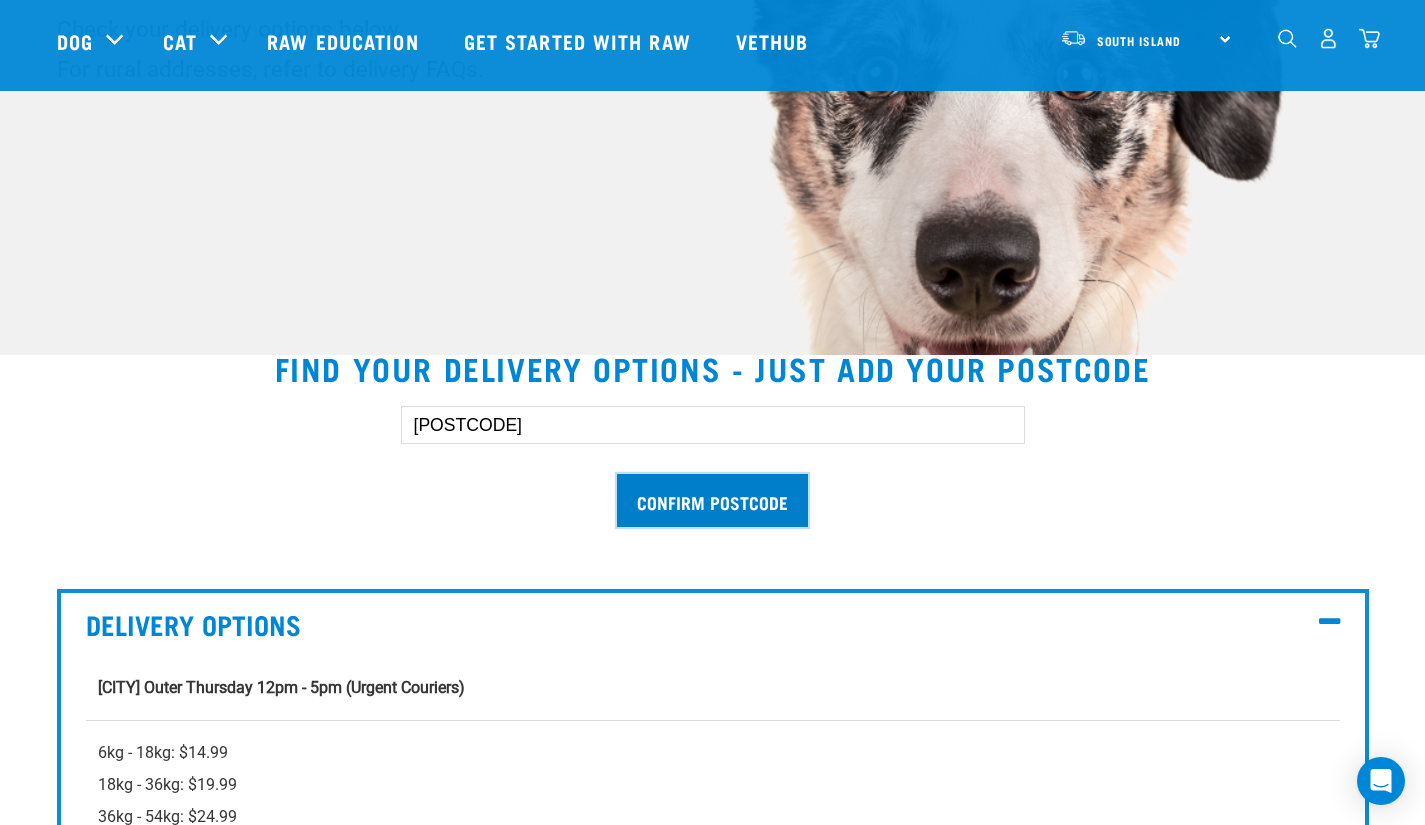 click on "Confirm postcode" at bounding box center (712, 500) 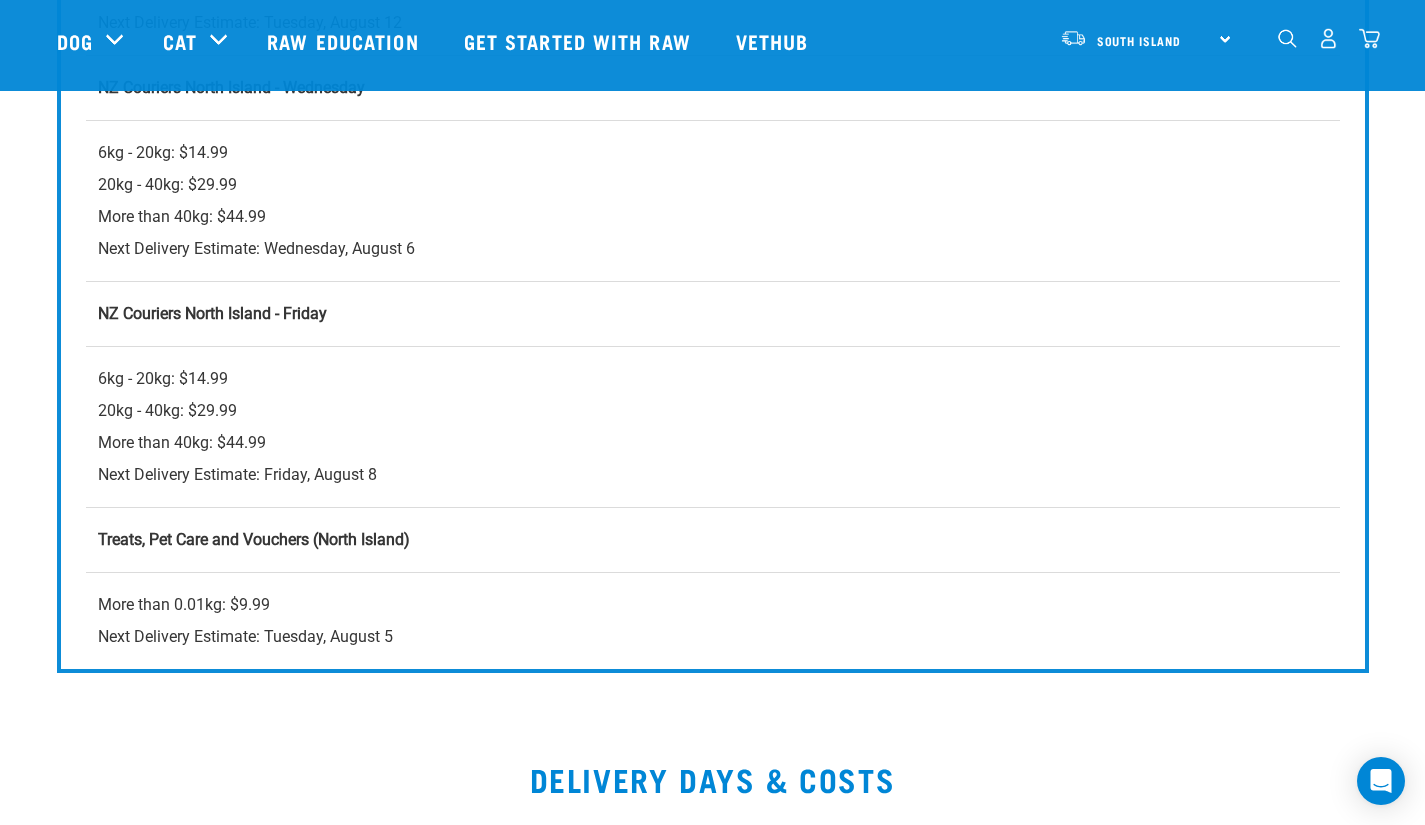 scroll, scrollTop: 1668, scrollLeft: 0, axis: vertical 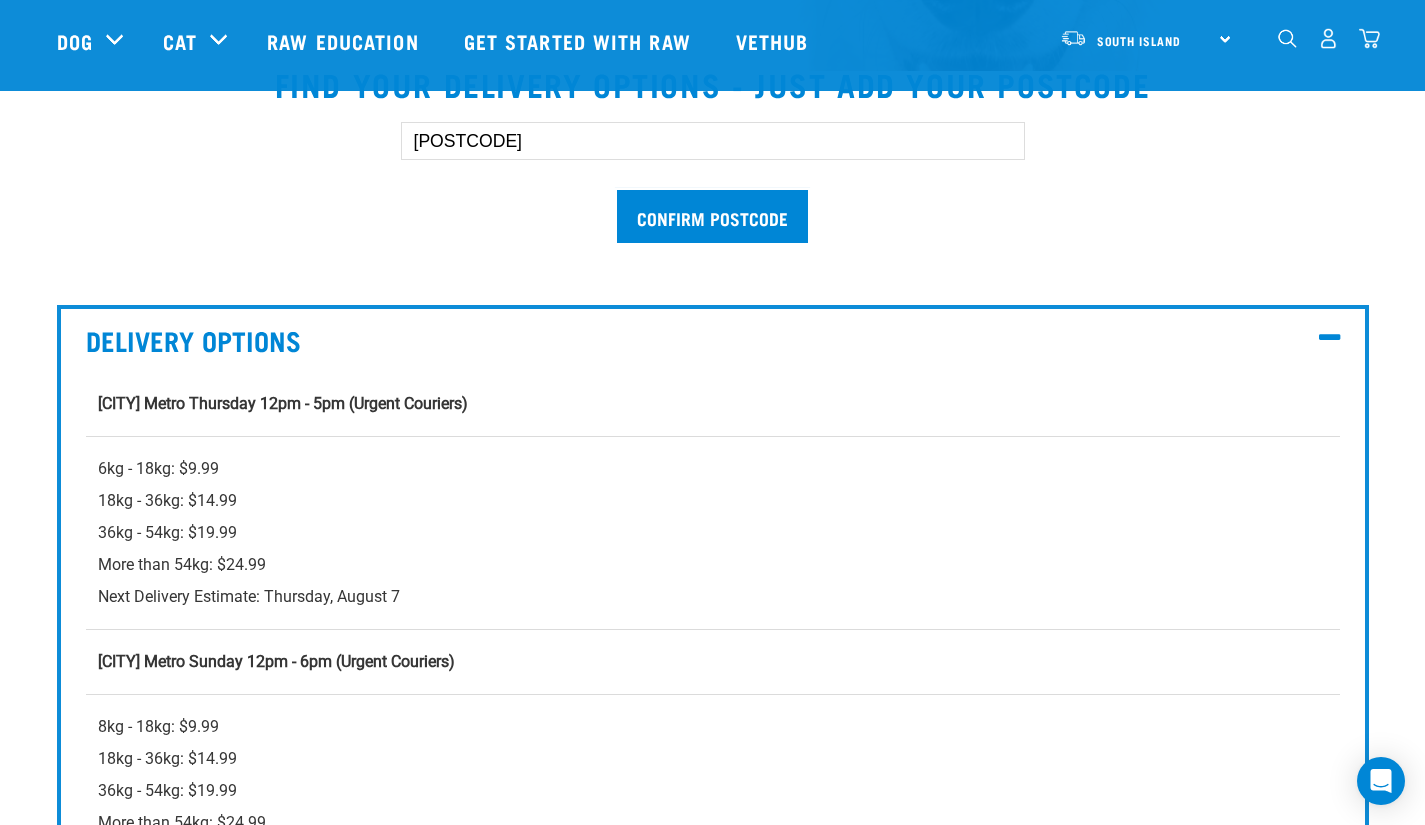 click on "5010" at bounding box center [713, 141] 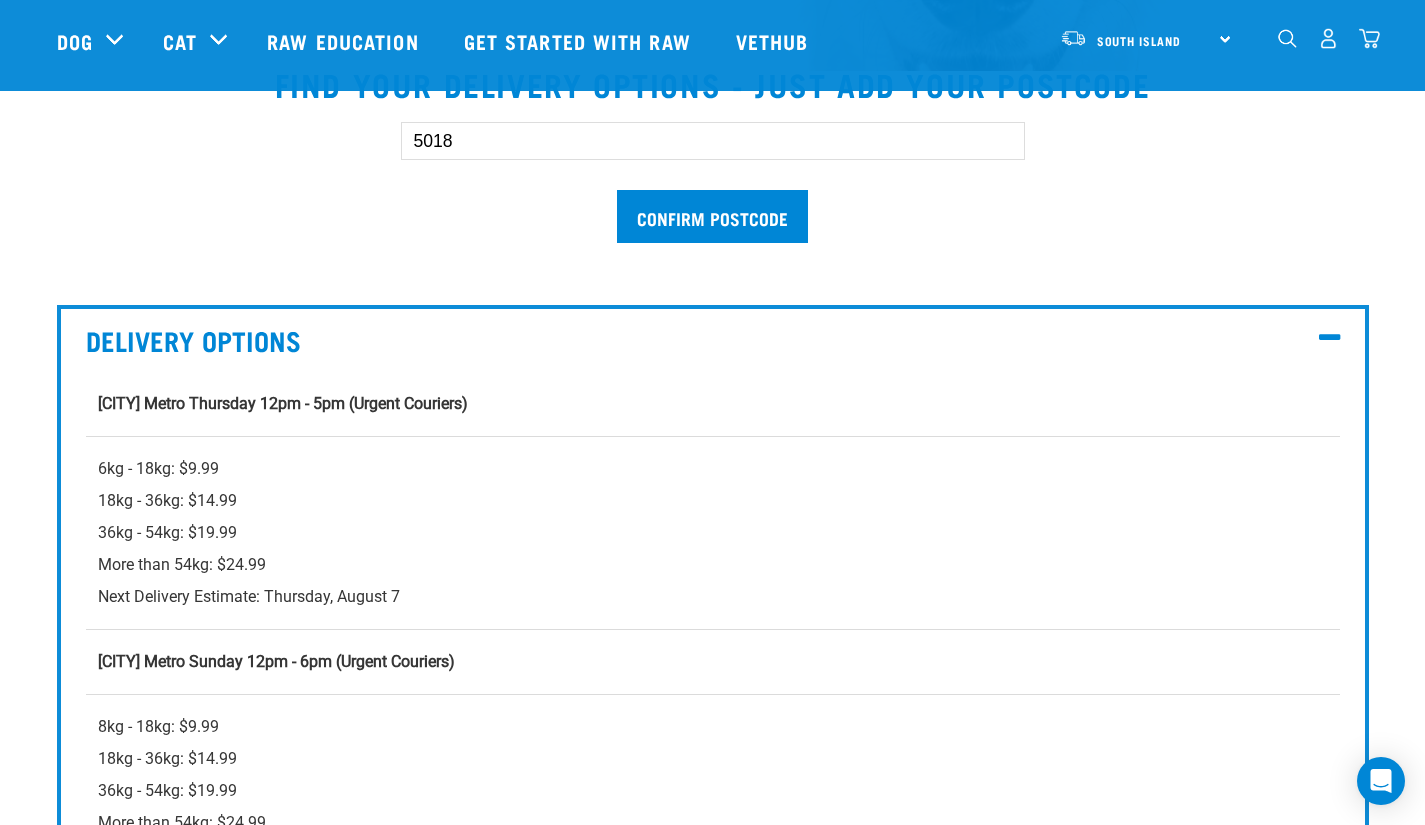 click on "Confirm postcode" at bounding box center [712, 216] 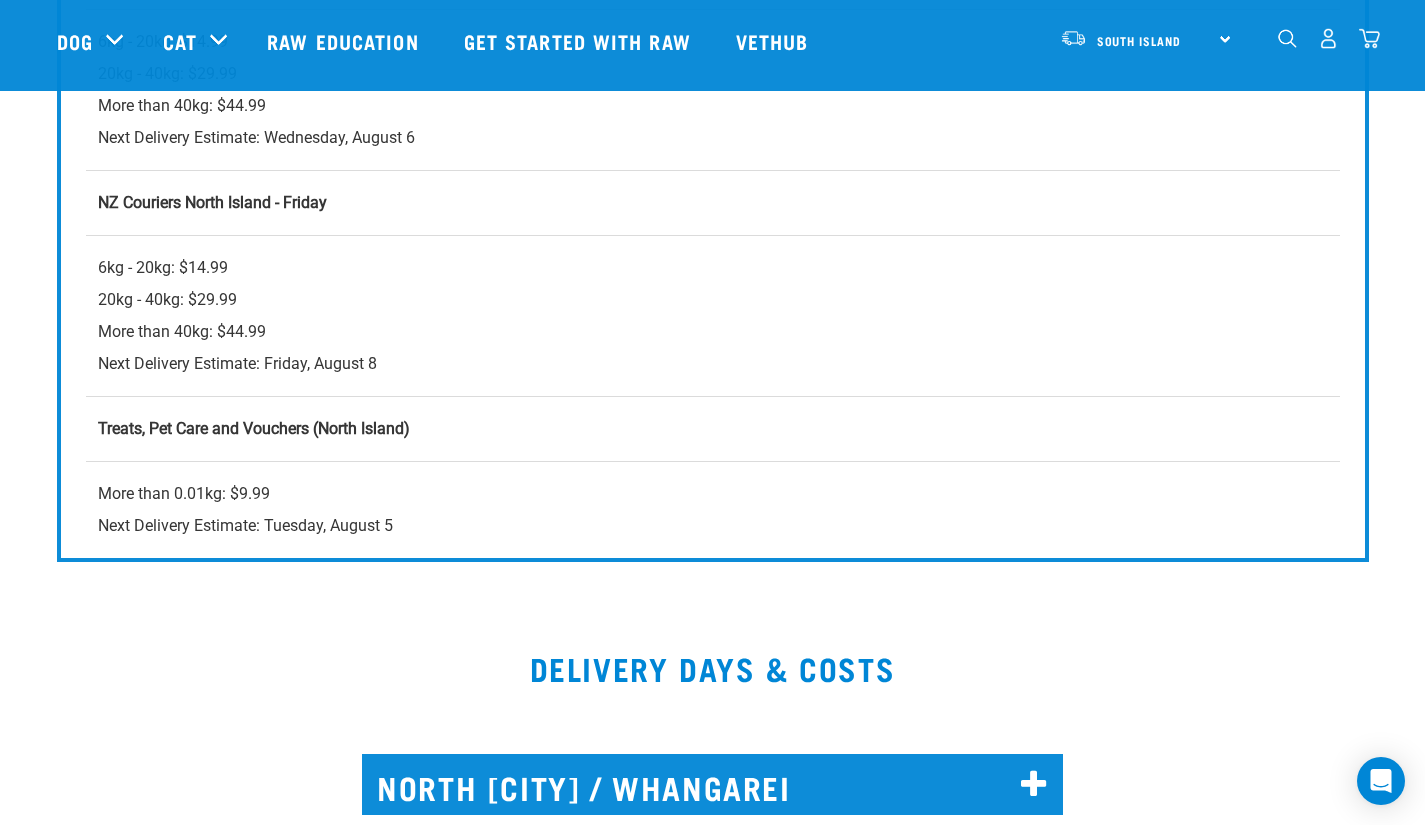 scroll, scrollTop: 1780, scrollLeft: 0, axis: vertical 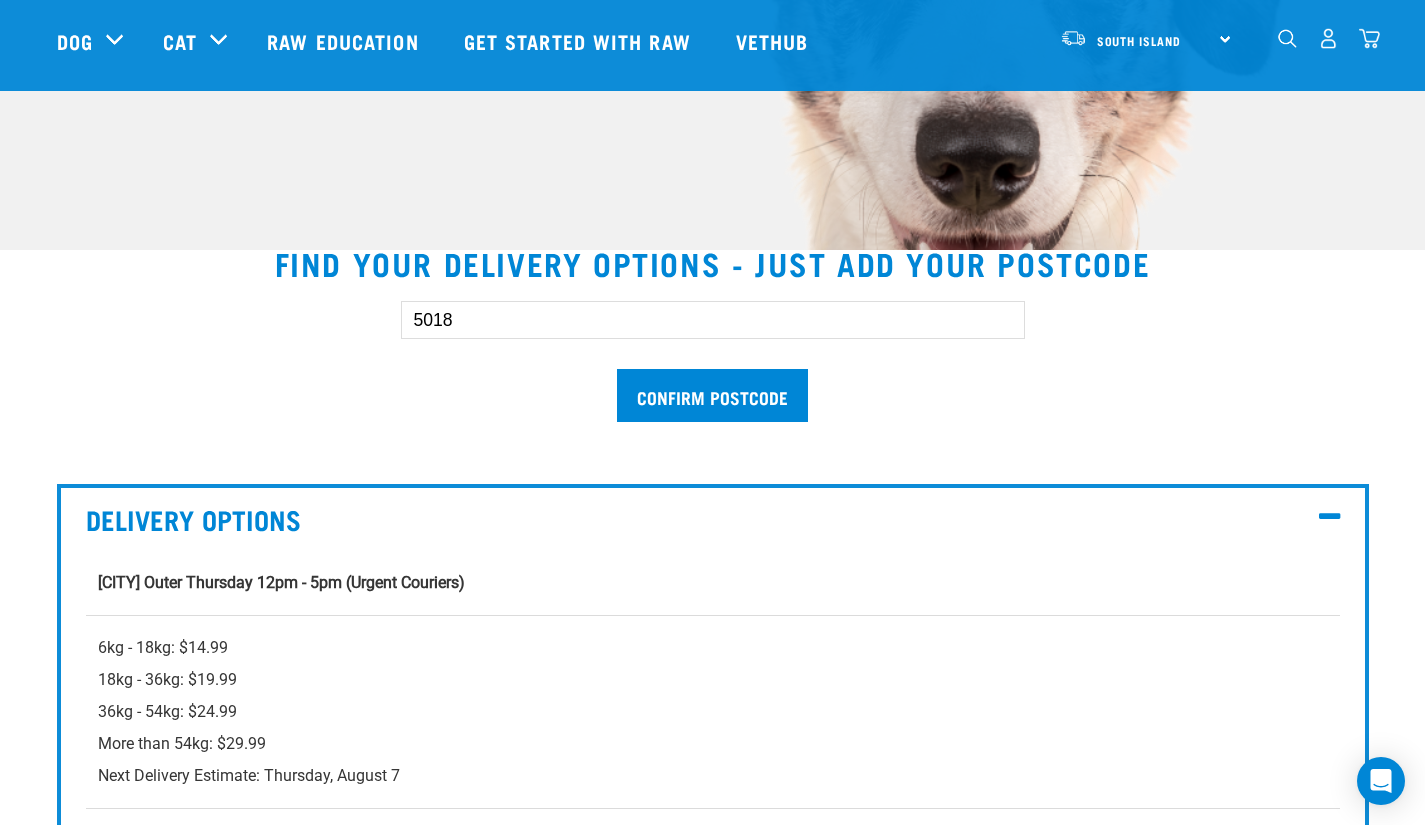 drag, startPoint x: 551, startPoint y: 318, endPoint x: 350, endPoint y: 337, distance: 201.89601 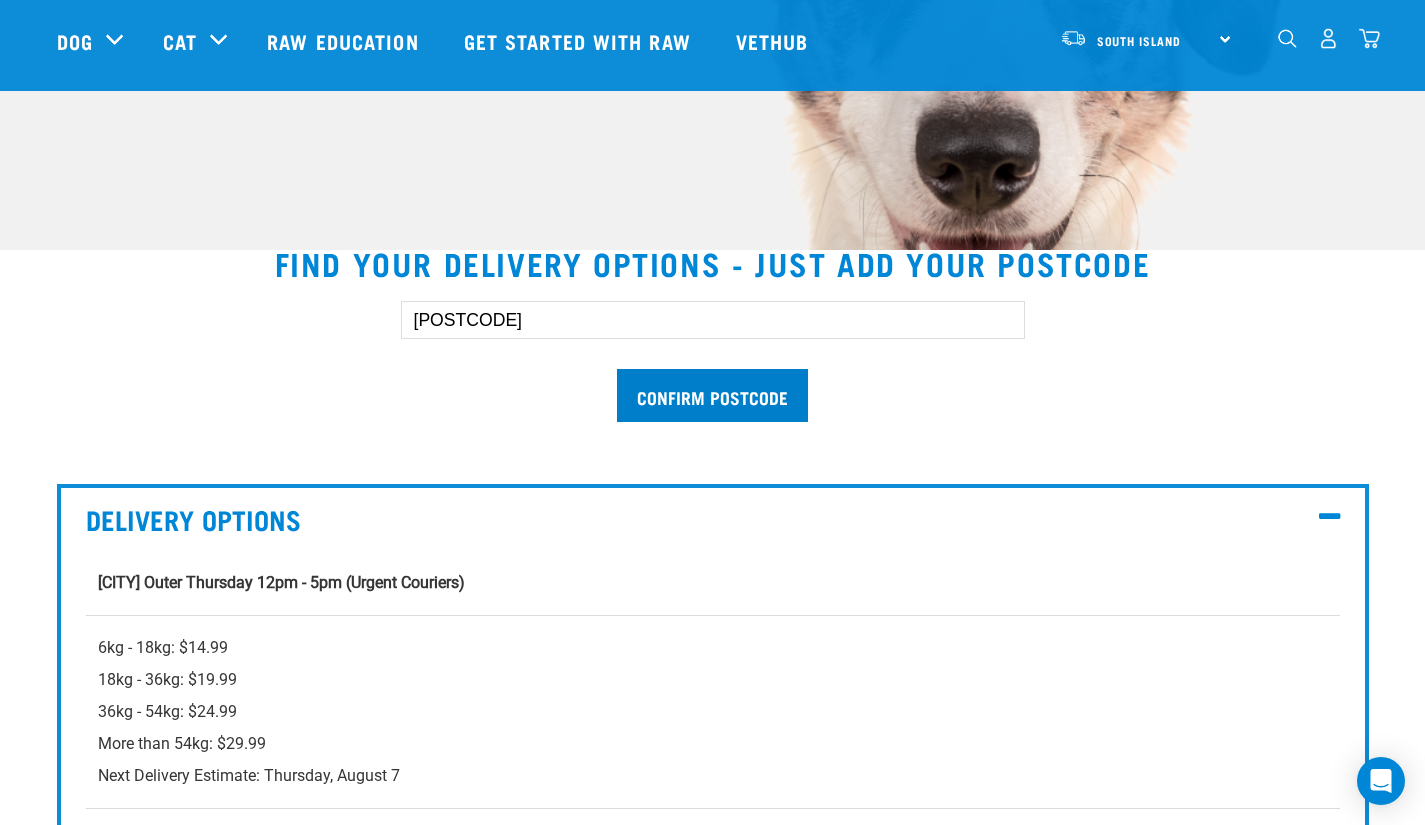 type on "7220" 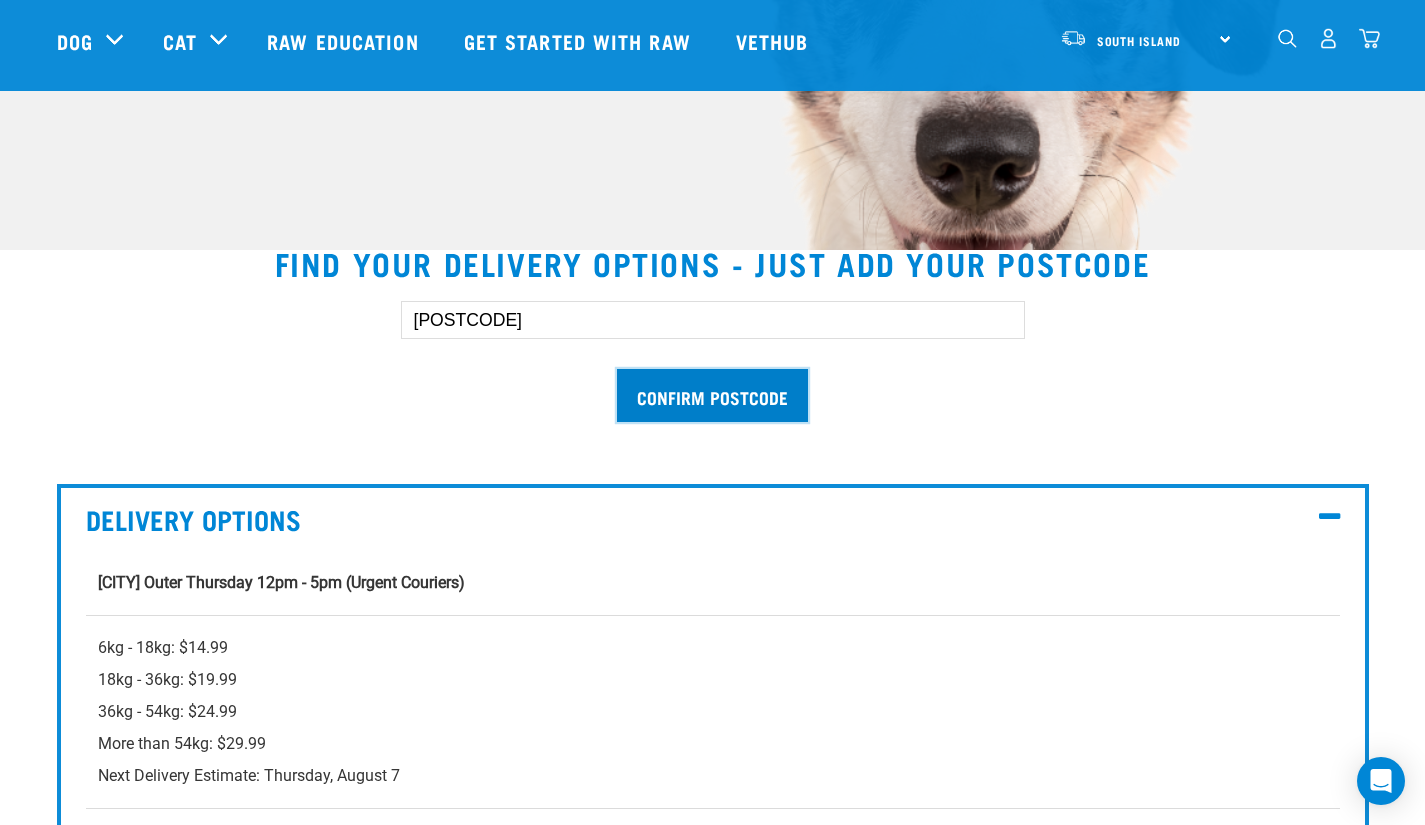click on "Confirm postcode" at bounding box center (712, 395) 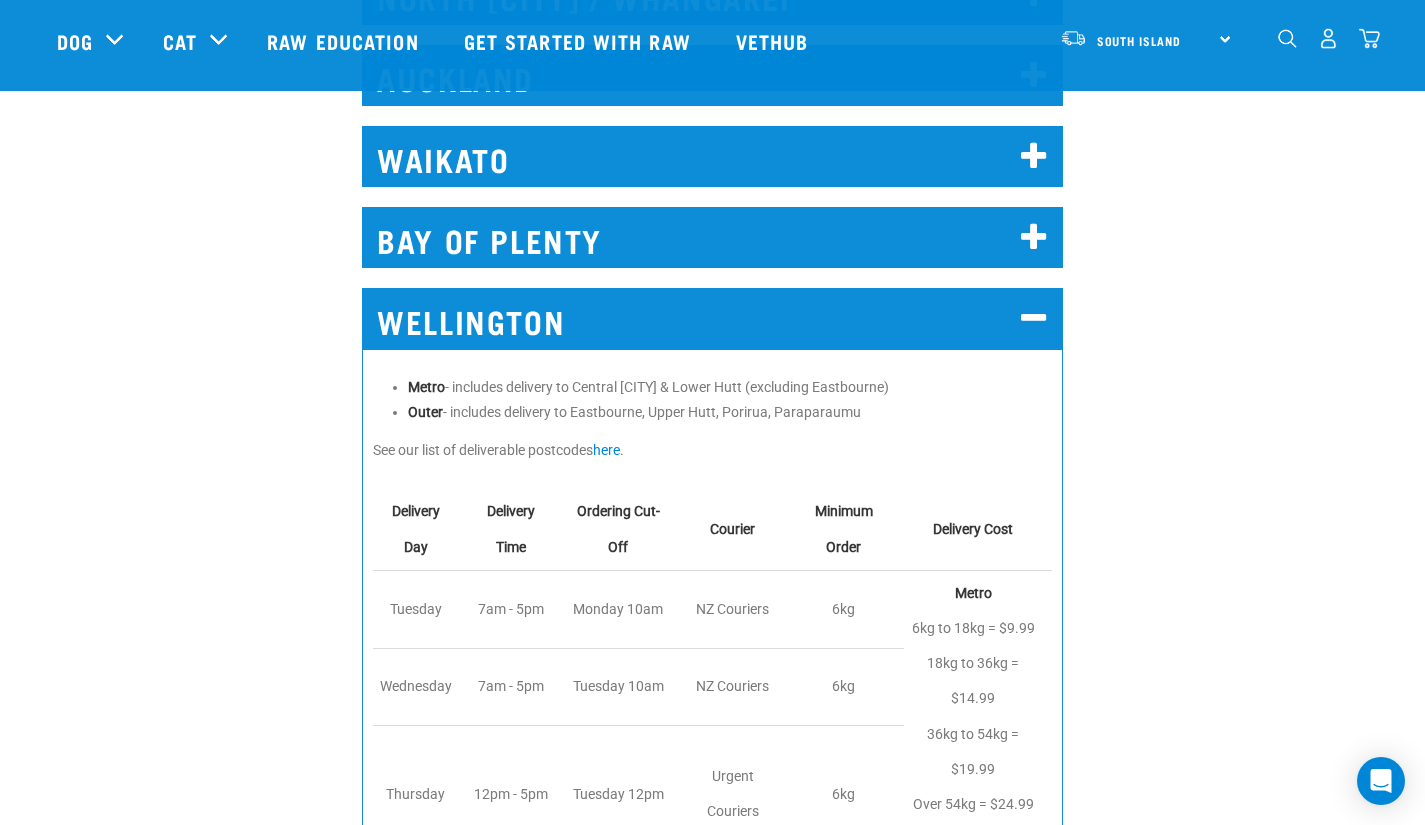 scroll, scrollTop: 1891, scrollLeft: 0, axis: vertical 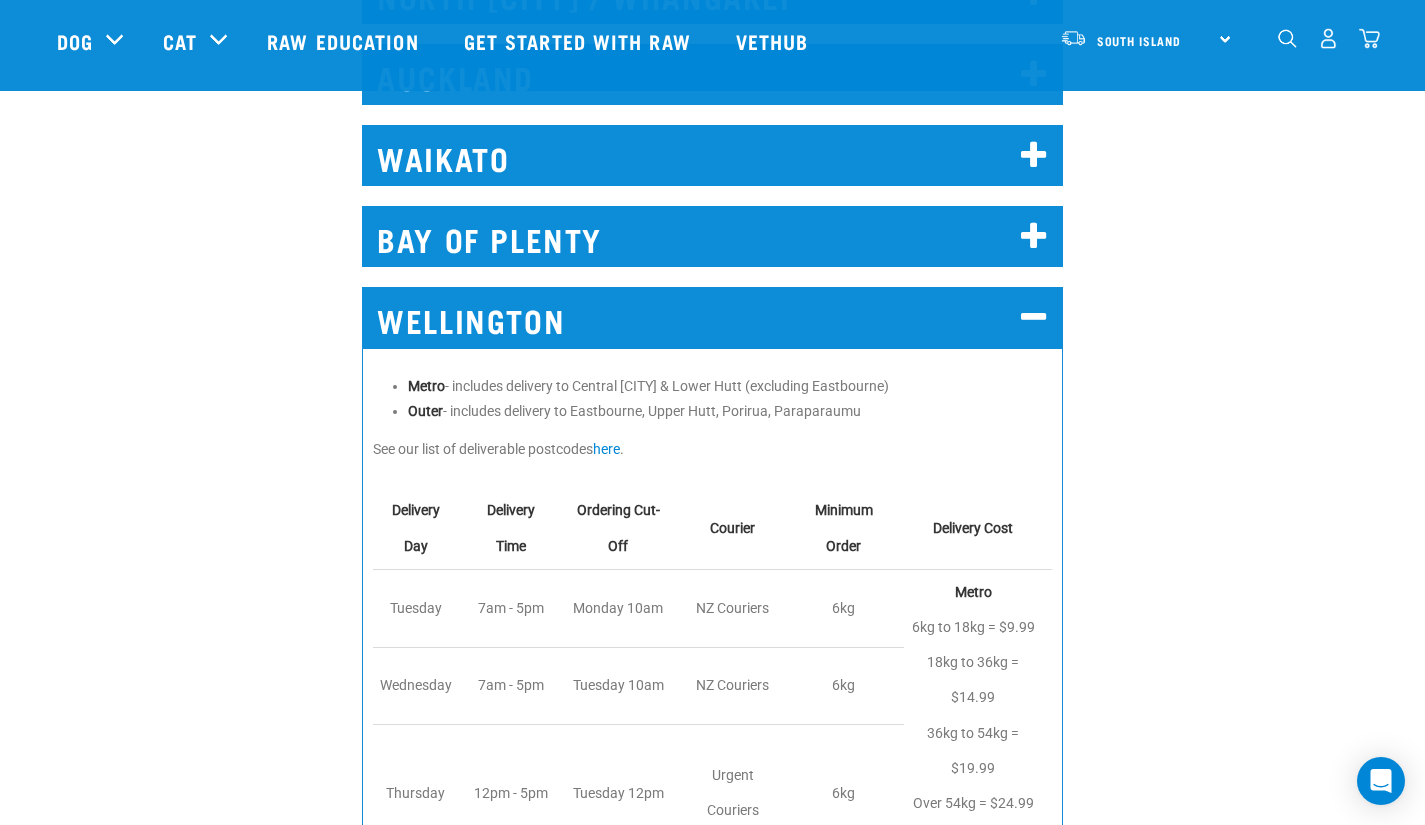 click at bounding box center [1034, 318] 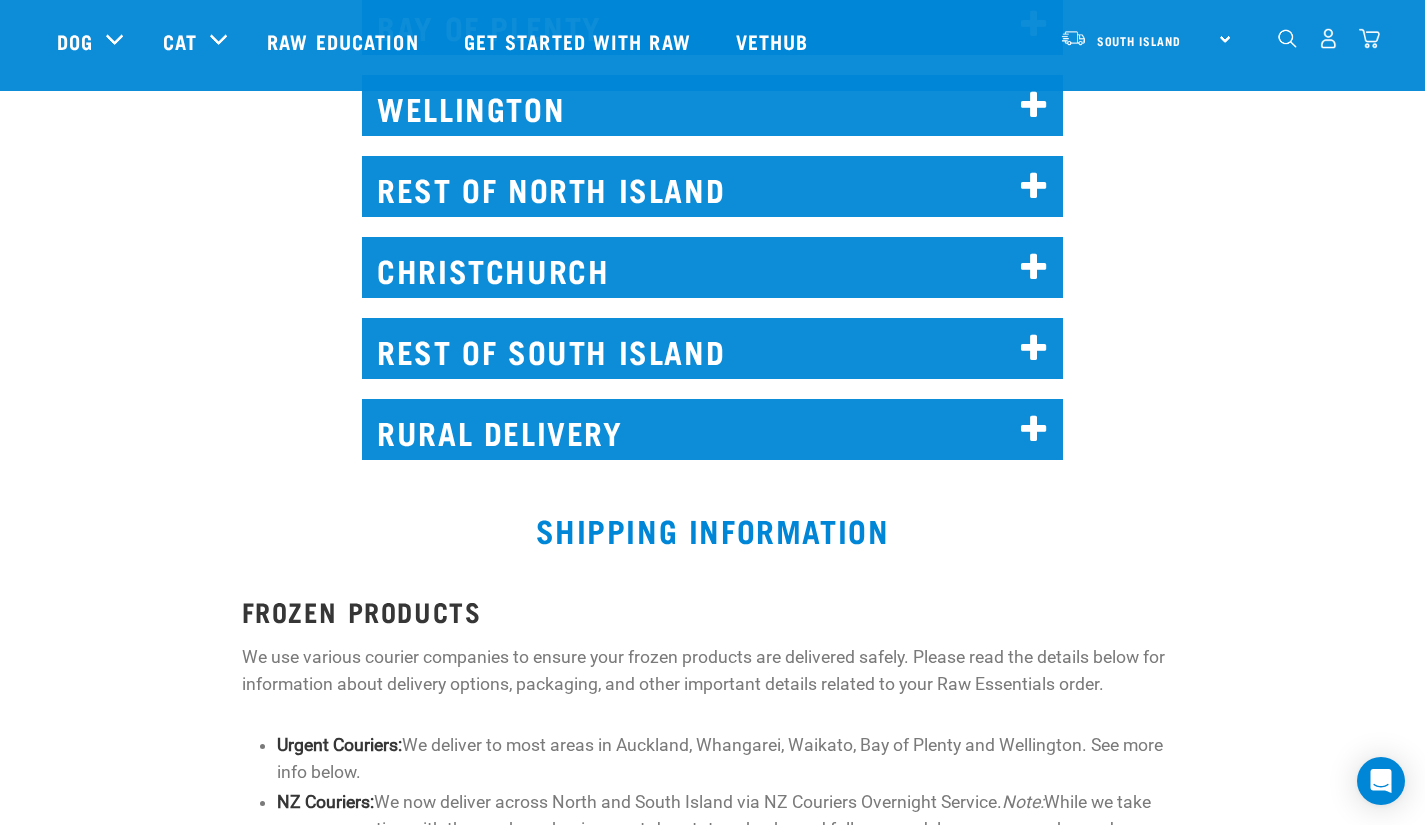 scroll, scrollTop: 2099, scrollLeft: 0, axis: vertical 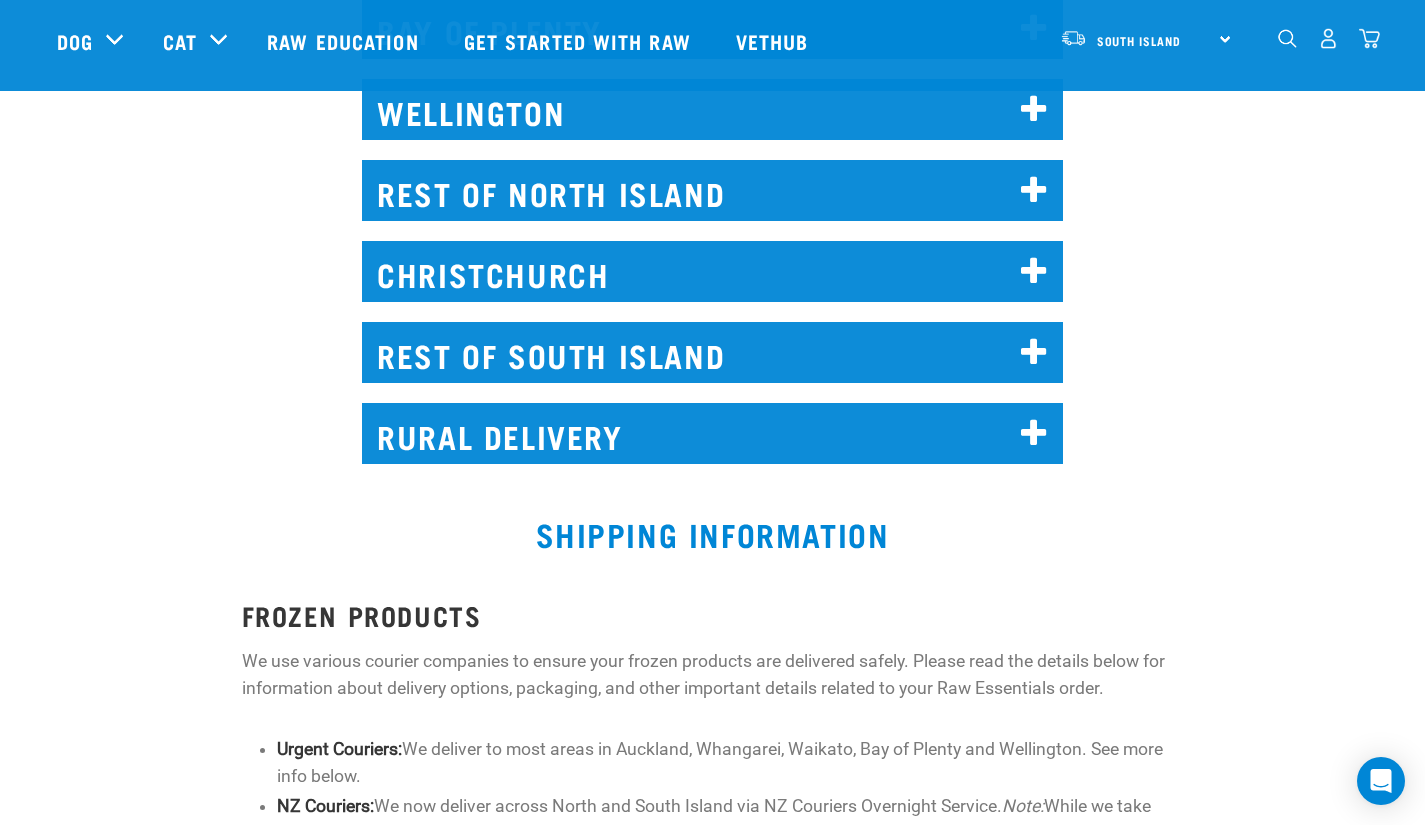 click on "REST OF SOUTH ISLAND" at bounding box center [712, 352] 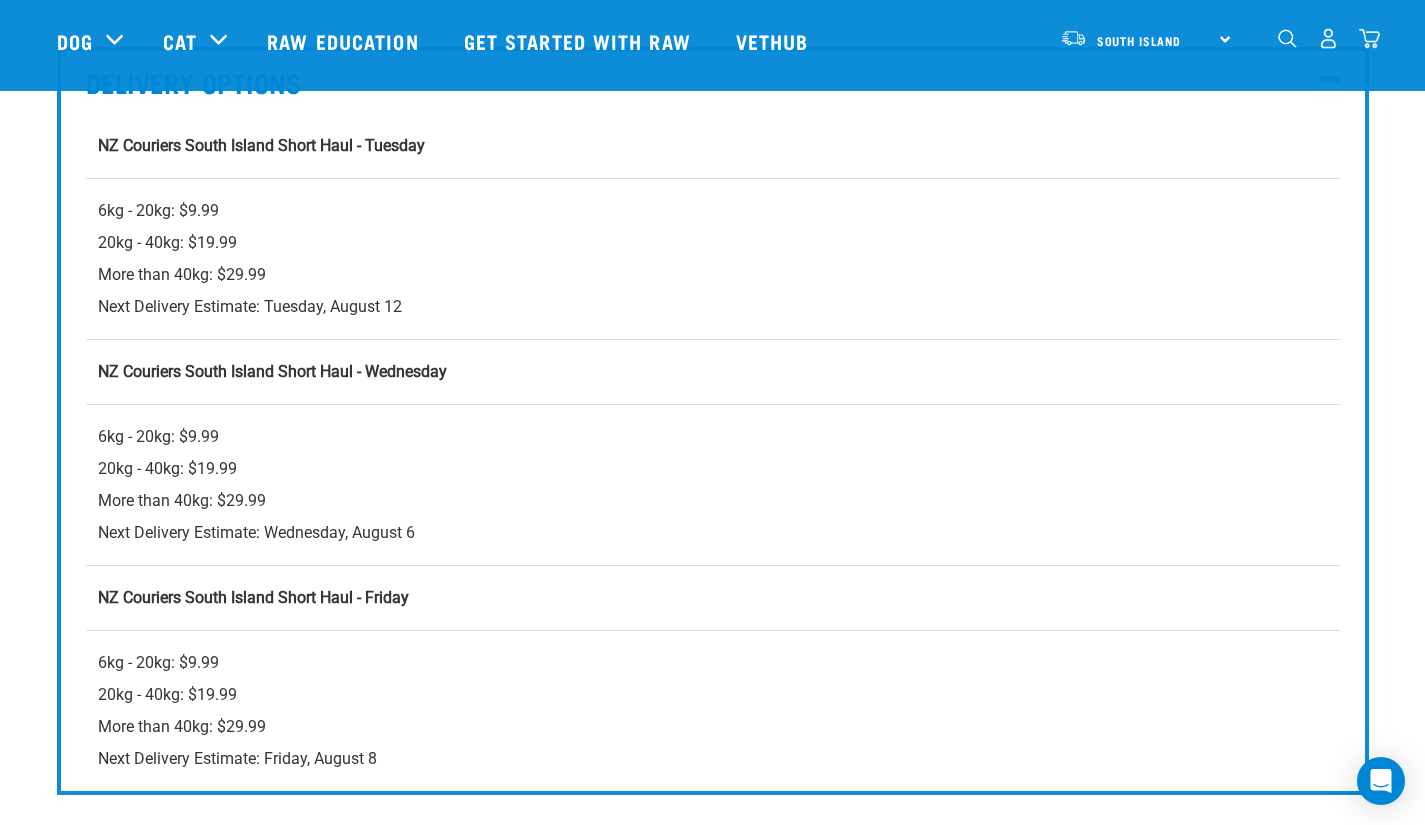 scroll, scrollTop: 534, scrollLeft: 0, axis: vertical 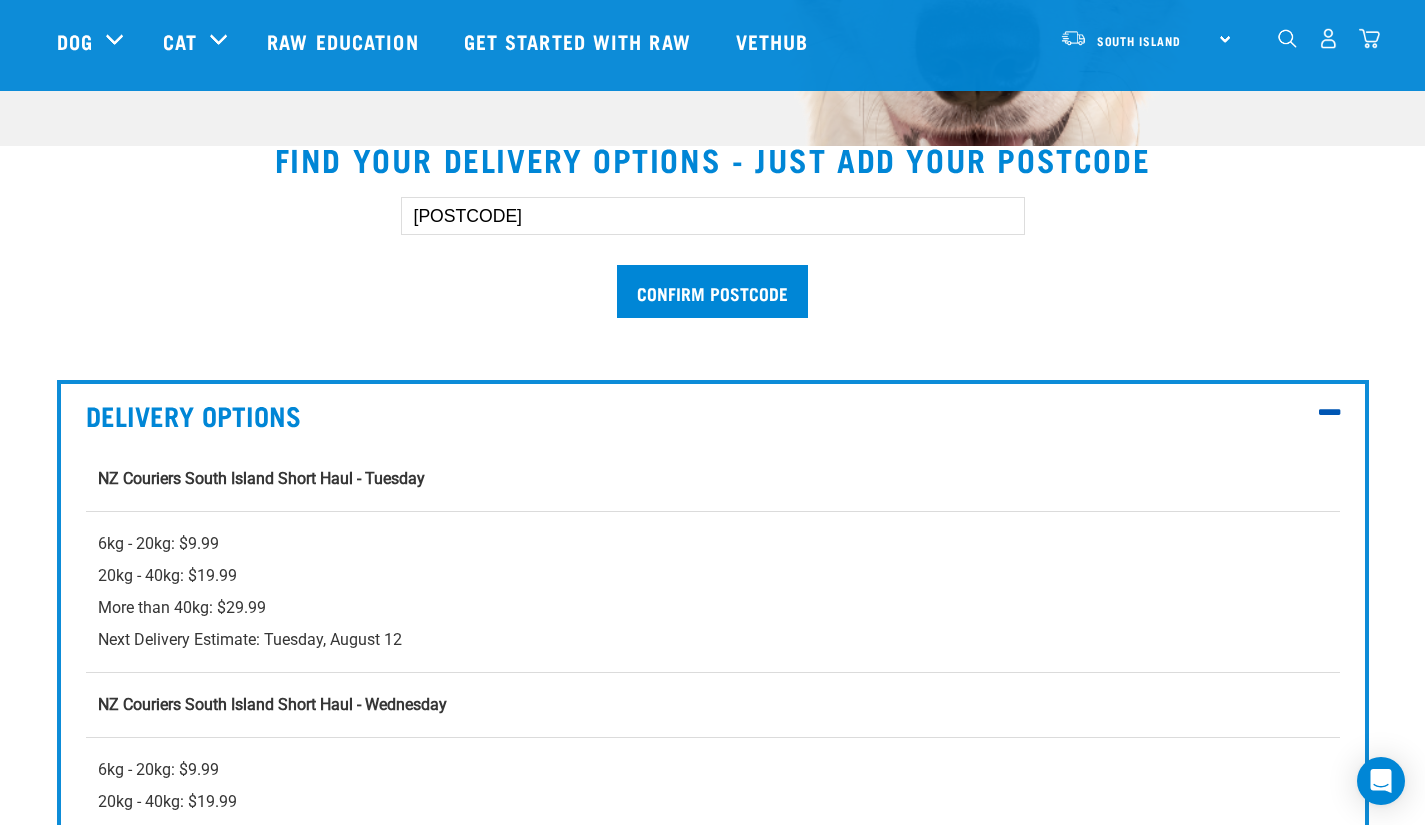 click at bounding box center [1329, 413] 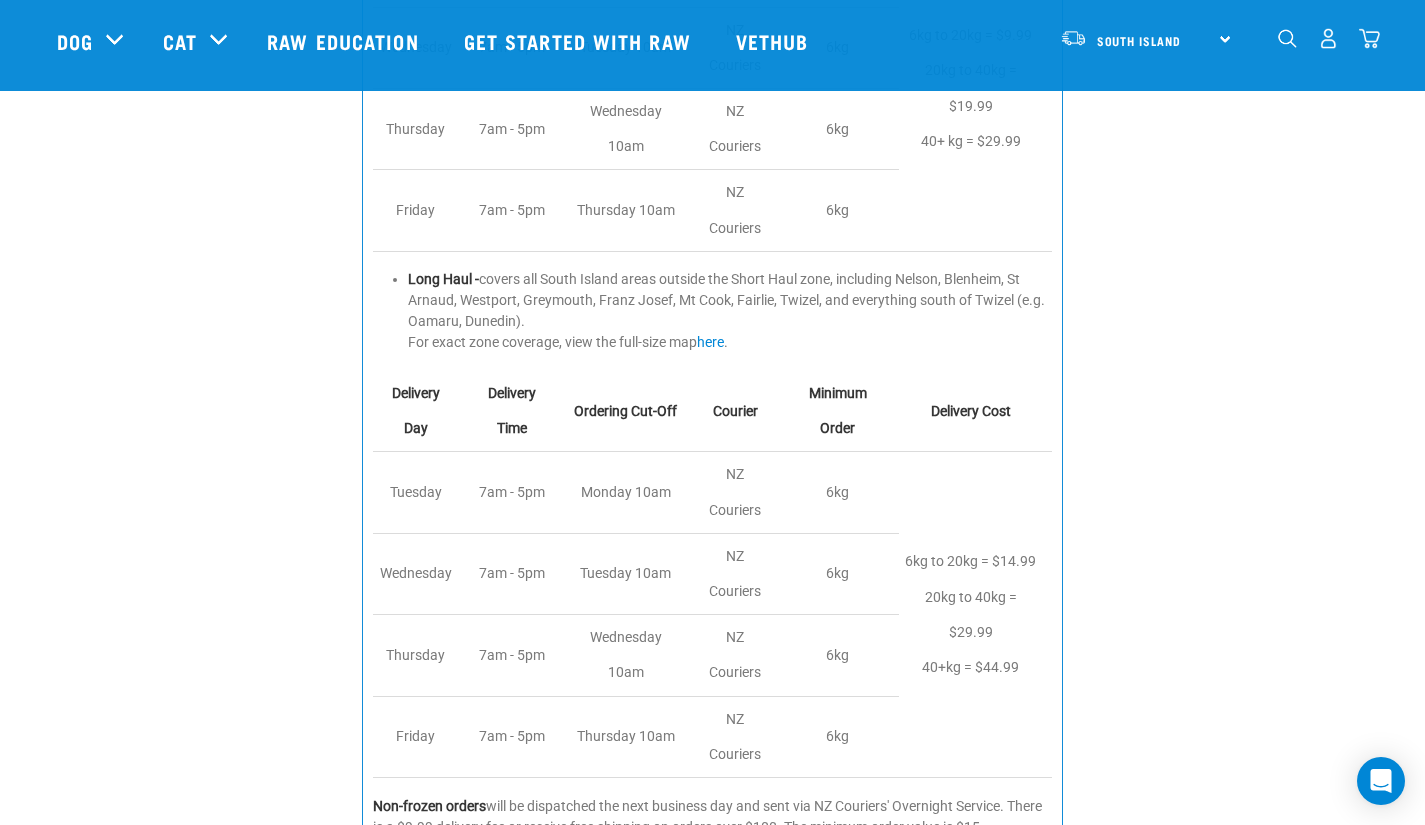 scroll, scrollTop: 2070, scrollLeft: 0, axis: vertical 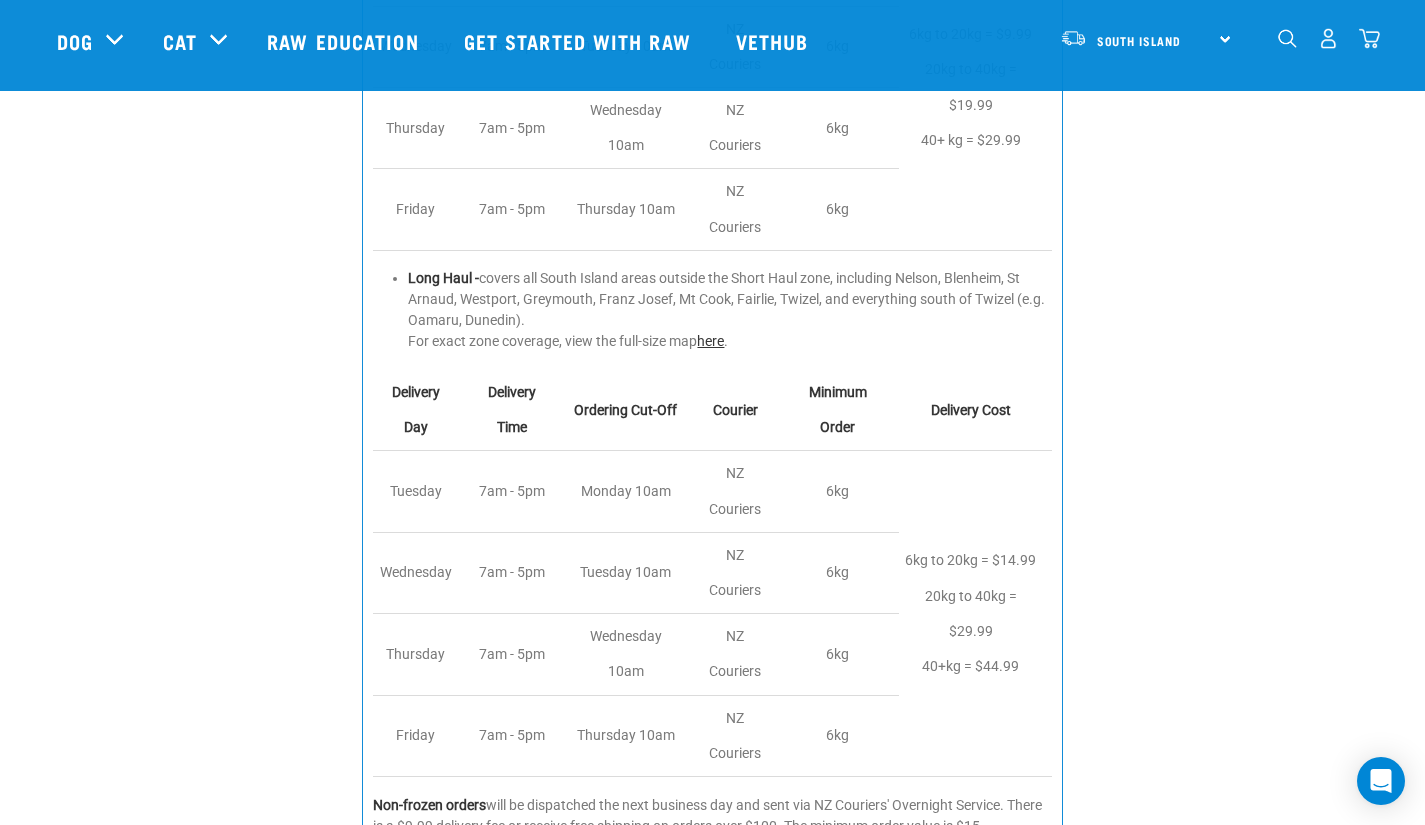 click on "here" at bounding box center [710, 341] 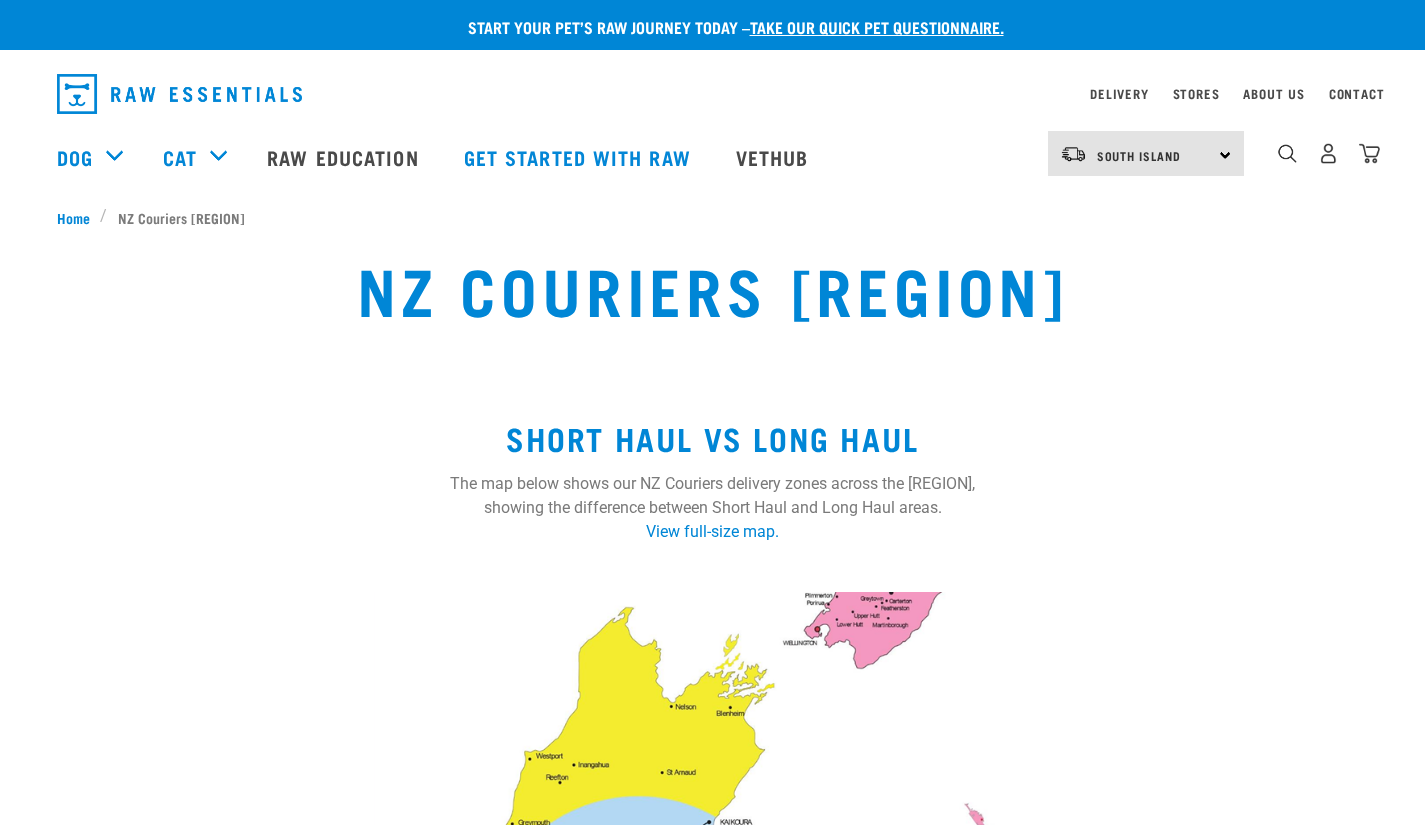 scroll, scrollTop: 347, scrollLeft: 0, axis: vertical 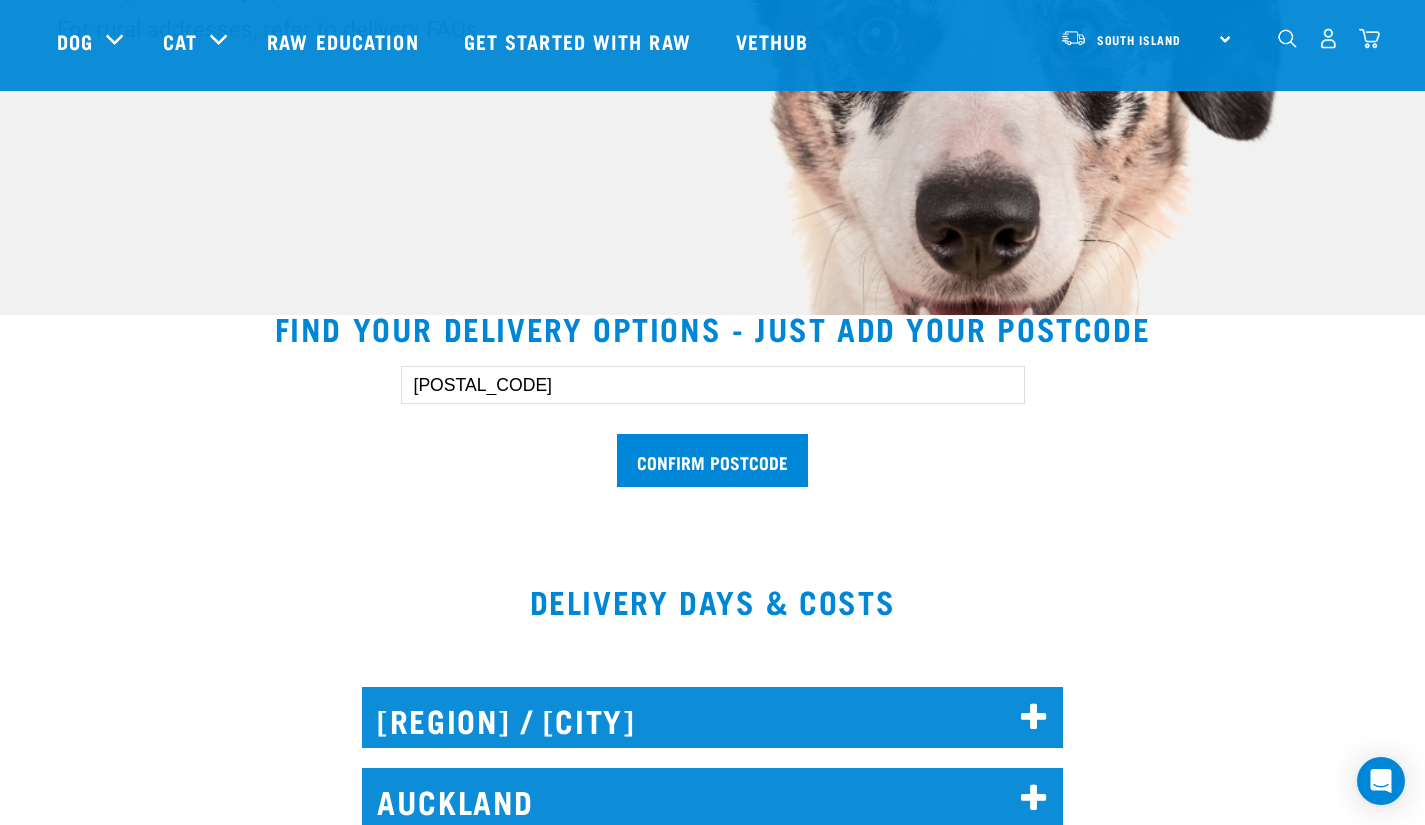 drag, startPoint x: 524, startPoint y: 379, endPoint x: 360, endPoint y: 391, distance: 164.43843 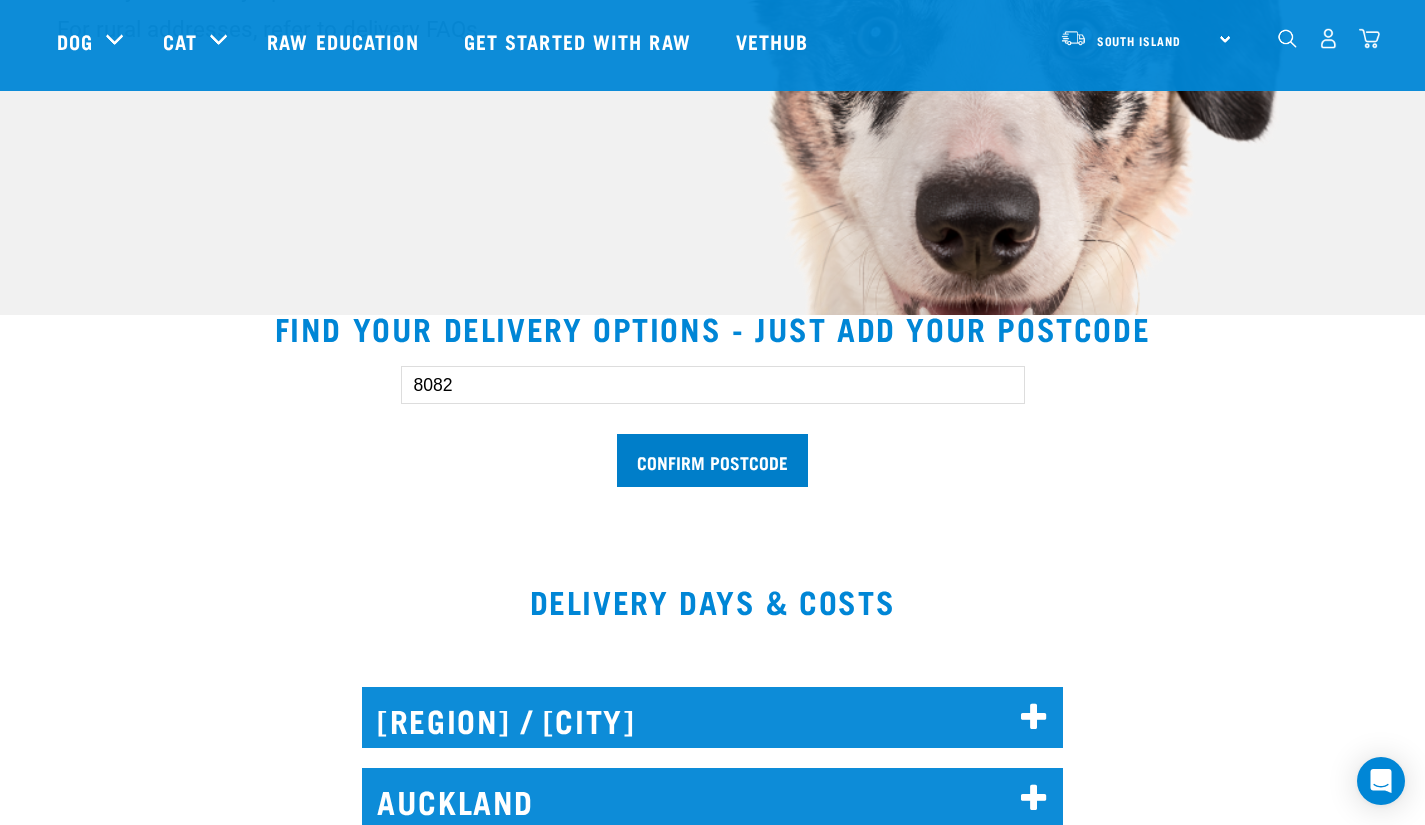 type on "8082" 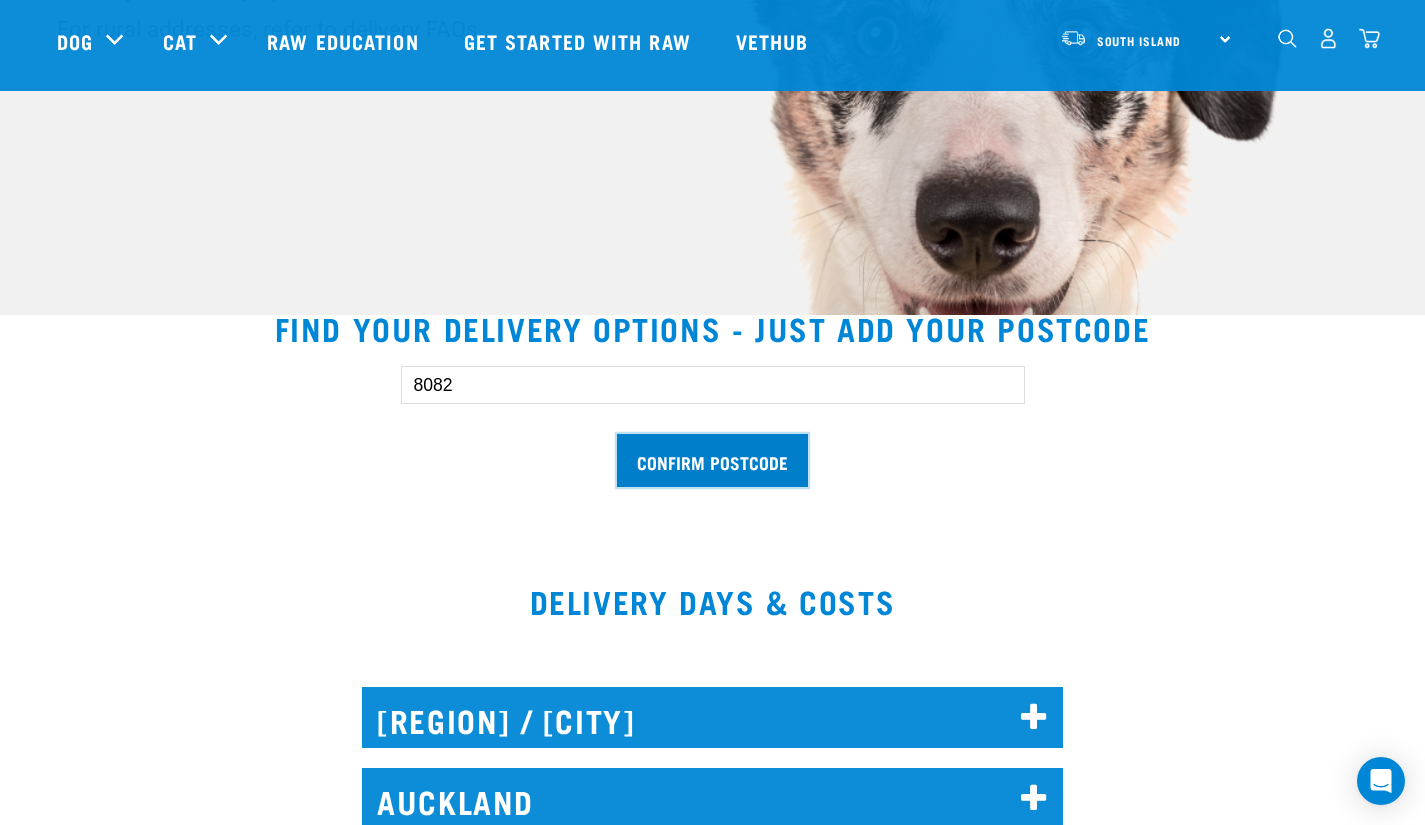 click on "Confirm postcode" at bounding box center (712, 460) 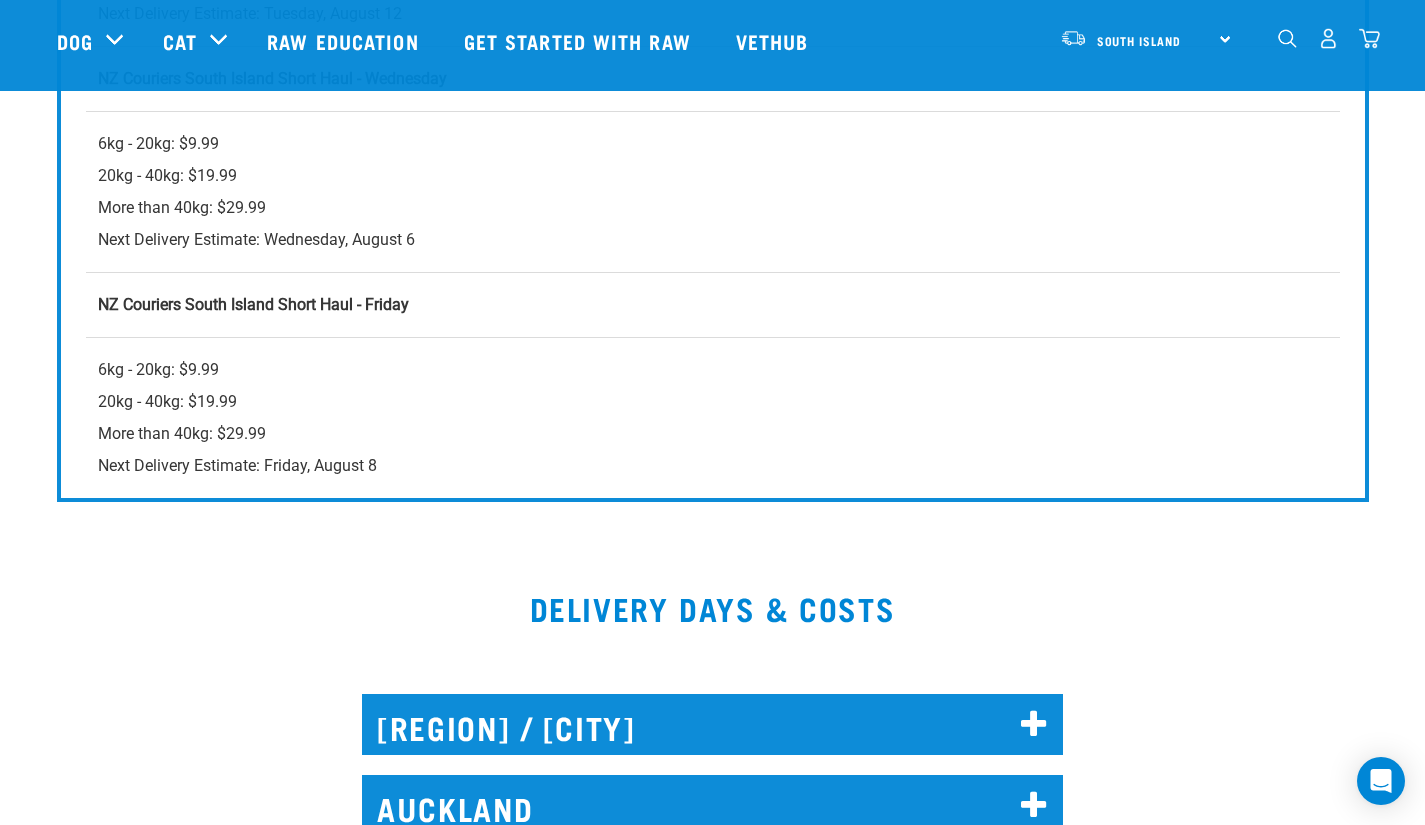 scroll, scrollTop: 2292, scrollLeft: 0, axis: vertical 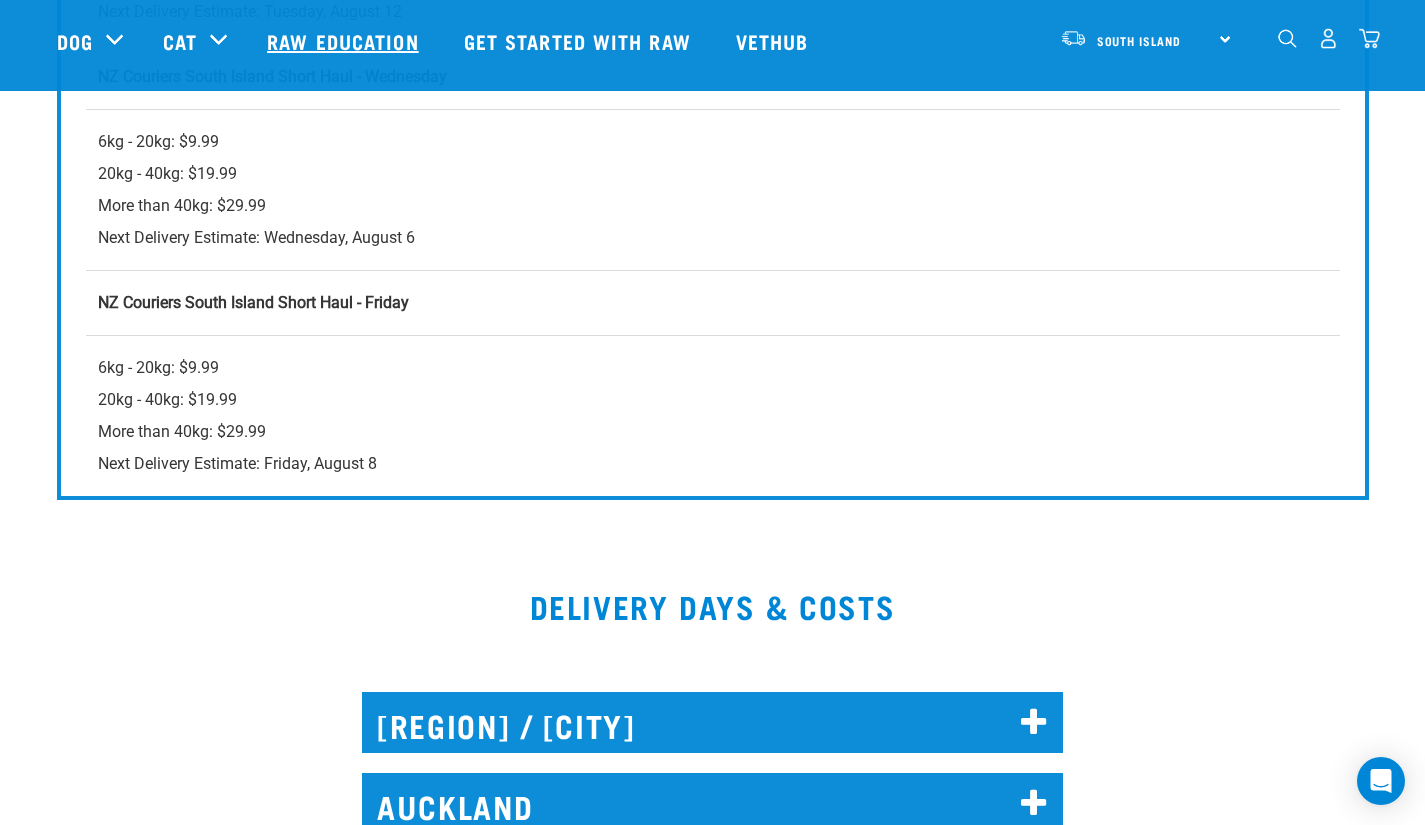 click on "Raw Education" at bounding box center [345, 41] 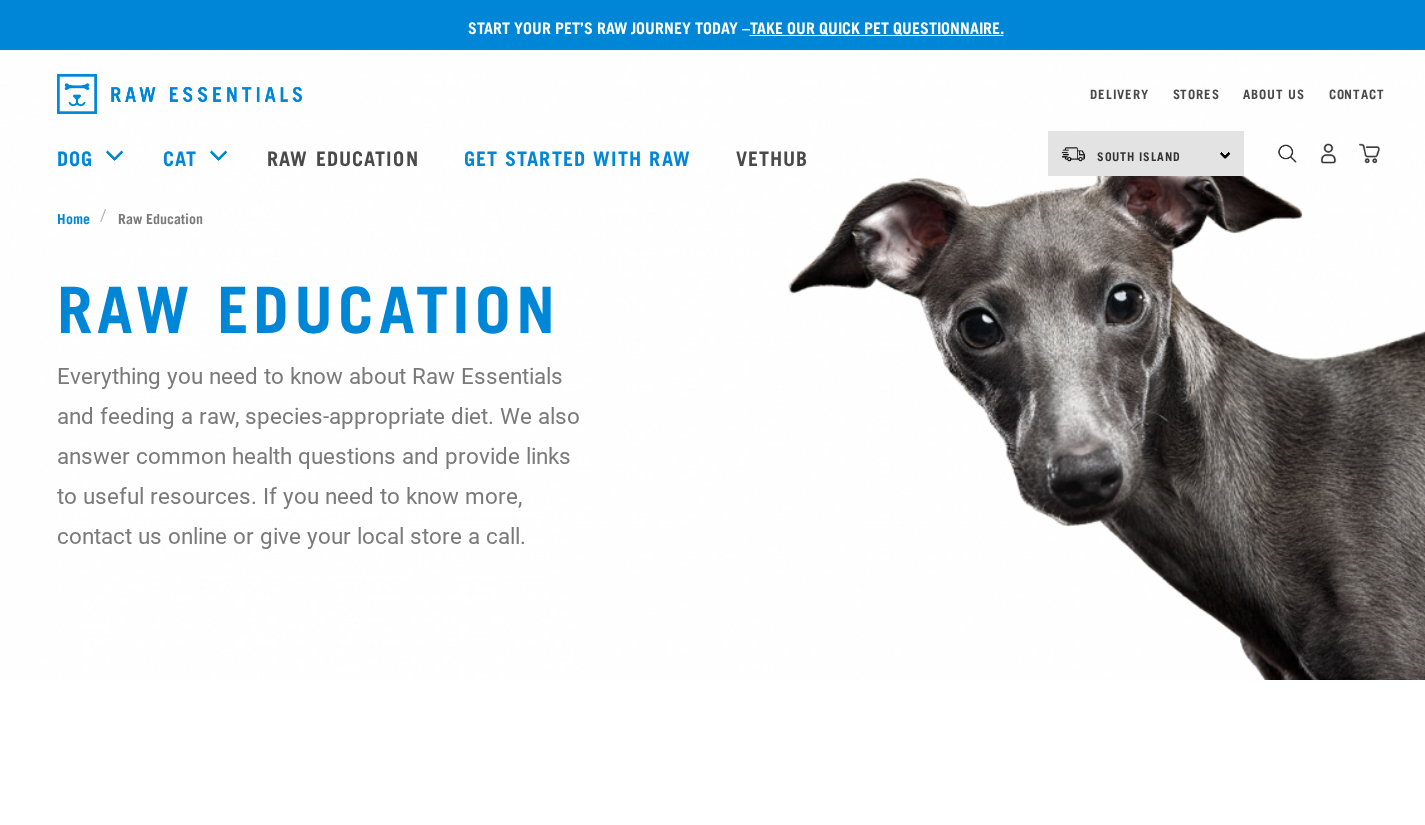 scroll, scrollTop: 0, scrollLeft: 0, axis: both 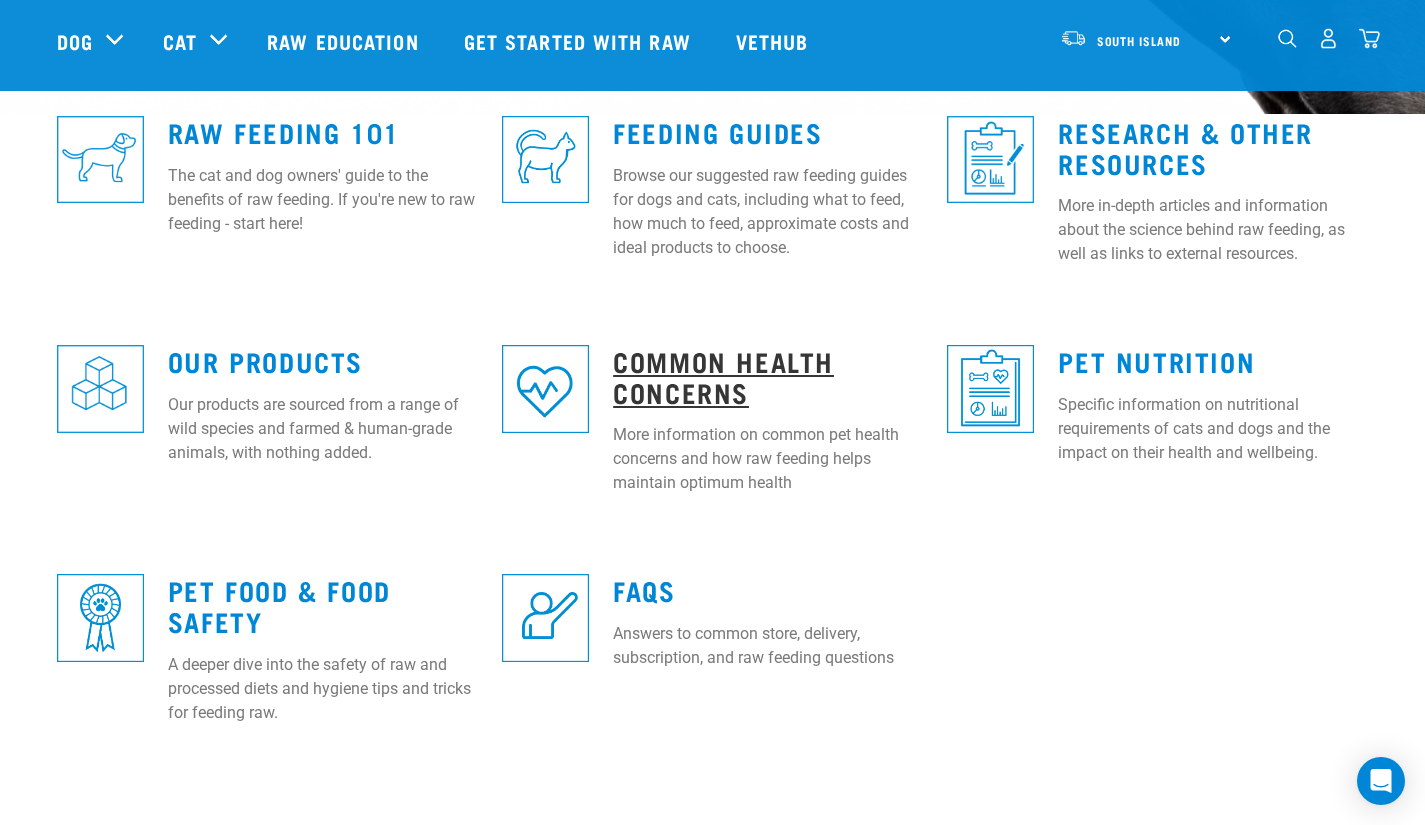 click on "Common Health Concerns" at bounding box center (723, 376) 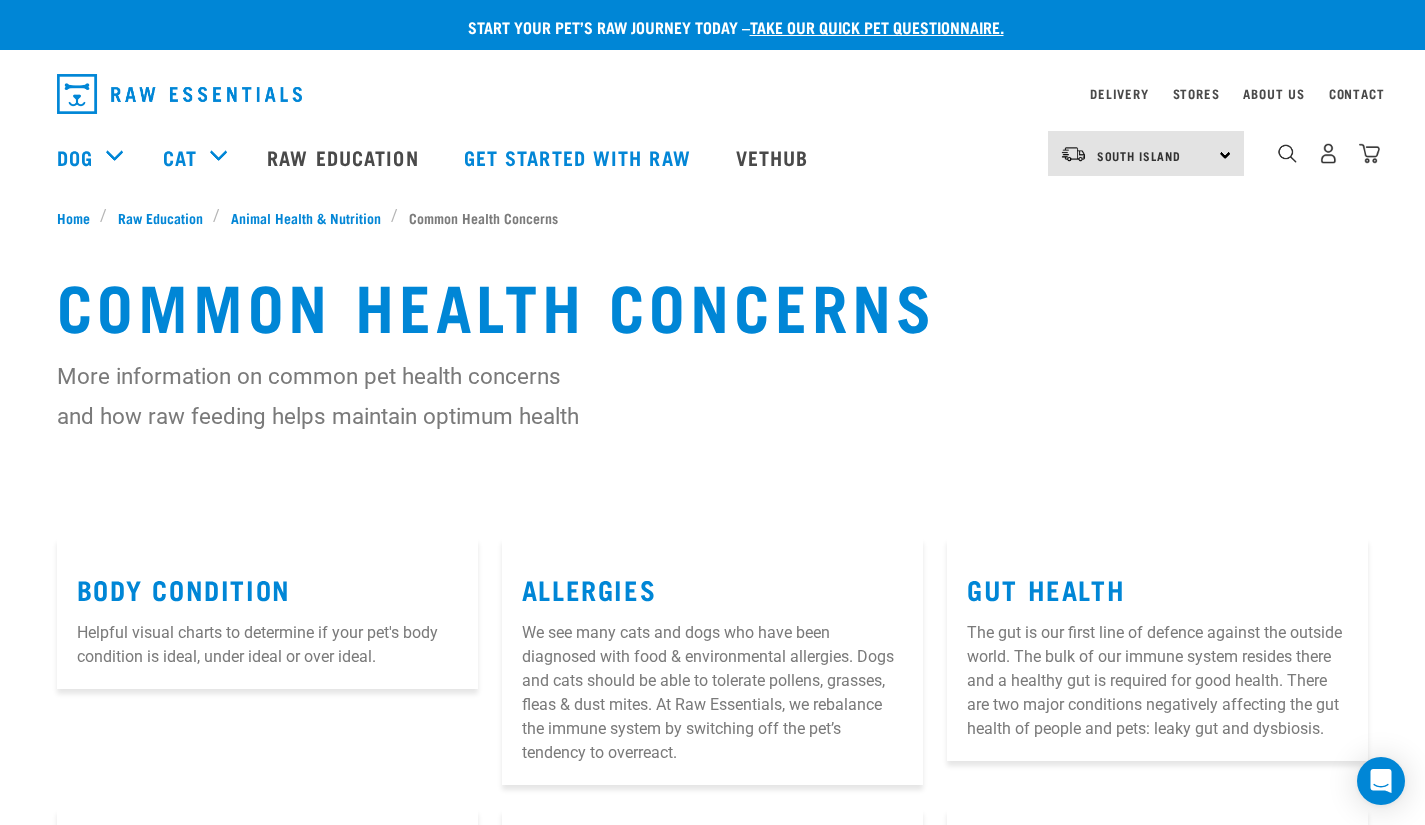 scroll, scrollTop: 0, scrollLeft: 0, axis: both 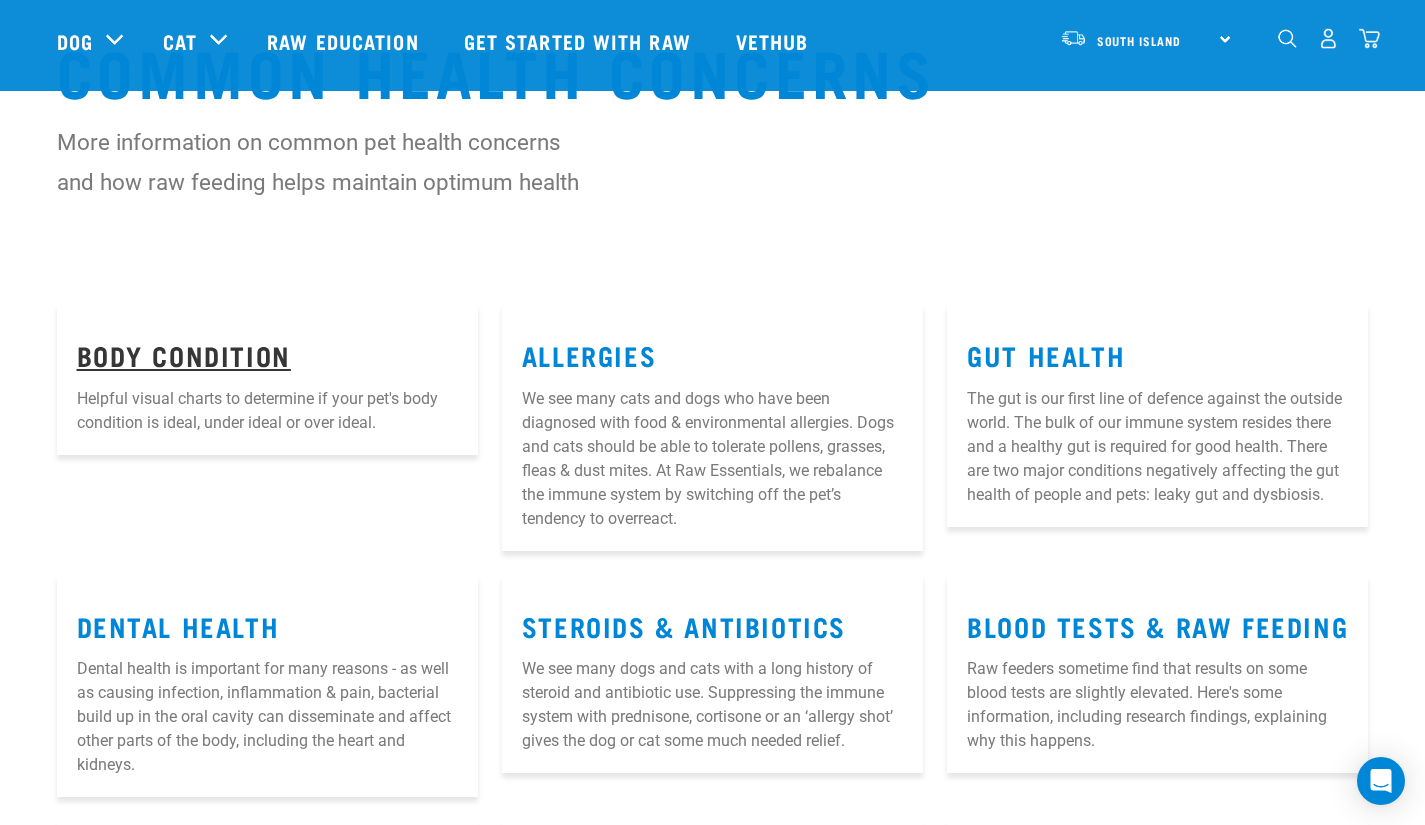 click on "Body Condition" at bounding box center [184, 354] 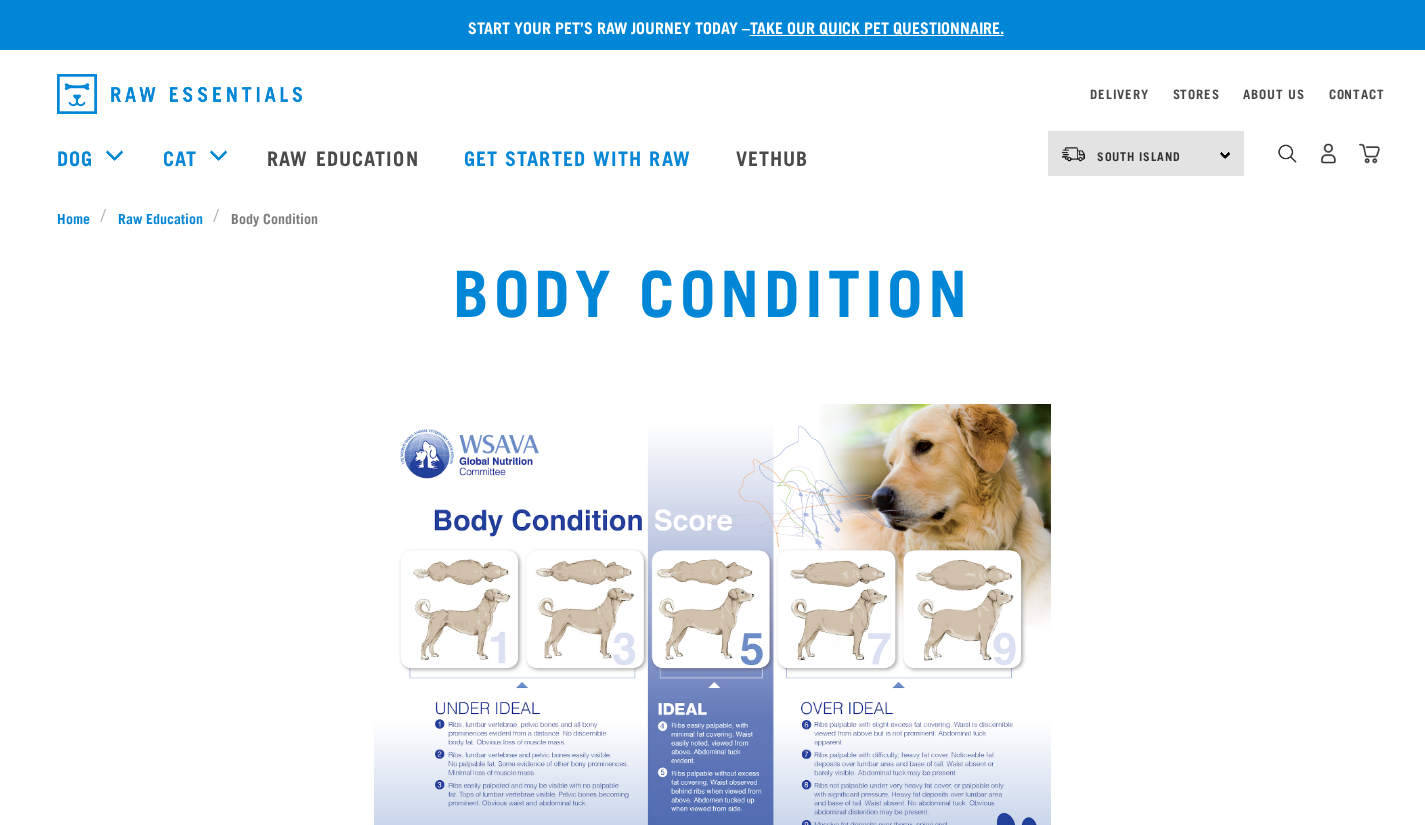 scroll, scrollTop: 0, scrollLeft: 0, axis: both 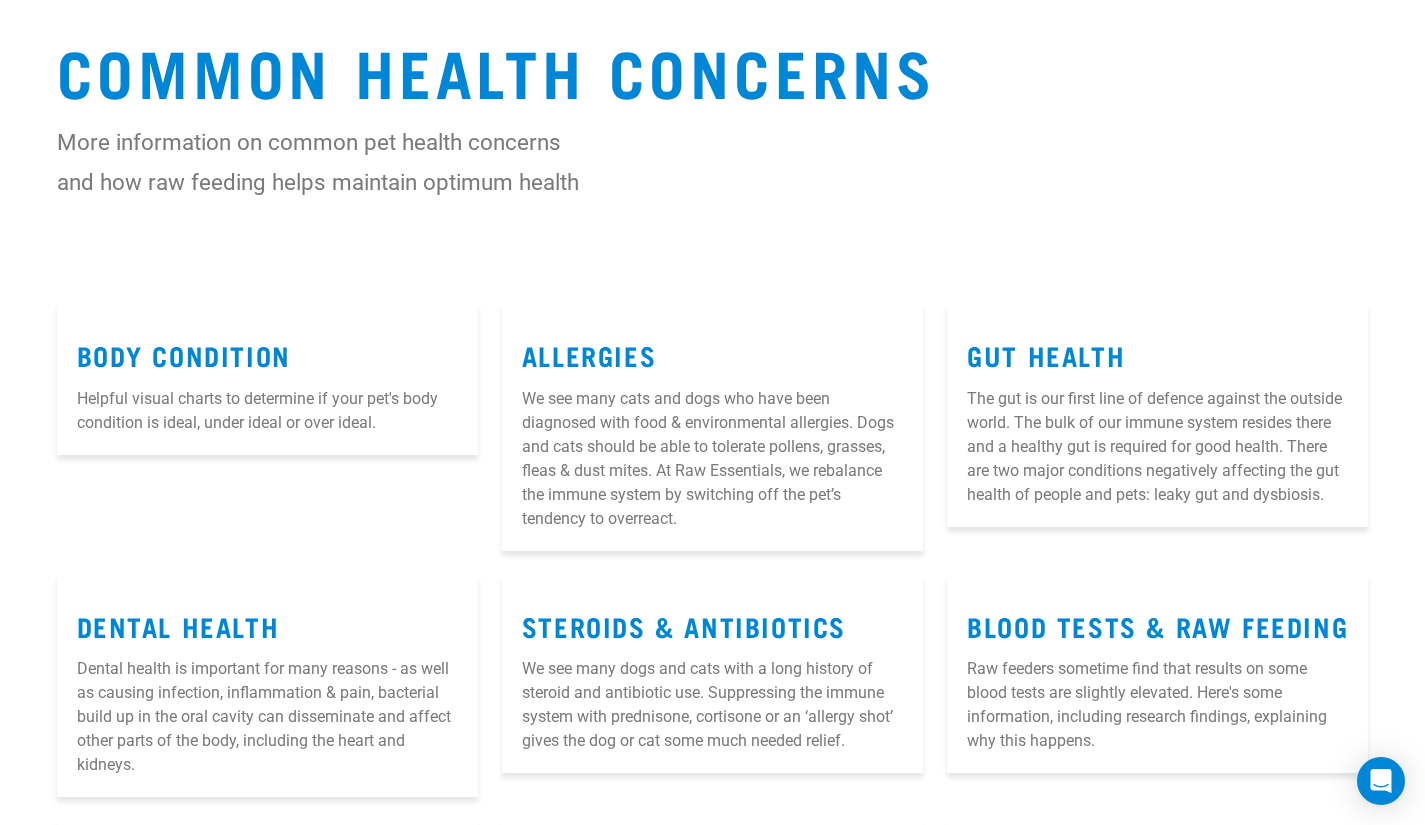 click on "Allergies
We see many cats and dogs who have been diagnosed with food & environmental allergies. Dogs and cats should be able to tolerate pollens, grasses, fleas & dust mites. At Raw Essentials, we rebalance the immune system by switching off the pet’s tendency to overreact." at bounding box center [712, 427] 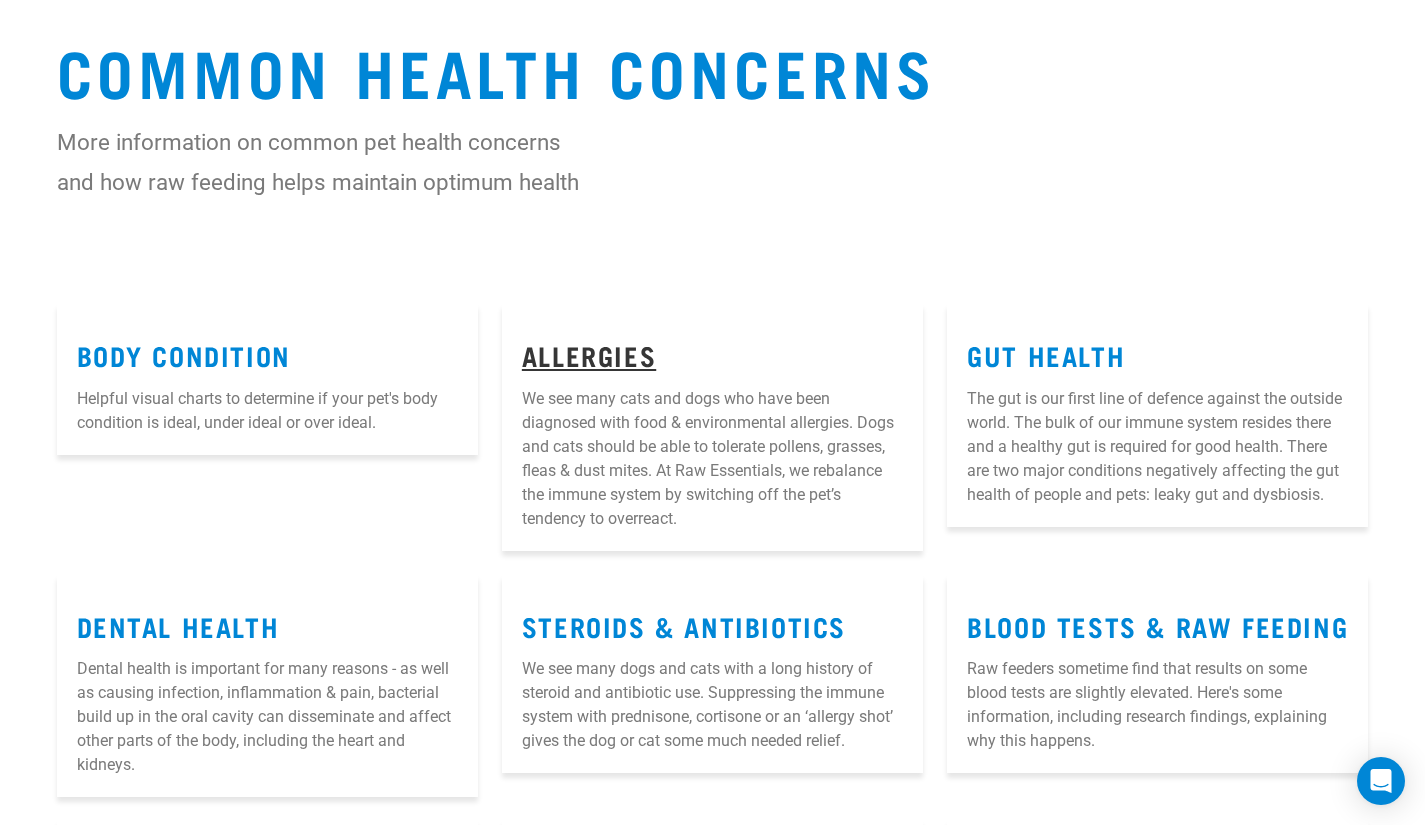 click on "Allergies" at bounding box center [589, 354] 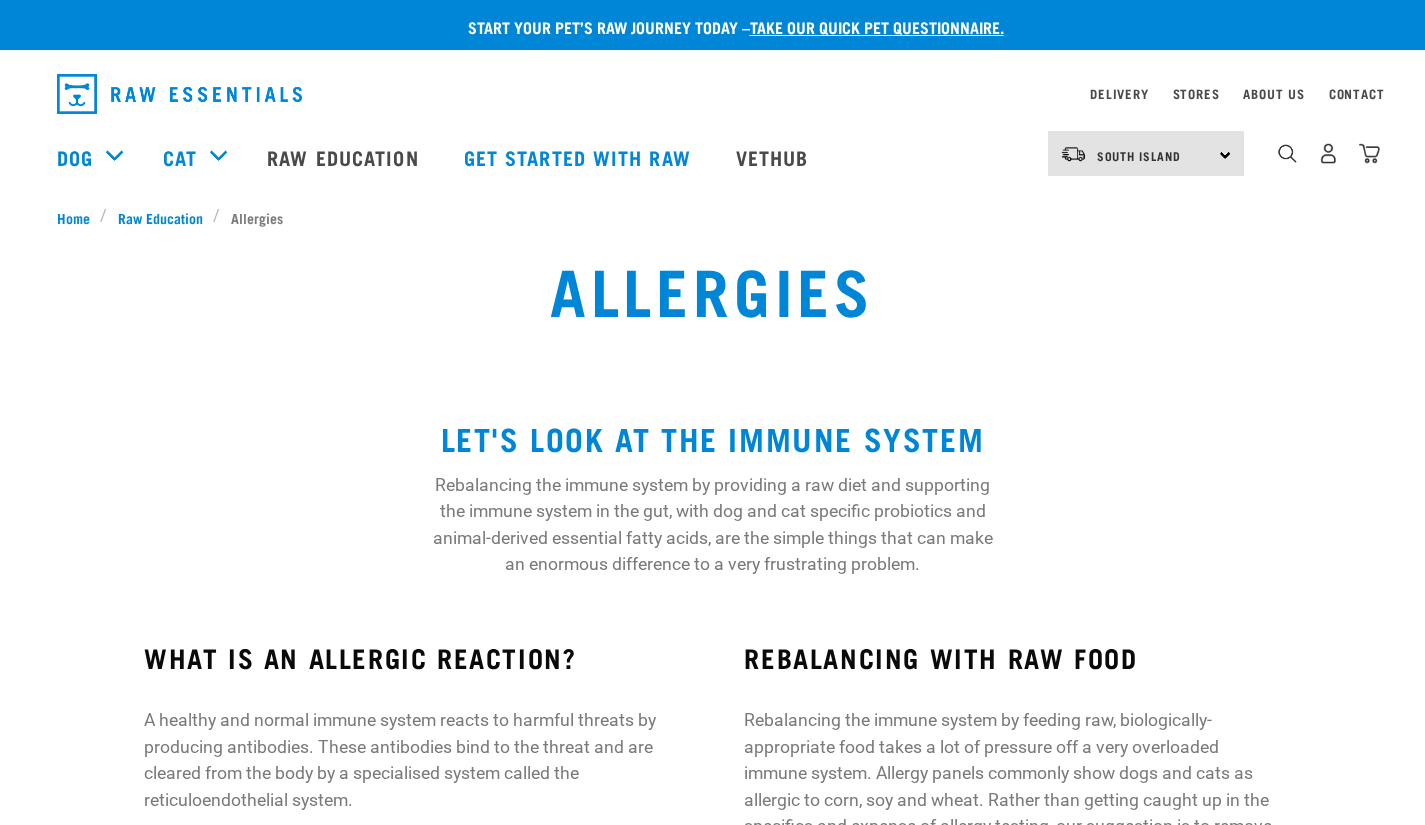 scroll, scrollTop: 0, scrollLeft: 0, axis: both 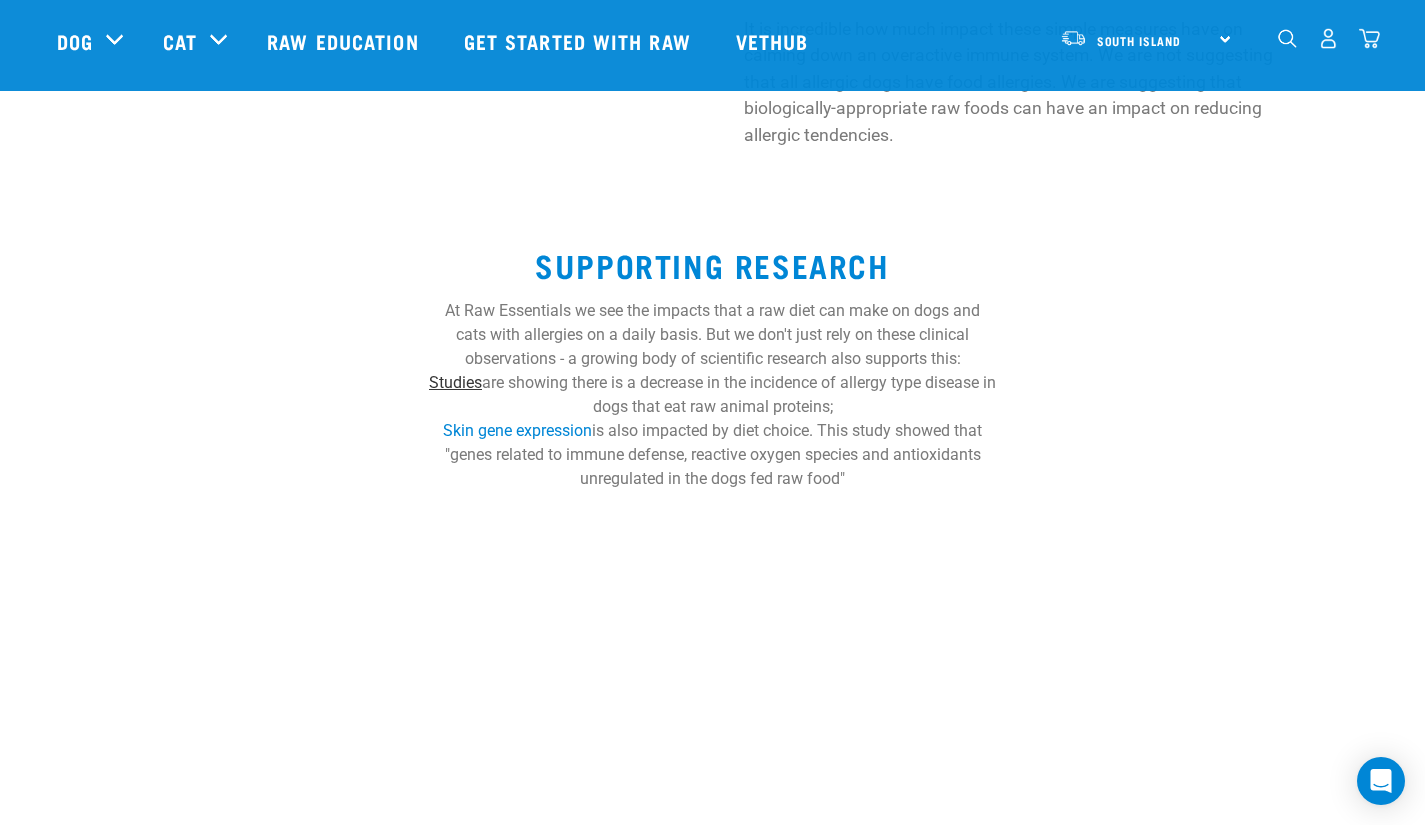 click on "Studies" at bounding box center [455, 382] 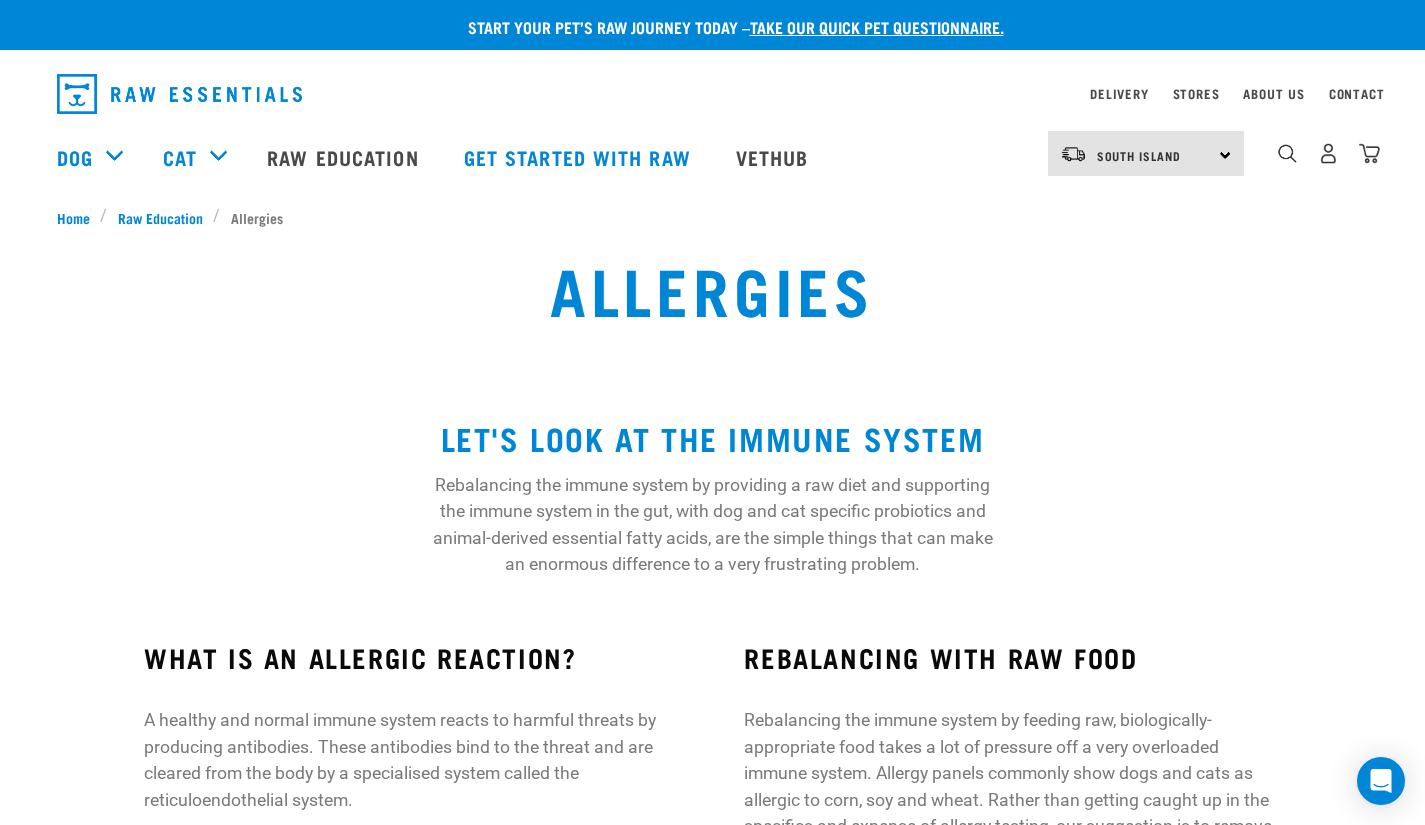 scroll, scrollTop: 1052, scrollLeft: 0, axis: vertical 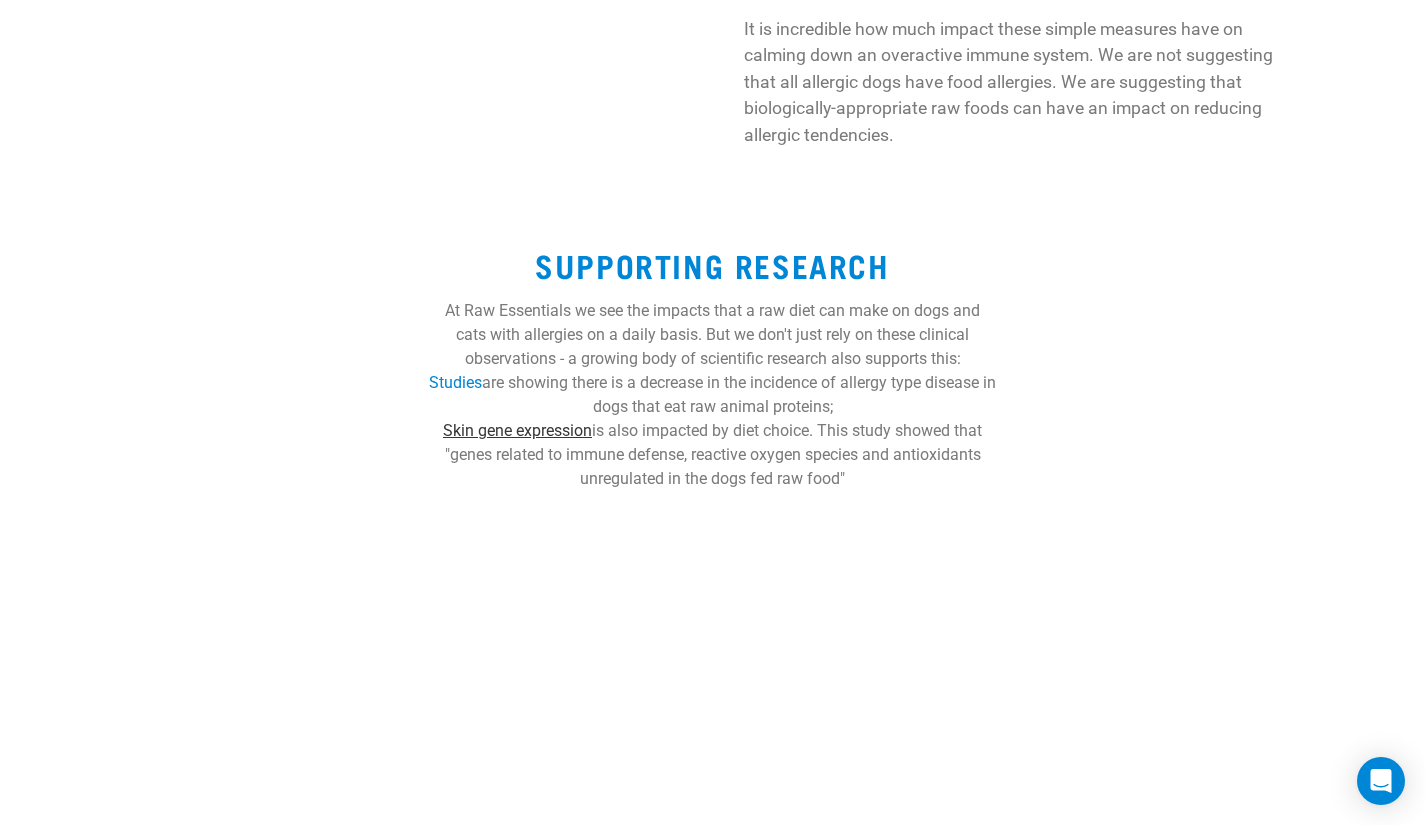 click on "Skin gene expression" at bounding box center [517, 430] 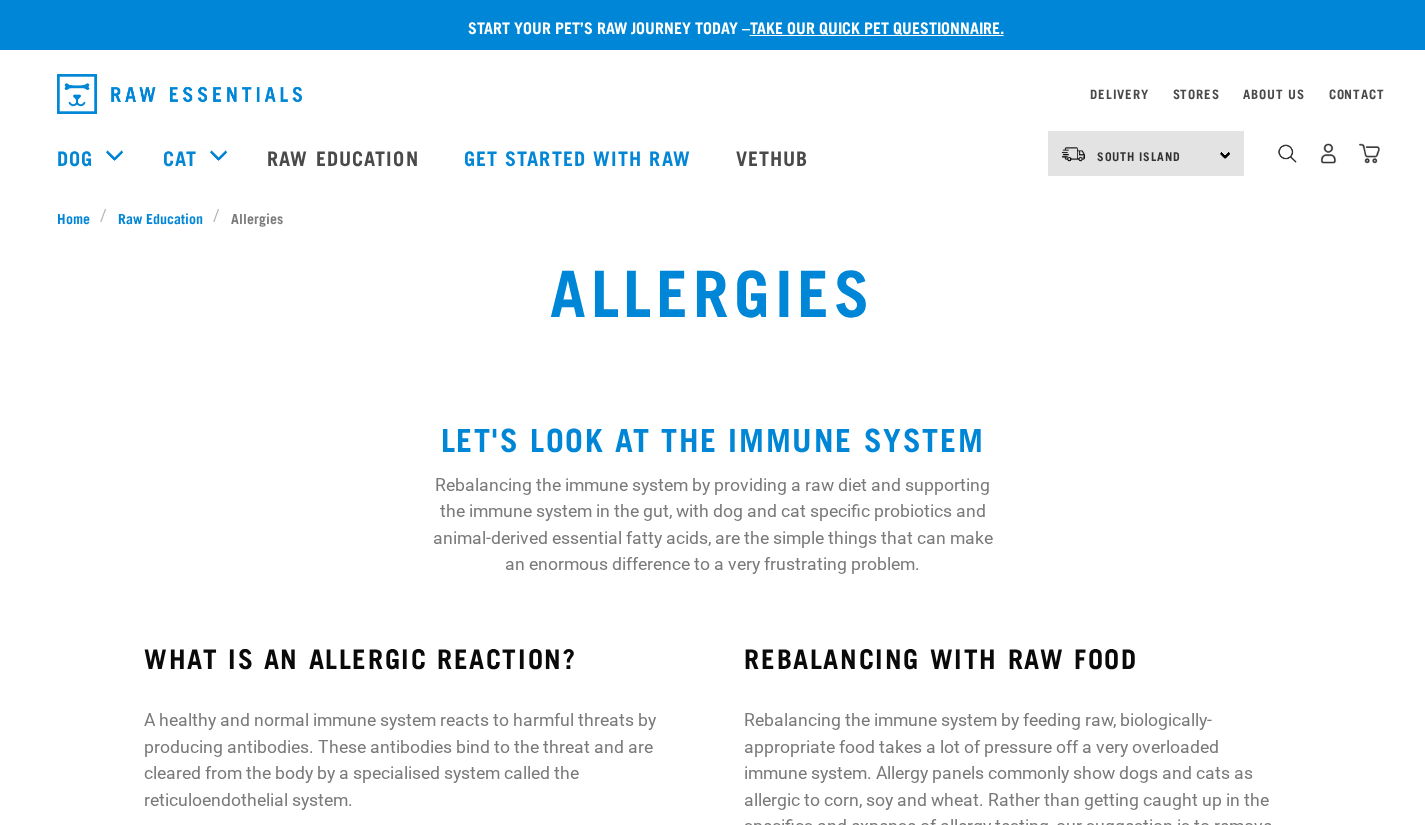 scroll, scrollTop: 1052, scrollLeft: 0, axis: vertical 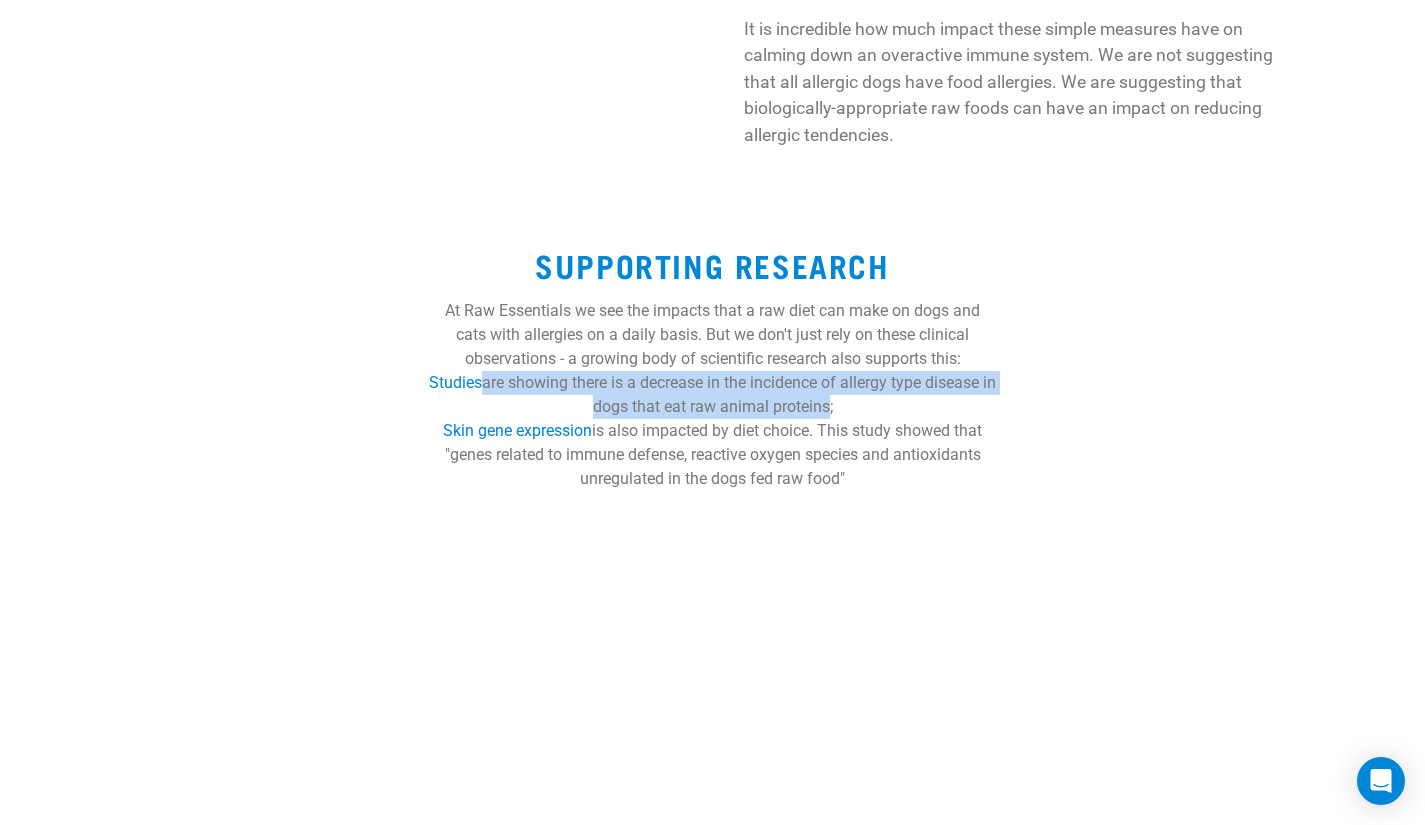 drag, startPoint x: 836, startPoint y: 409, endPoint x: 489, endPoint y: 393, distance: 347.36868 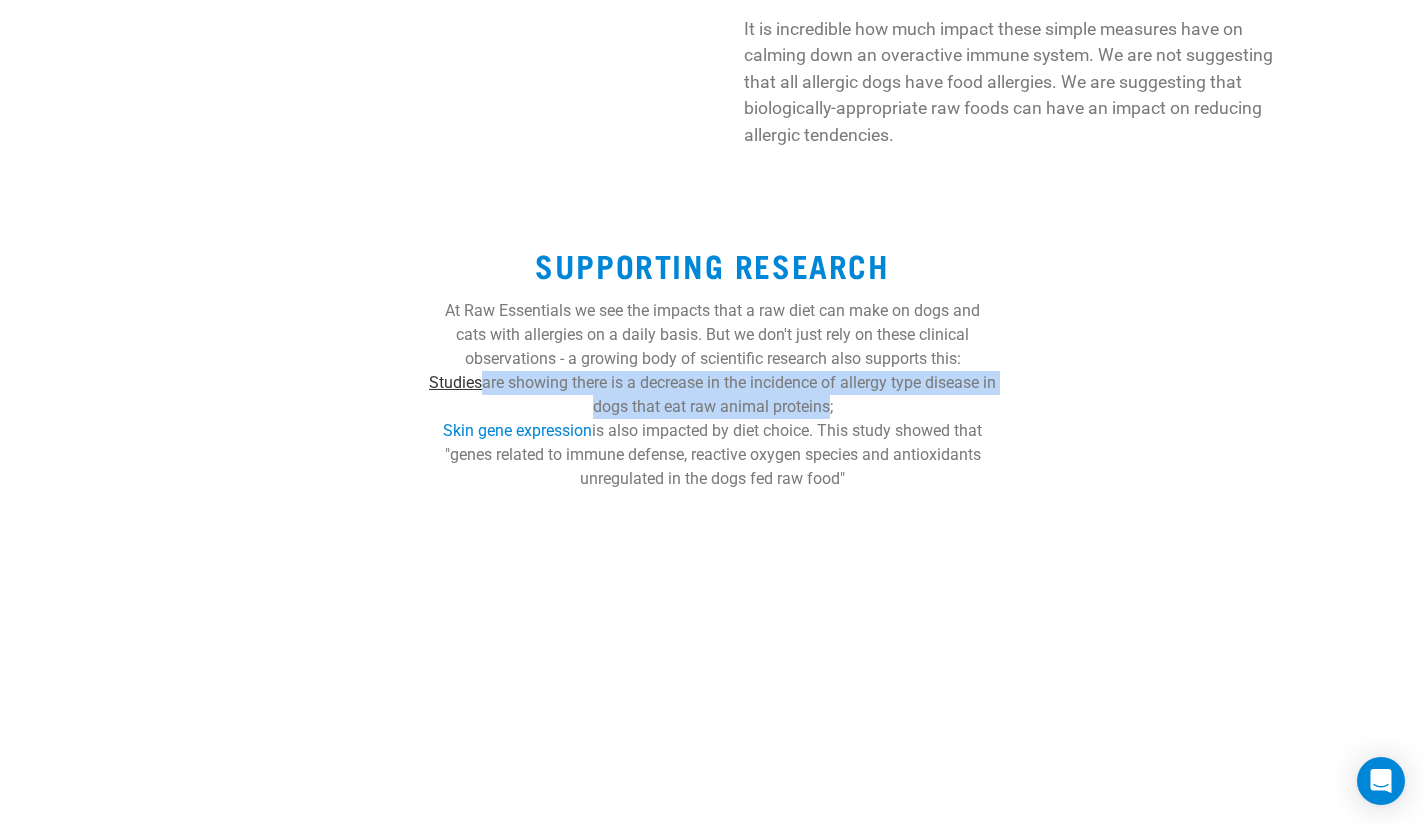 click on "Studies" at bounding box center [455, 382] 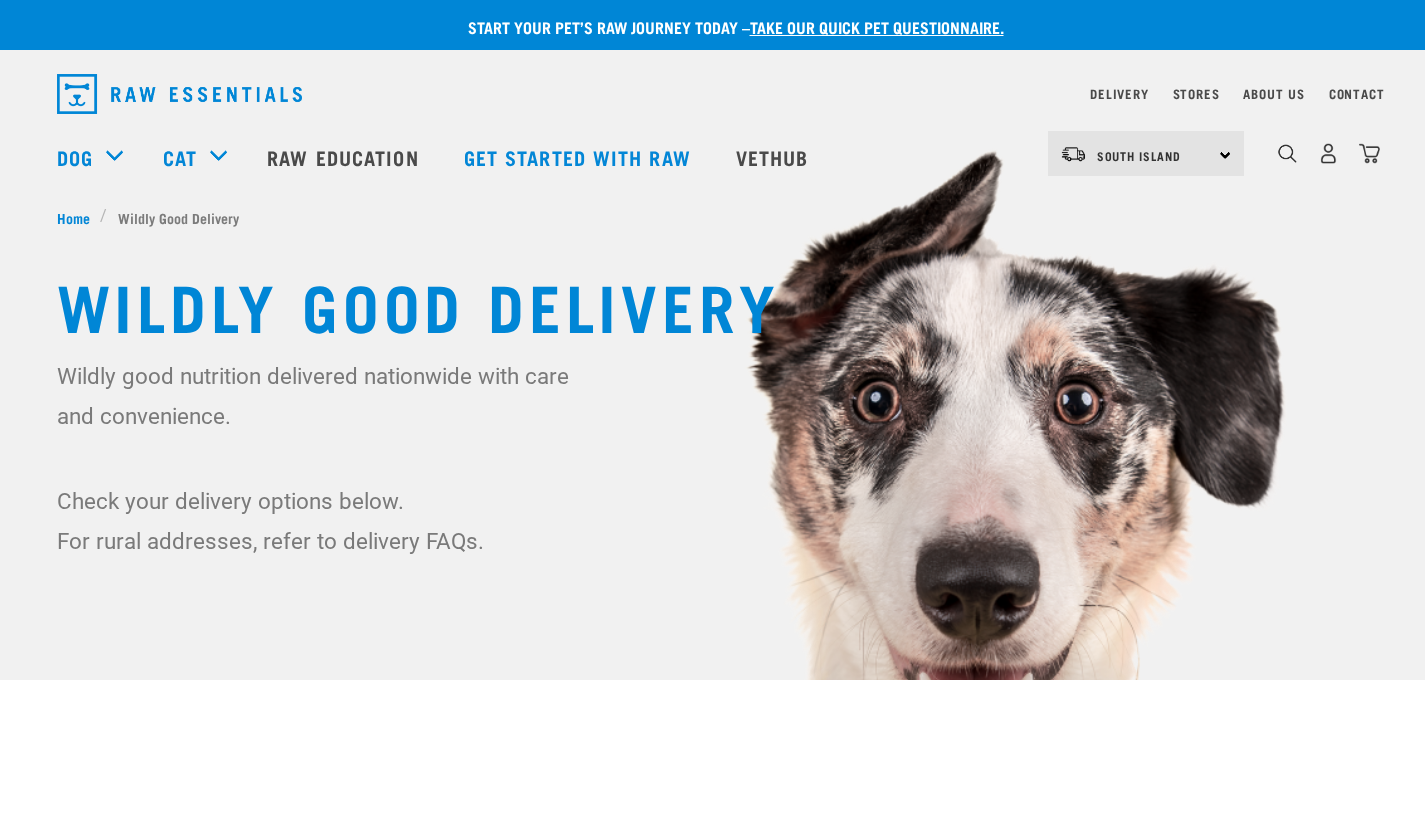 scroll, scrollTop: 0, scrollLeft: 0, axis: both 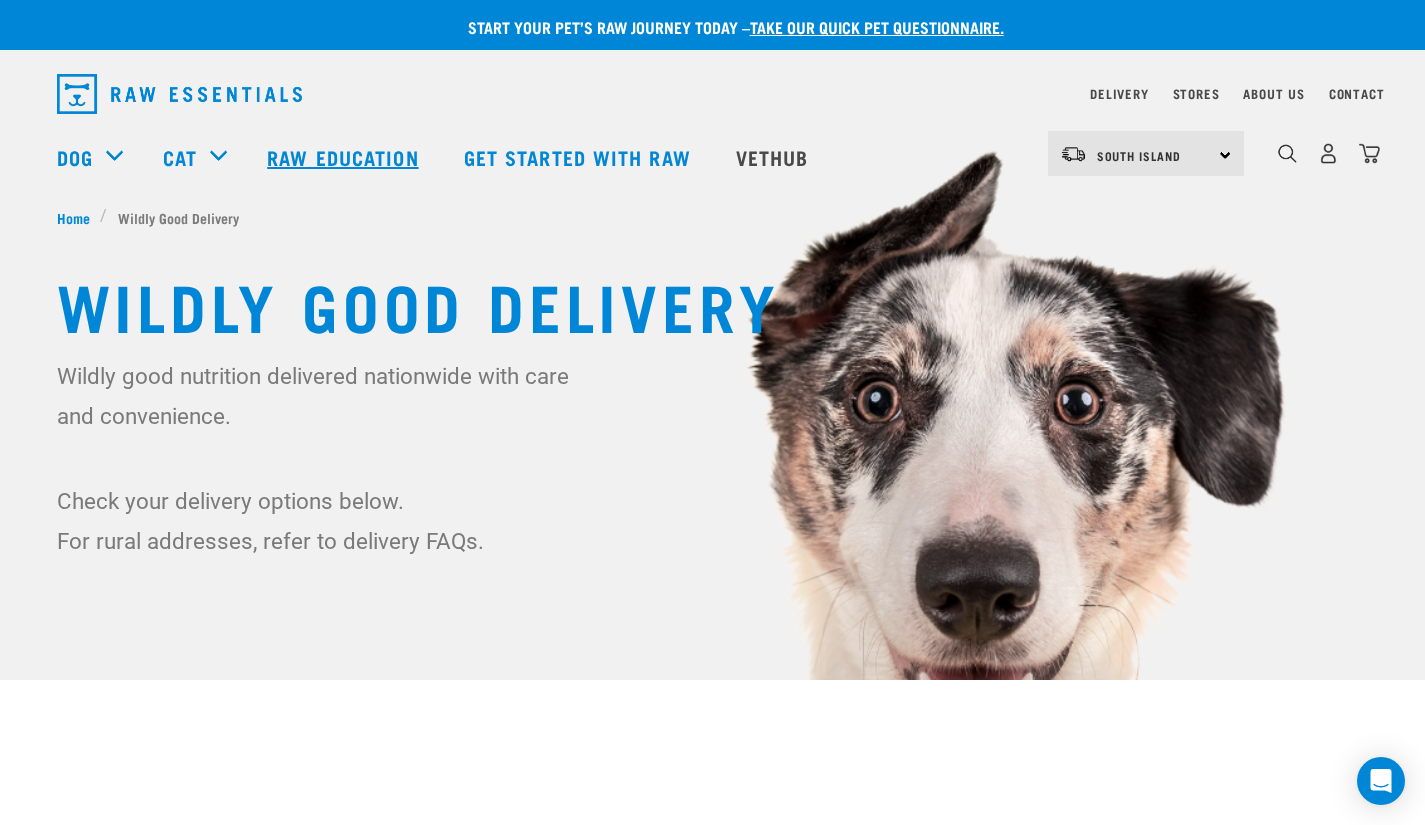 click on "Raw Education" at bounding box center (345, 157) 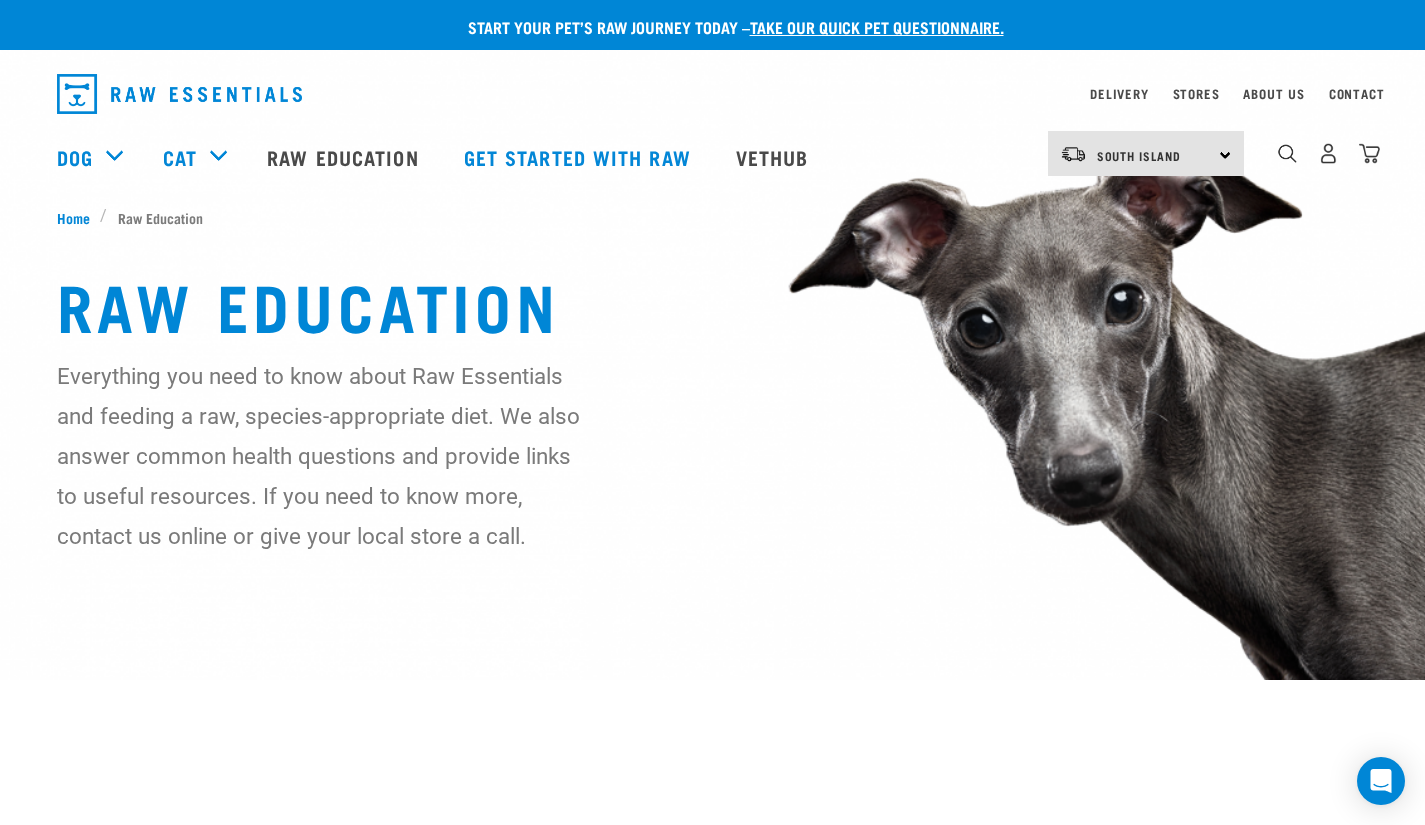 scroll, scrollTop: 0, scrollLeft: 0, axis: both 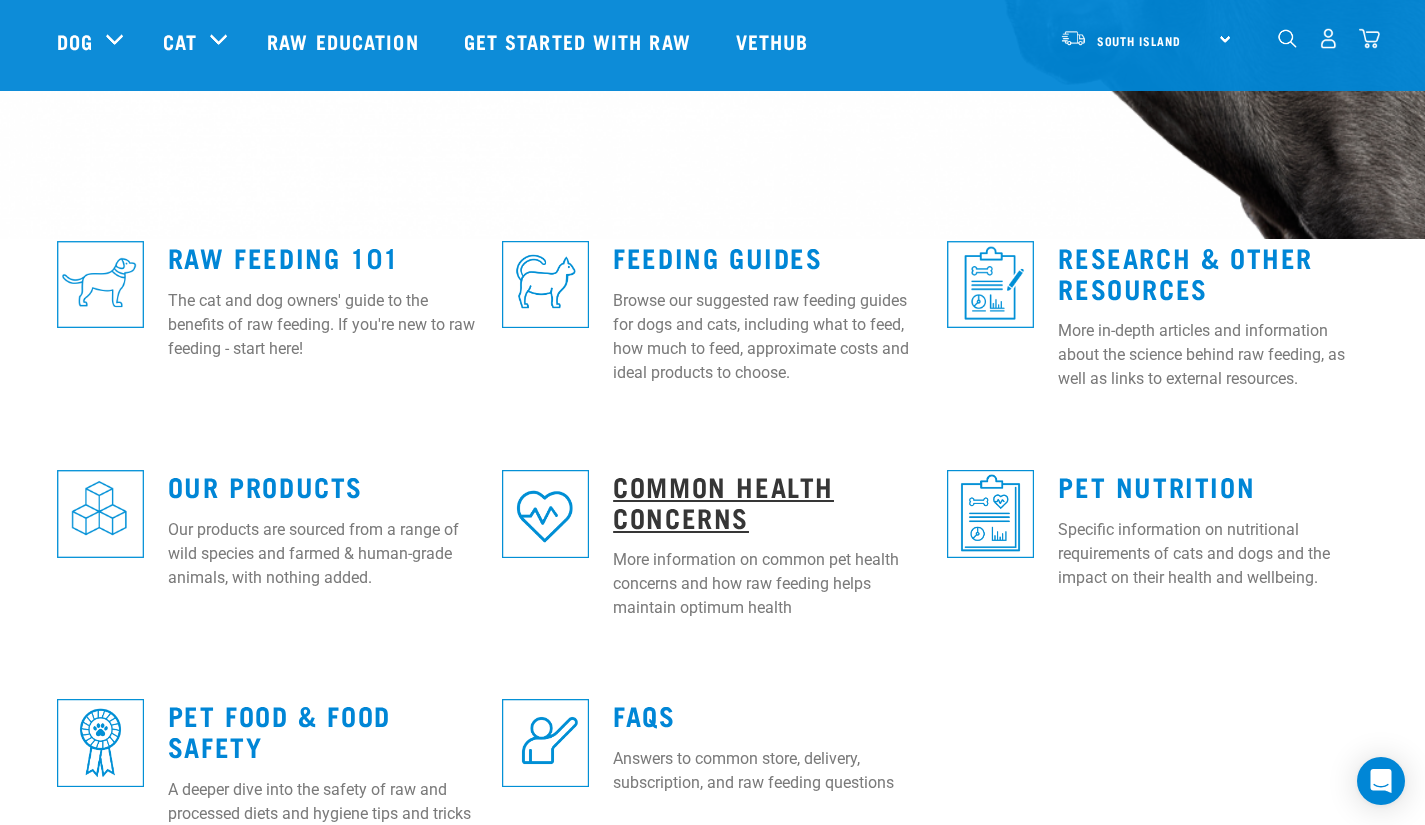 click on "Common Health Concerns" at bounding box center [723, 501] 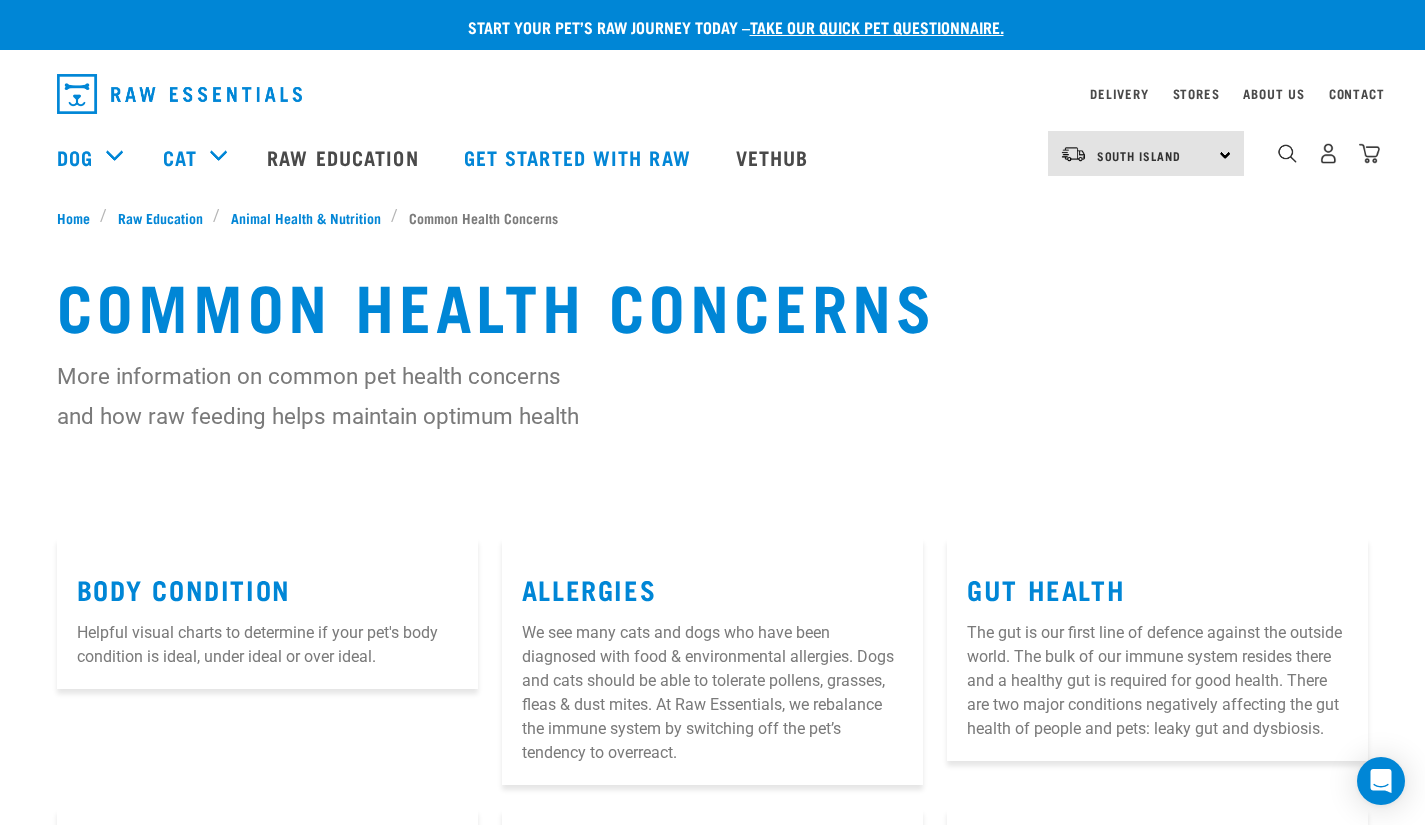 scroll, scrollTop: 0, scrollLeft: 0, axis: both 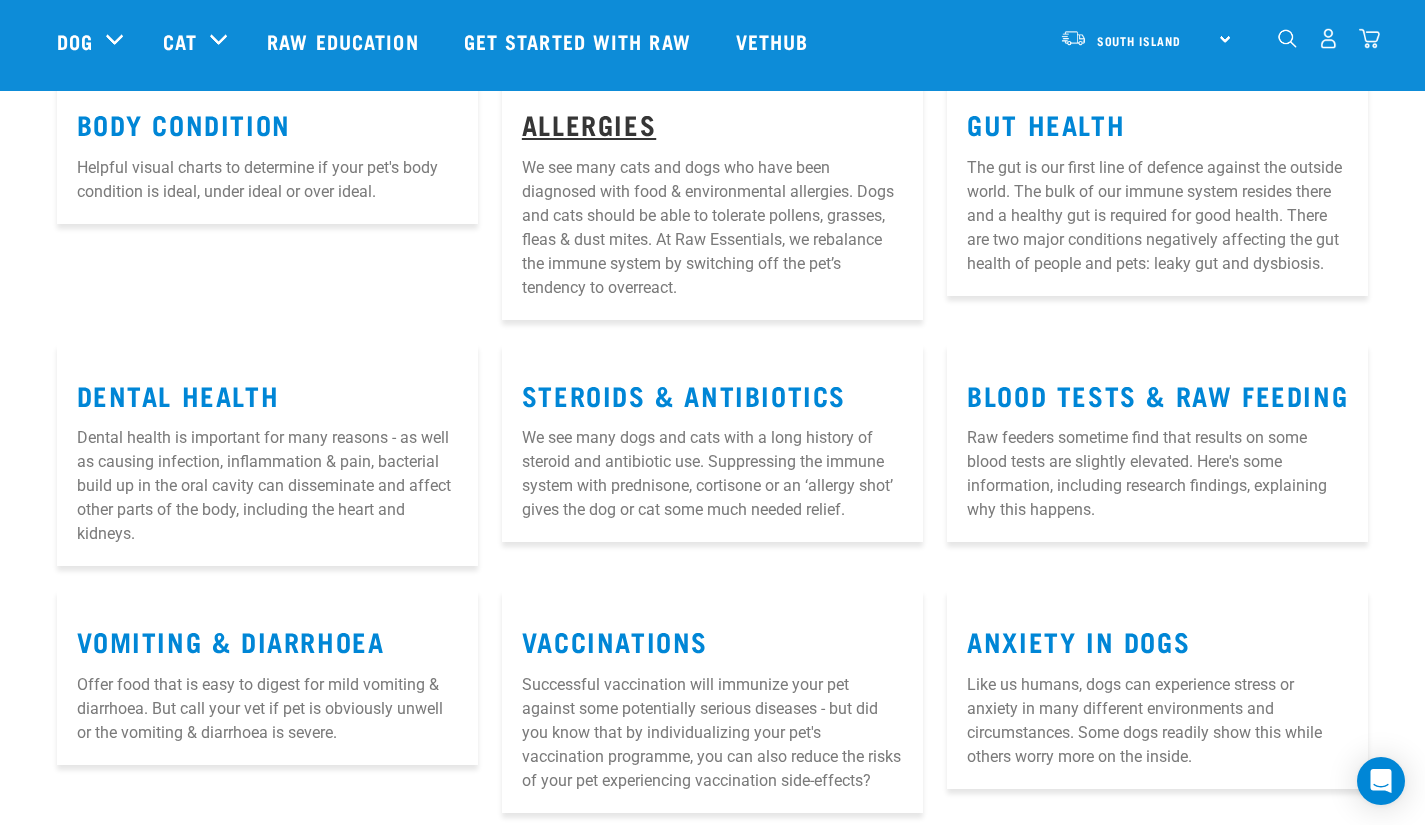 click on "Allergies" at bounding box center [589, 123] 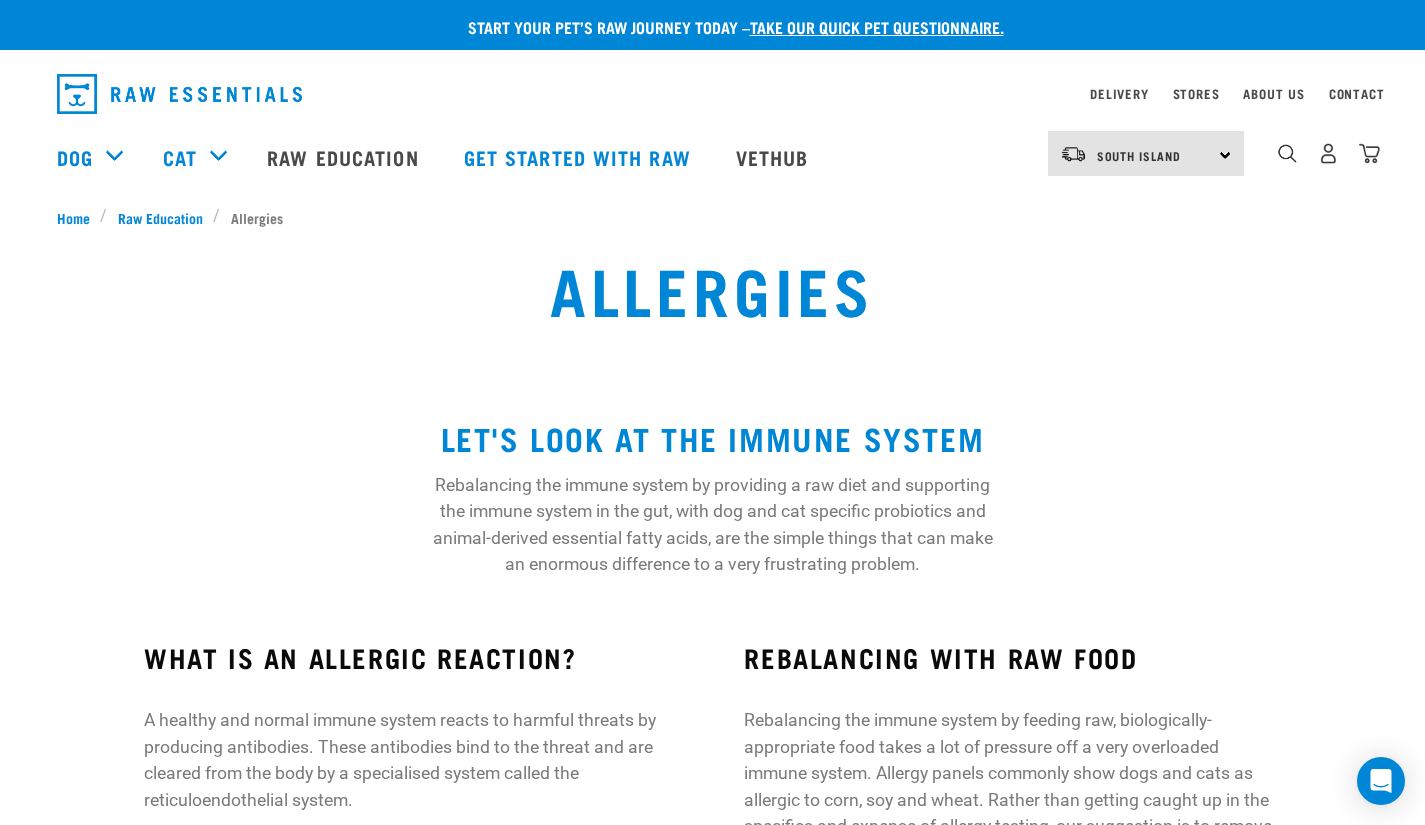 scroll, scrollTop: 0, scrollLeft: 0, axis: both 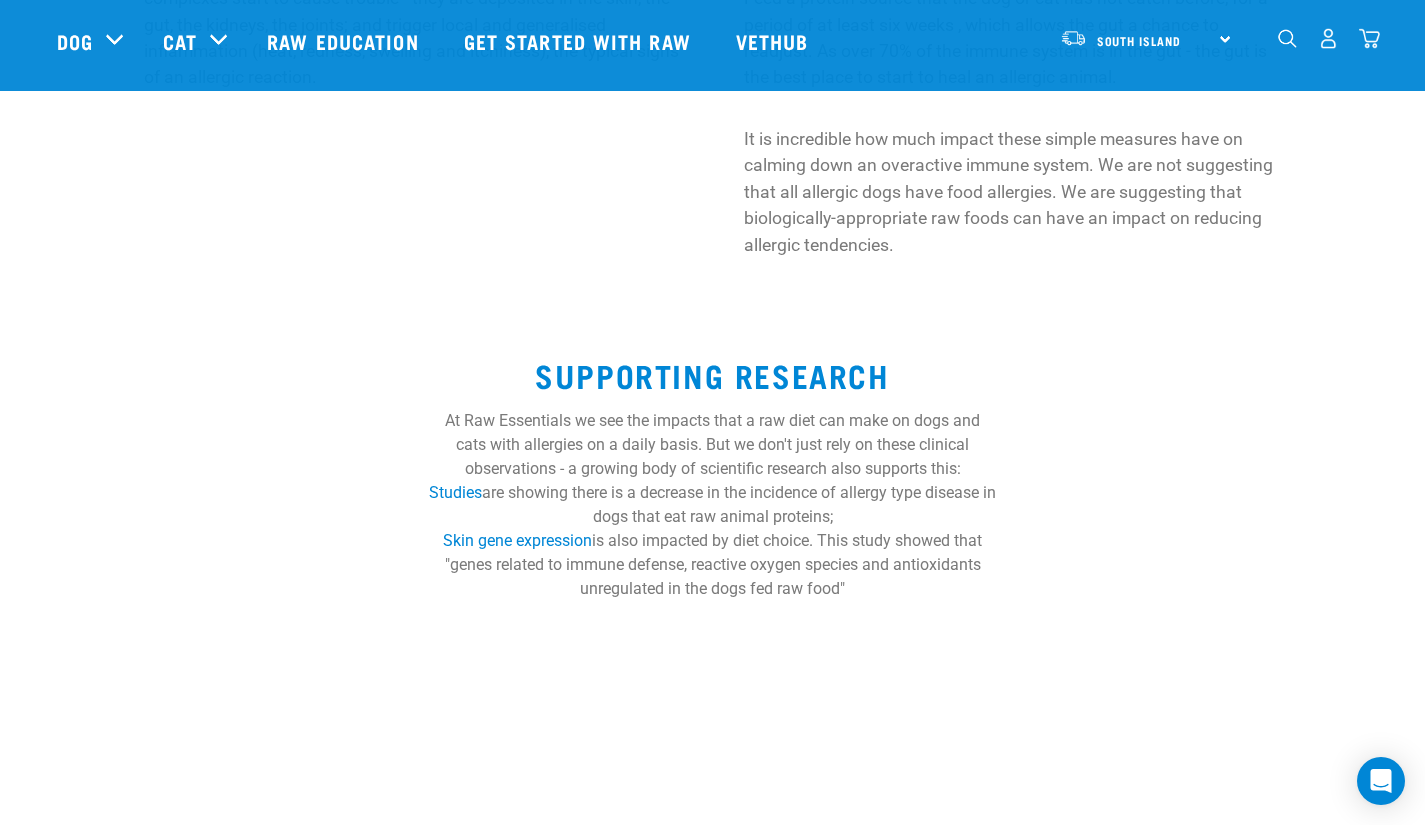 click on "Studies  are showing there is a decrease in the incidence of allergy type disease in dogs that eat raw animal proteins;" at bounding box center (713, 505) 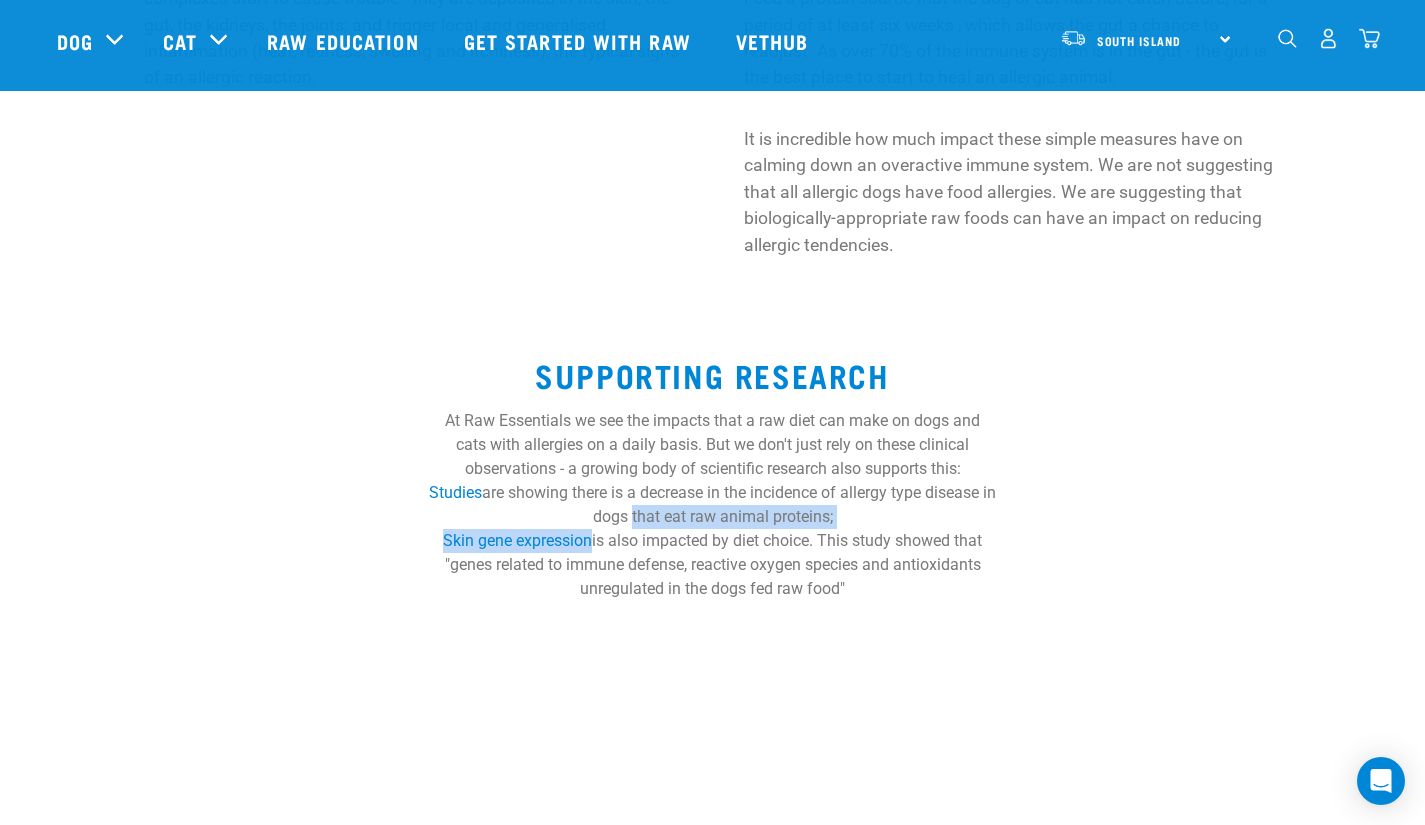 drag, startPoint x: 654, startPoint y: 521, endPoint x: 544, endPoint y: 552, distance: 114.28473 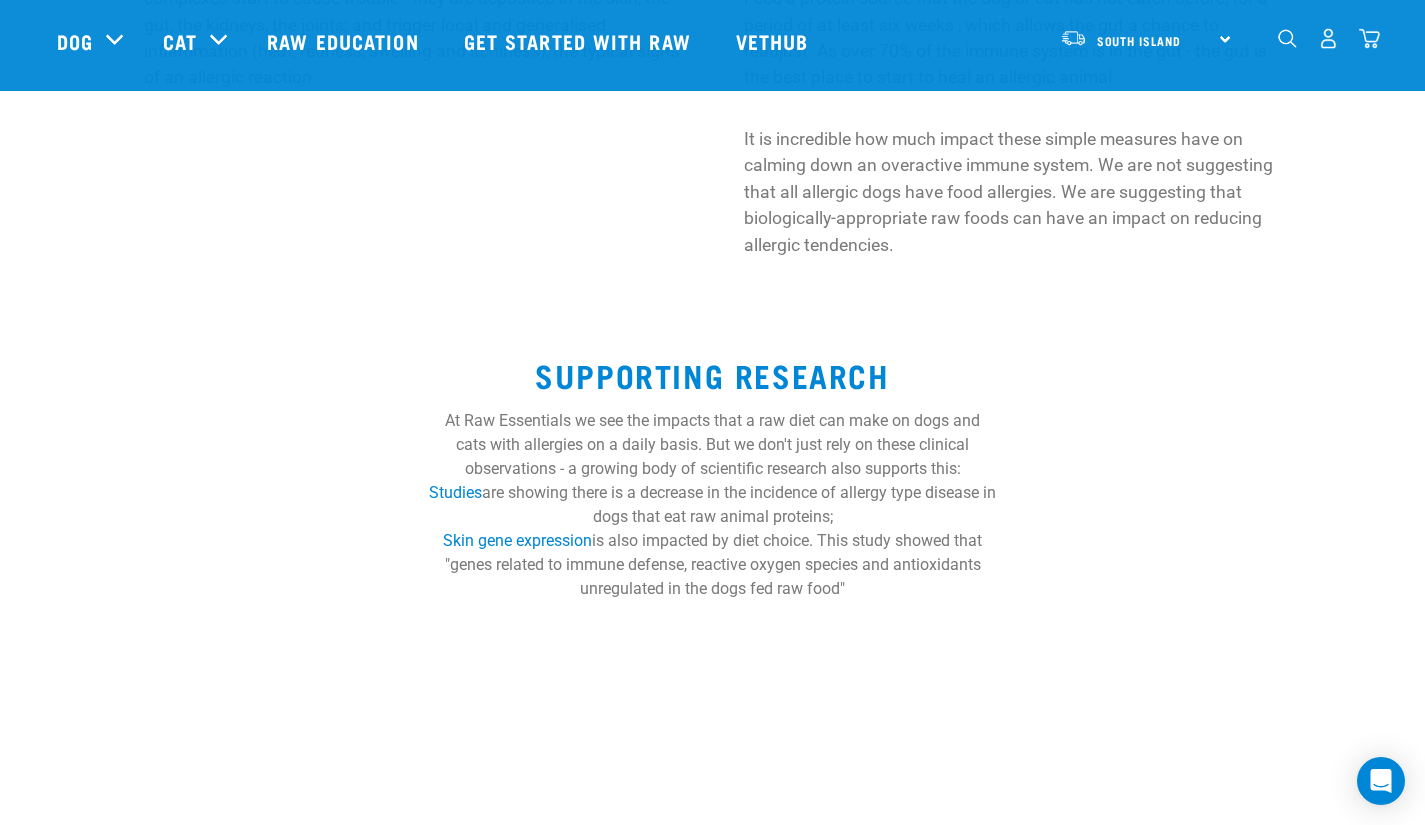 click on "At Raw Essentials we see the impacts that a raw diet can make on dogs and cats with allergies on a daily basis. But we don't just rely on these clinical observations - a growing body of scientific research also supports this:" at bounding box center (713, 445) 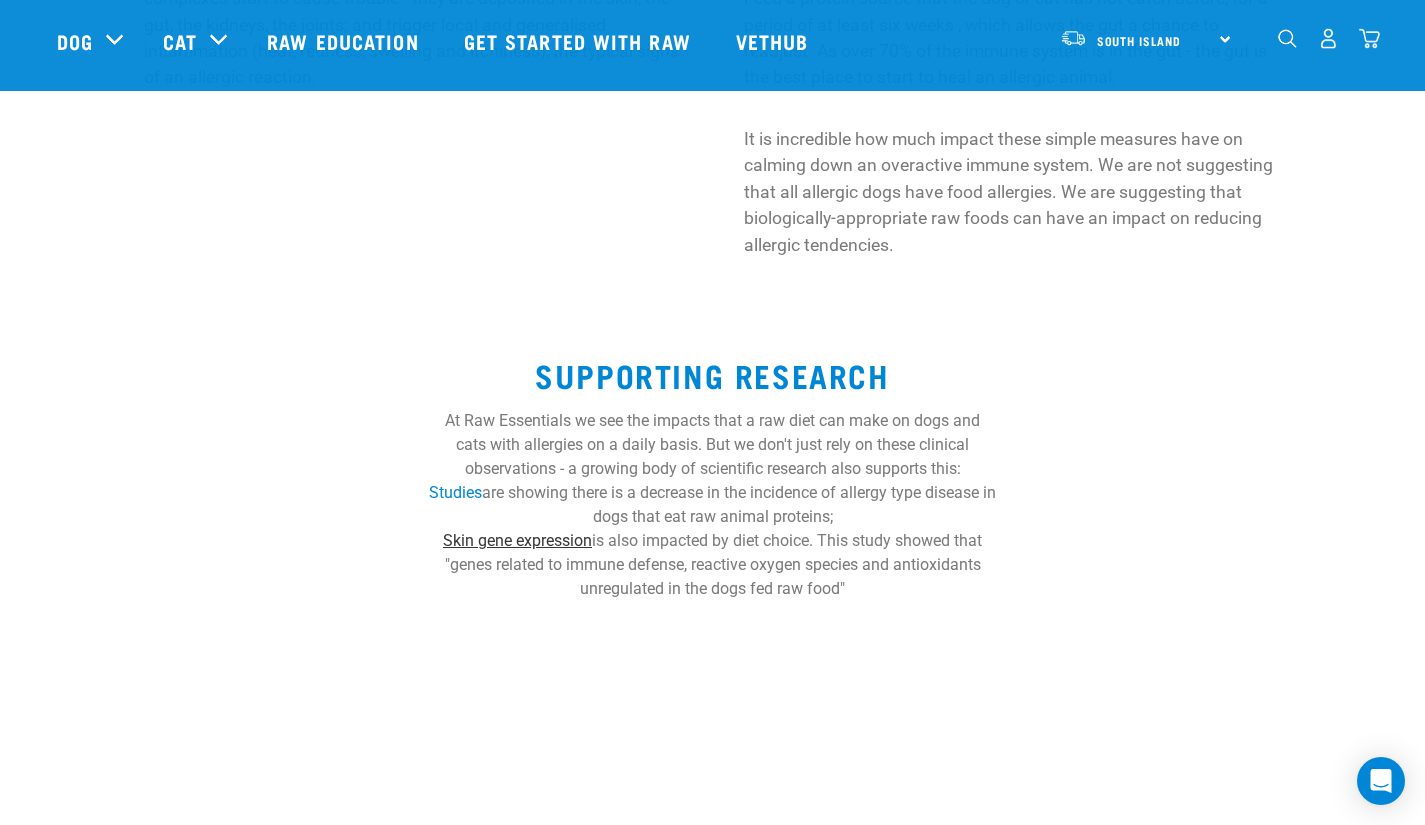 click on "Skin gene expression" at bounding box center [517, 540] 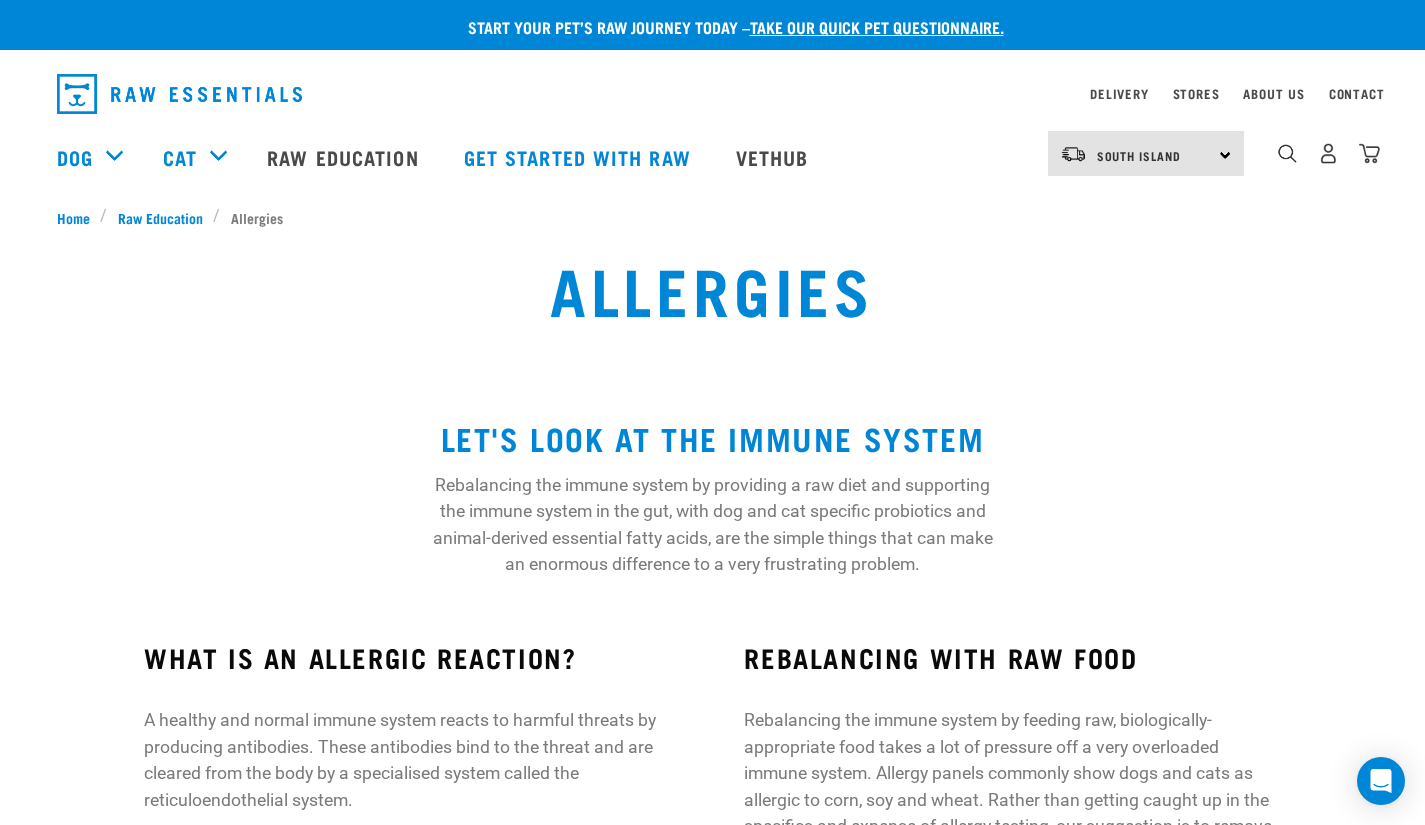 scroll, scrollTop: 939, scrollLeft: 0, axis: vertical 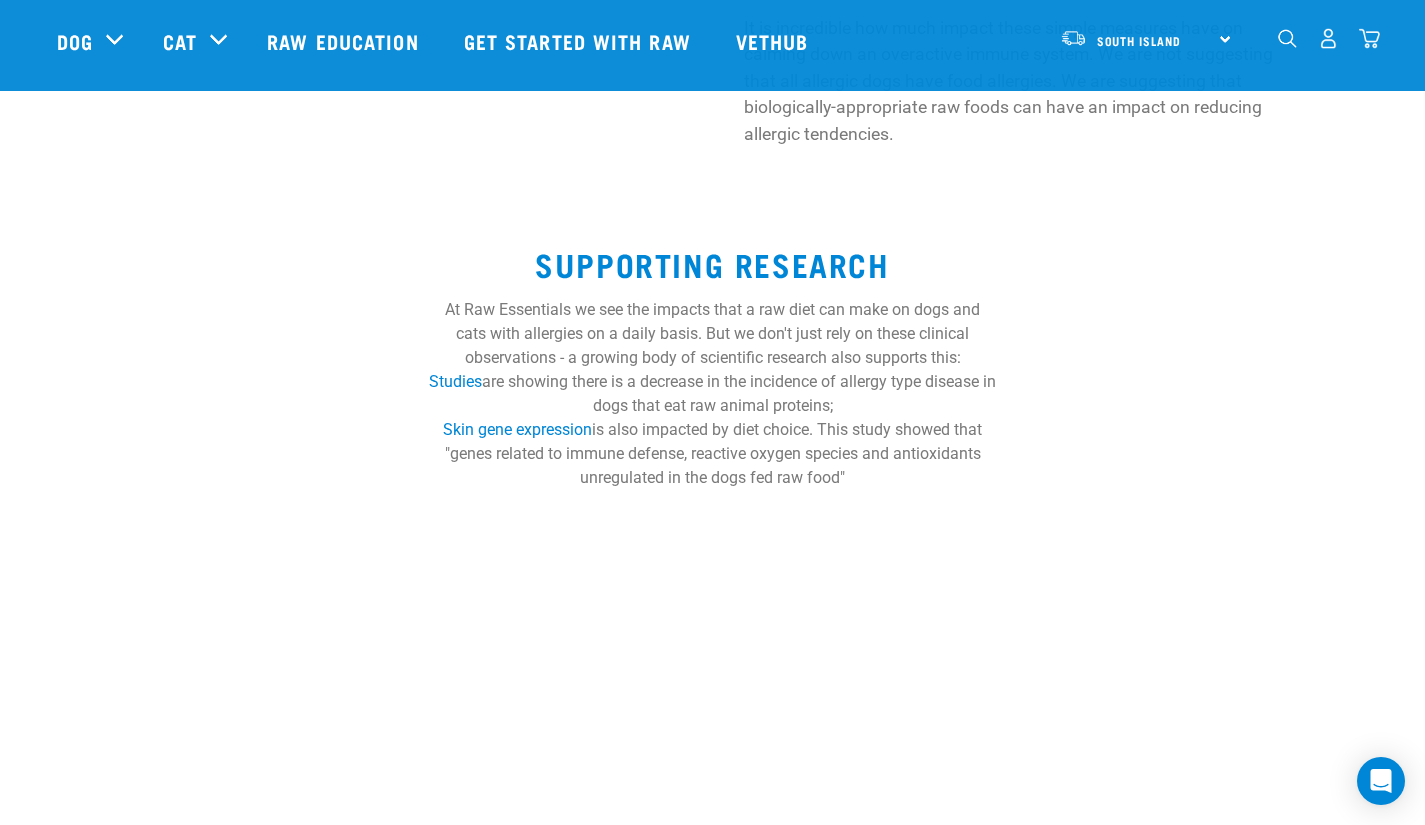 click on "At Raw Essentials we see the impacts that a raw diet can make on dogs and cats with allergies on a daily basis. But we don't just rely on these clinical observations - a growing body of scientific research also supports this:" at bounding box center (713, 334) 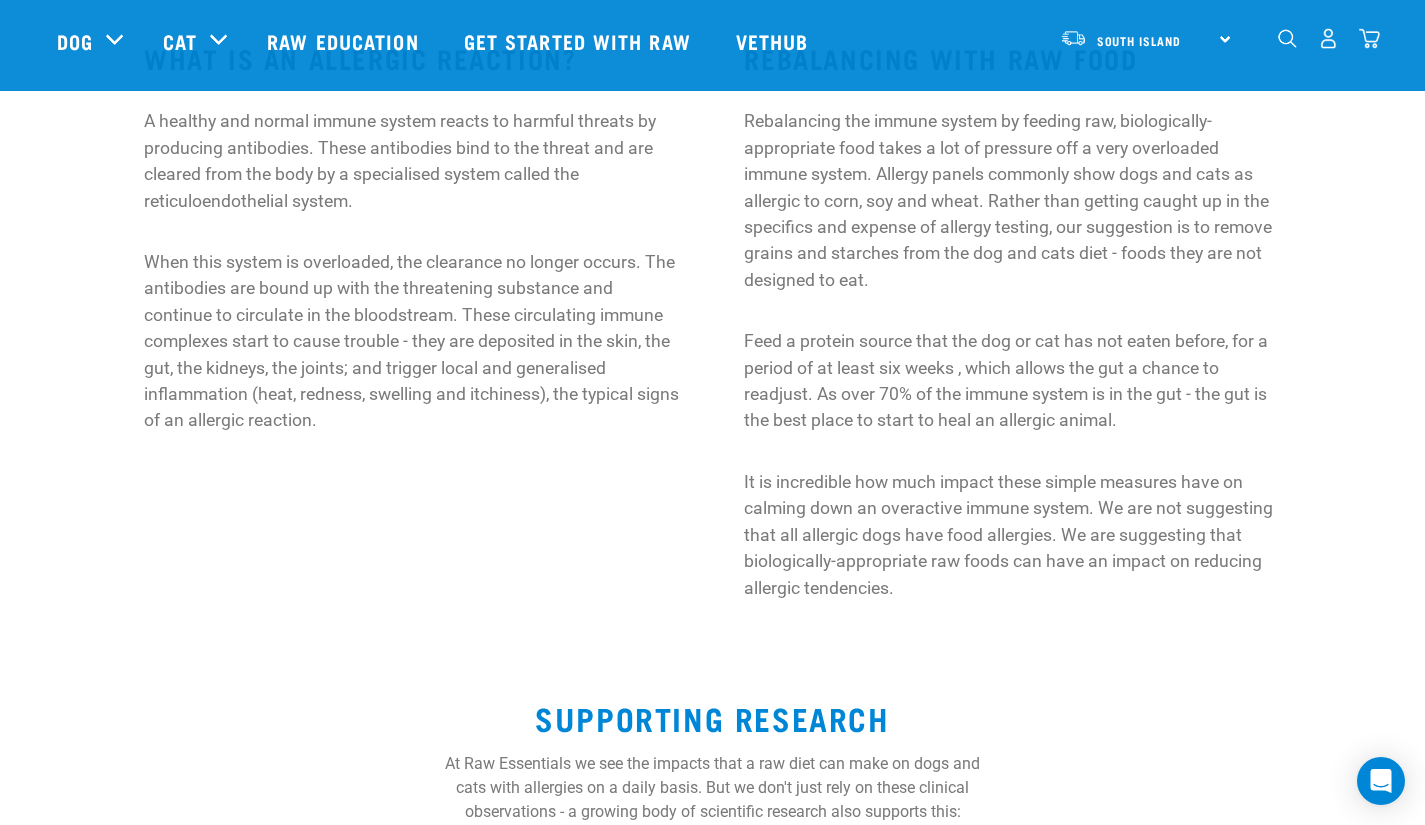 scroll, scrollTop: 0, scrollLeft: 0, axis: both 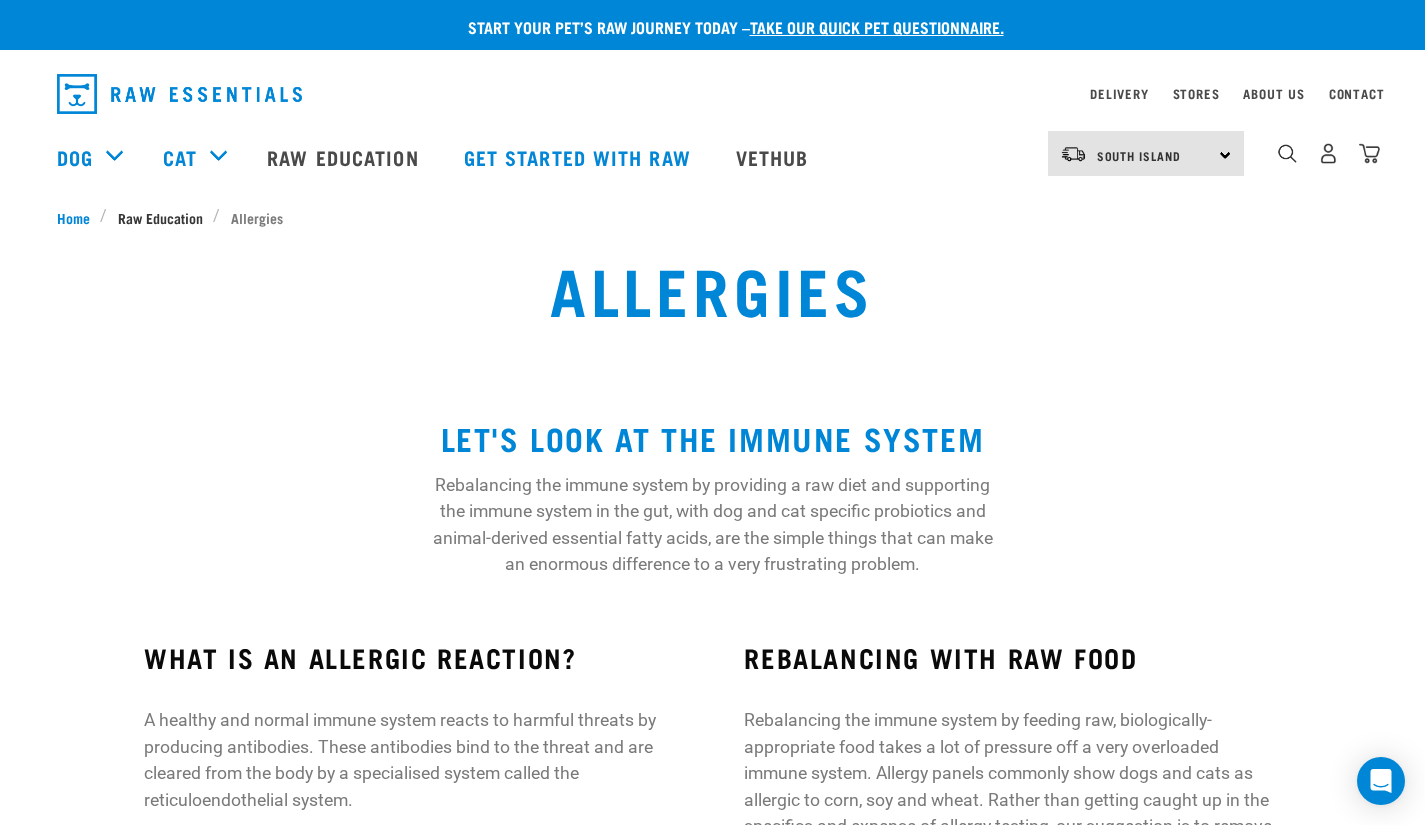click on "Raw Education" at bounding box center [160, 217] 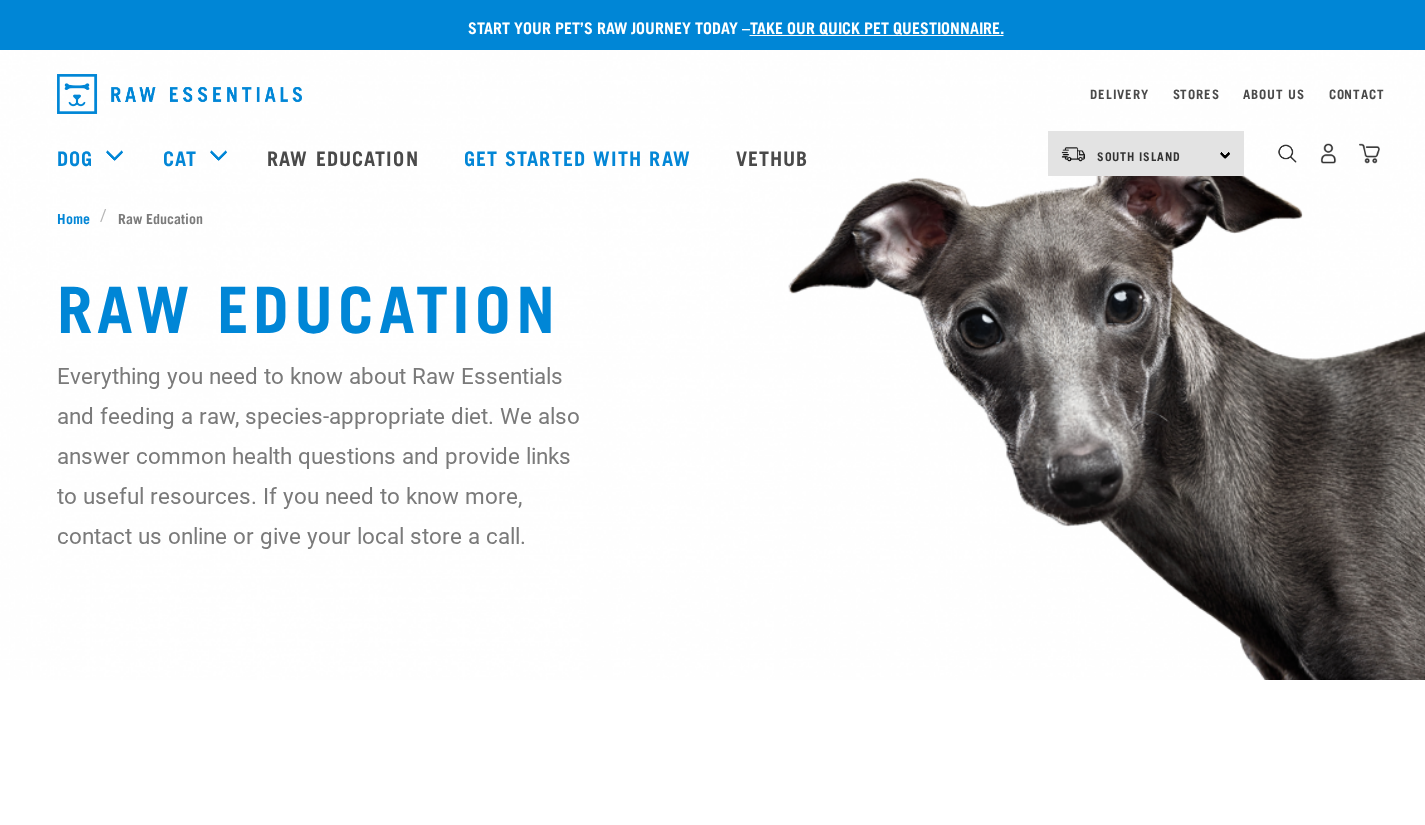 scroll, scrollTop: 244, scrollLeft: 0, axis: vertical 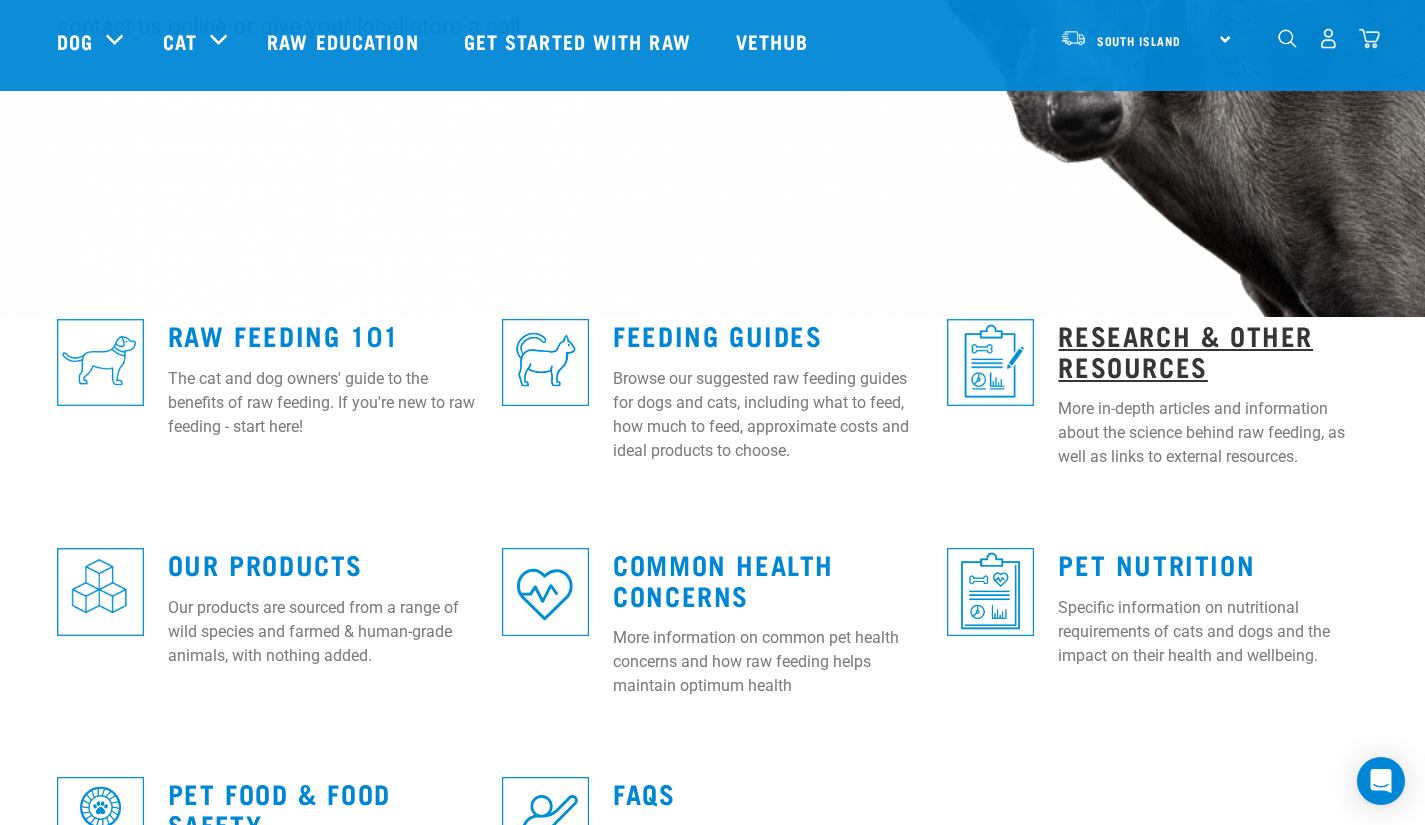 click on "Research & Other Resources" at bounding box center (1185, 350) 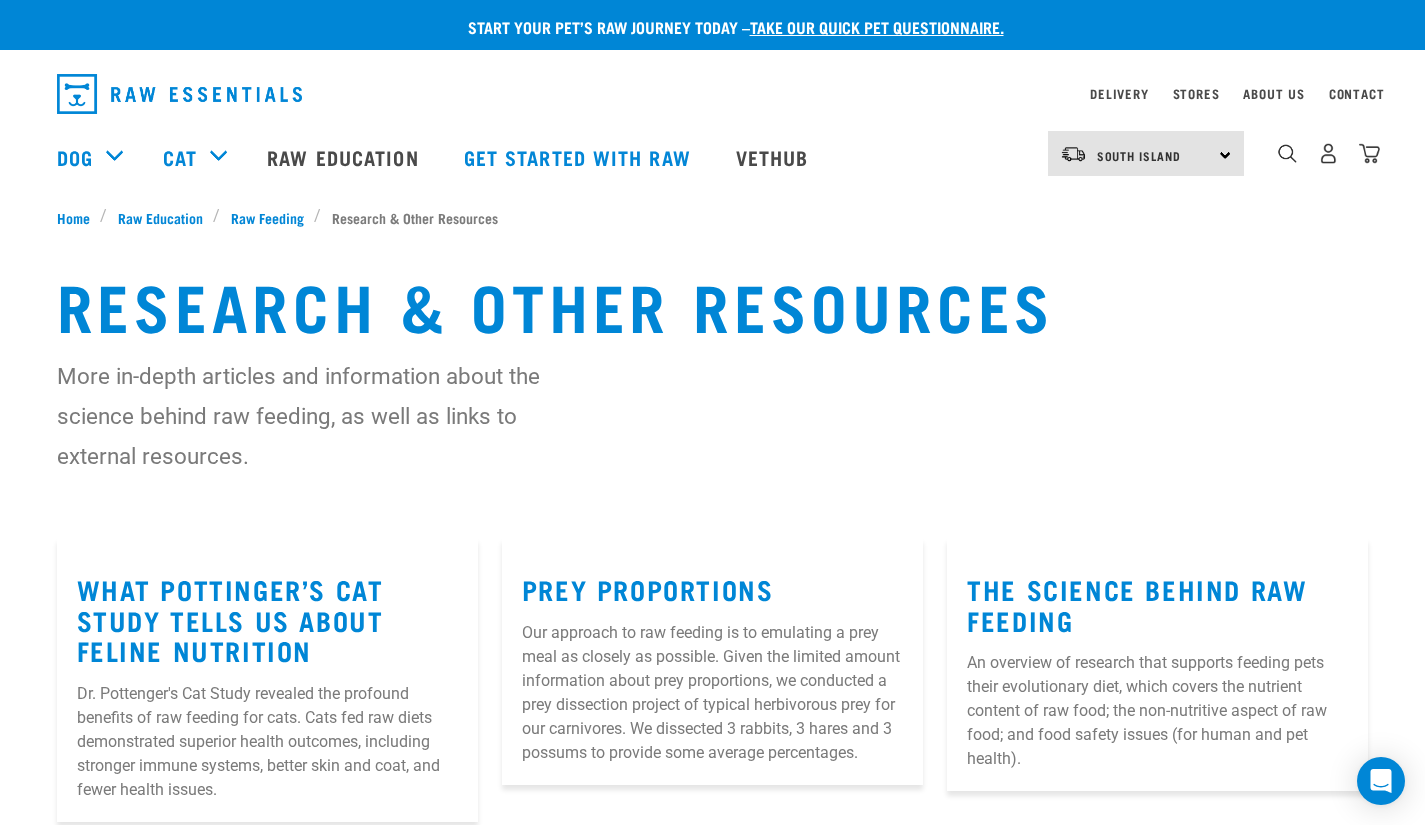 scroll, scrollTop: 0, scrollLeft: 0, axis: both 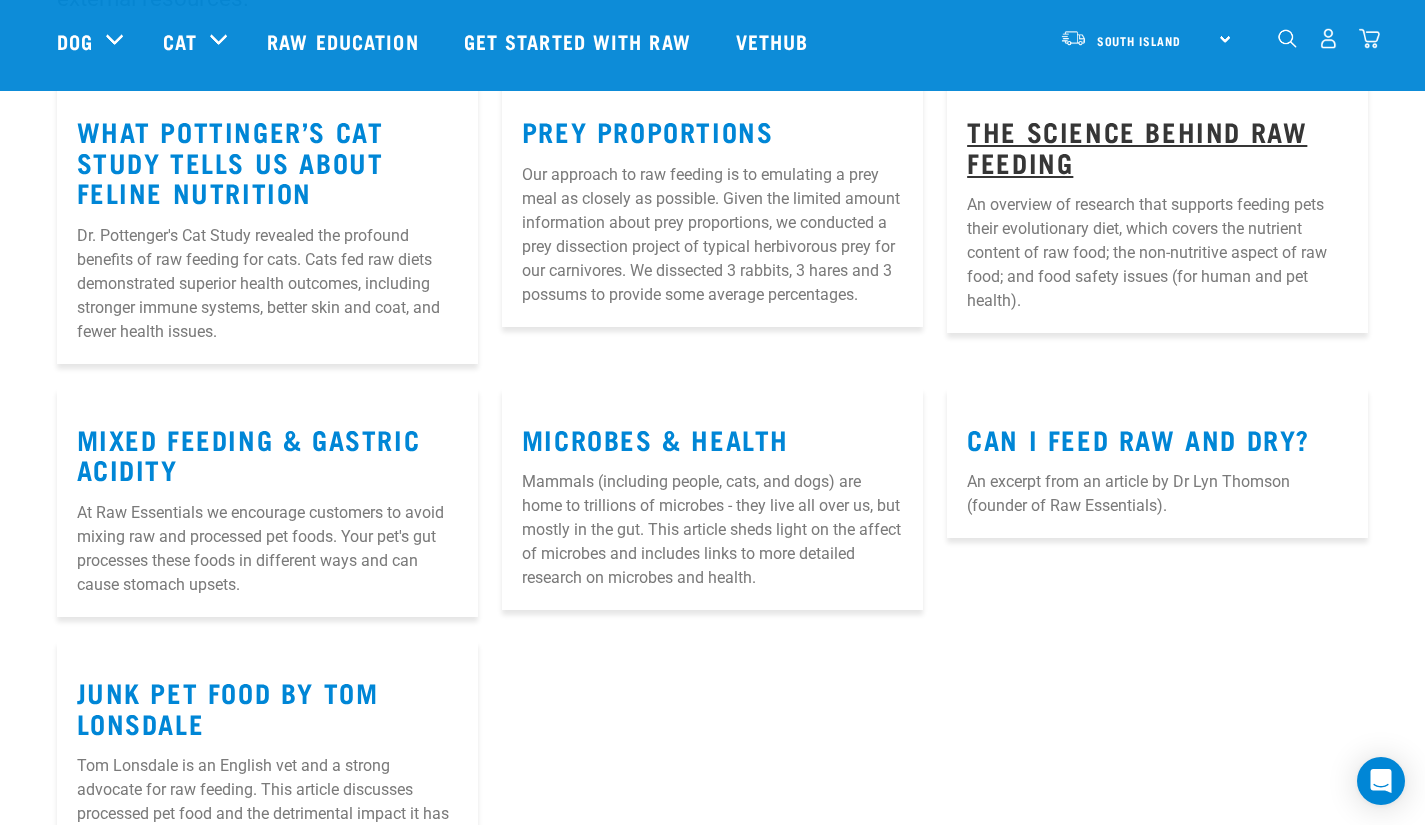 click on "The Science Behind Raw Feeding" at bounding box center [1137, 146] 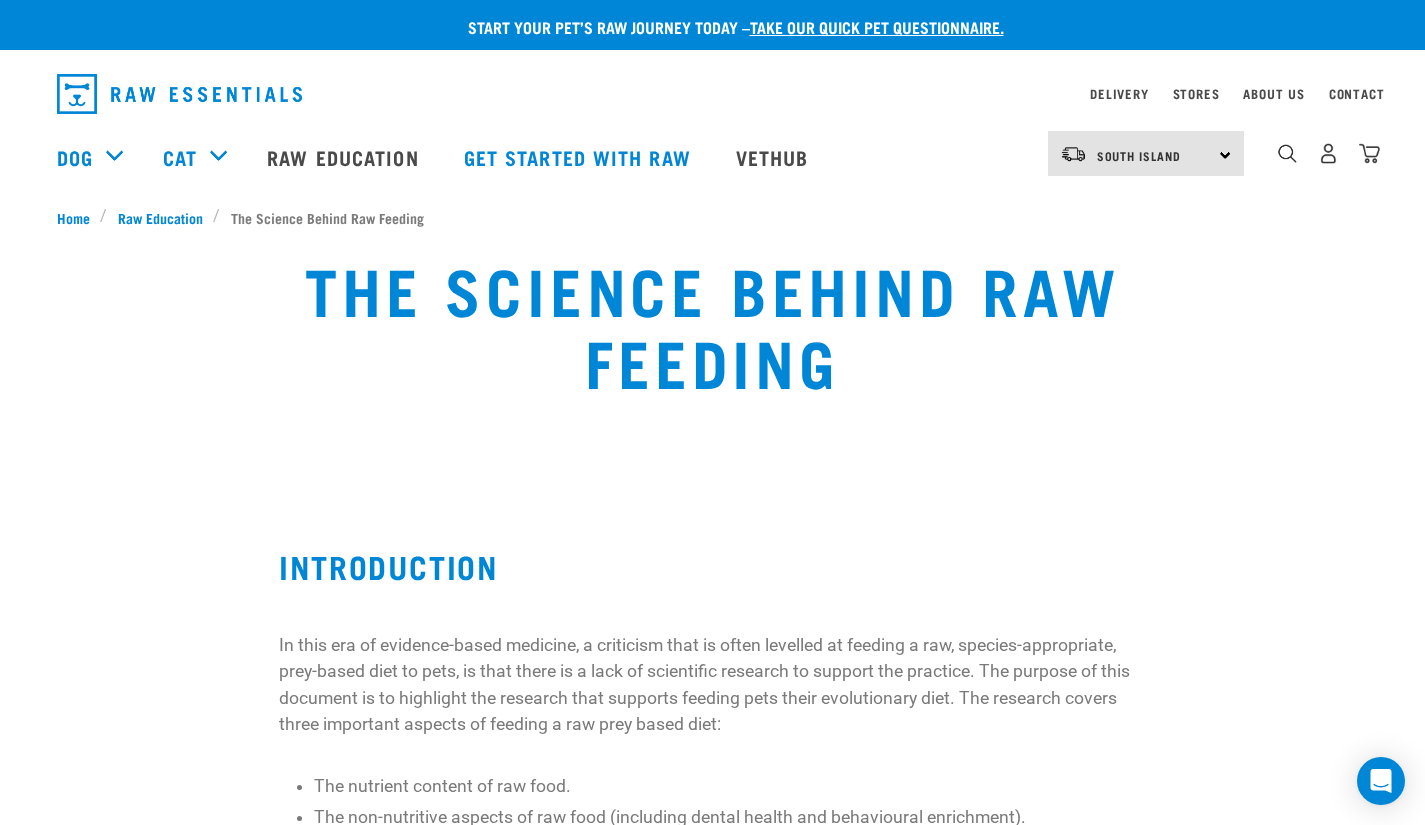 scroll, scrollTop: 0, scrollLeft: 0, axis: both 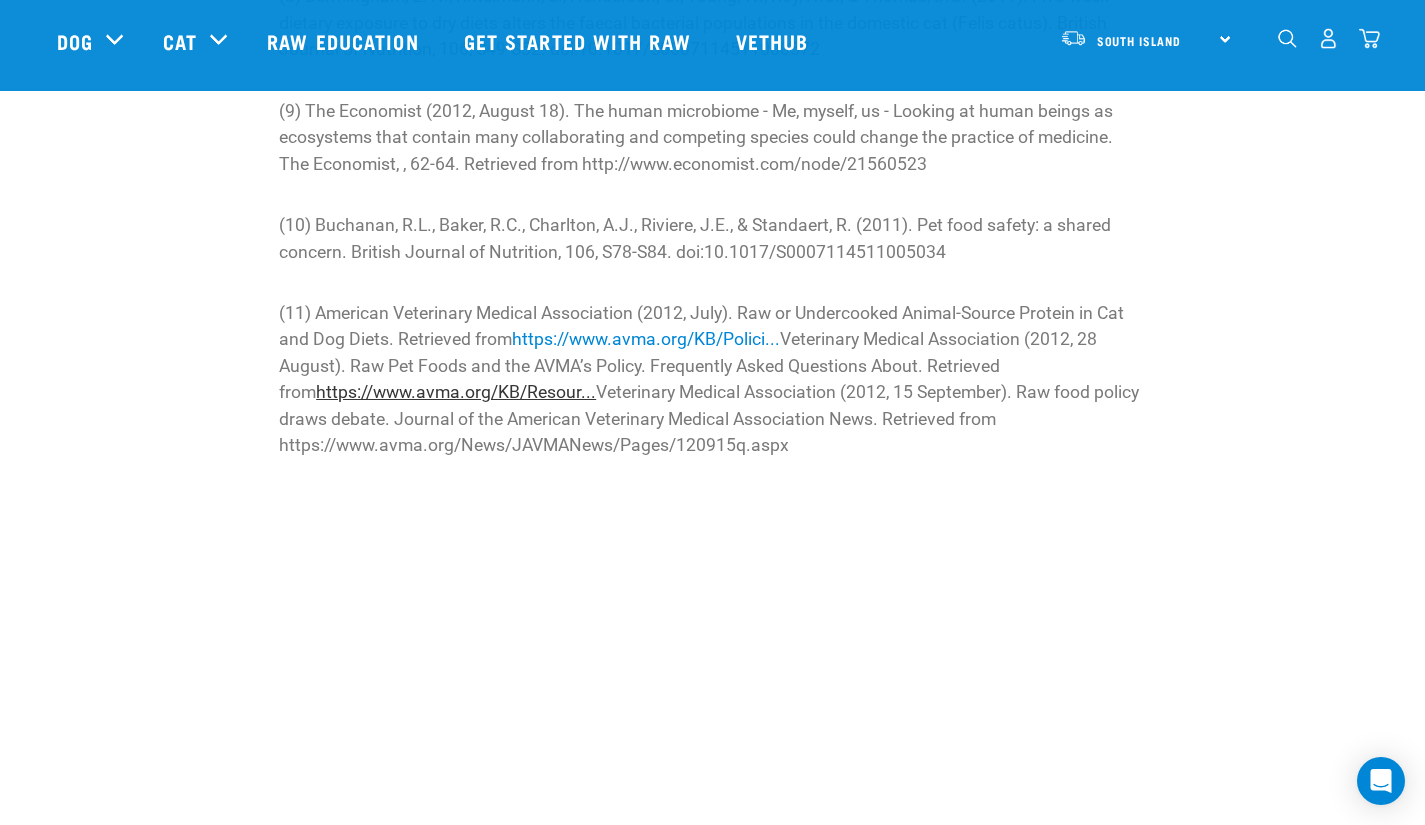 click on "https://www.avma.org/KB/Resour..." at bounding box center [456, 392] 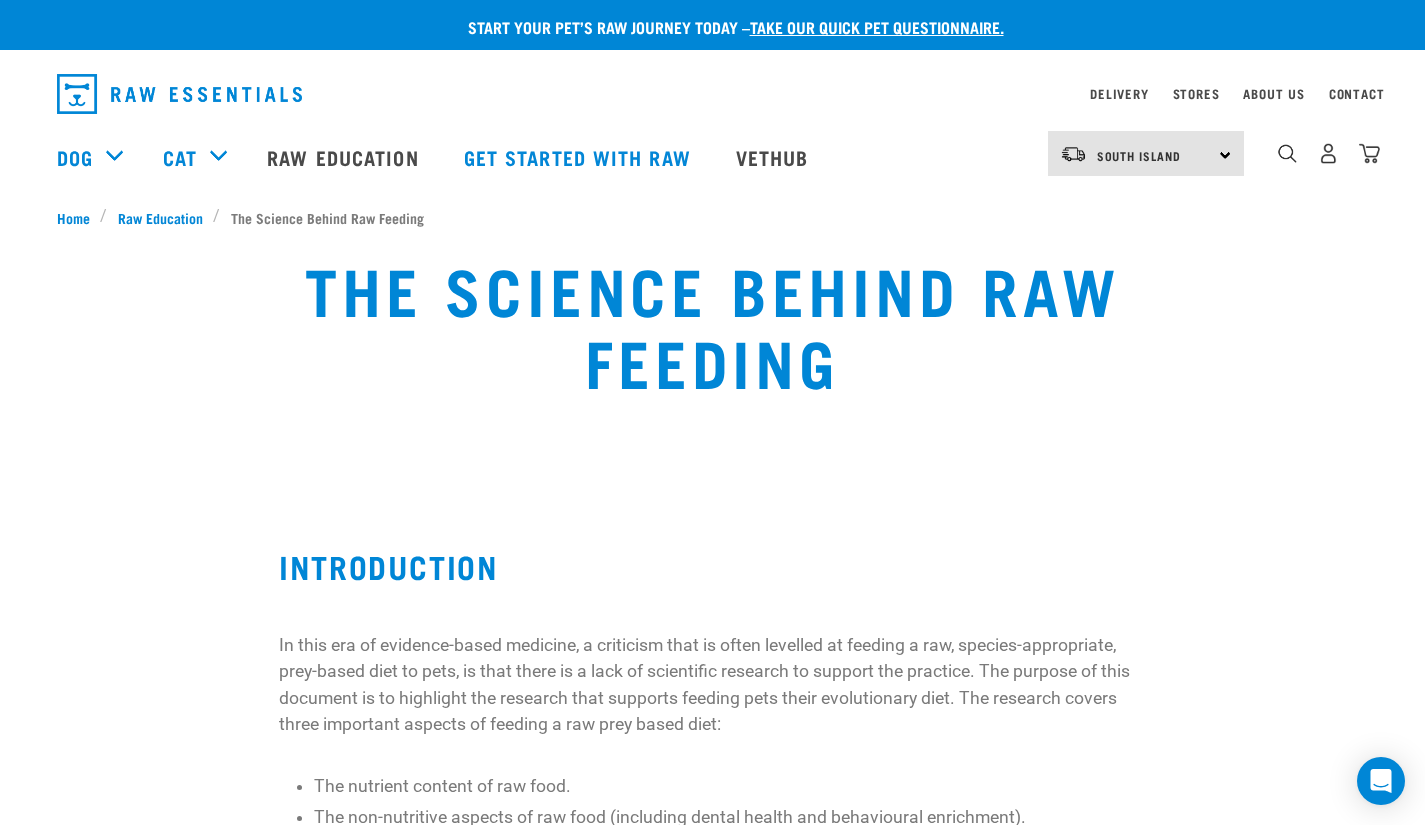 scroll, scrollTop: 6452, scrollLeft: 0, axis: vertical 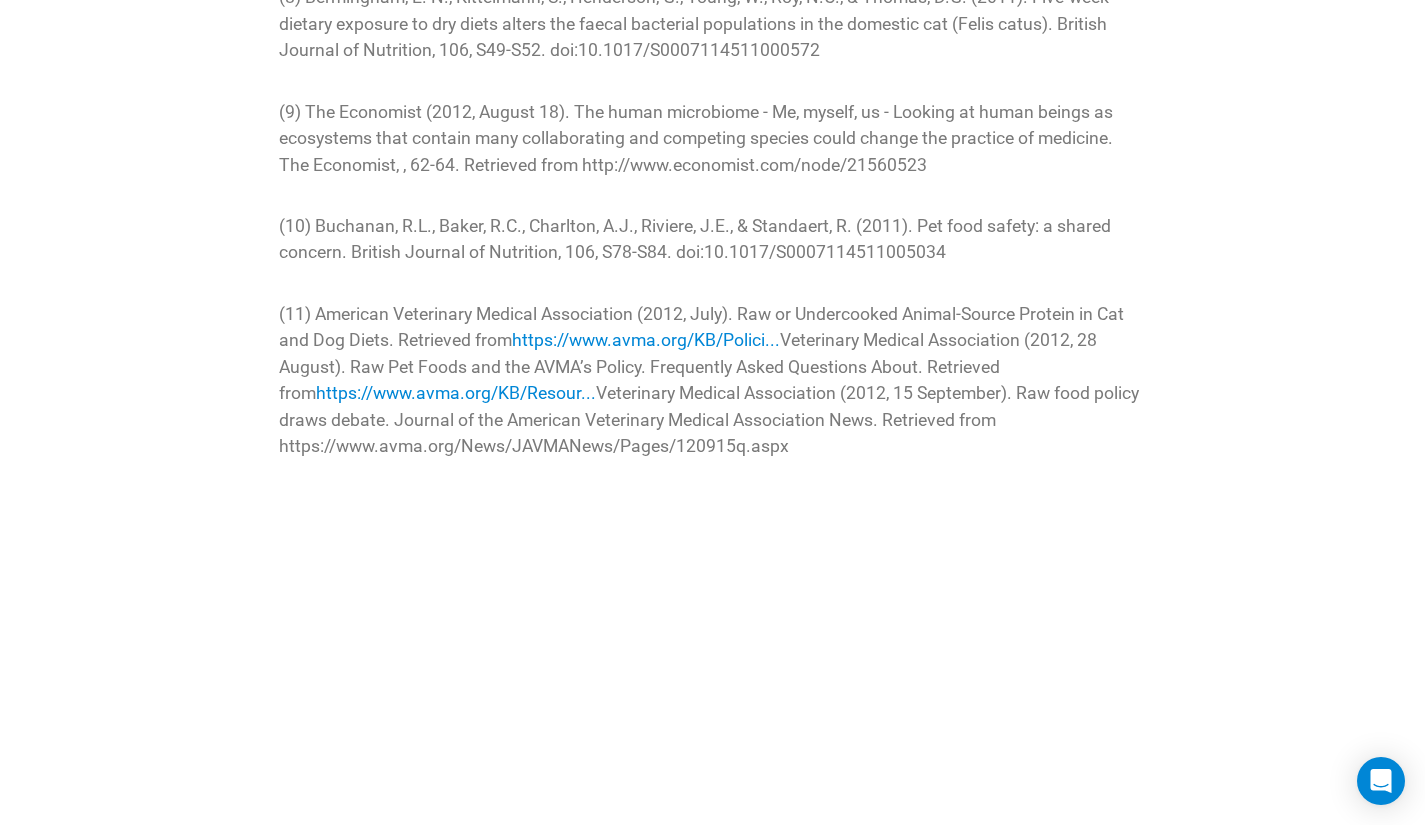 drag, startPoint x: 803, startPoint y: 498, endPoint x: 255, endPoint y: 507, distance: 548.0739 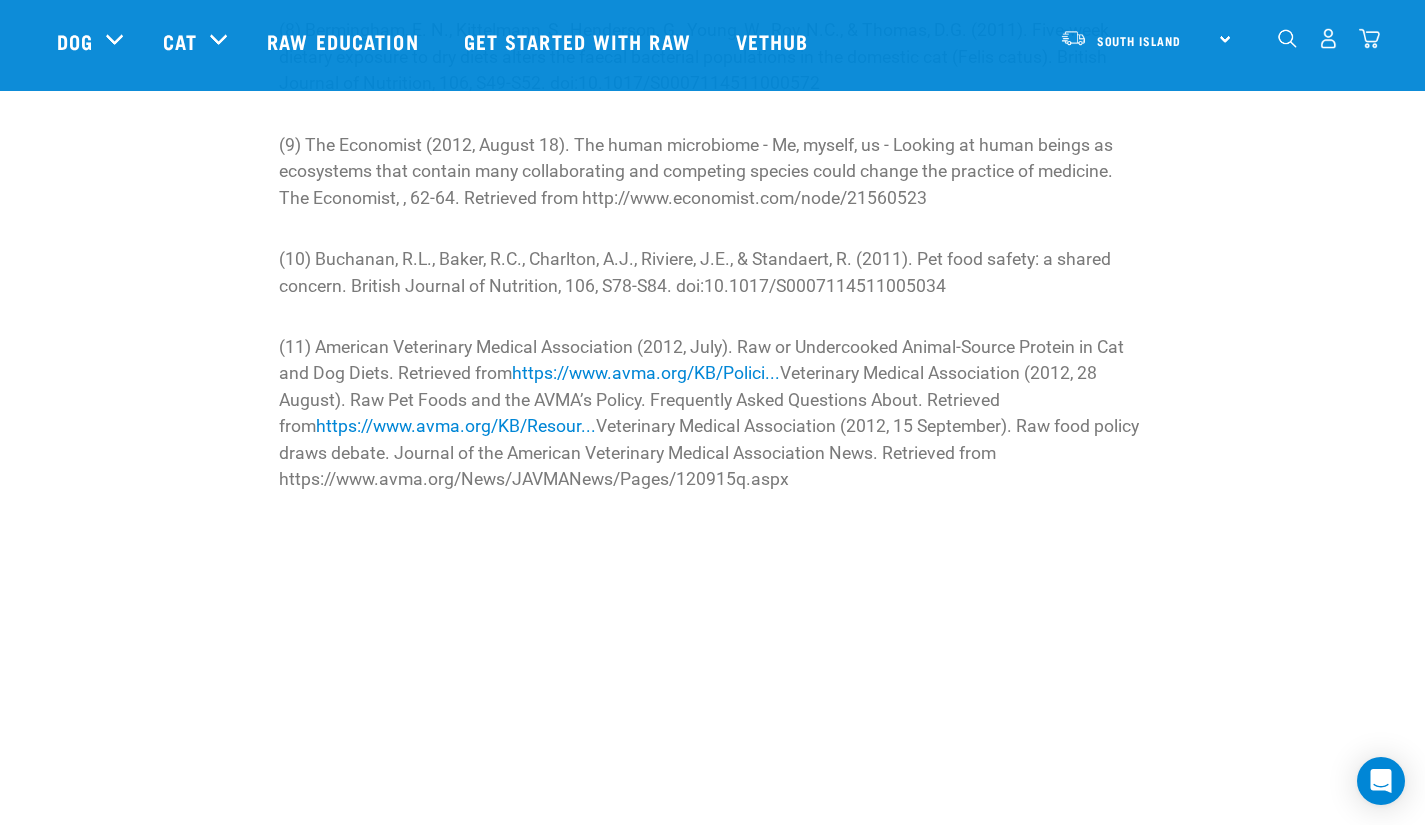 scroll, scrollTop: 6375, scrollLeft: 0, axis: vertical 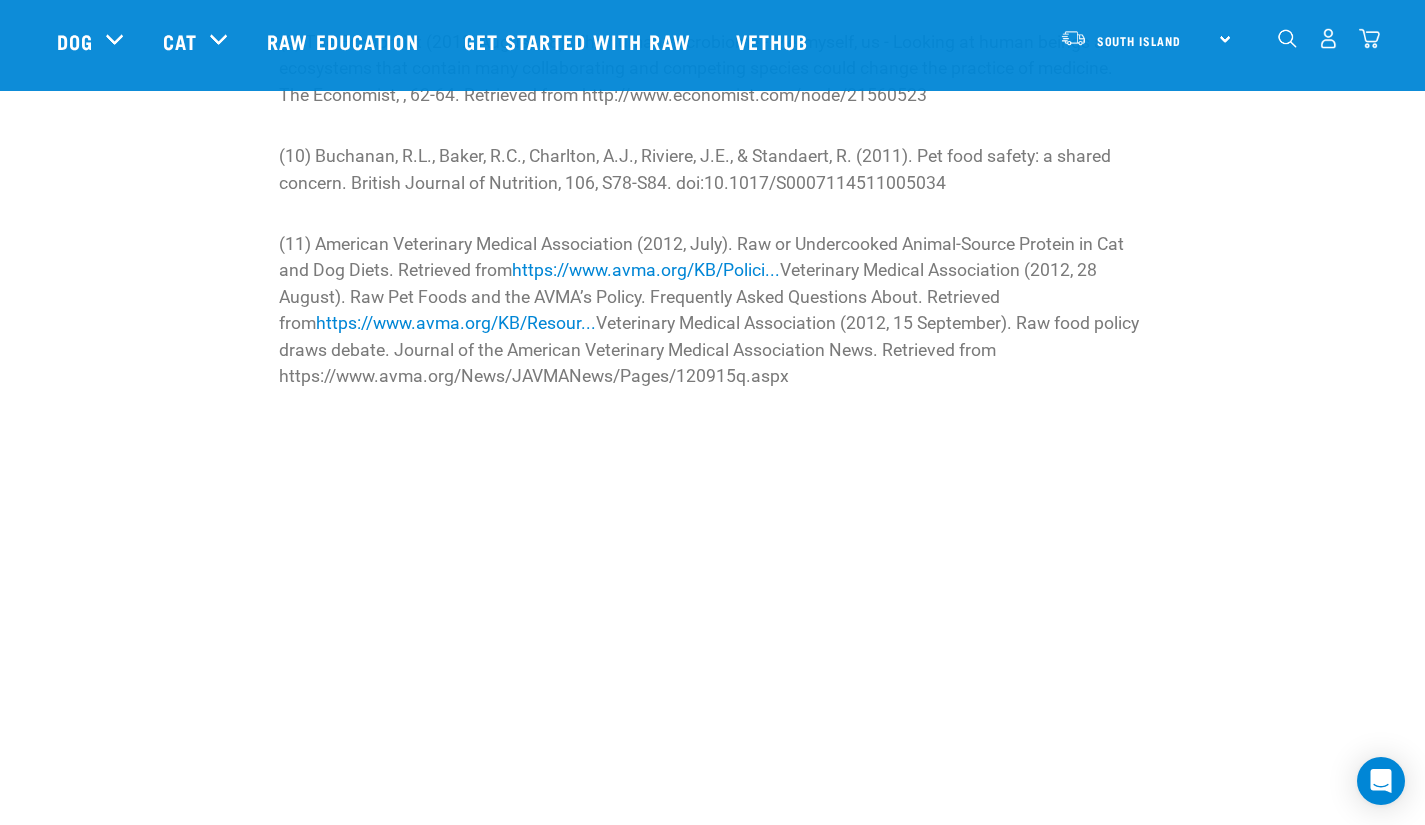 click on "(11) American Veterinary Medical Association (2012, July). Raw or Undercooked Animal-Source Protein in Cat and Dog Diets. Retrieved from  https://www.avma.org/KB/Polici...  Veterinary Medical Association (2012, 28 August). Raw Pet Foods and the AVMA’s Policy. Frequently Asked Questions About. Retrieved from  https://www.avma.org/KB/Resour...  Veterinary Medical Association (2012, 15 September). Raw food policy draws debate. Journal of the American Veterinary Medical Association News. Retrieved from https://www.avma.org/News/JAVMANews/Pages/120915q.aspx" at bounding box center [712, 310] 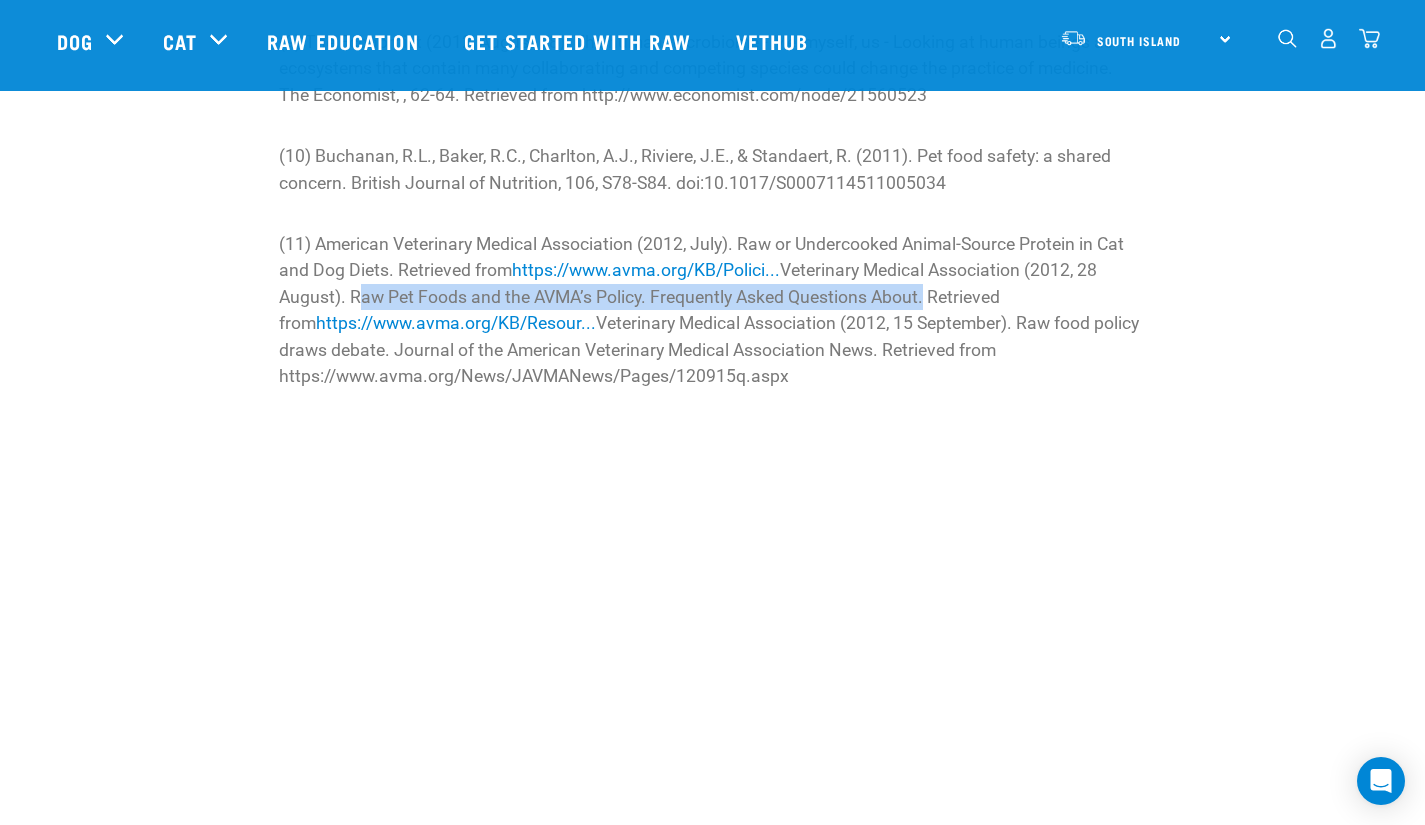 drag, startPoint x: 350, startPoint y: 356, endPoint x: 921, endPoint y: 356, distance: 571 